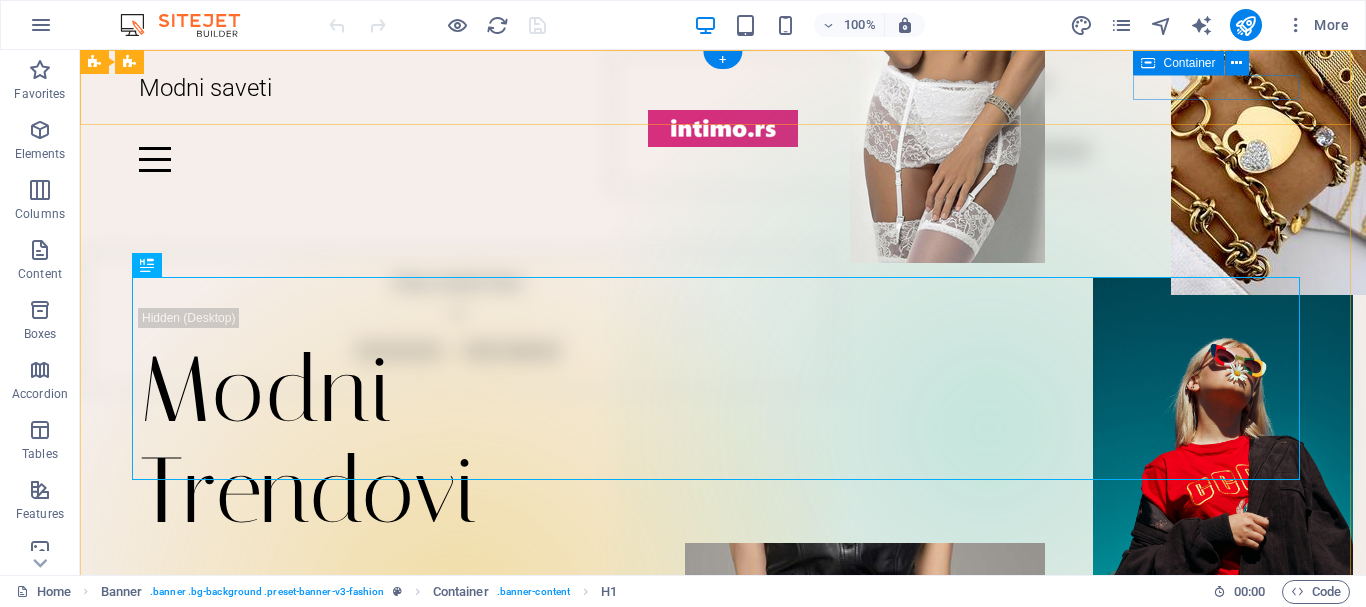 scroll, scrollTop: 0, scrollLeft: 0, axis: both 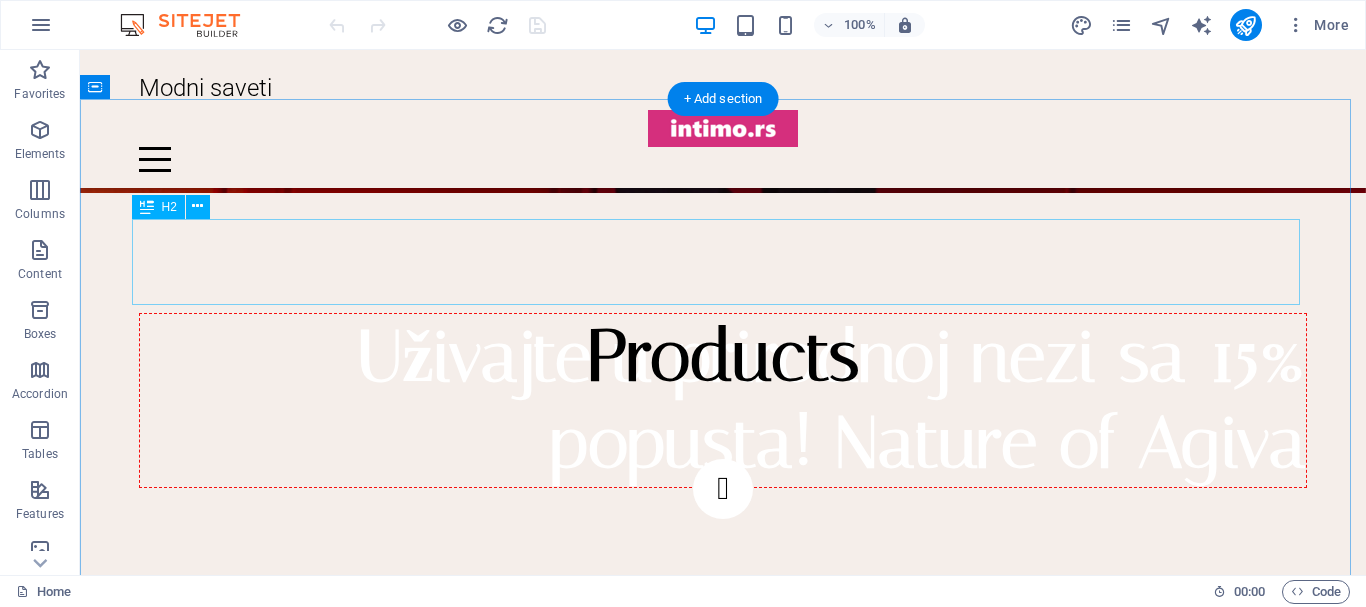 click on "Products" at bounding box center (723, 356) 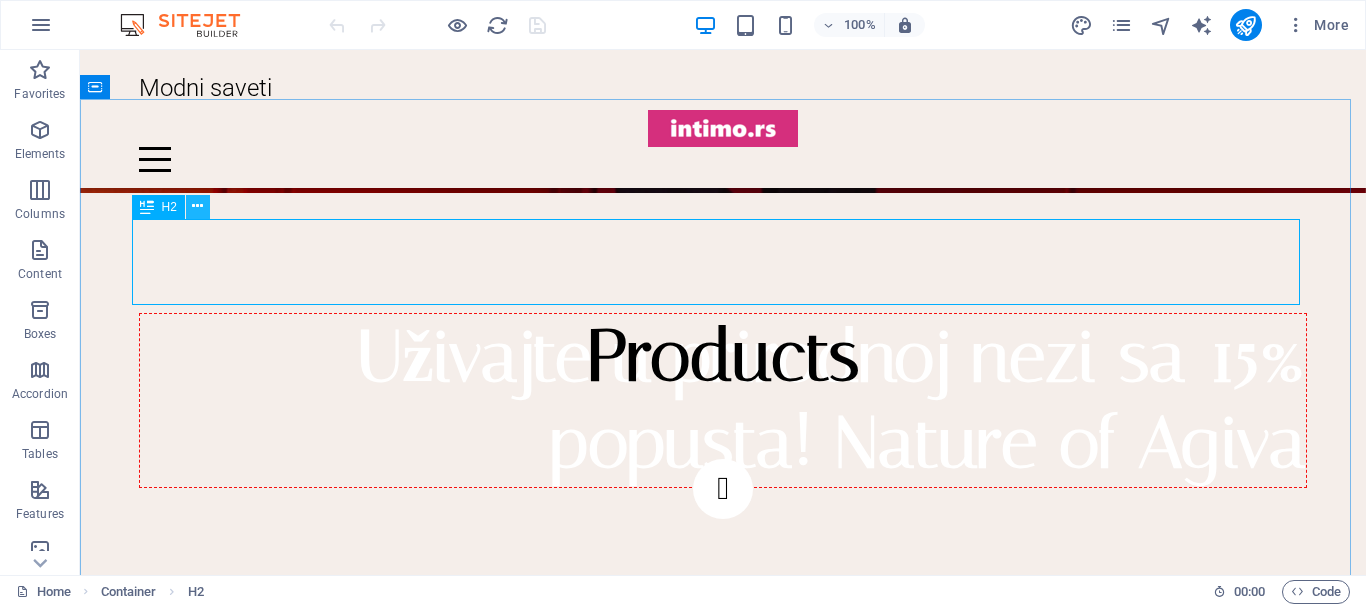 click at bounding box center (197, 206) 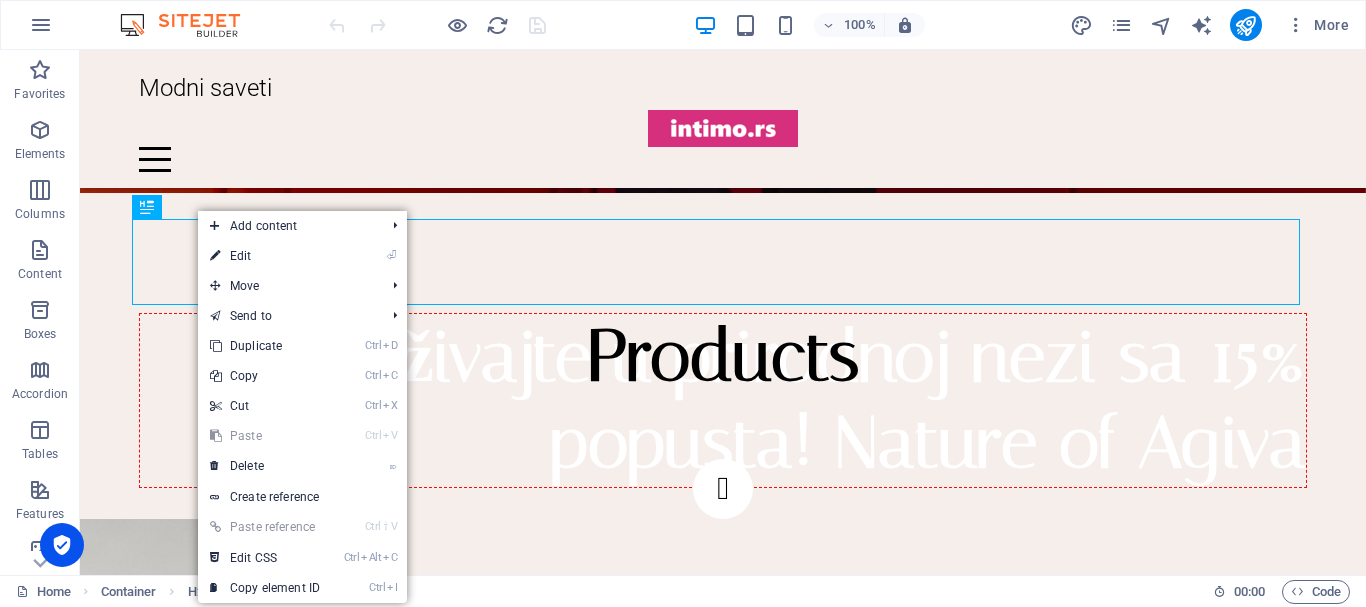 drag, startPoint x: 275, startPoint y: 256, endPoint x: 309, endPoint y: 252, distance: 34.234486 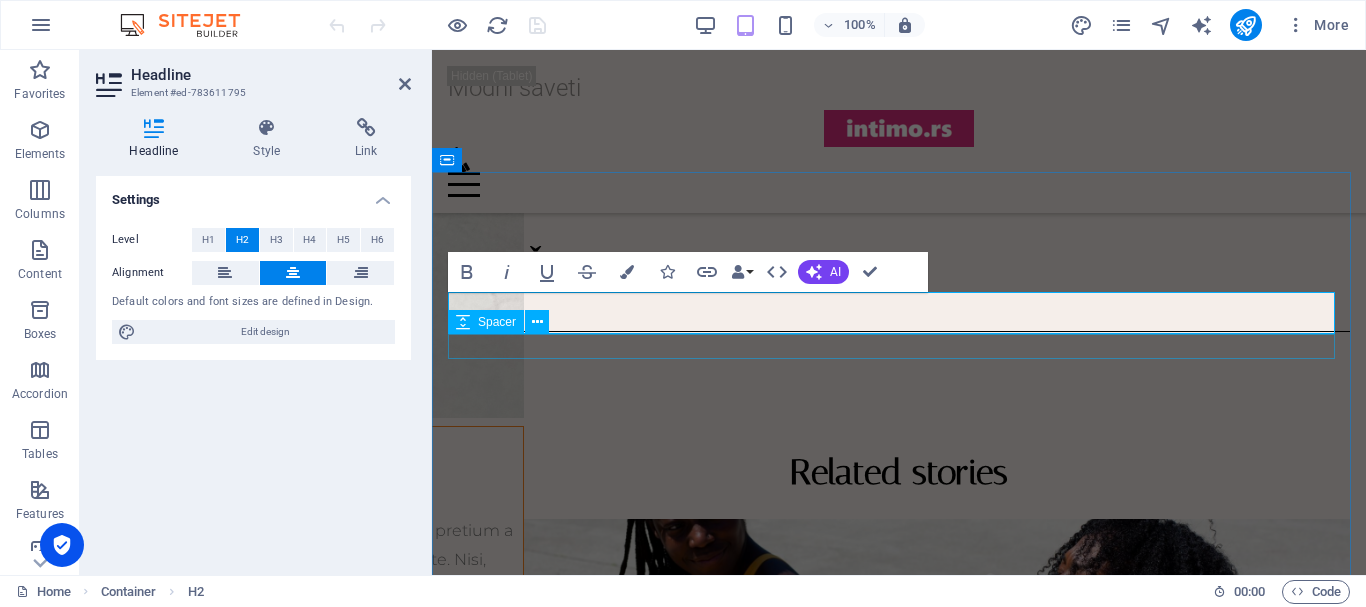 scroll, scrollTop: 1911, scrollLeft: 0, axis: vertical 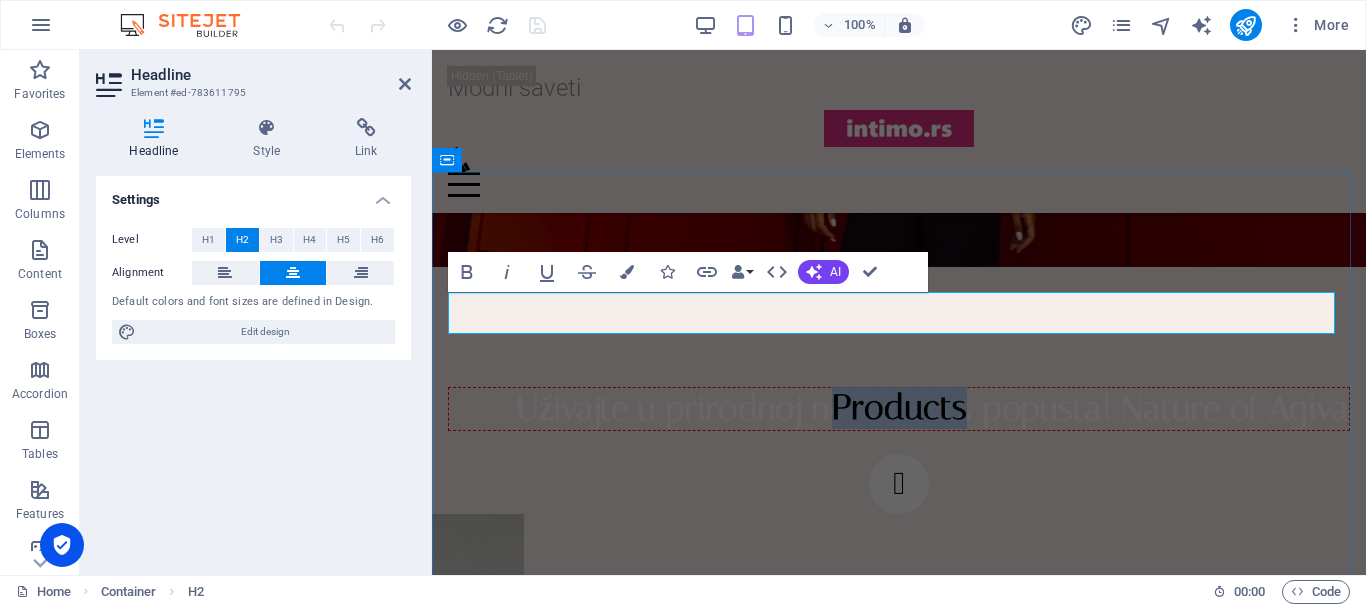 drag, startPoint x: 943, startPoint y: 319, endPoint x: 876, endPoint y: 313, distance: 67.26812 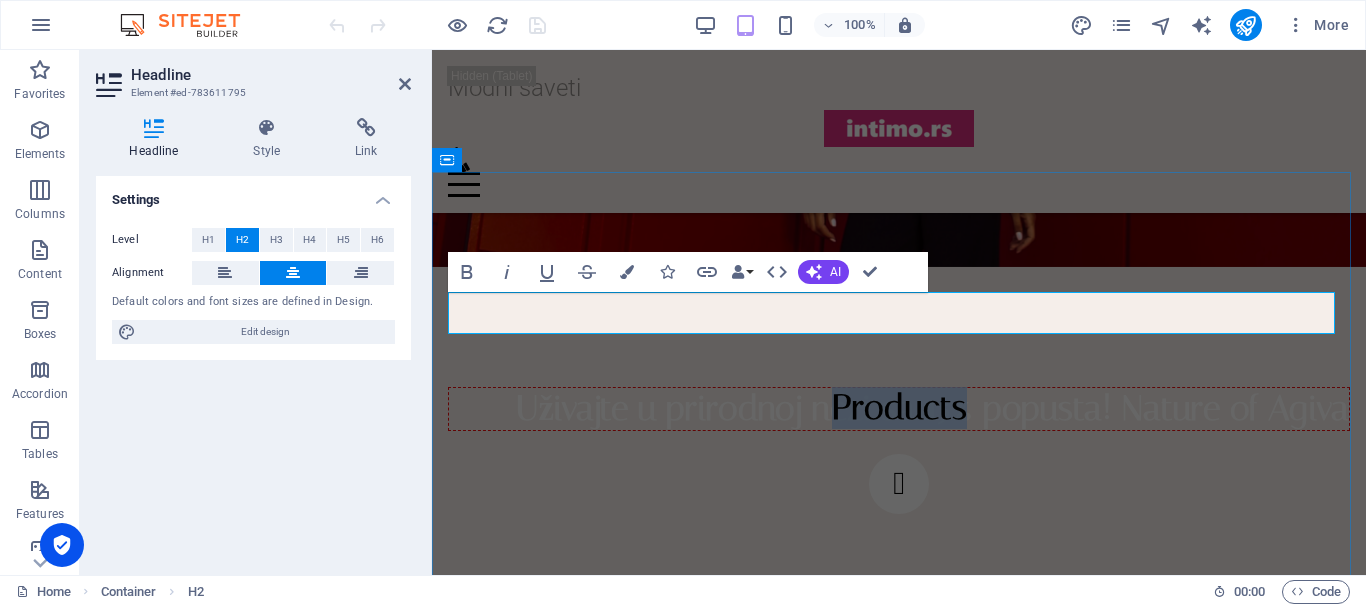 click on "Products" at bounding box center [899, 408] 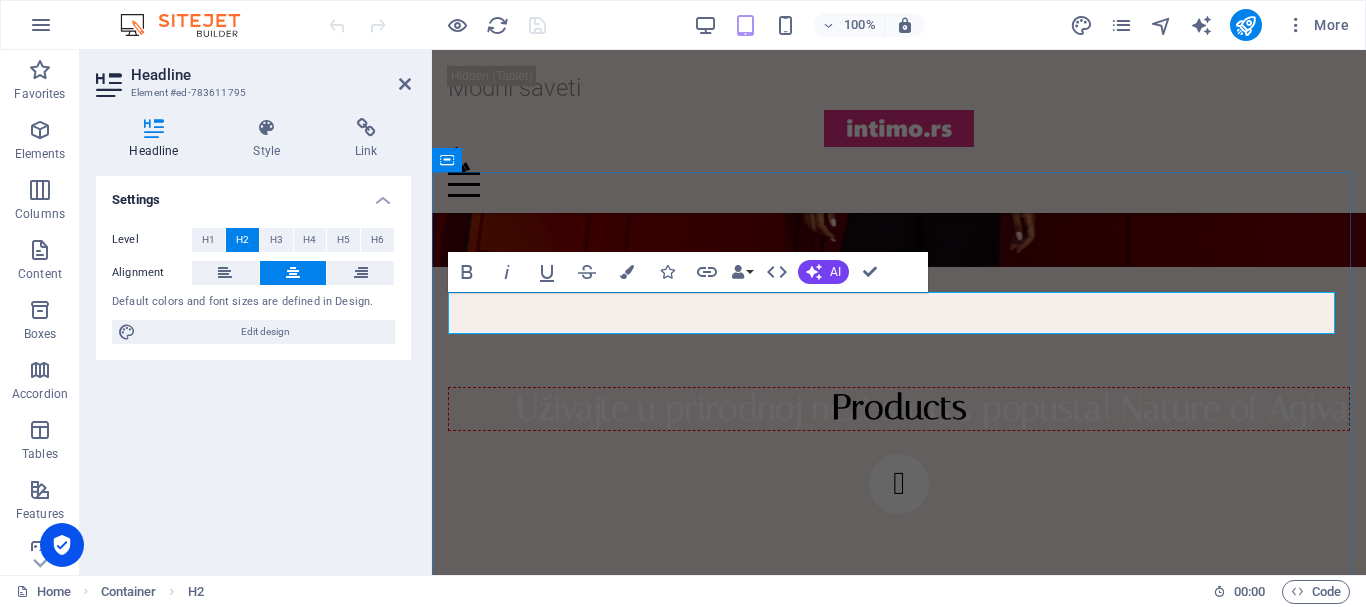 type 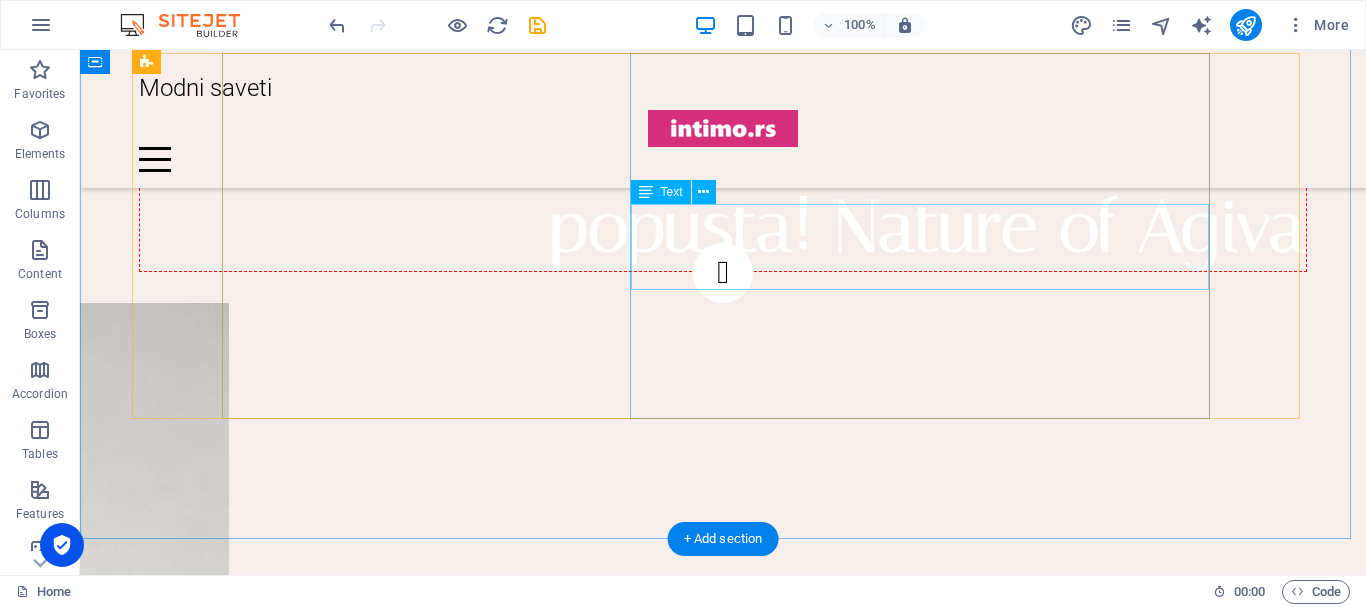 scroll, scrollTop: 2840, scrollLeft: 0, axis: vertical 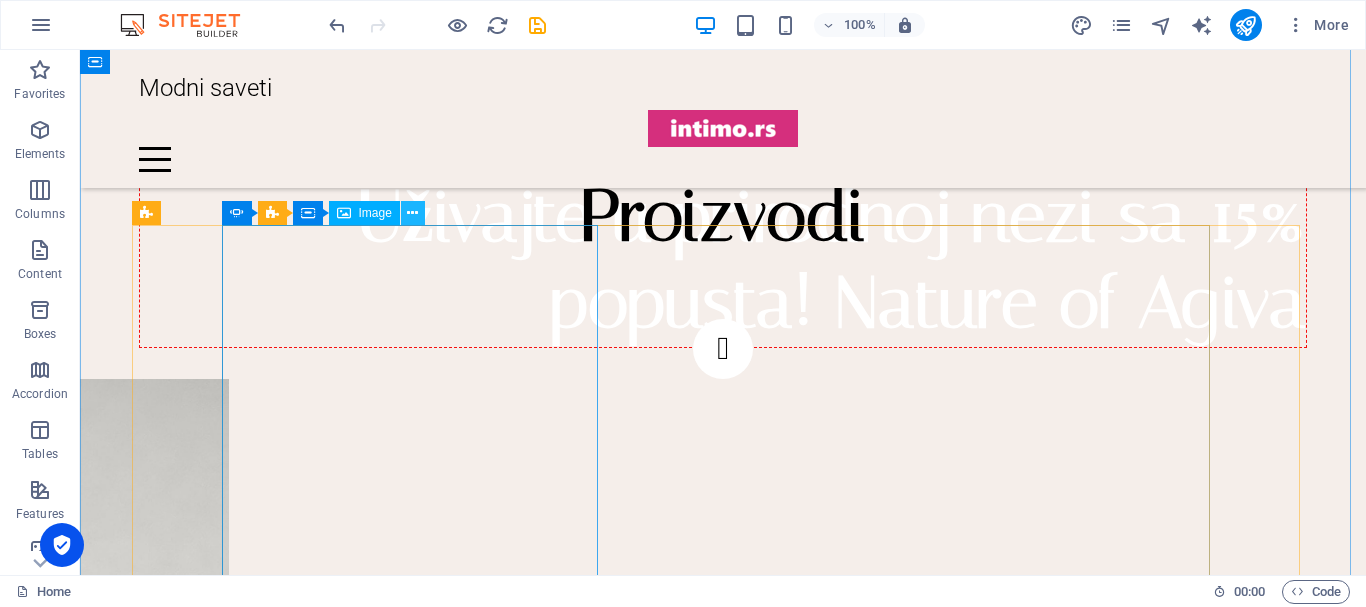 click at bounding box center [412, 213] 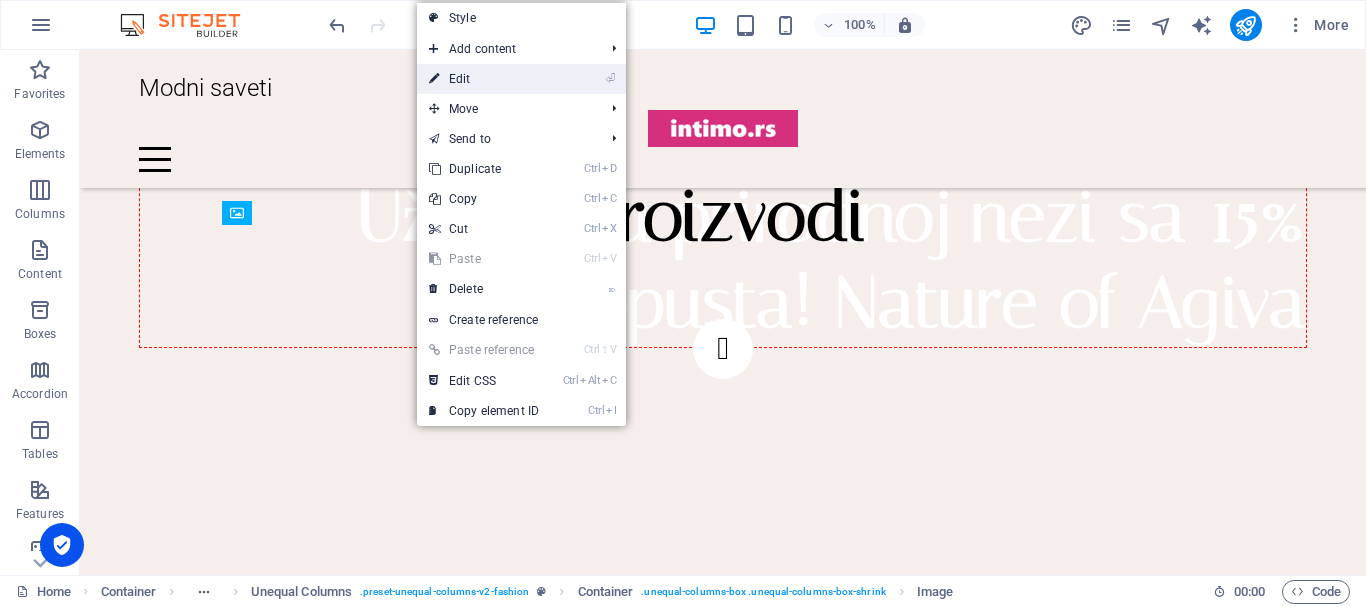 click on "⏎  Edit" at bounding box center (484, 79) 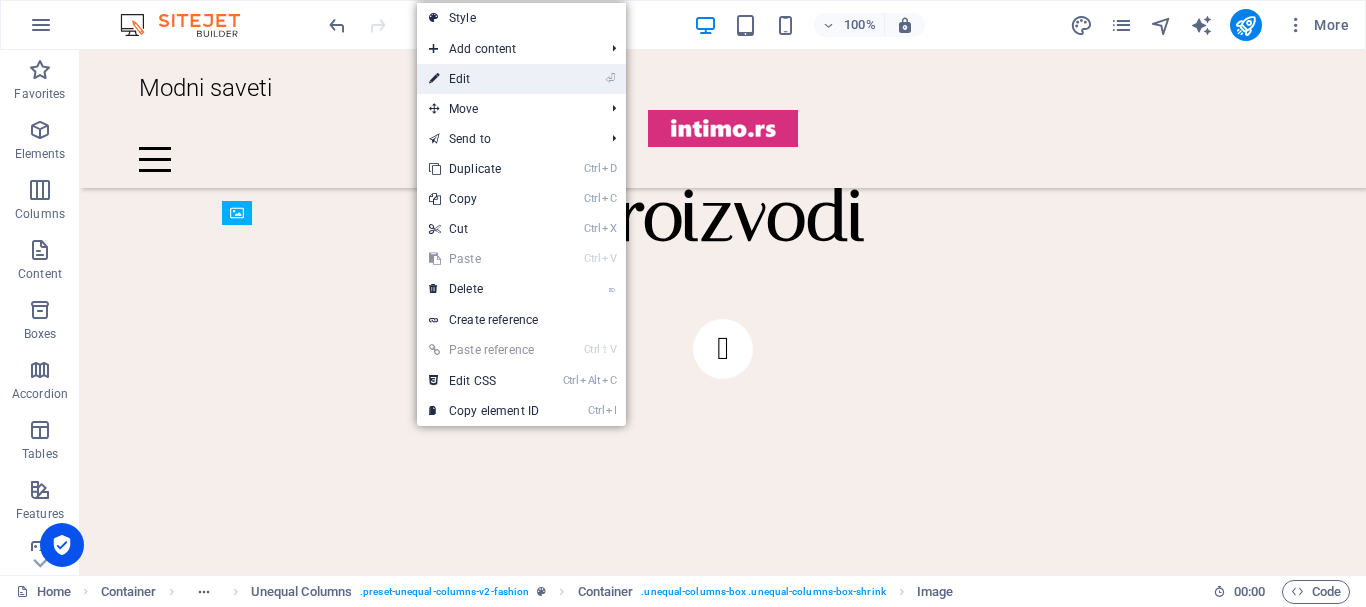 select on "%" 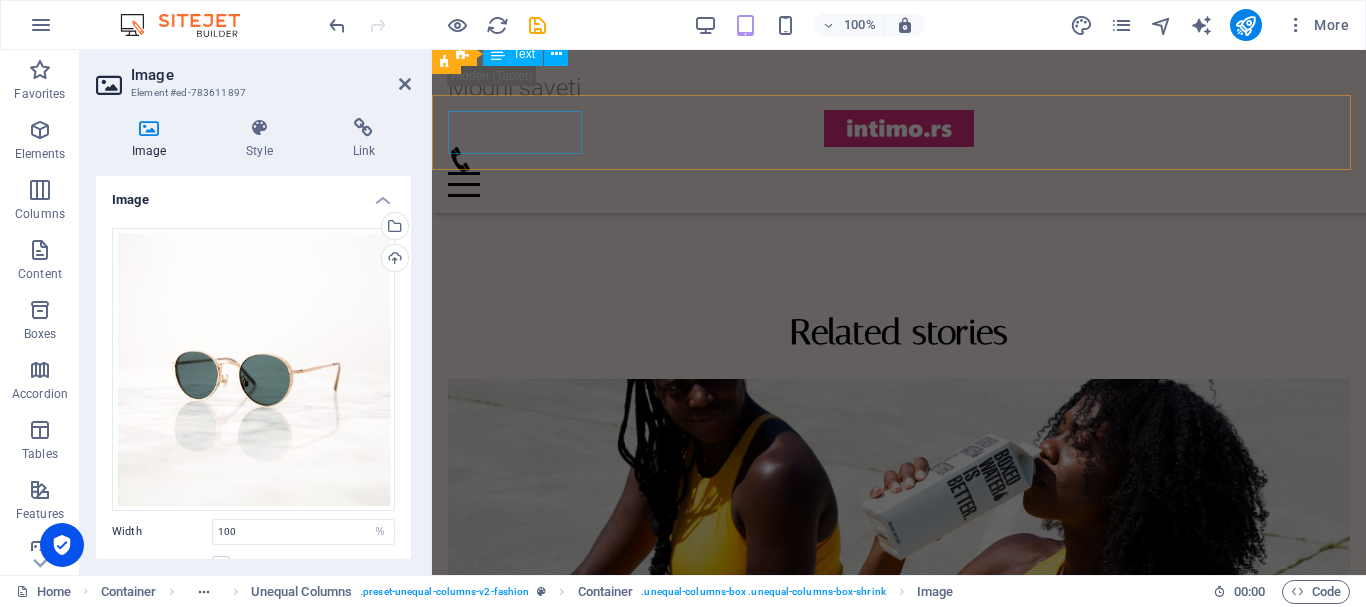 scroll, scrollTop: 2124, scrollLeft: 0, axis: vertical 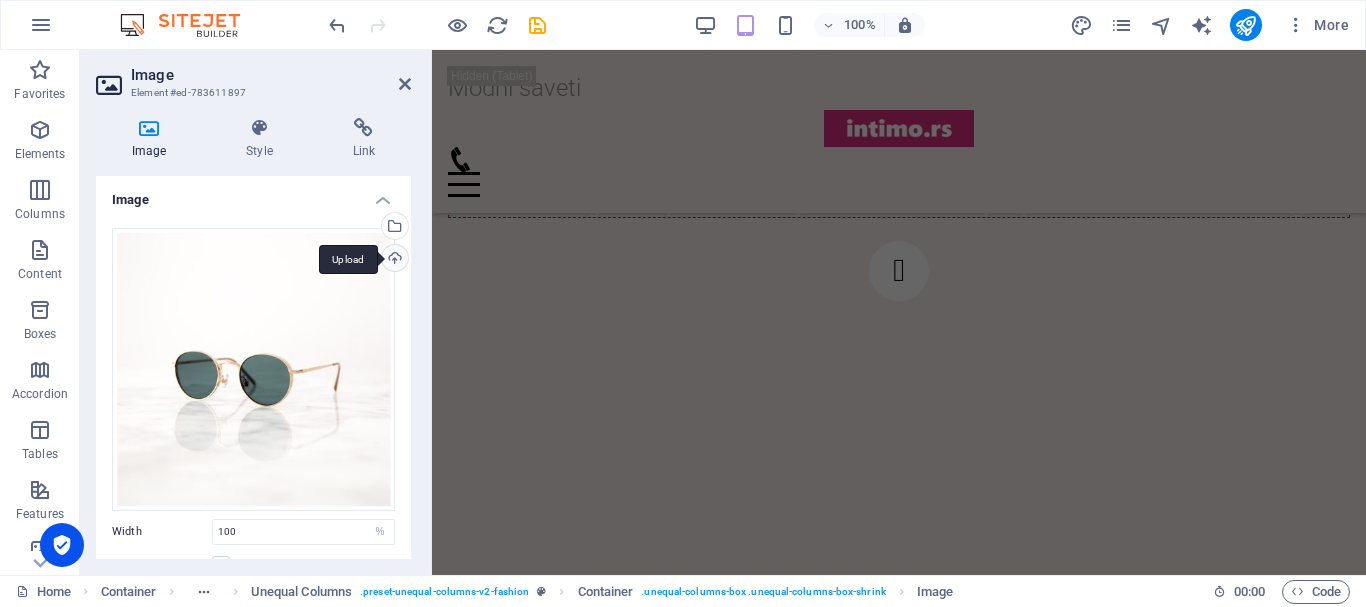 click on "Upload" at bounding box center [393, 260] 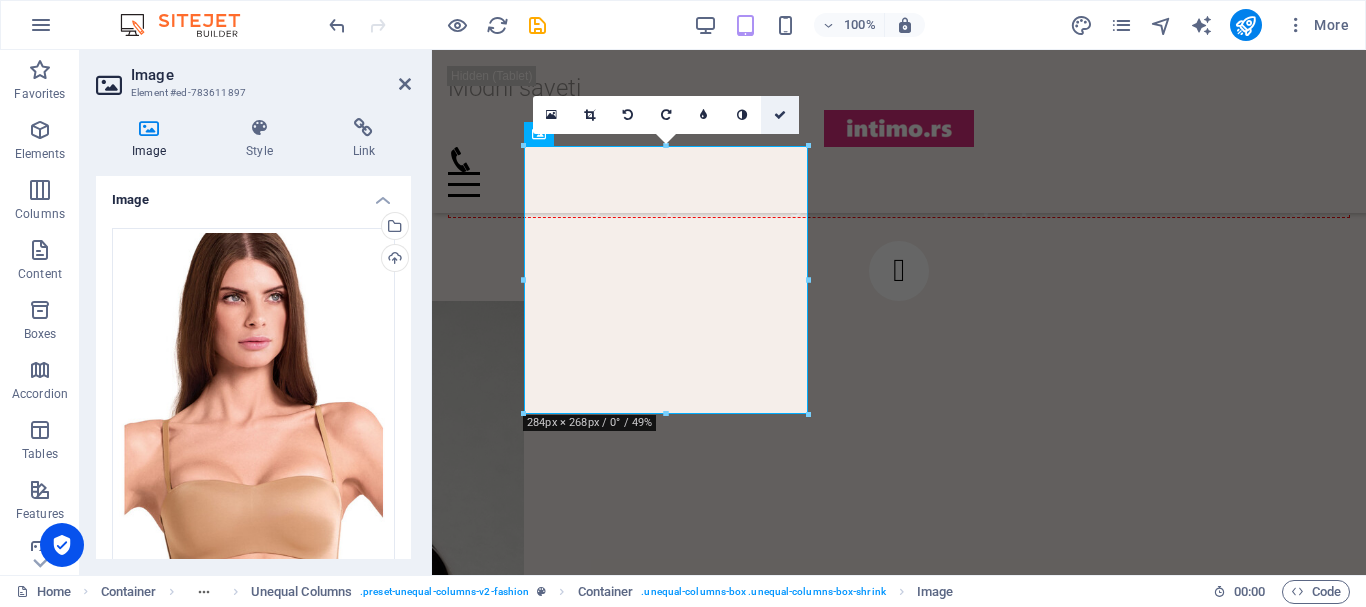 click at bounding box center [780, 115] 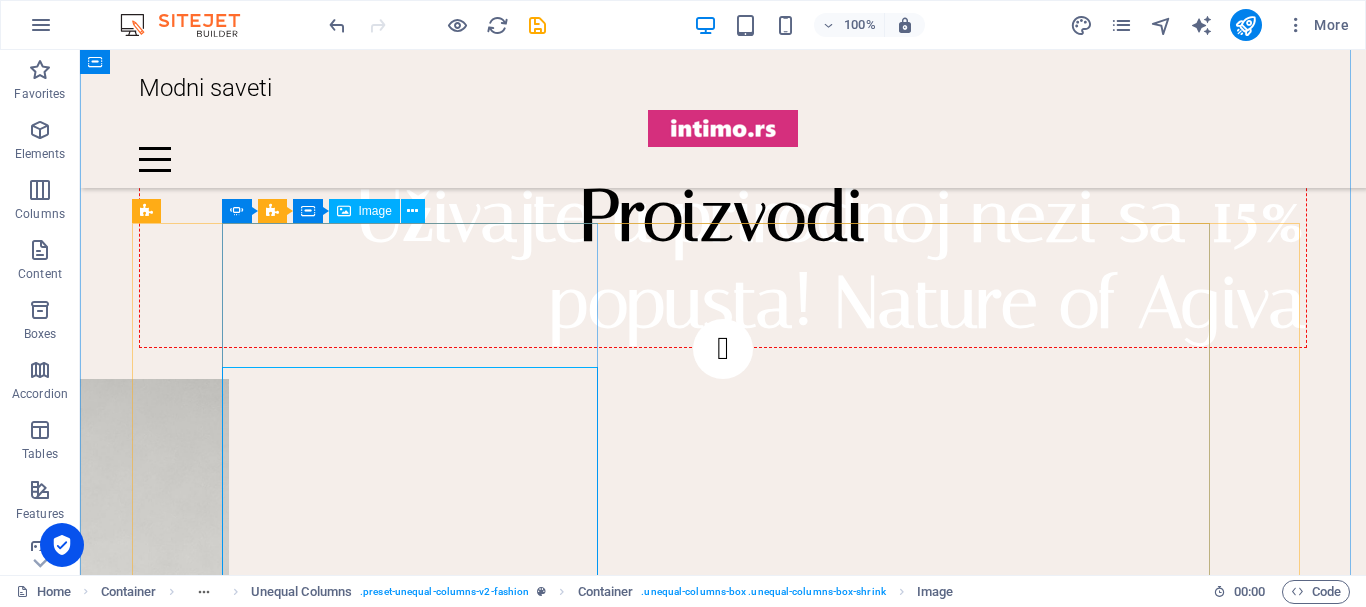 scroll, scrollTop: 2940, scrollLeft: 0, axis: vertical 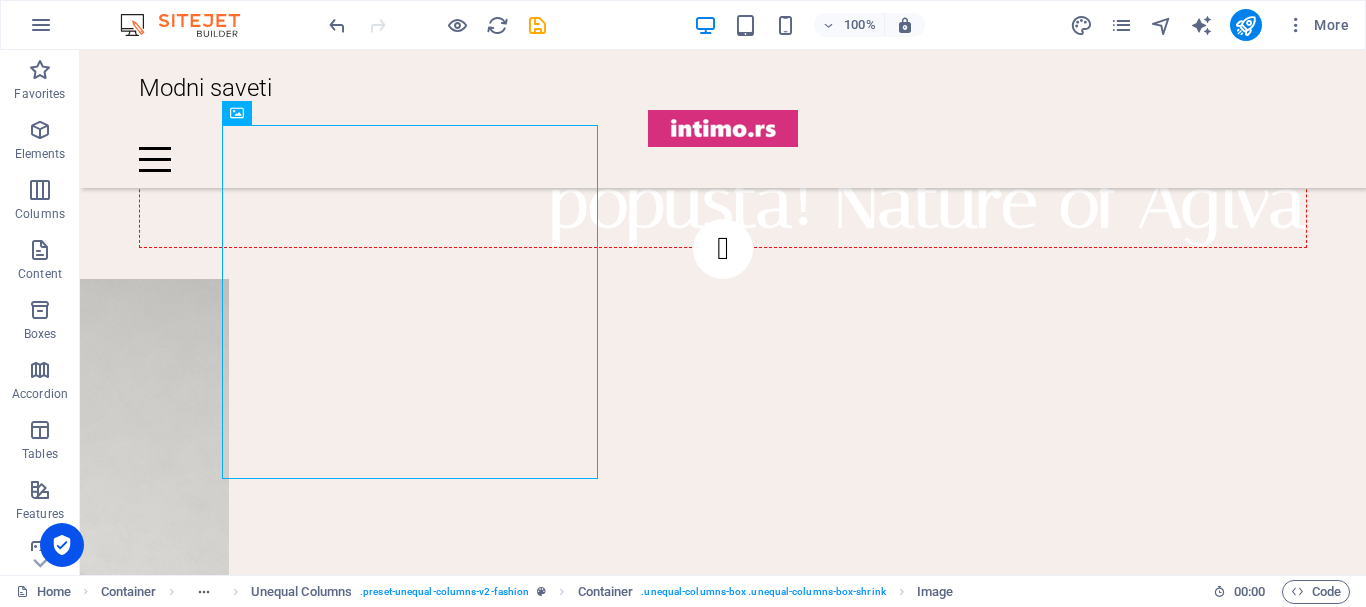 click on "FAUX SUEDE  Sunglasses" at bounding box center (-265, 2645) 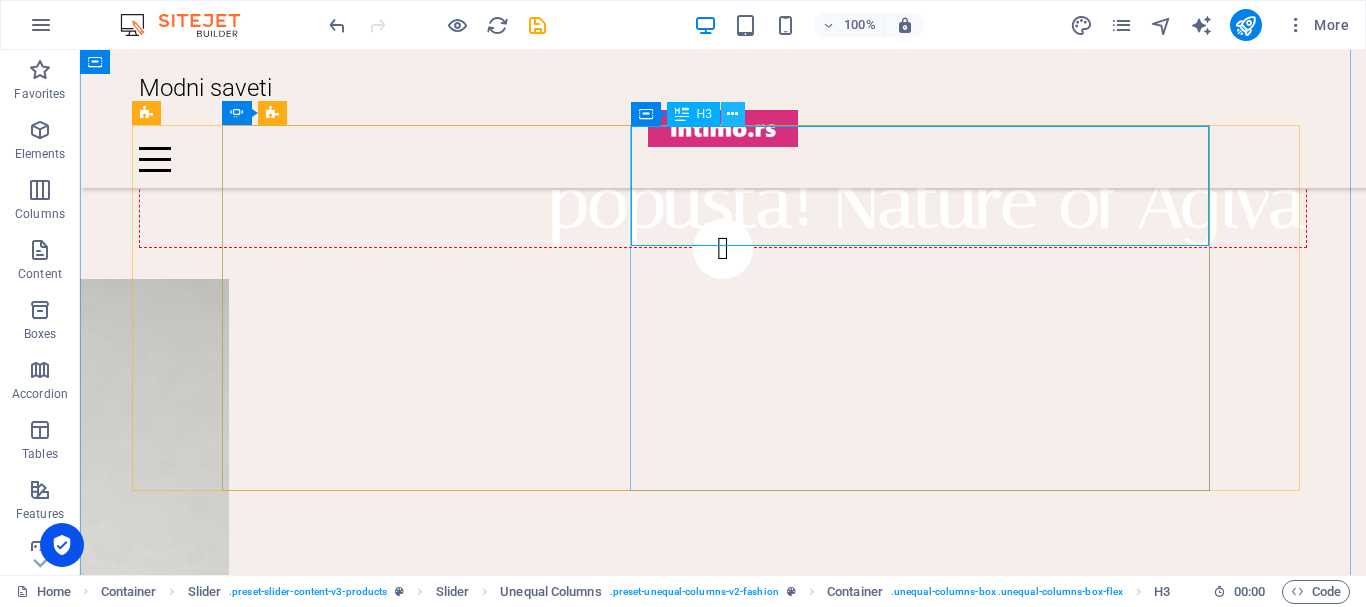 click at bounding box center (732, 114) 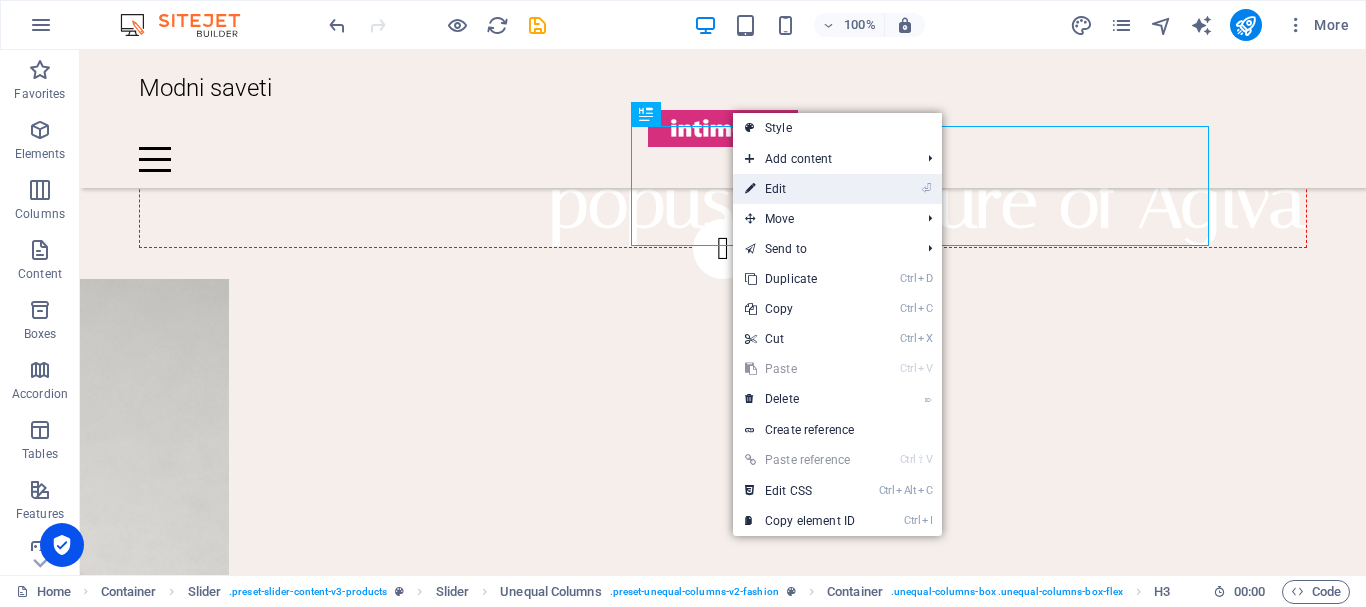 click on "⏎  Edit" at bounding box center (800, 189) 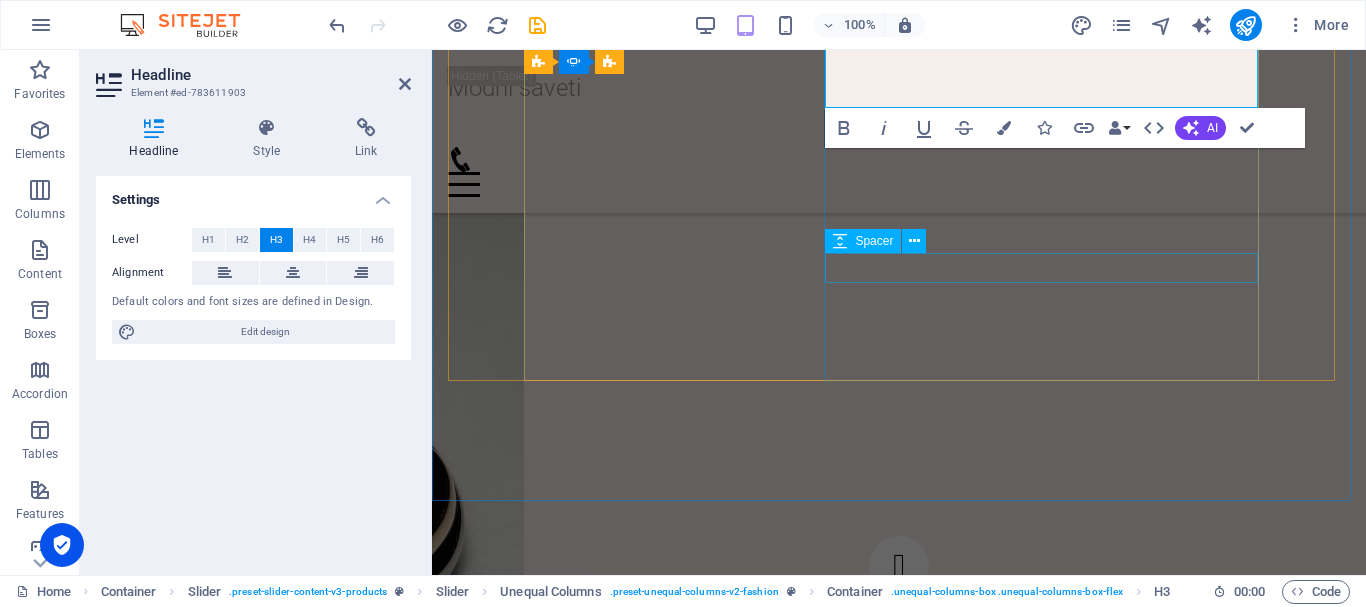 scroll, scrollTop: 2123, scrollLeft: 0, axis: vertical 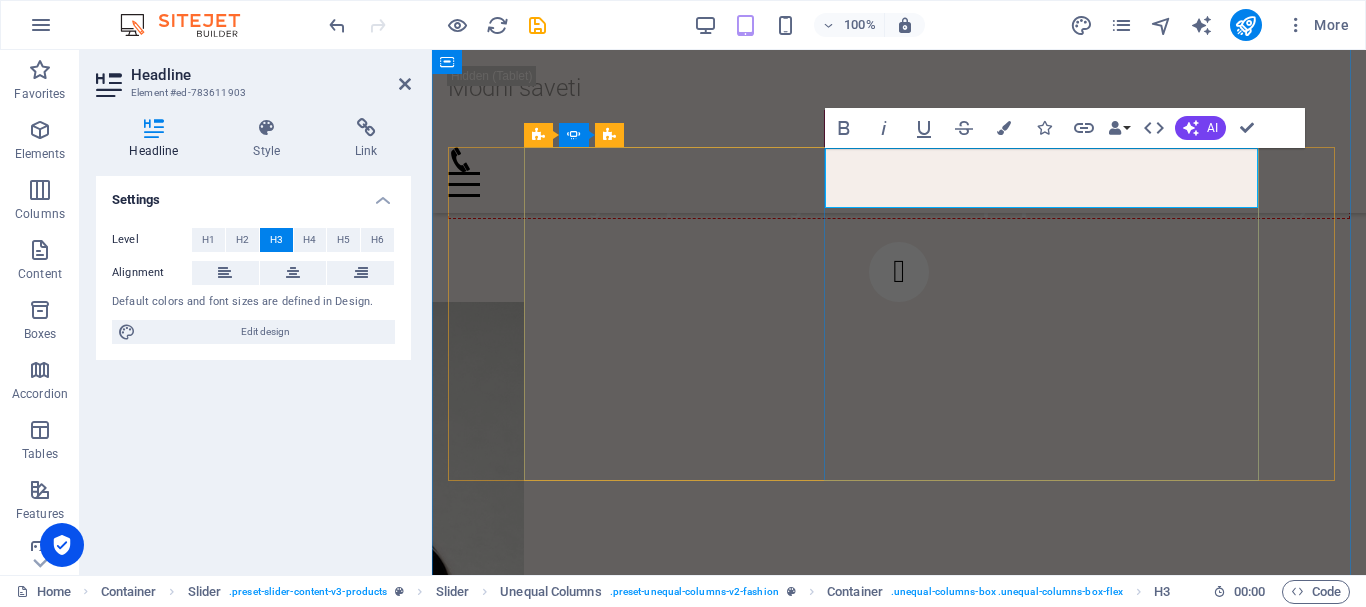 click on "FAUX SUEDE Sunglasses" at bounding box center (156, 2107) 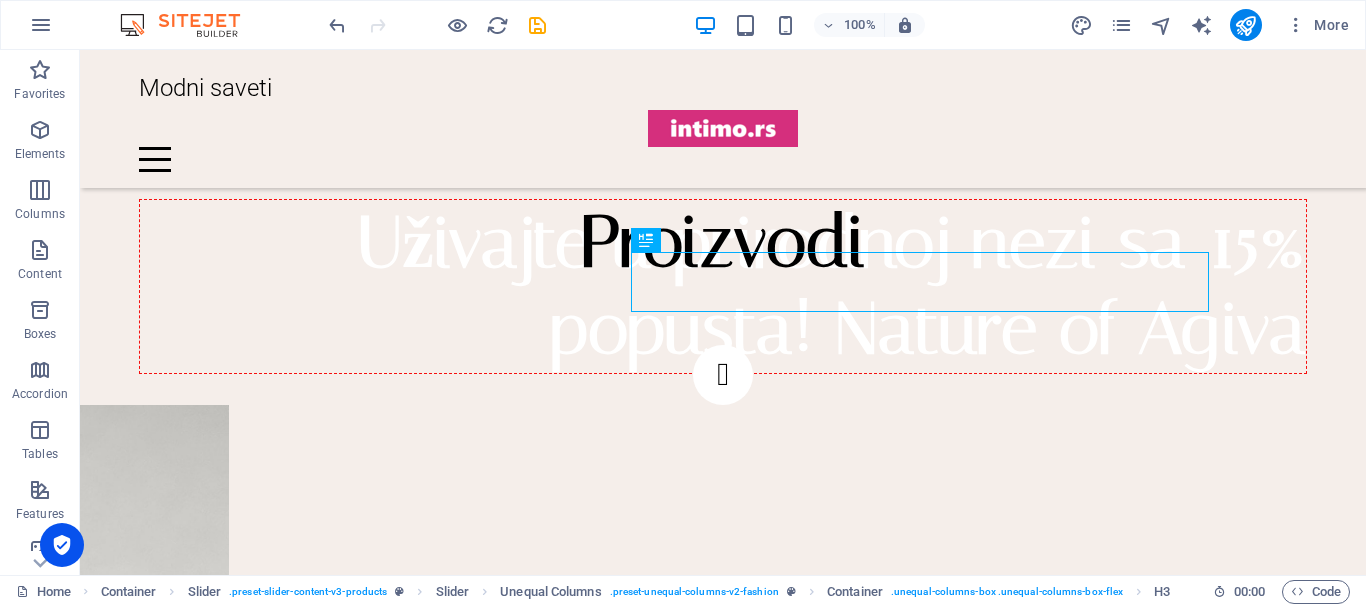 scroll, scrollTop: 2814, scrollLeft: 0, axis: vertical 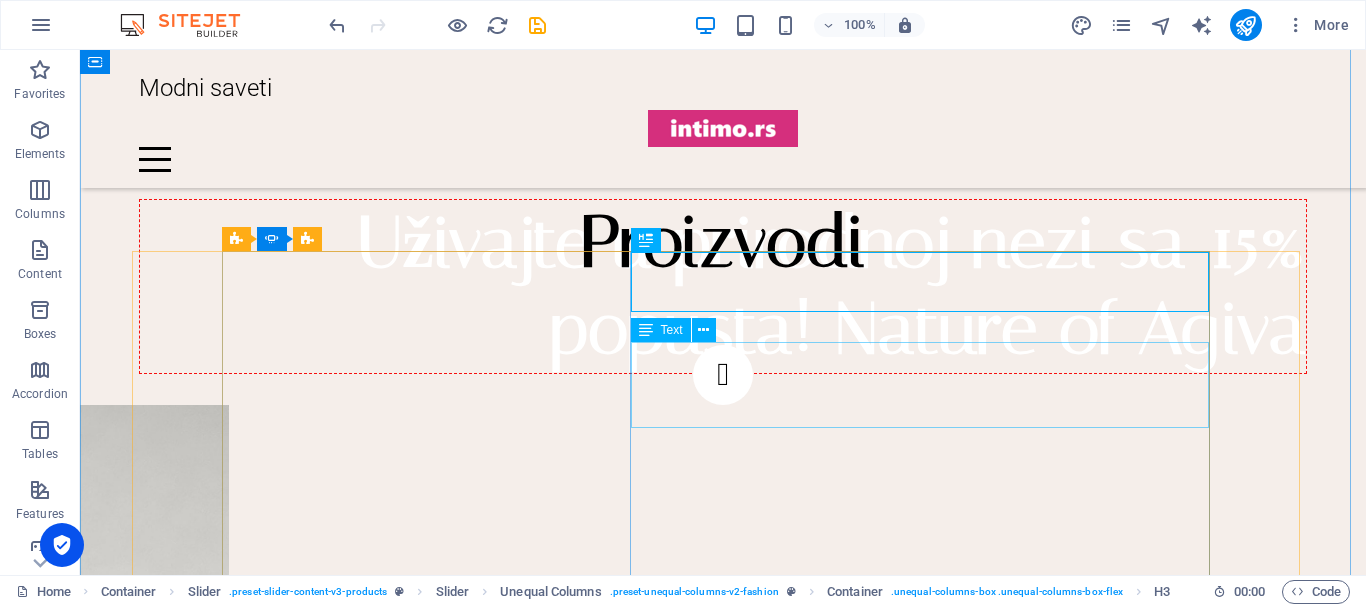 click on "Lorem ipsum dolor sit amet, consectetur adipiscing elit. Condimentum diam orci pretium a pharetra, feugiat cursus. Dictumst risus, sem egestas odio cras adipiscing vulputate. Nisi, risus in suscipit non." at bounding box center [-265, 2830] 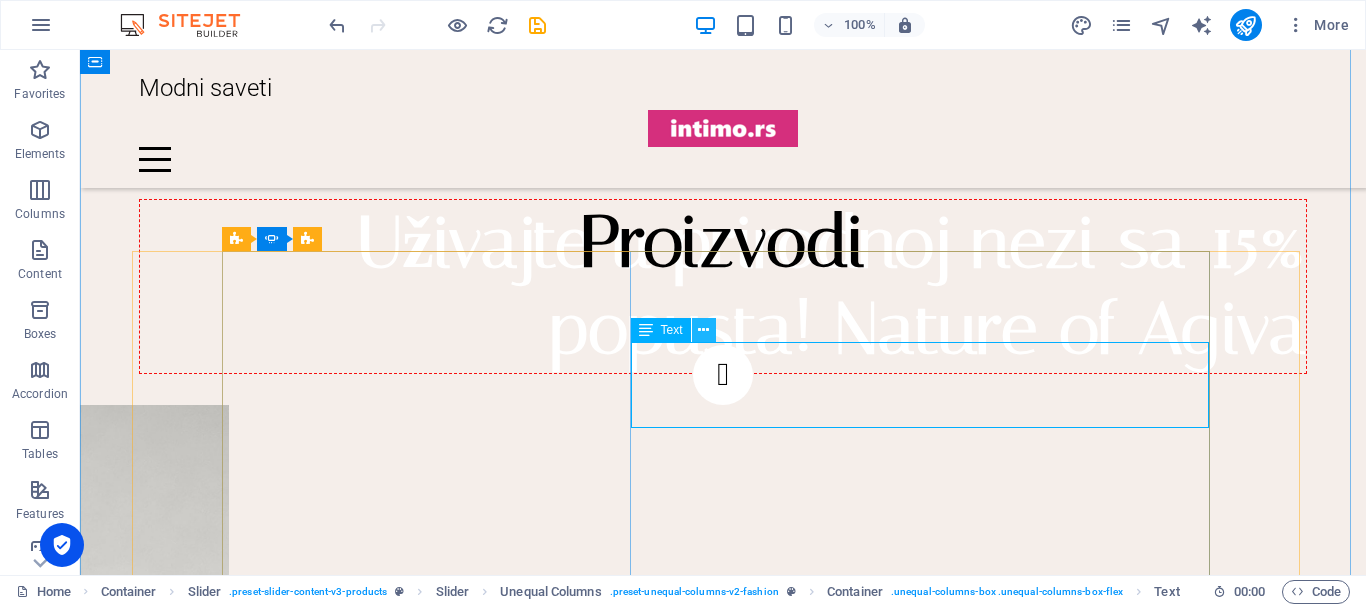 click at bounding box center (703, 330) 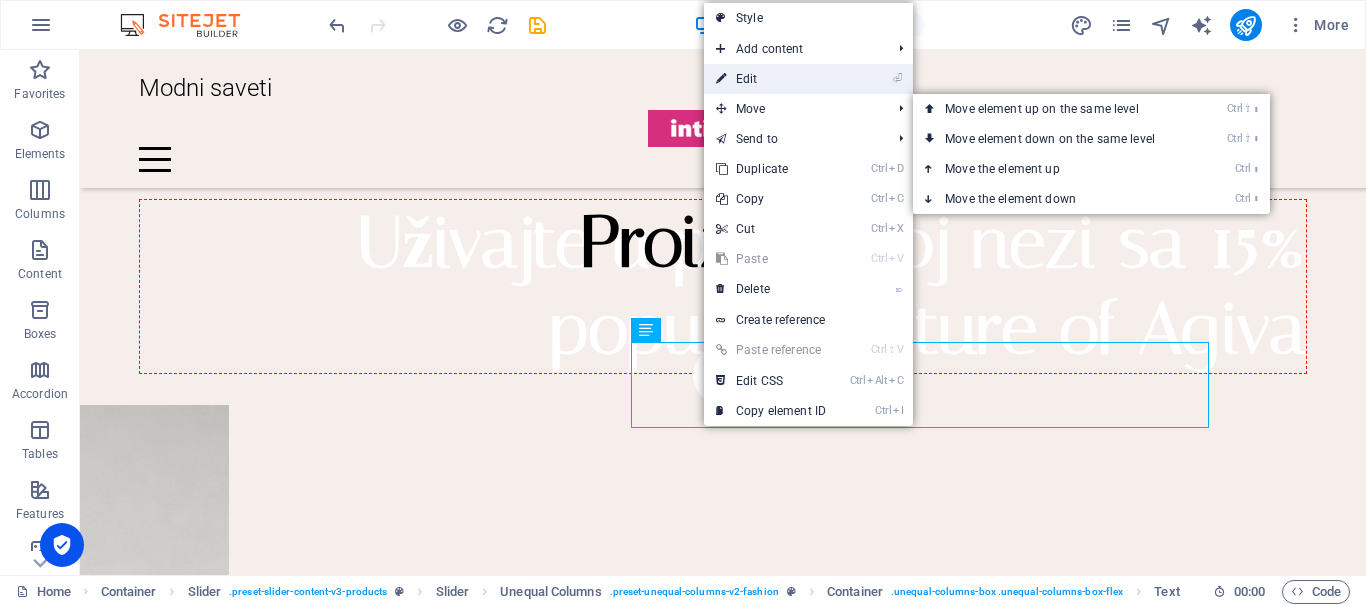 click on "⏎  Edit" at bounding box center (771, 79) 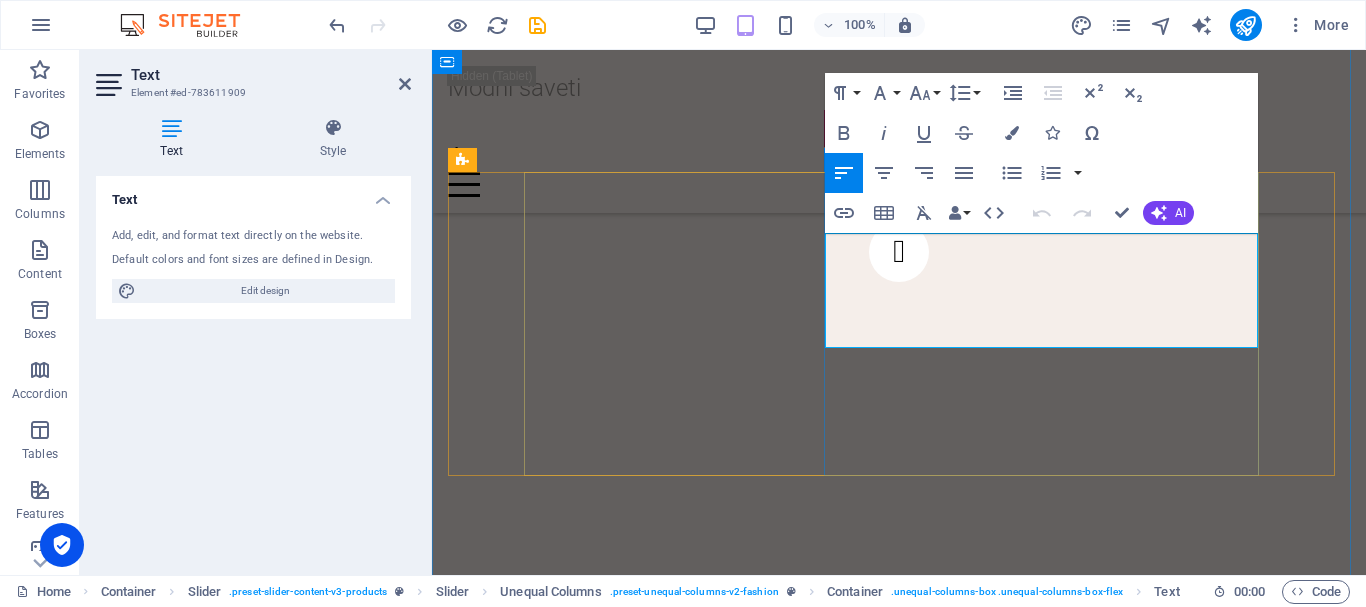 scroll, scrollTop: 2098, scrollLeft: 0, axis: vertical 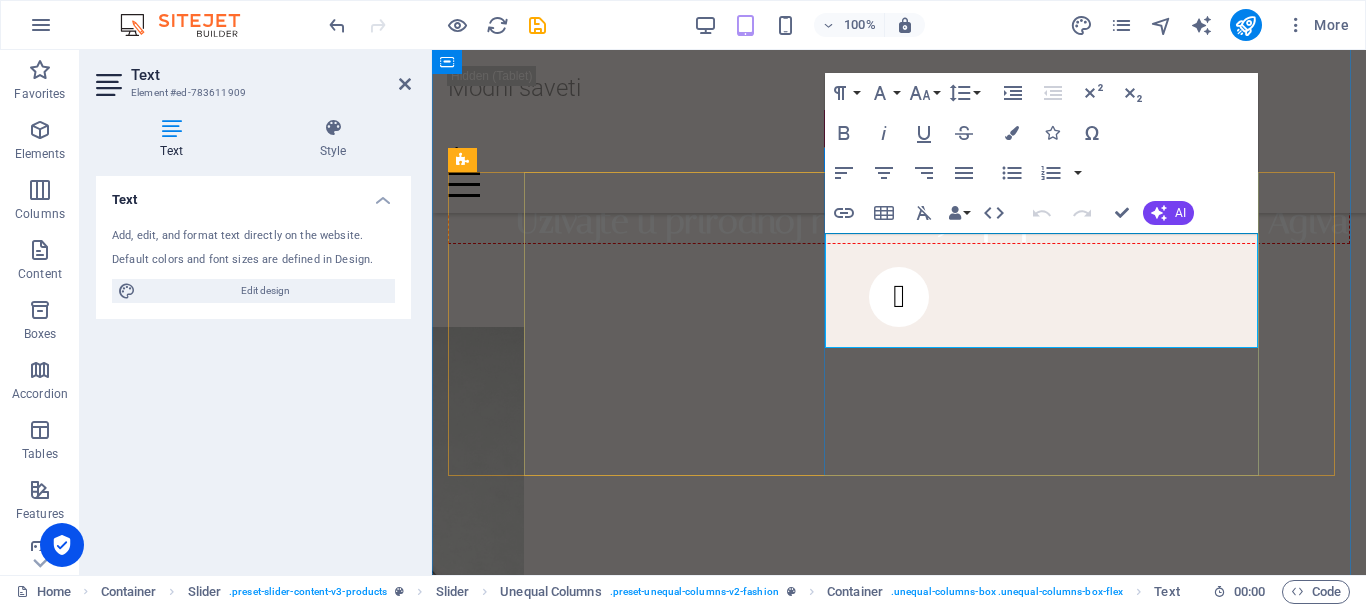 click on "Lorem ipsum dolor sit amet, consectetur adipiscing elit. Condimentum diam orci pretium a pharetra, feugiat cursus. Dictumst risus, sem egestas odio cras adipiscing vulputate. Nisi, risus in suscipit non." at bounding box center (156, 2205) 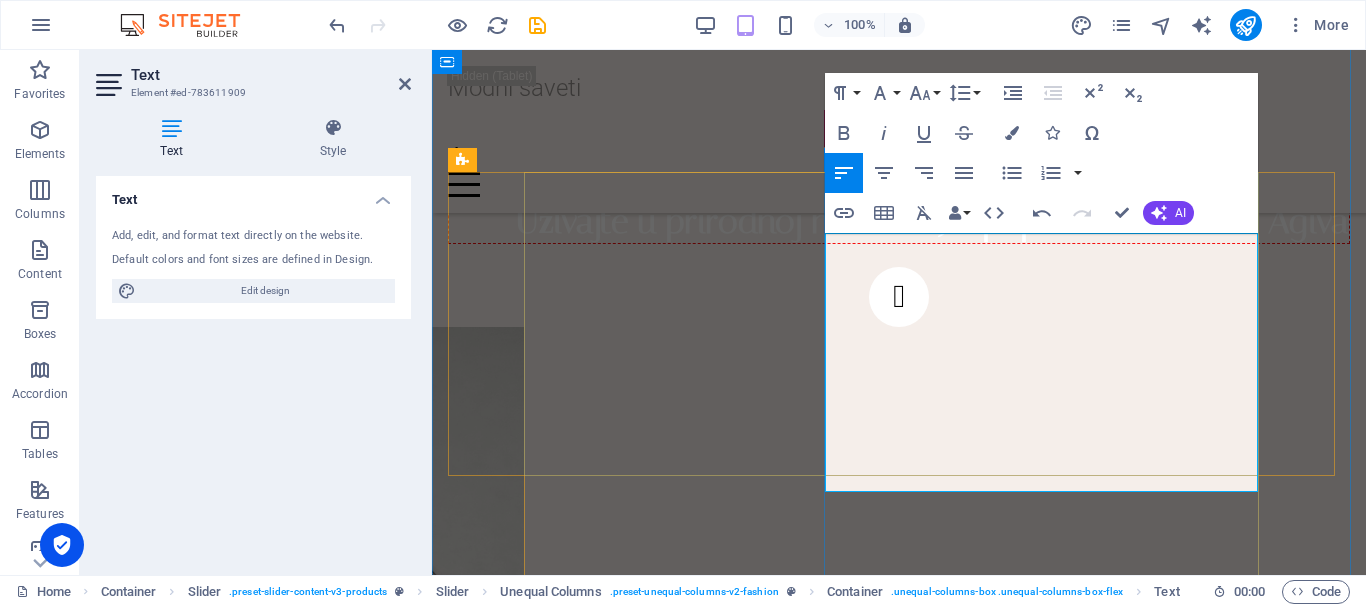 scroll, scrollTop: 4302, scrollLeft: 2, axis: both 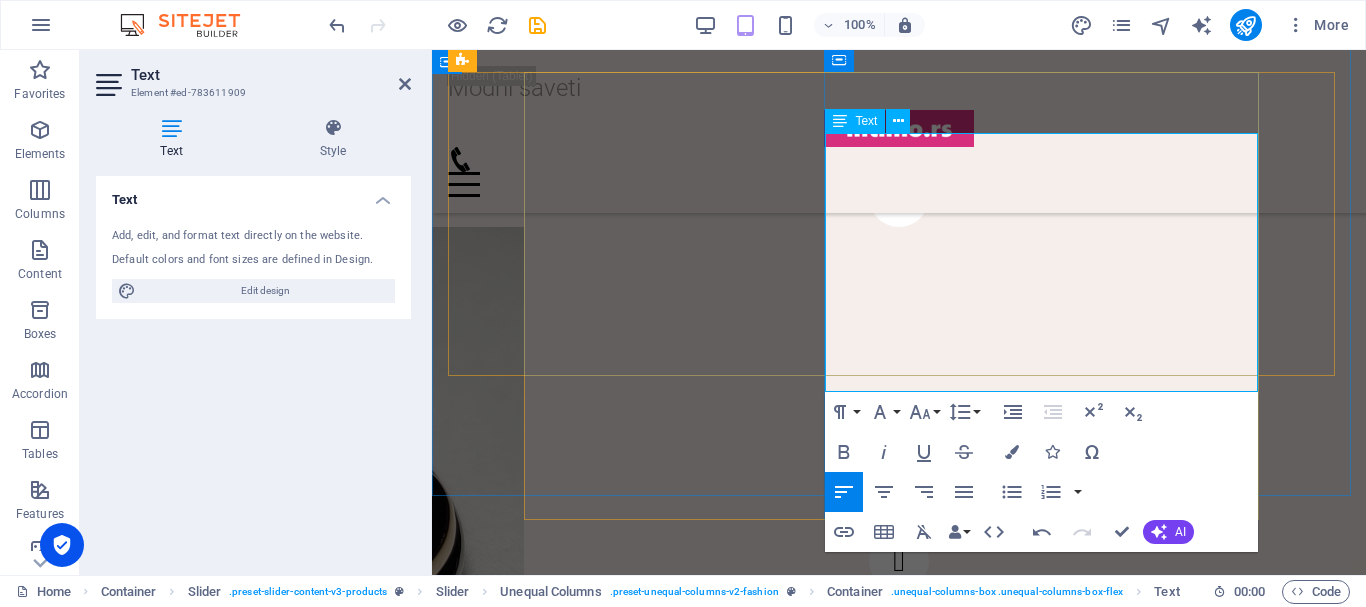 drag, startPoint x: 1121, startPoint y: 260, endPoint x: 1206, endPoint y: 371, distance: 139.807 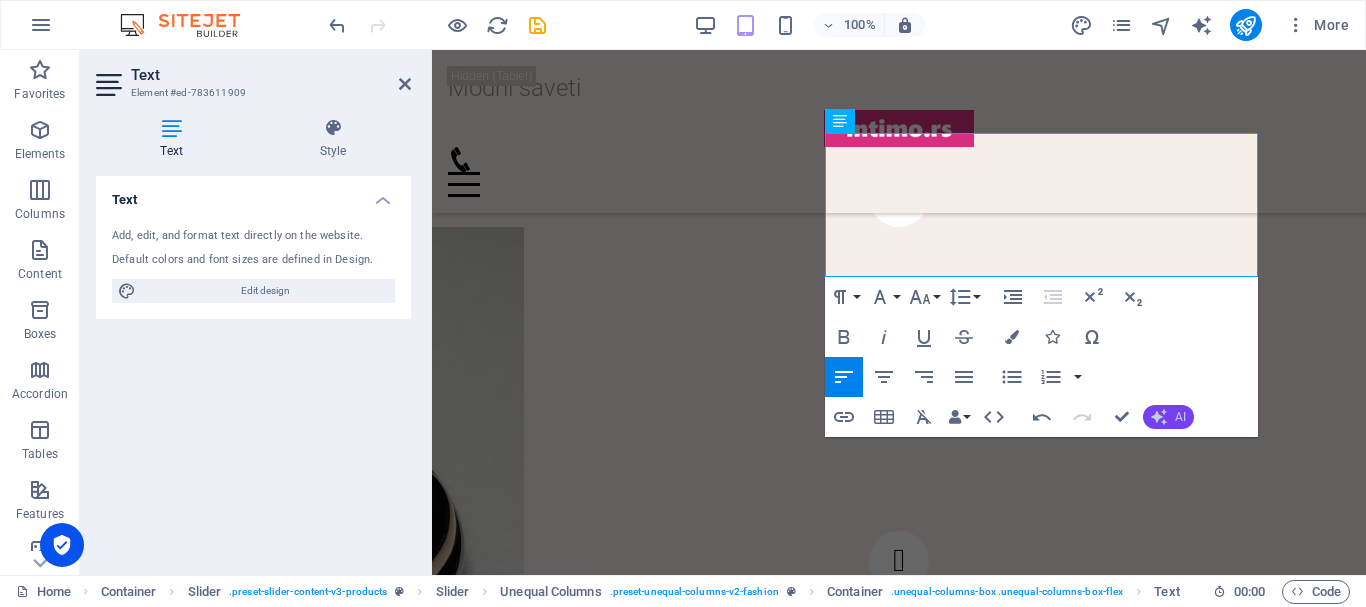 click on "AI" at bounding box center [1168, 417] 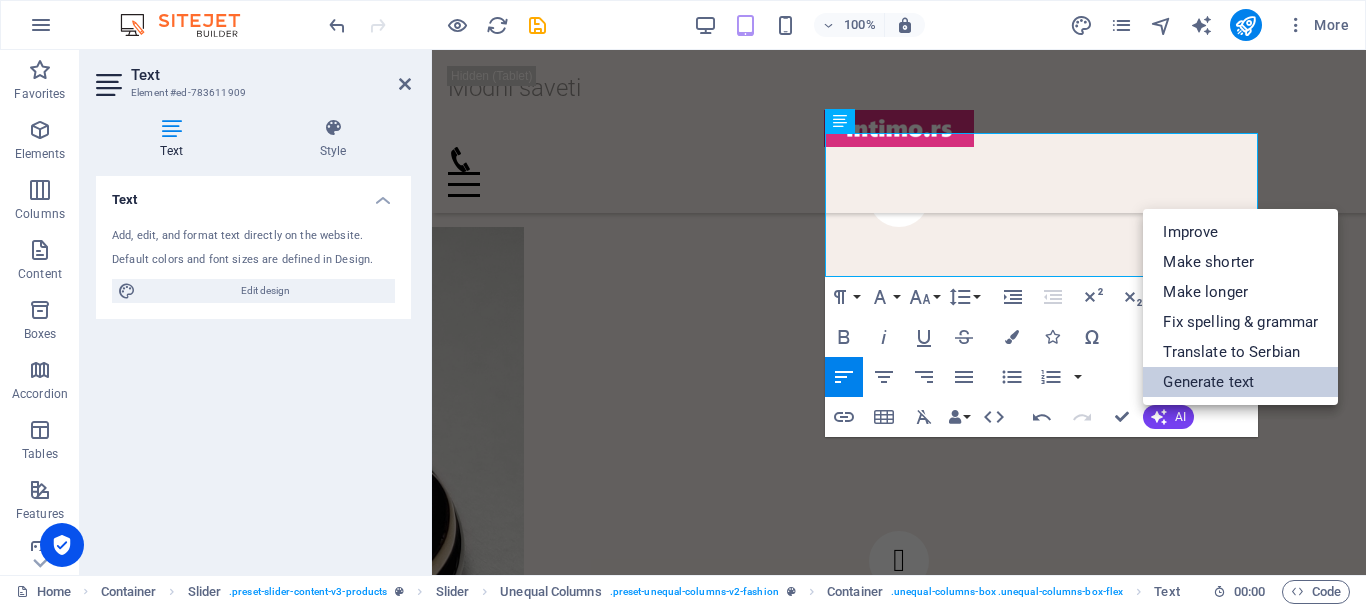 click on "Generate text" at bounding box center (1240, 382) 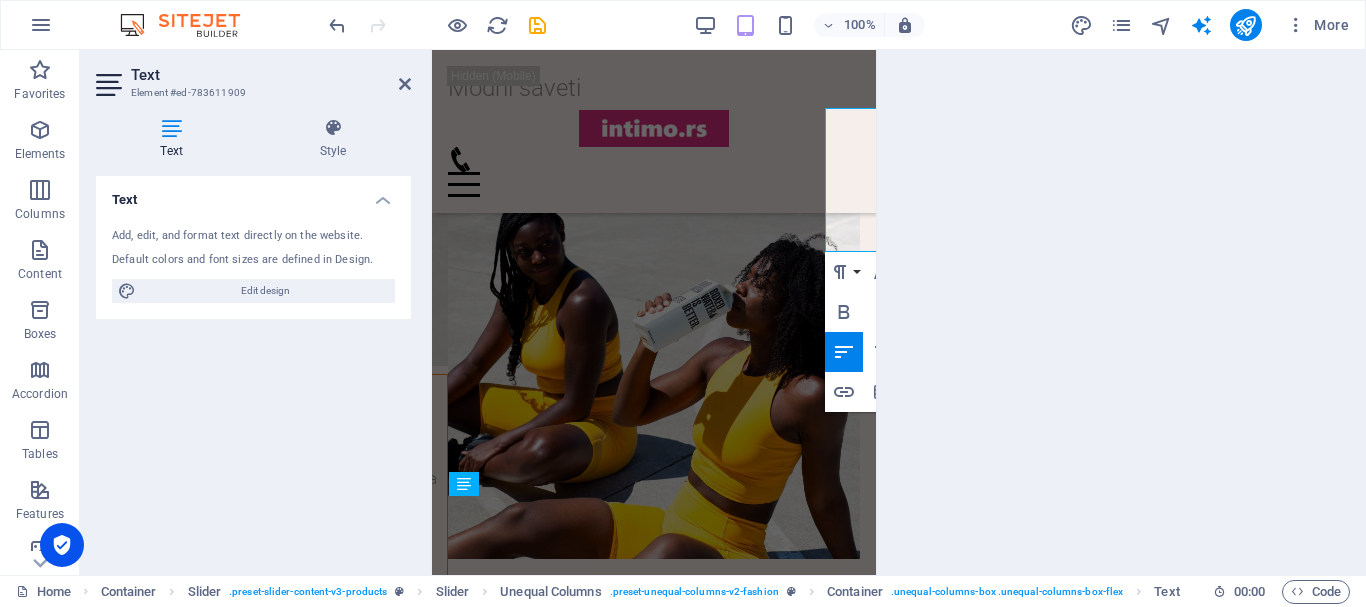 select on "English" 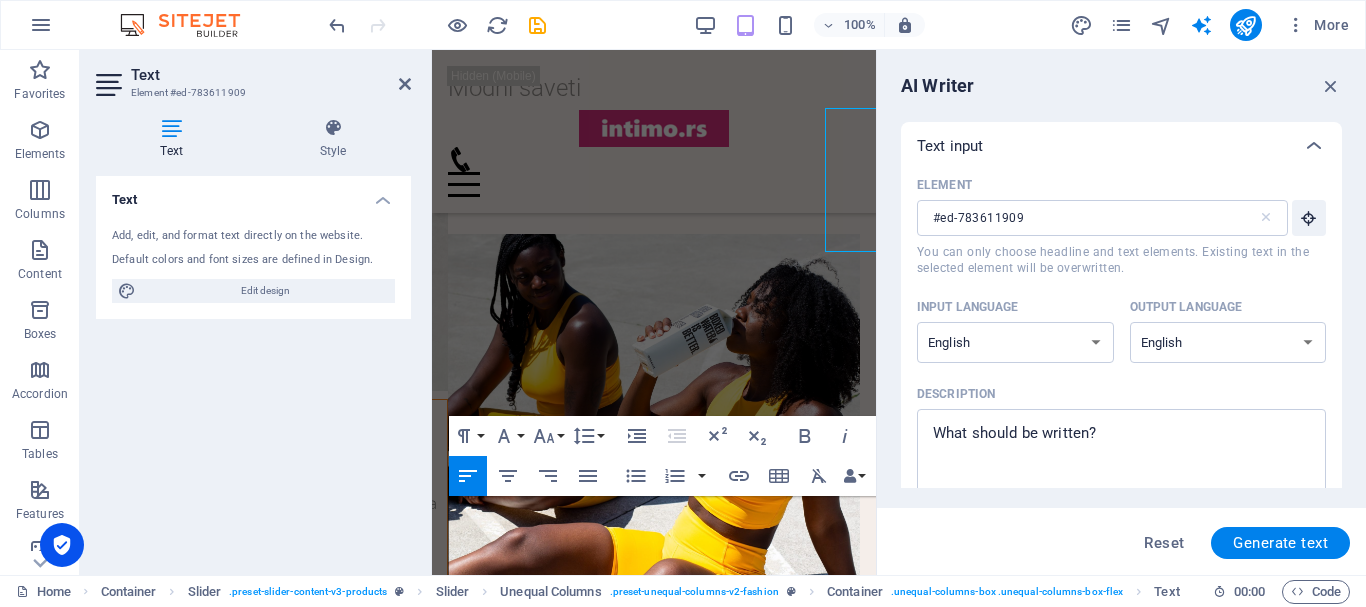 scroll, scrollTop: 2265, scrollLeft: 0, axis: vertical 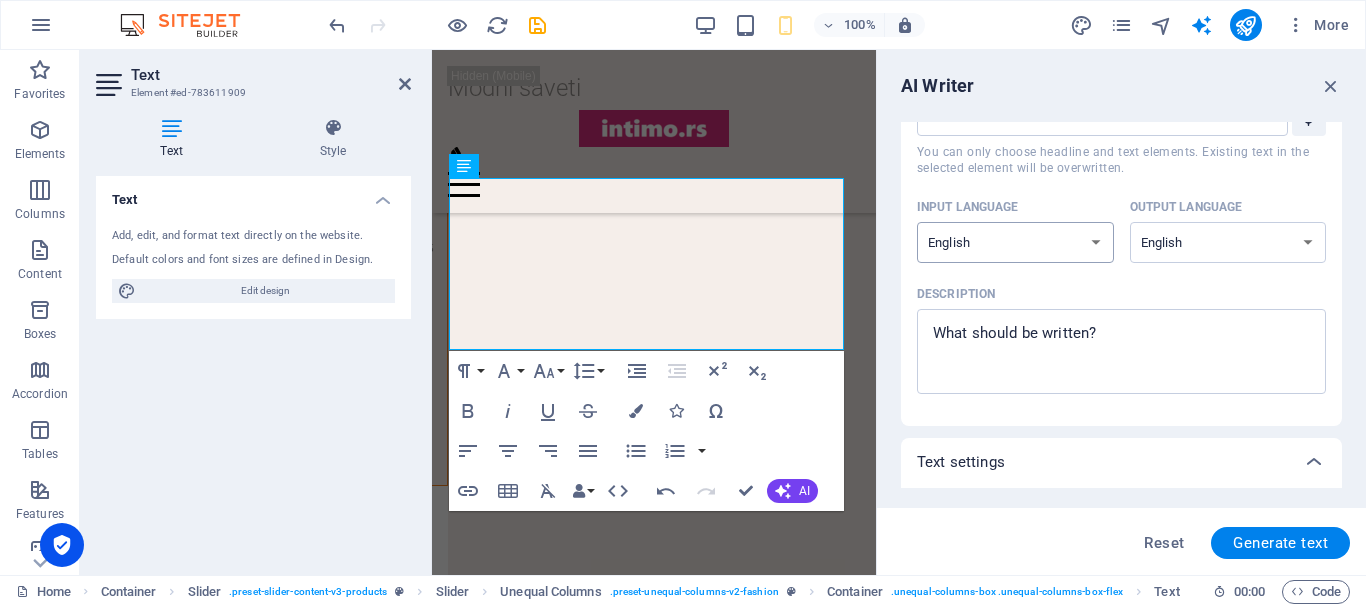 click on "Albanian Arabic Armenian Awadhi Azerbaijani Bashkir Basque Belarusian Bengali Bhojpuri Bosnian Brazilian Portuguese Bulgarian Cantonese (Yue) Catalan Chhattisgarhi Chinese Croatian Czech Danish Dogri Dutch English Estonian Faroese Finnish French Galician Georgian German Greek Gujarati Haryanvi Hindi Hungarian Indonesian Irish Italian Japanese Javanese Kannada Kashmiri Kazakh Konkani Korean Kyrgyz Latvian Lithuanian Macedonian Maithili Malay Maltese Mandarin Mandarin Chinese Marathi Marwari Min Nan Moldovan Mongolian Montenegrin Nepali Norwegian Oriya Pashto Persian (Farsi) Polish Portuguese Punjabi Rajasthani Romanian Russian Sanskrit Santali Serbian Sindhi Sinhala Slovak Slovene Slovenian Spanish Ukrainian Urdu Uzbek Vietnamese Welsh Wu" at bounding box center [1015, 242] 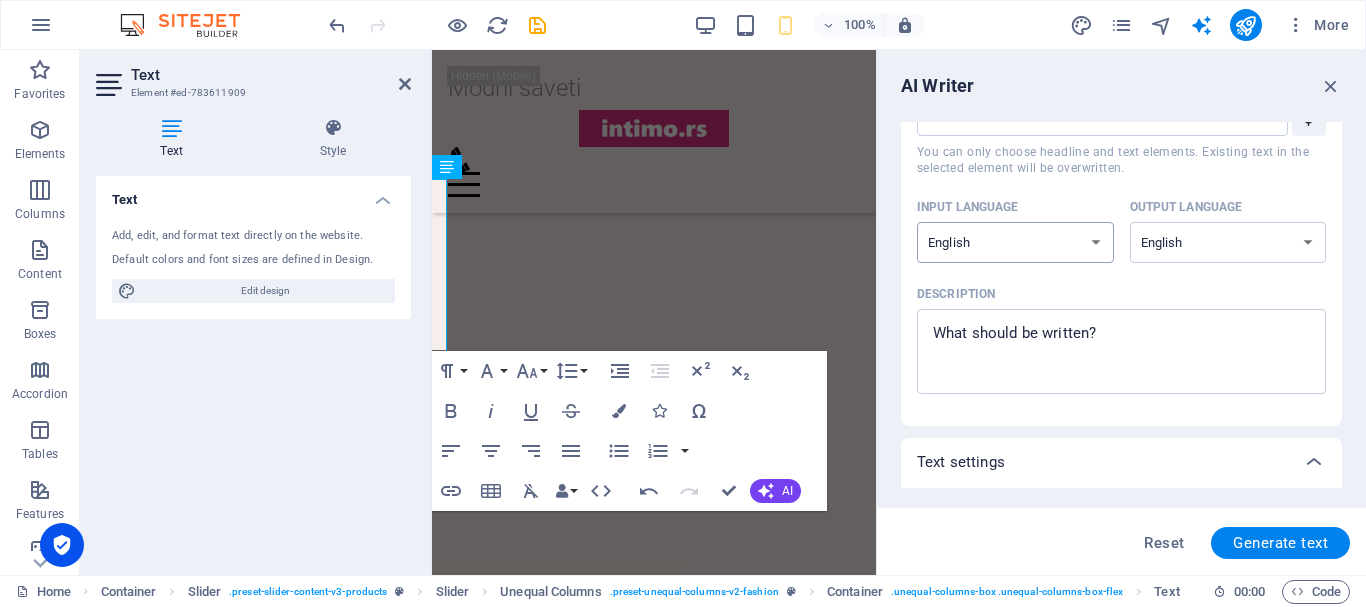 scroll, scrollTop: 2236, scrollLeft: 0, axis: vertical 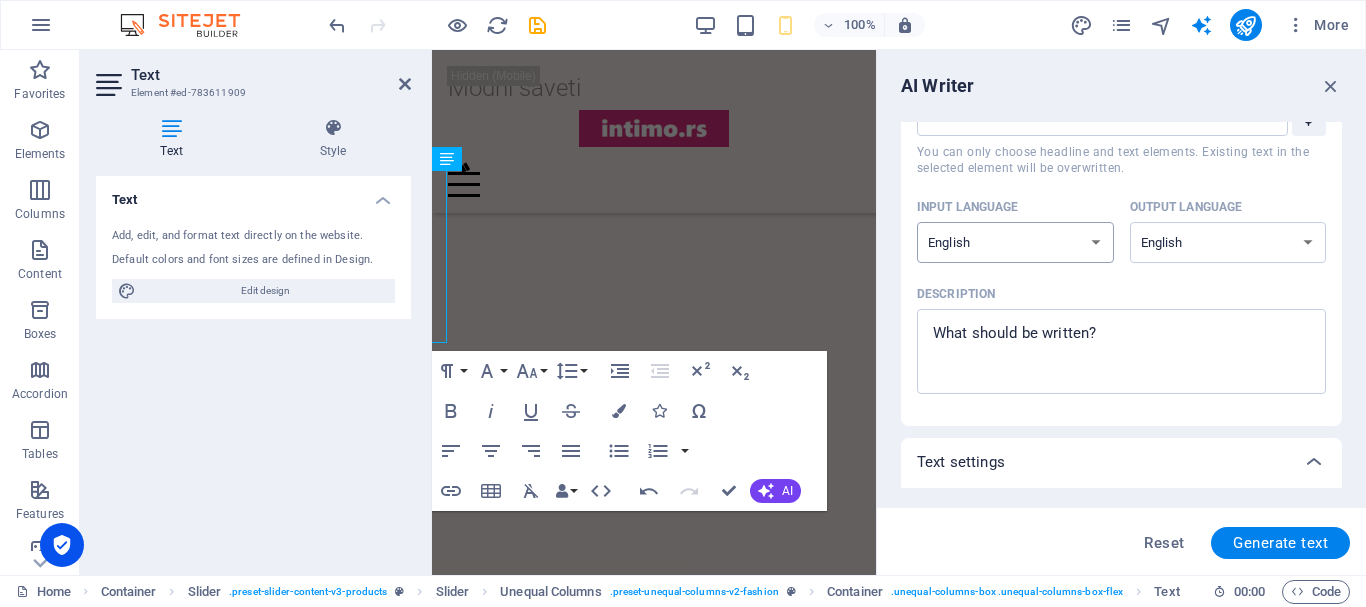 select on "Serbian" 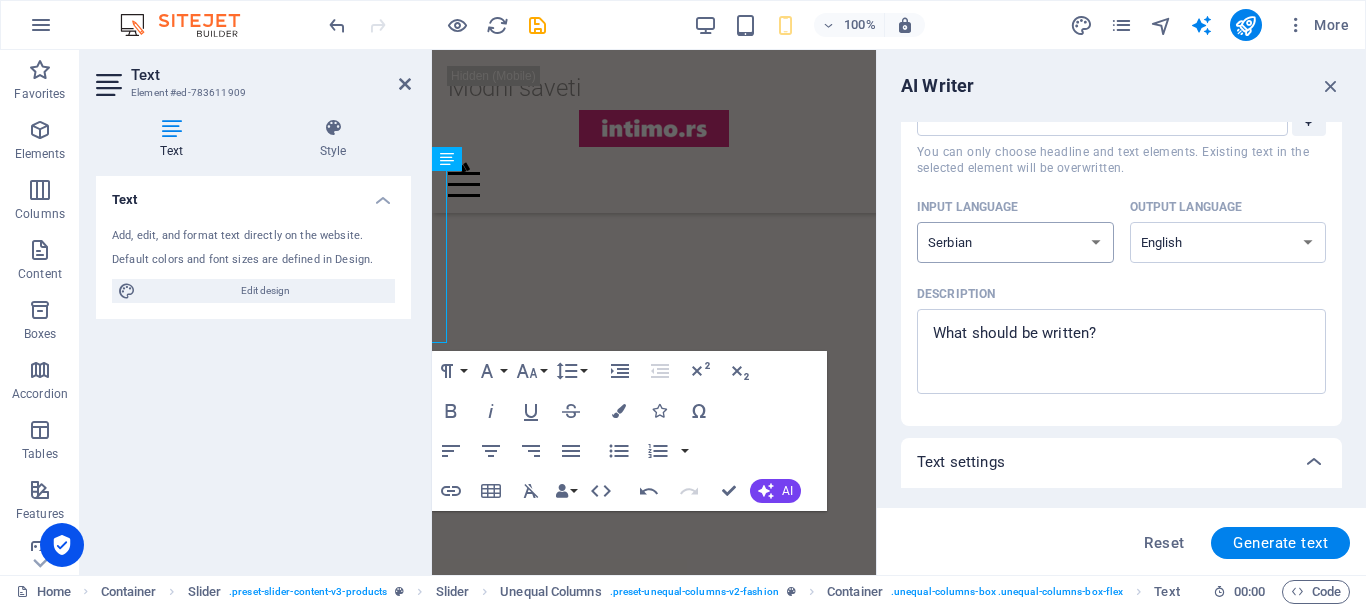 click on "Albanian Arabic Armenian Awadhi Azerbaijani Bashkir Basque Belarusian Bengali Bhojpuri Bosnian Brazilian Portuguese Bulgarian Cantonese (Yue) Catalan Chhattisgarhi Chinese Croatian Czech Danish Dogri Dutch English Estonian Faroese Finnish French Galician Georgian German Greek Gujarati Haryanvi Hindi Hungarian Indonesian Irish Italian Japanese Javanese Kannada Kashmiri Kazakh Konkani Korean Kyrgyz Latvian Lithuanian Macedonian Maithili Malay Maltese Mandarin Mandarin Chinese Marathi Marwari Min Nan Moldovan Mongolian Montenegrin Nepali Norwegian Oriya Pashto Persian (Farsi) Polish Portuguese Punjabi Rajasthani Romanian Russian Sanskrit Santali Serbian Sindhi Sinhala Slovak Slovene Slovenian Spanish Ukrainian Urdu Uzbek Vietnamese Welsh Wu" at bounding box center [1015, 242] 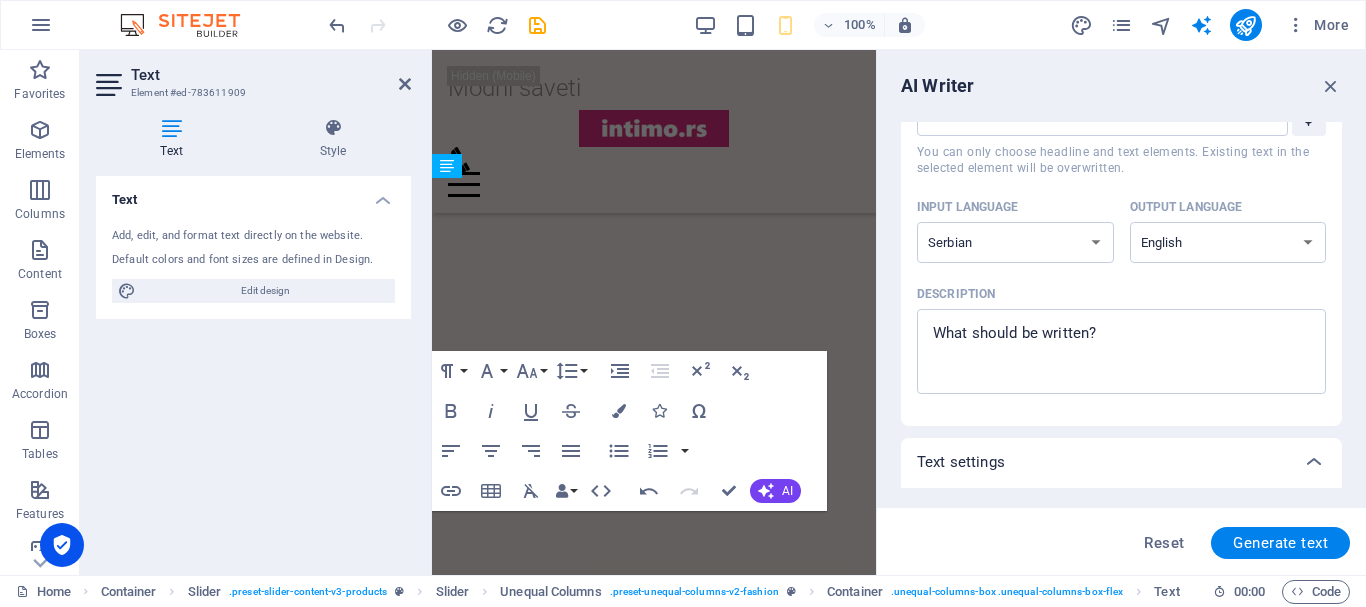 scroll, scrollTop: 2265, scrollLeft: 0, axis: vertical 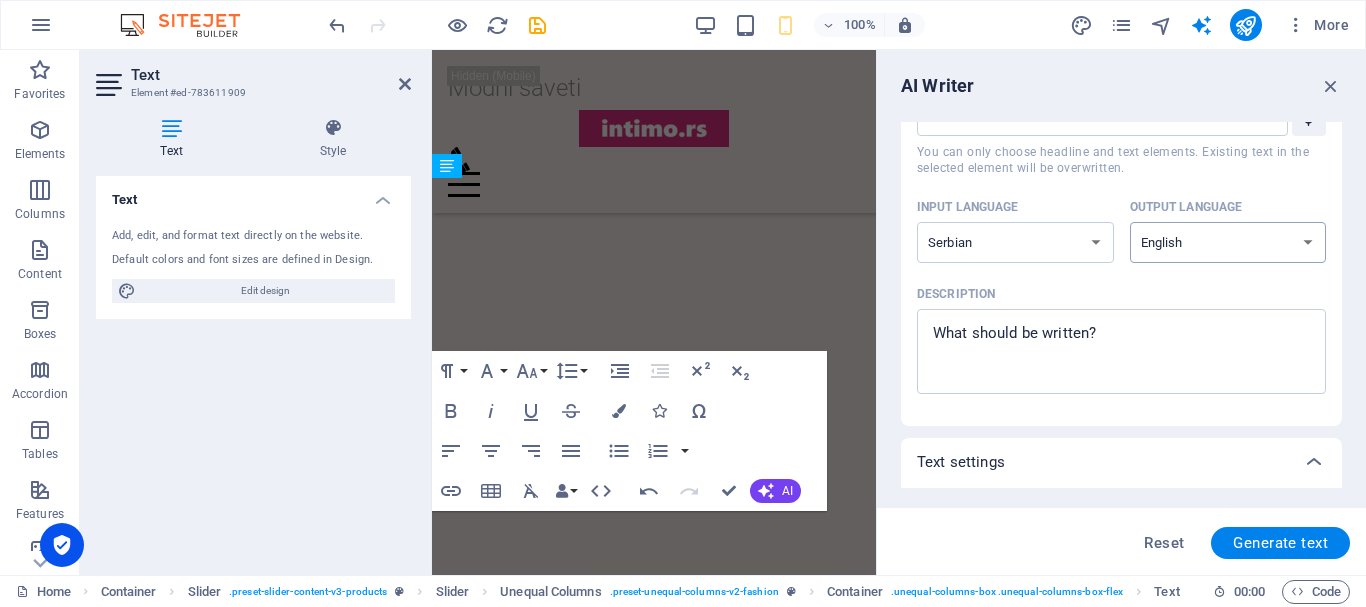 click on "Albanian Arabic Armenian Awadhi Azerbaijani Bashkir Basque Belarusian Bengali Bhojpuri Bosnian Brazilian Portuguese Bulgarian Cantonese (Yue) Catalan Chhattisgarhi Chinese Croatian Czech Danish Dogri Dutch English Estonian Faroese Finnish French Galician Georgian German Greek Gujarati Haryanvi Hindi Hungarian Indonesian Irish Italian Japanese Javanese Kannada Kashmiri Kazakh Konkani Korean Kyrgyz Latvian Lithuanian Macedonian Maithili Malay Maltese Mandarin Mandarin Chinese Marathi Marwari Min Nan Moldovan Mongolian Montenegrin Nepali Norwegian Oriya Pashto Persian (Farsi) Polish Portuguese Punjabi Rajasthani Romanian Russian Sanskrit Santali Serbian Sindhi Sinhala Slovak Slovene Slovenian Spanish Ukrainian Urdu Uzbek Vietnamese Welsh Wu" at bounding box center (1228, 242) 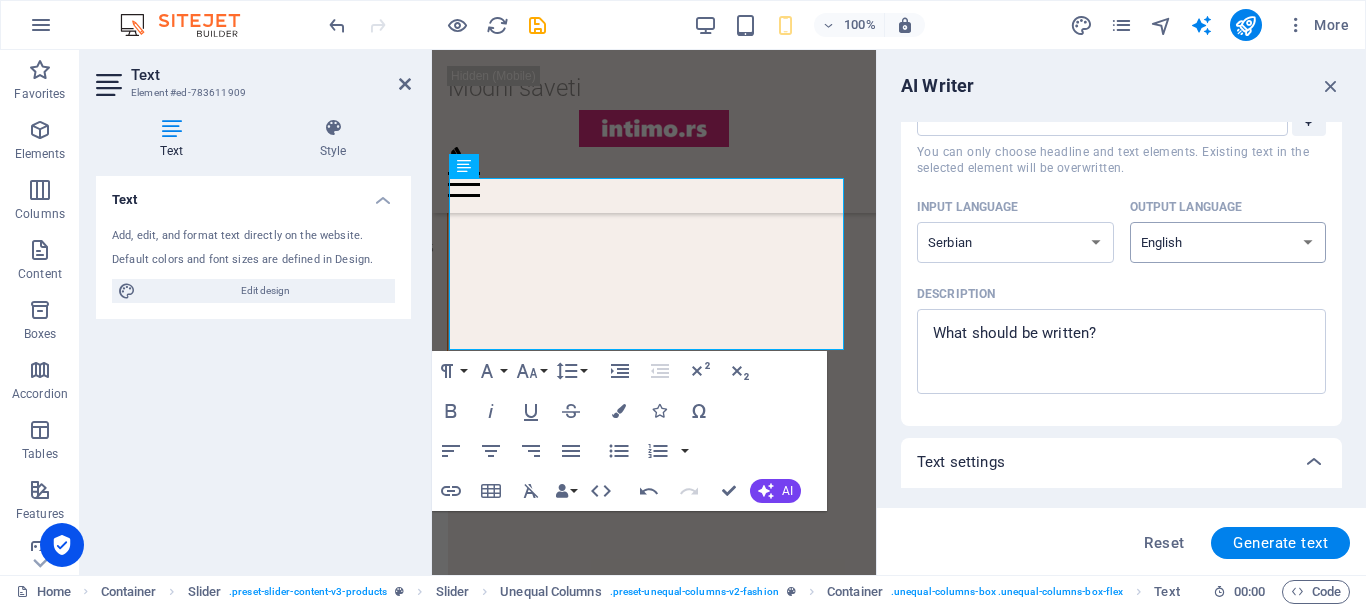 select on "Serbian" 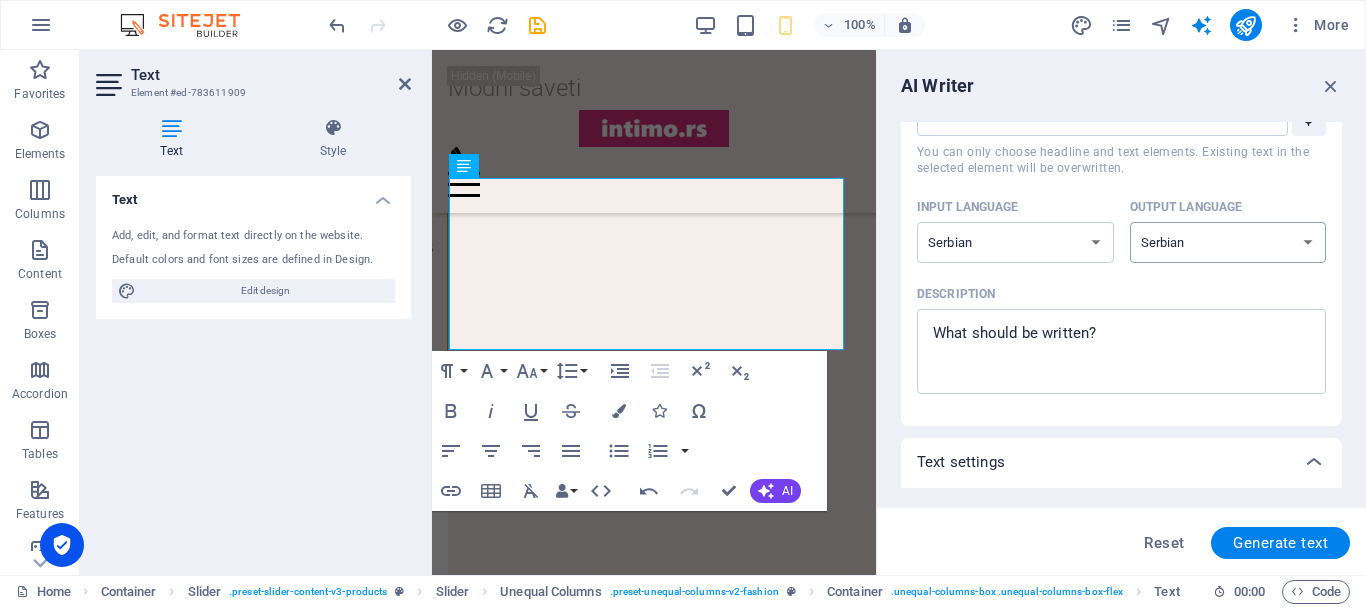 click on "Albanian Arabic Armenian Awadhi Azerbaijani Bashkir Basque Belarusian Bengali Bhojpuri Bosnian Brazilian Portuguese Bulgarian Cantonese (Yue) Catalan Chhattisgarhi Chinese Croatian Czech Danish Dogri Dutch English Estonian Faroese Finnish French Galician Georgian German Greek Gujarati Haryanvi Hindi Hungarian Indonesian Irish Italian Japanese Javanese Kannada Kashmiri Kazakh Konkani Korean Kyrgyz Latvian Lithuanian Macedonian Maithili Malay Maltese Mandarin Mandarin Chinese Marathi Marwari Min Nan Moldovan Mongolian Montenegrin Nepali Norwegian Oriya Pashto Persian (Farsi) Polish Portuguese Punjabi Rajasthani Romanian Russian Sanskrit Santali Serbian Sindhi Sinhala Slovak Slovene Slovenian Spanish Ukrainian Urdu Uzbek Vietnamese Welsh Wu" at bounding box center [1228, 242] 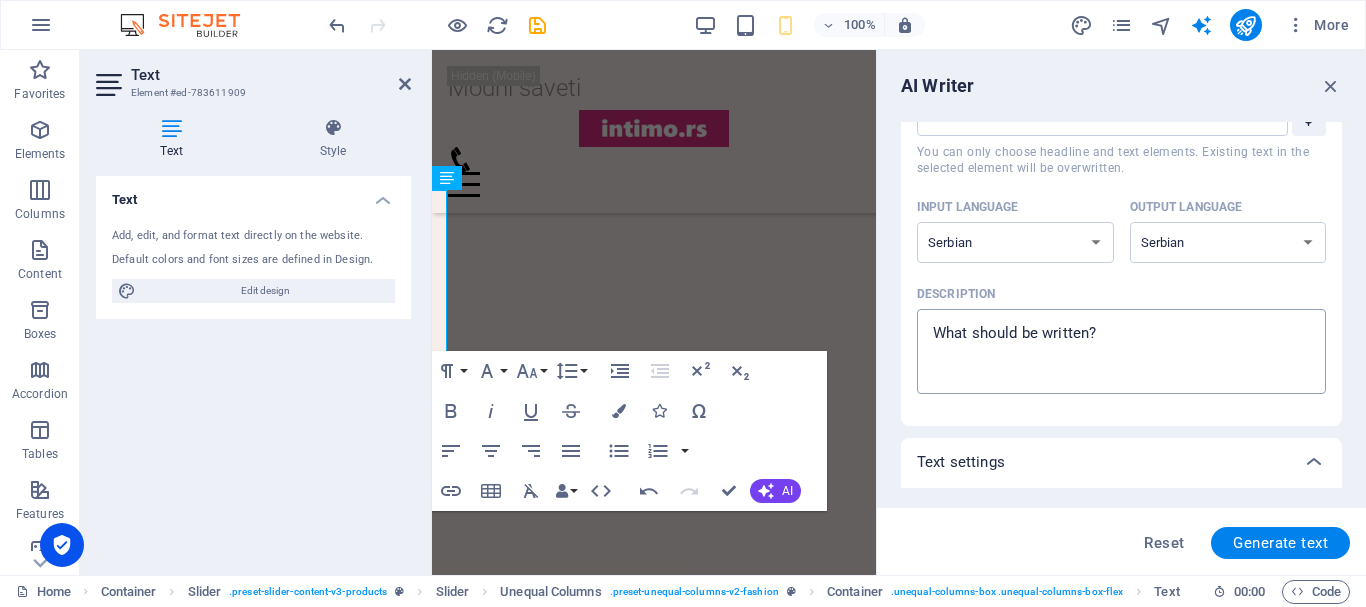 scroll, scrollTop: 0, scrollLeft: 0, axis: both 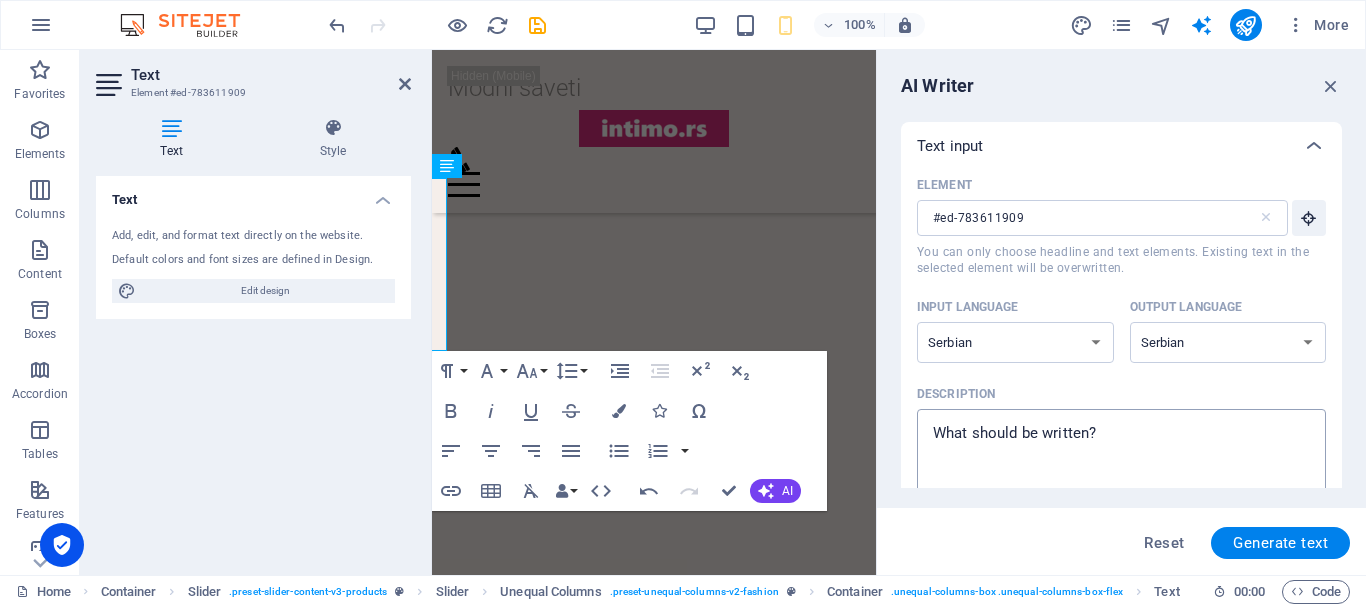 type on "x" 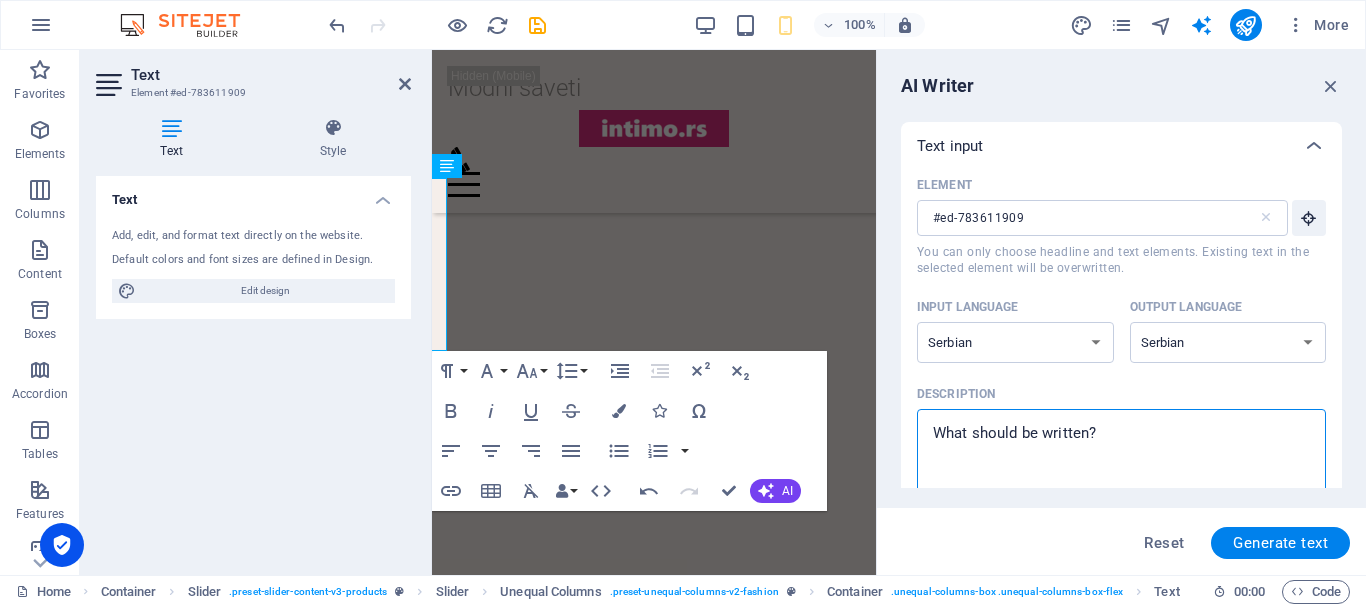 drag, startPoint x: 1121, startPoint y: 433, endPoint x: 939, endPoint y: 431, distance: 182.01099 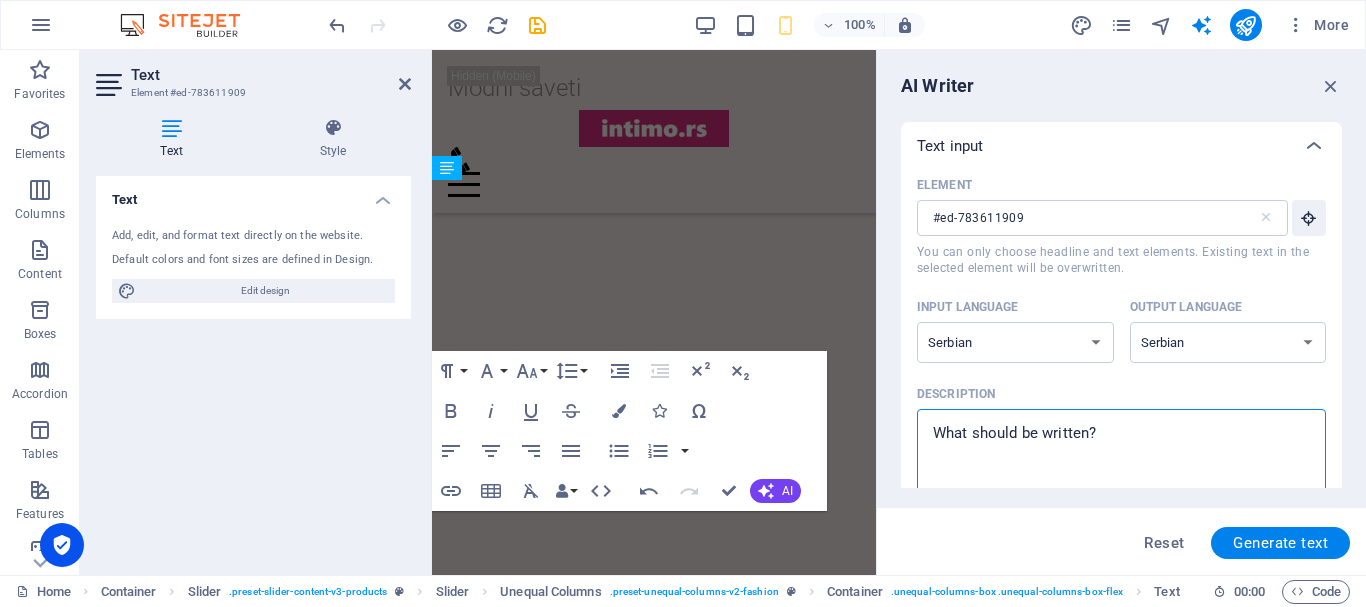 scroll, scrollTop: 2250, scrollLeft: 0, axis: vertical 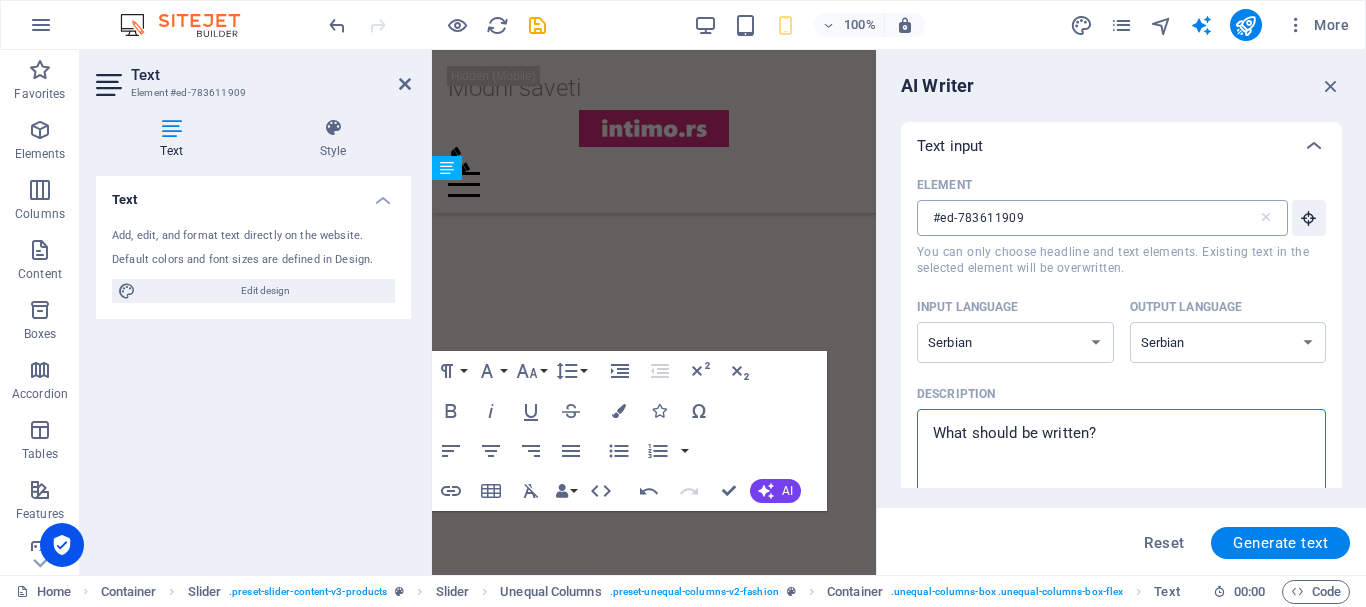 type on "Lormar FEEL grudnjak - Serija ULTRASHINE Lormar FEEL bez žice, bretele koje se skidaju, idealno za leto, elegantan look. Efekat svile + super mekane korpice = luksuz za svaki [PERSON_NAME]. Lormar Ultrashine za one koje [PERSON_NAME] vrhunski kvalitet i blistav izgled." 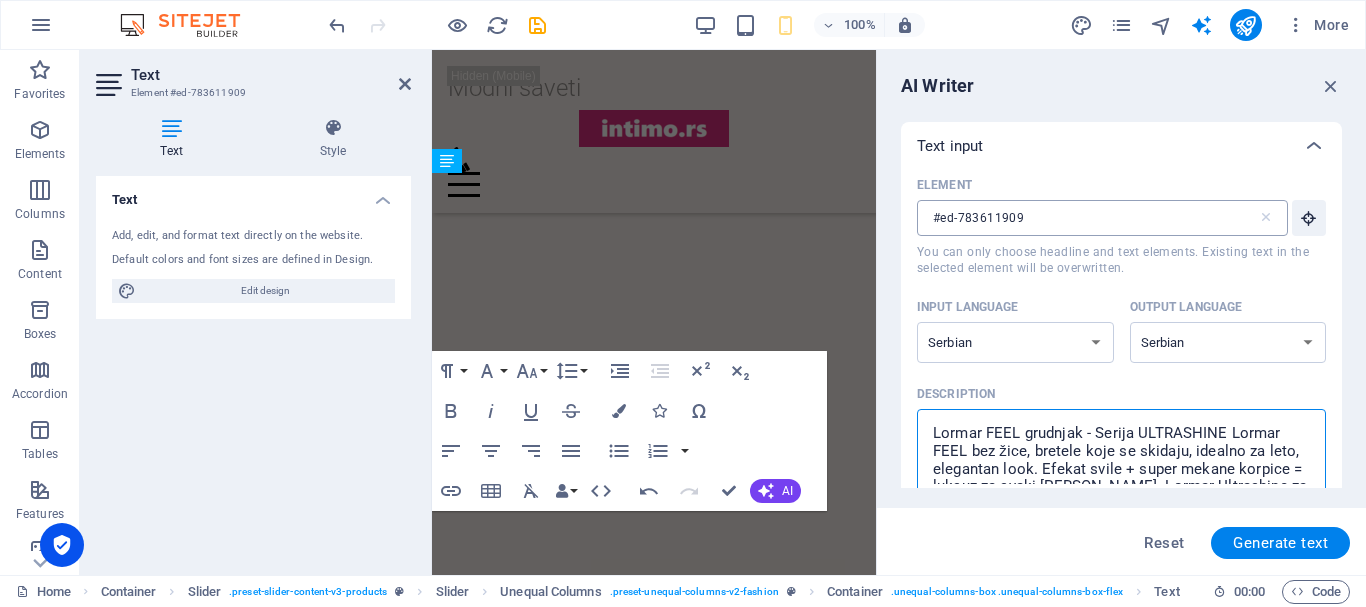 scroll, scrollTop: 30, scrollLeft: 0, axis: vertical 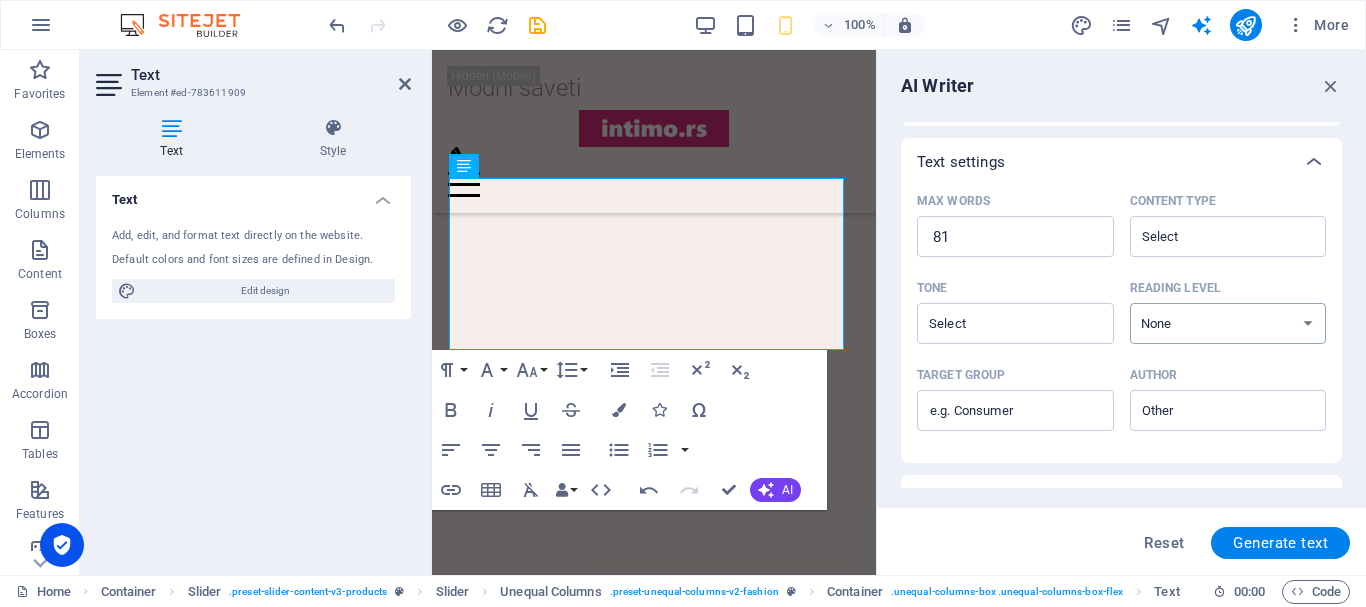 type on "Lormar FEEL grudnjak - Serija ULTRASHINE Lormar FEEL bez žice, bretele koje se skidaju, idealno za leto, elegantan look. Efekat svile + super mekane korpice = luksuz za svaki [PERSON_NAME]. Lormar Ultrashine za one koje [PERSON_NAME] vrhunski kvalitet i blistav izgled." 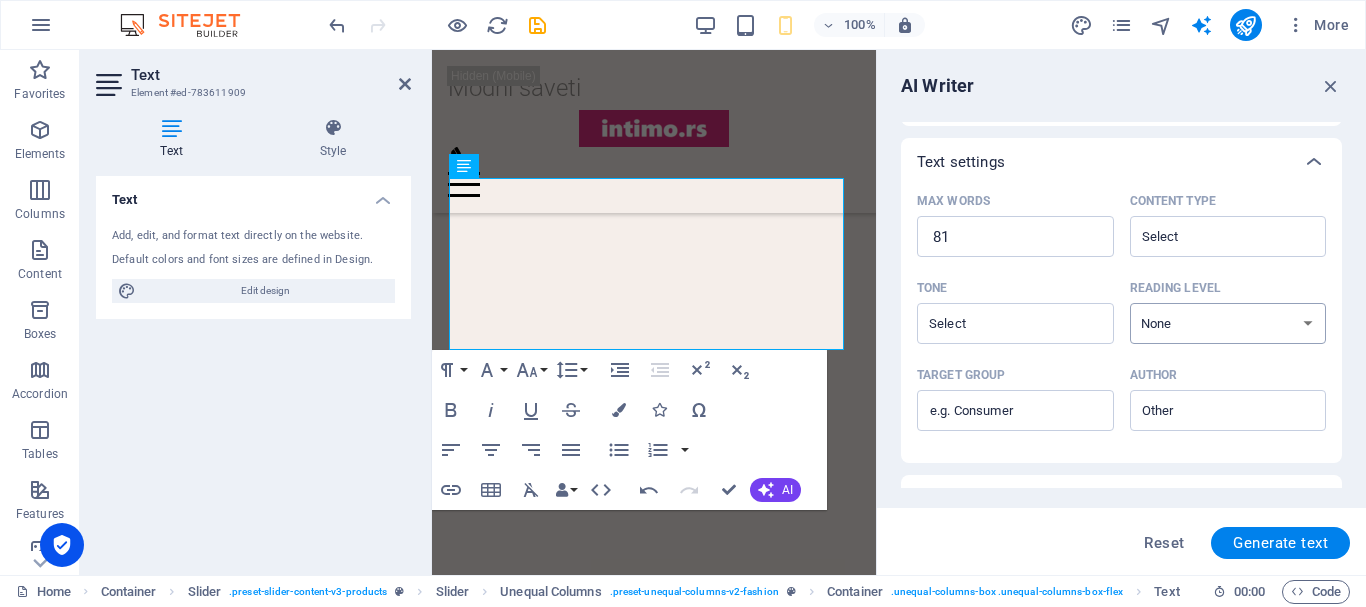 click on "None Academic Adult Teen Child" at bounding box center (1228, 323) 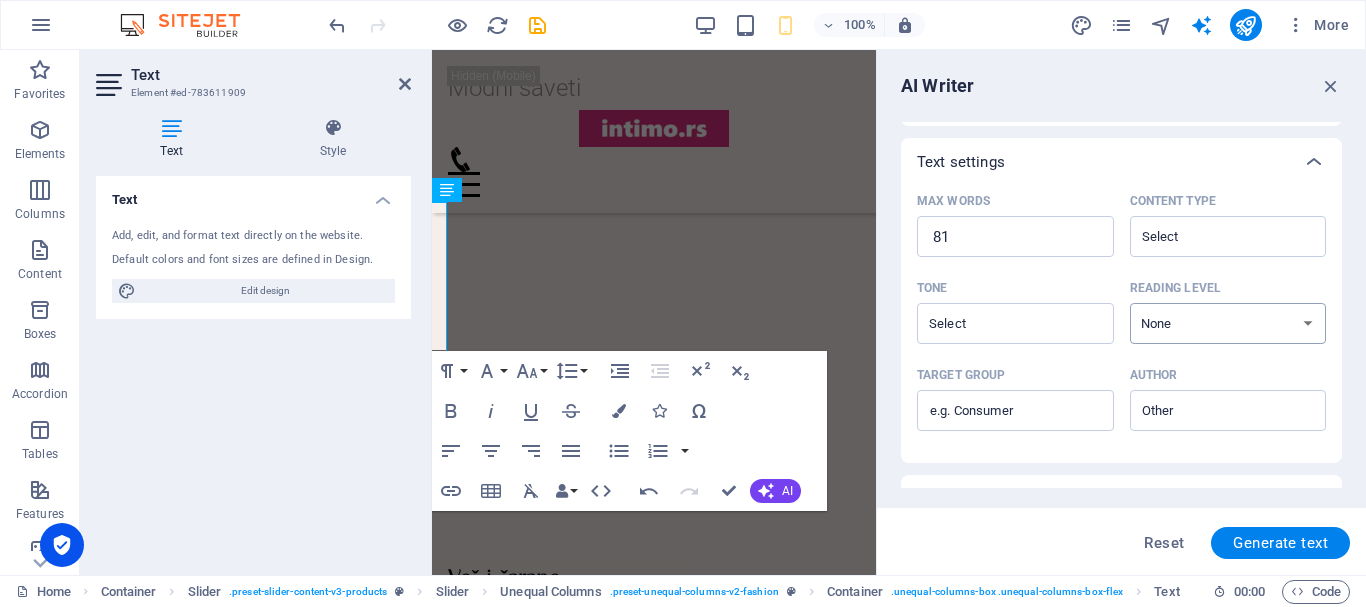 scroll, scrollTop: 2236, scrollLeft: 0, axis: vertical 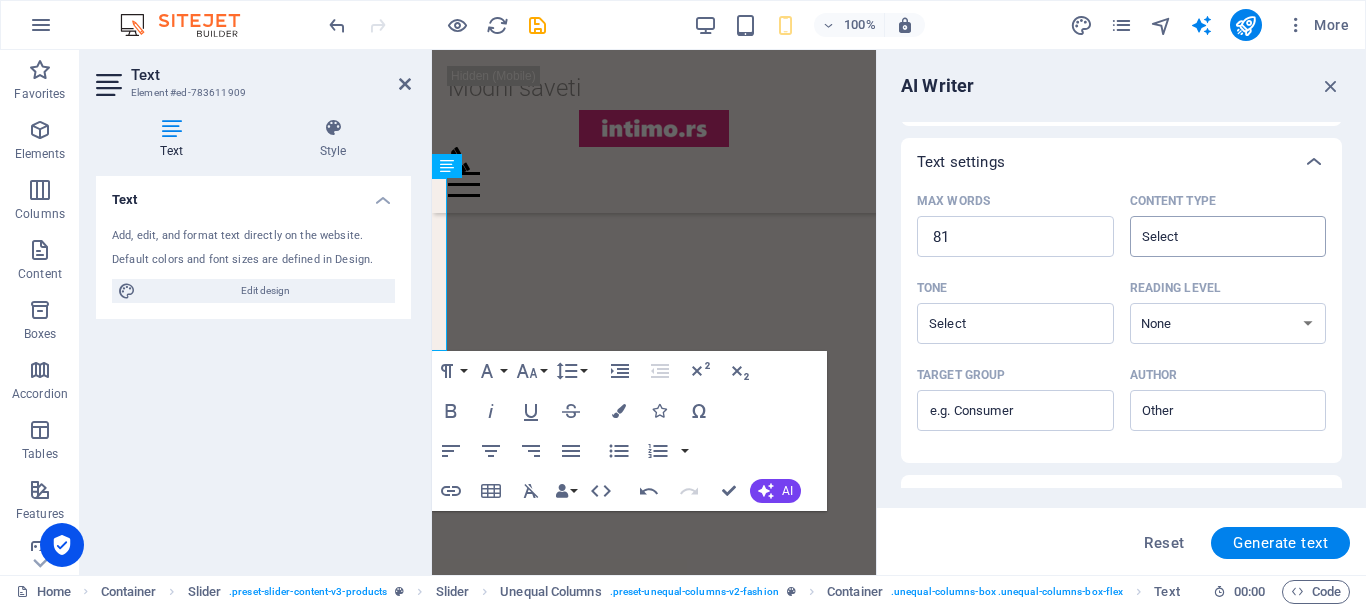 click on "Reading level" at bounding box center (1224, 288) 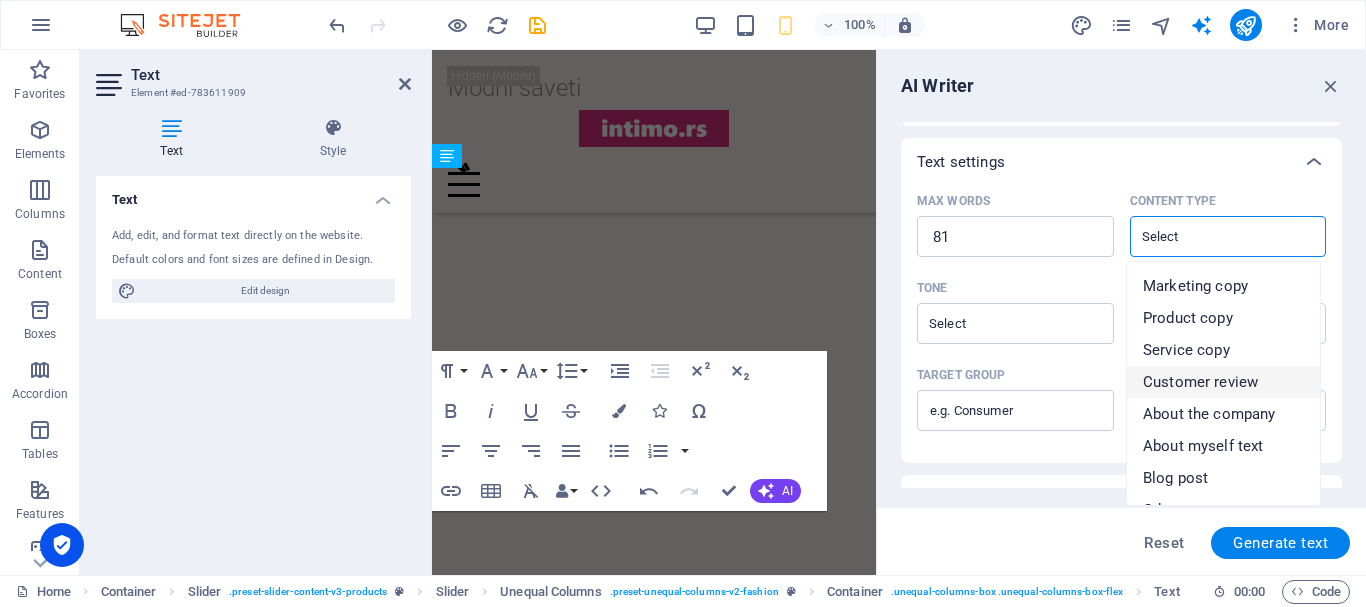 scroll, scrollTop: 2265, scrollLeft: 0, axis: vertical 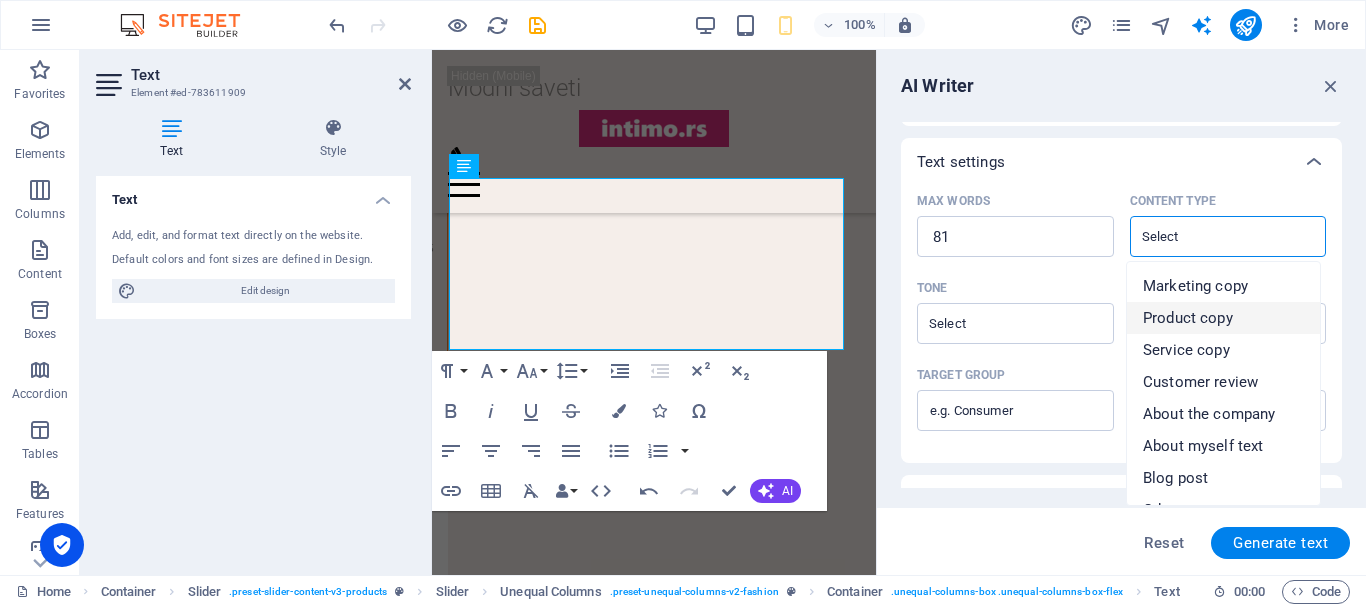 click on "Product copy" at bounding box center [1188, 318] 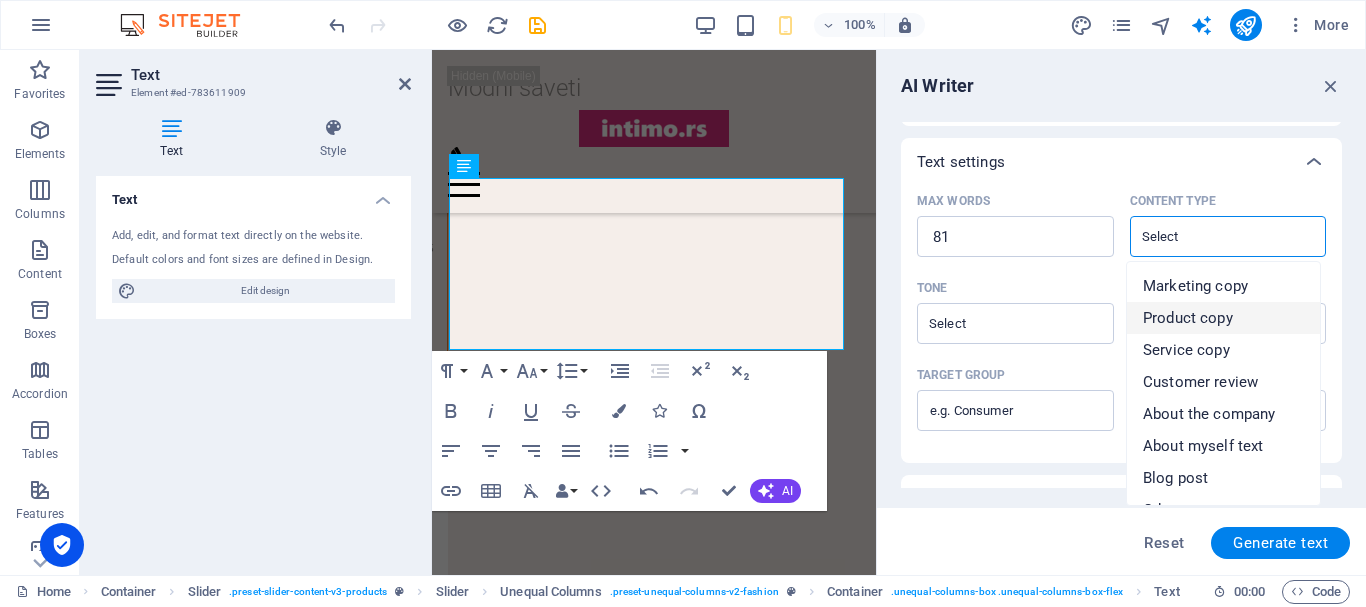 type on "Product copy" 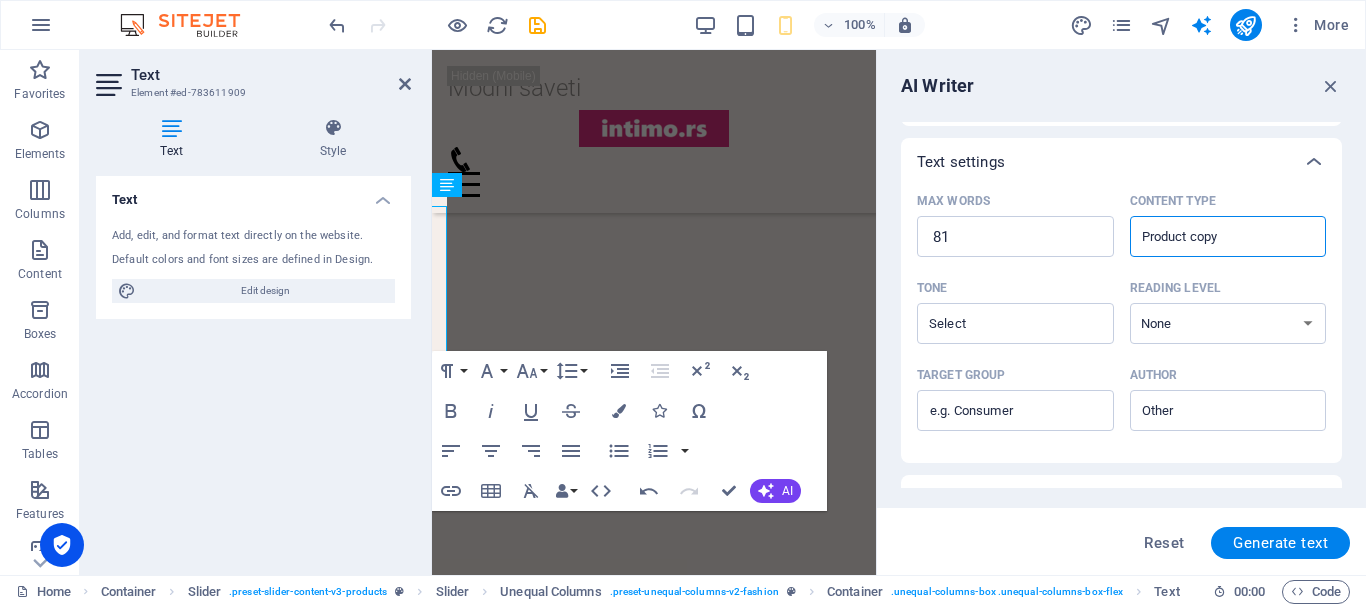 scroll, scrollTop: 2236, scrollLeft: 0, axis: vertical 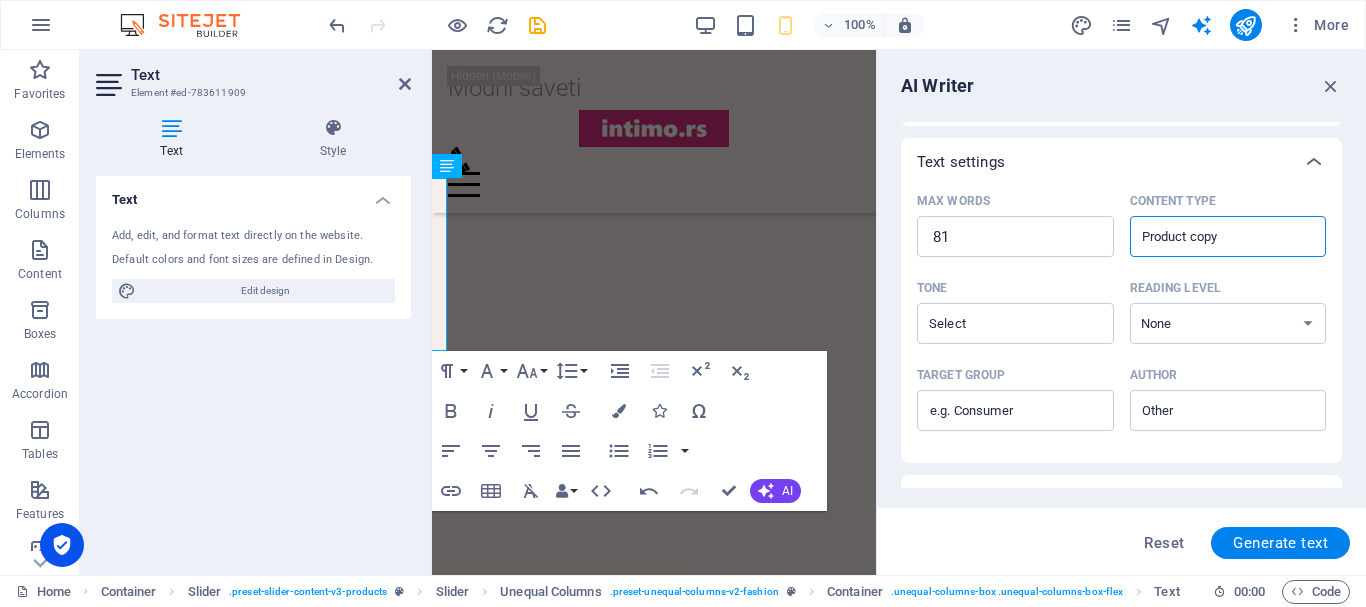 click on "Tone ​ Reading level None Academic Adult Teen Child" at bounding box center (1121, 316) 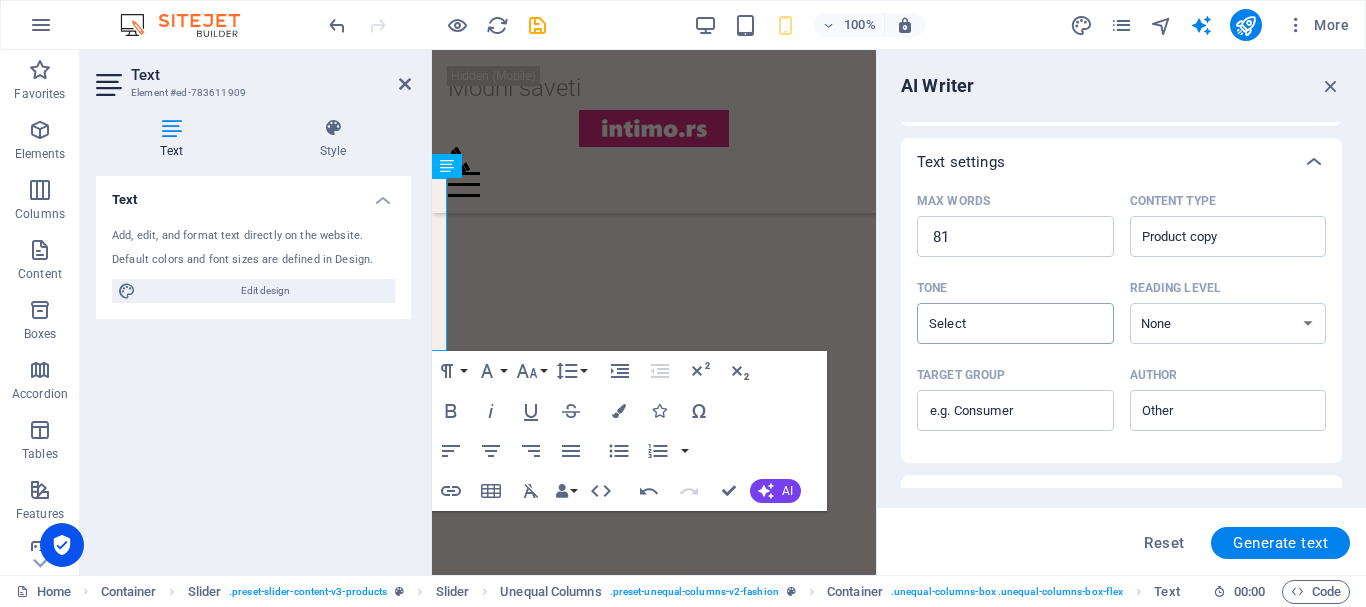 click on "Tone ​" at bounding box center (999, 323) 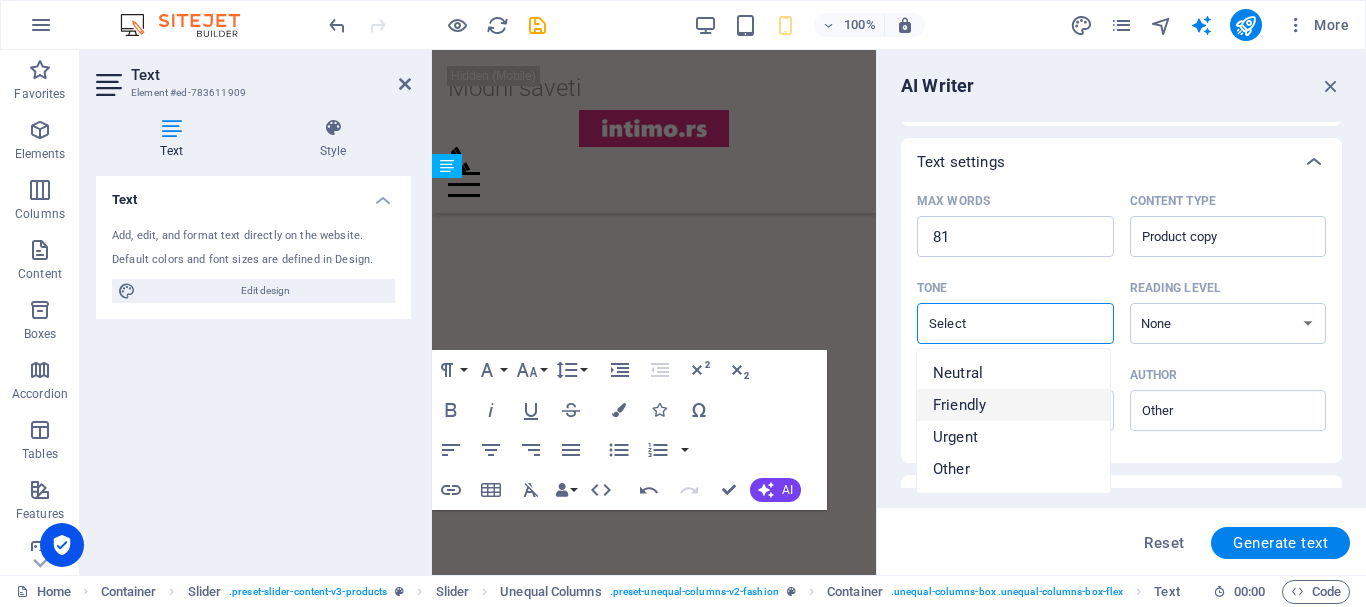 scroll, scrollTop: 2265, scrollLeft: 0, axis: vertical 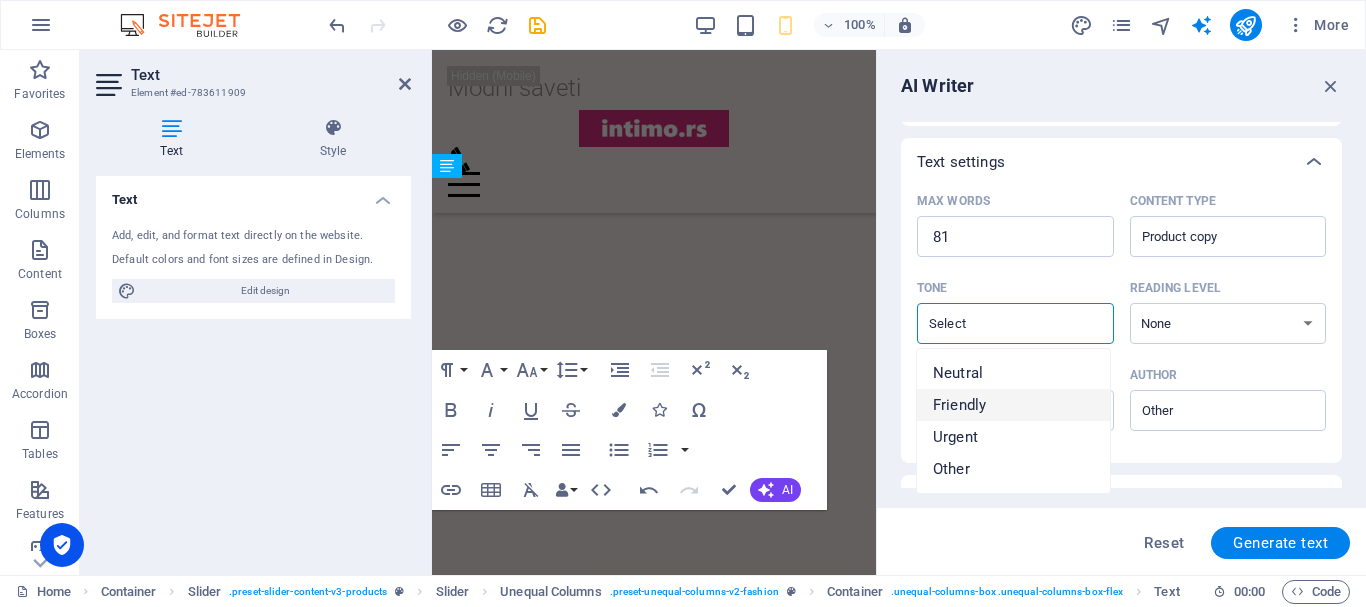 click on "Friendly" at bounding box center (959, 405) 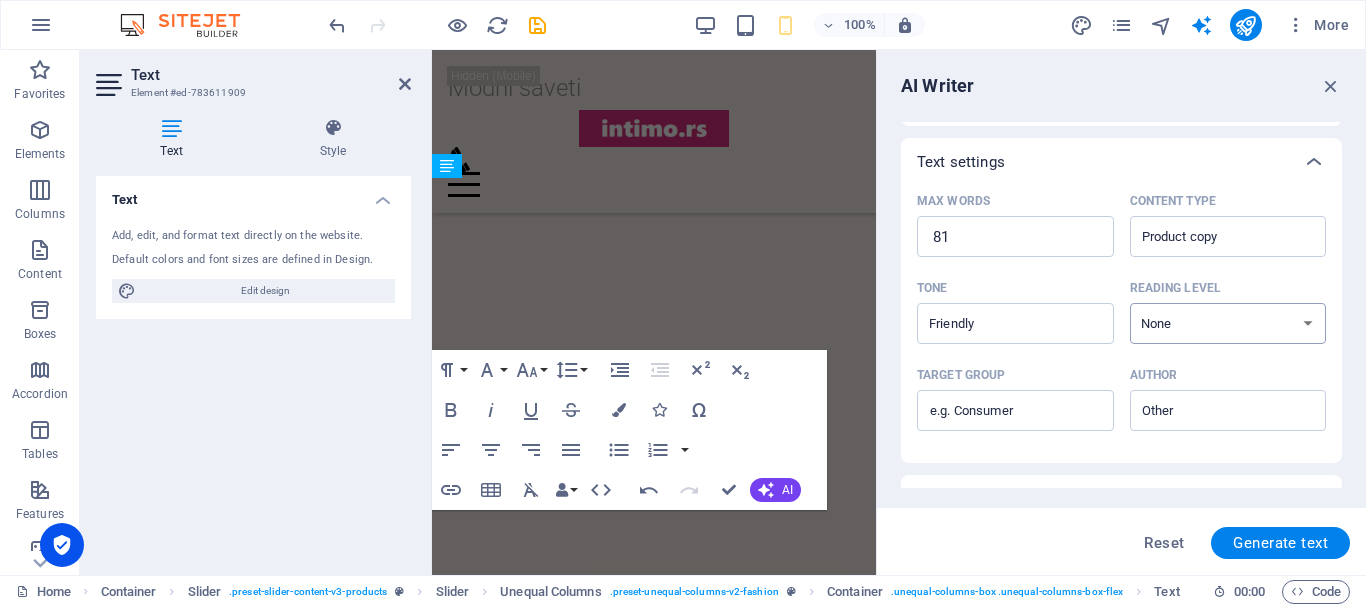 click on "None Academic Adult Teen Child" at bounding box center (1228, 323) 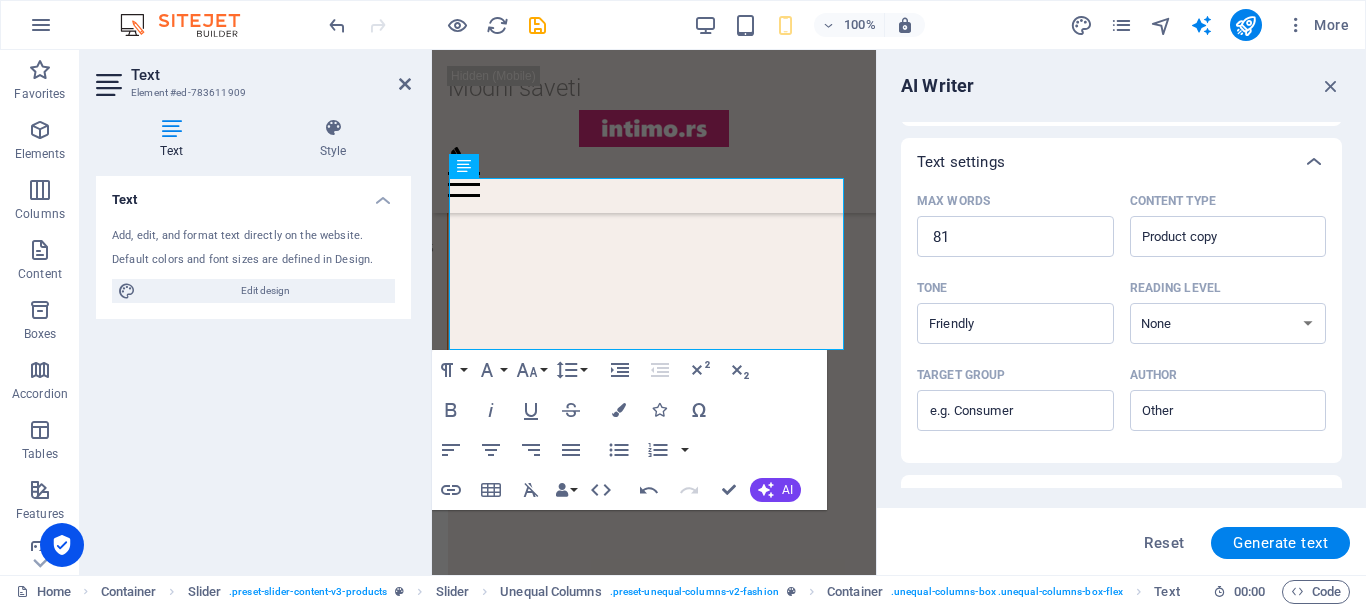click on "Tone Friendly ​ Reading level None Academic Adult Teen Child" at bounding box center (1121, 316) 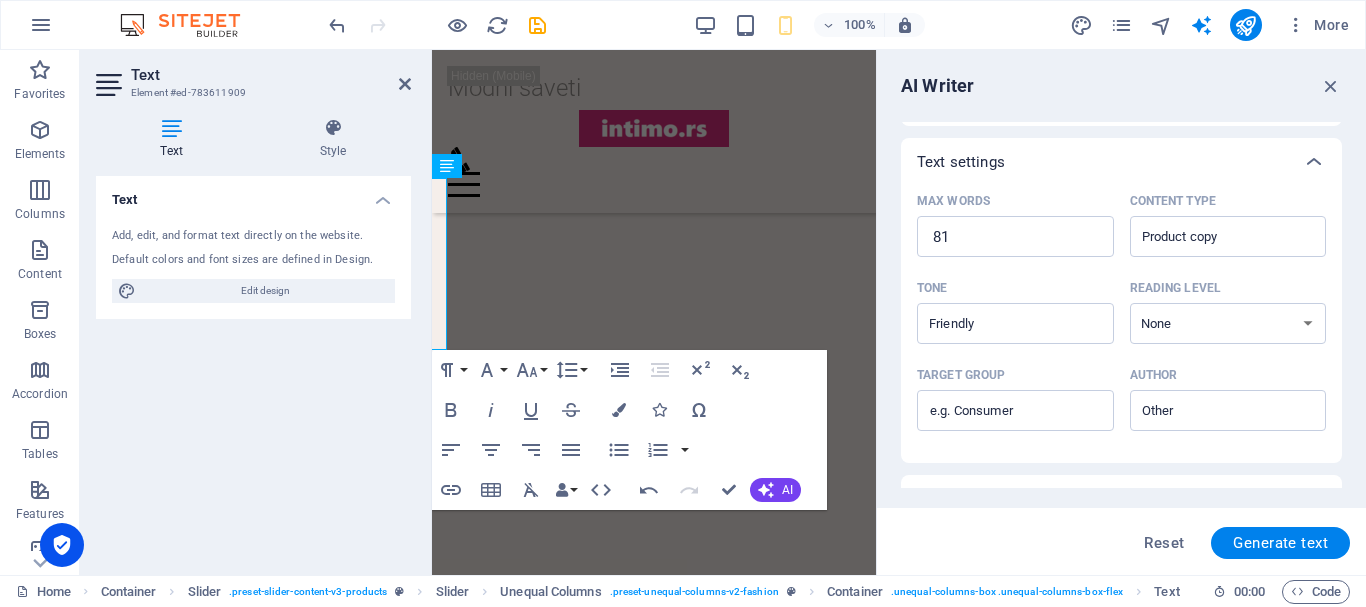 scroll, scrollTop: 500, scrollLeft: 0, axis: vertical 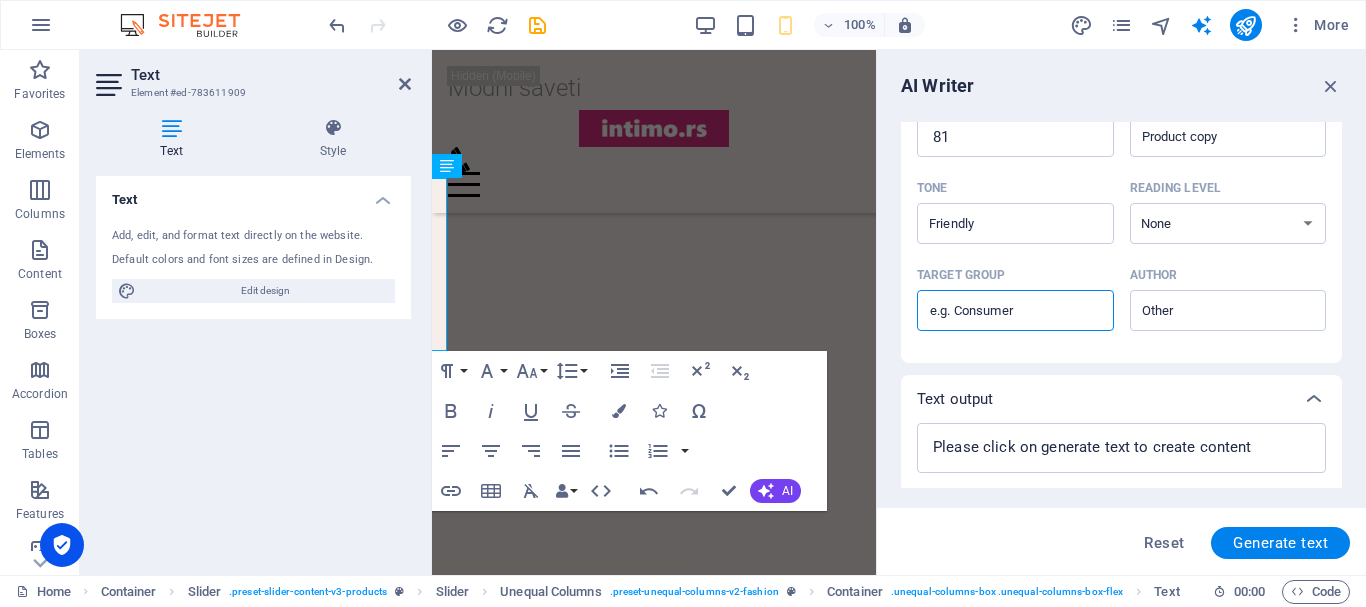 click on "Target group ​" at bounding box center (1015, 311) 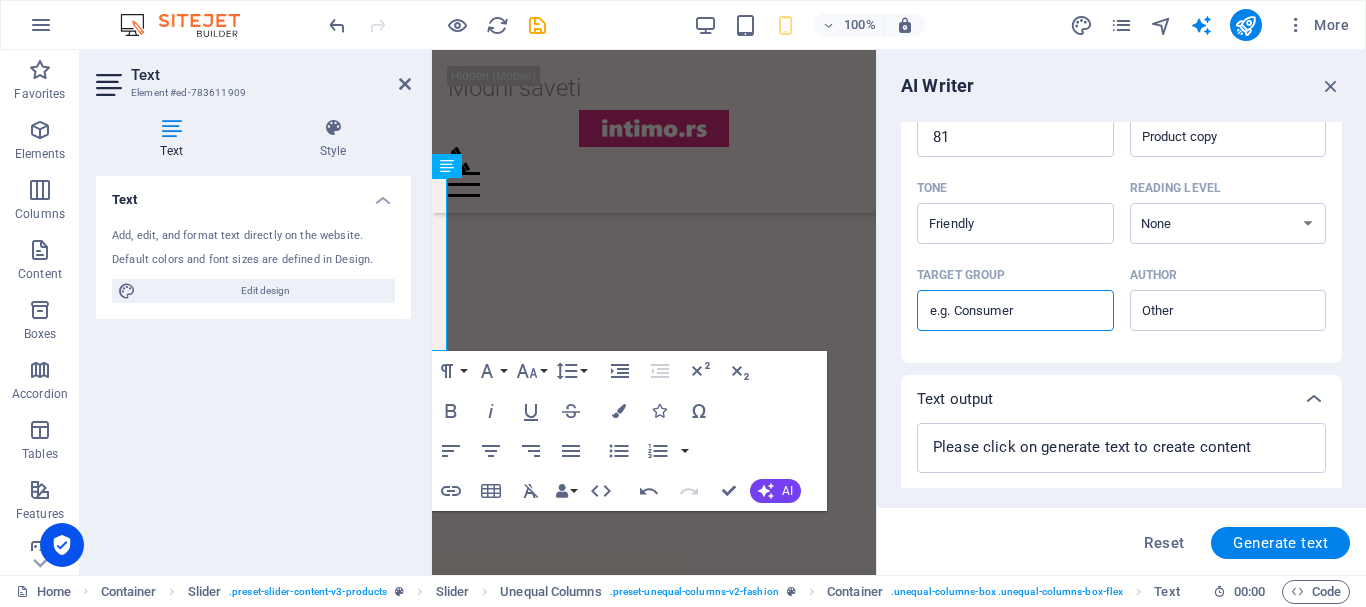 click on "Target group ​" at bounding box center (1015, 311) 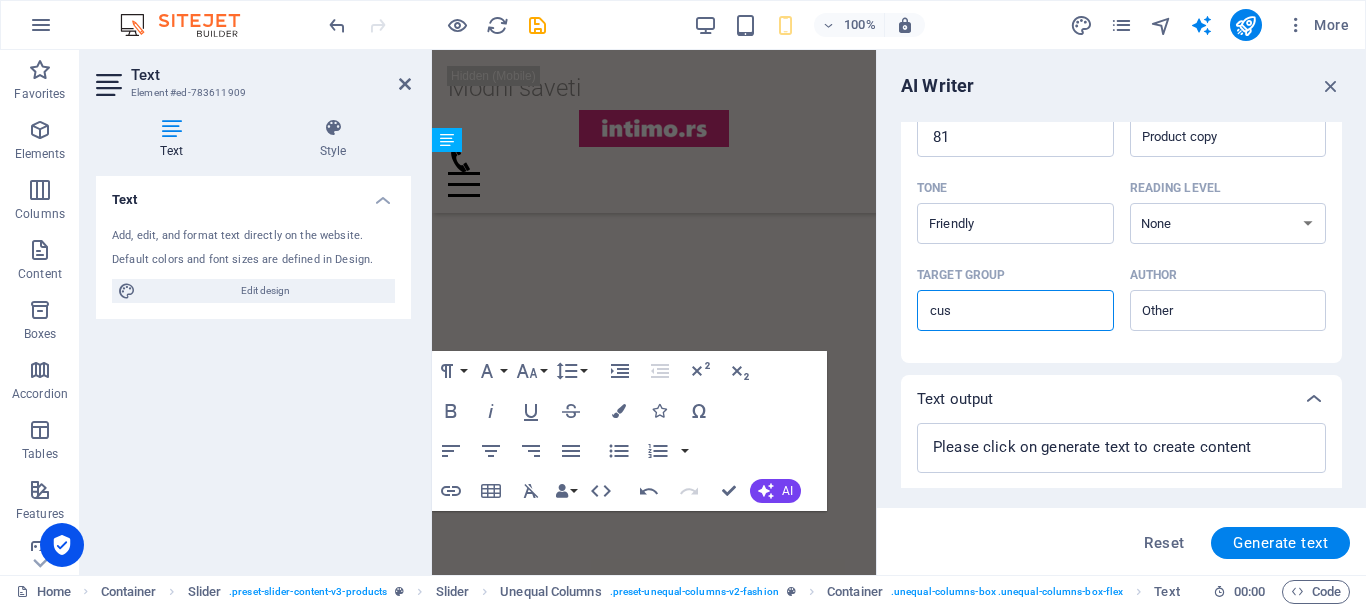 scroll, scrollTop: 2265, scrollLeft: 0, axis: vertical 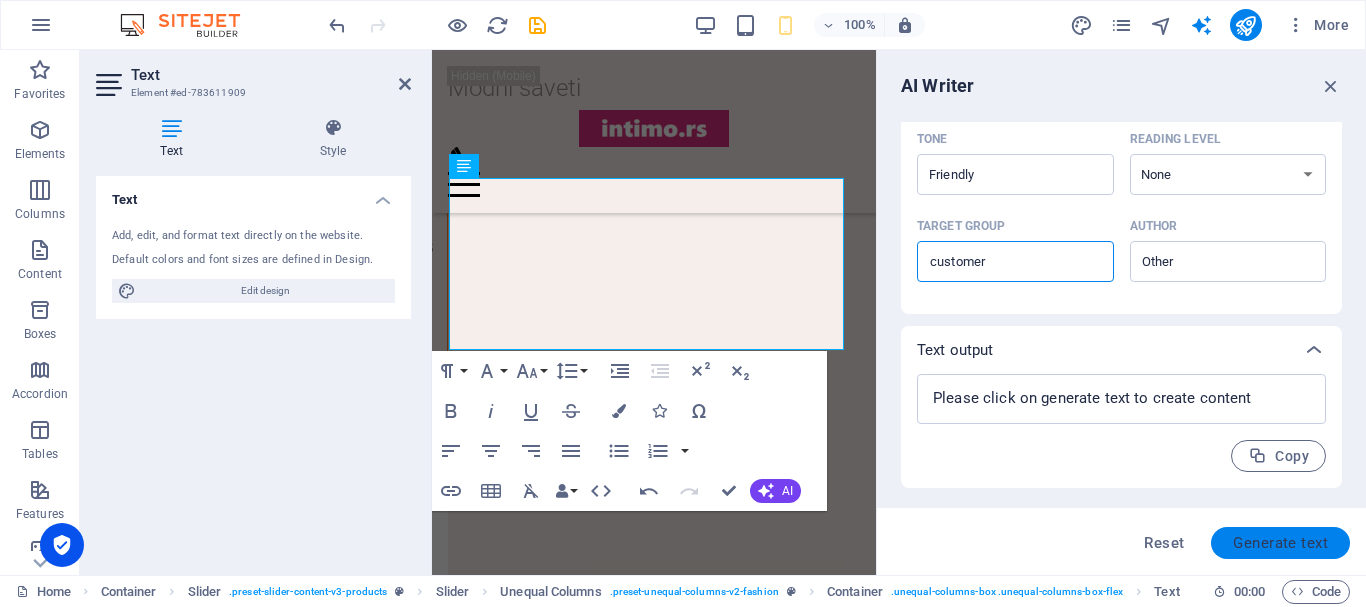 type on "customer" 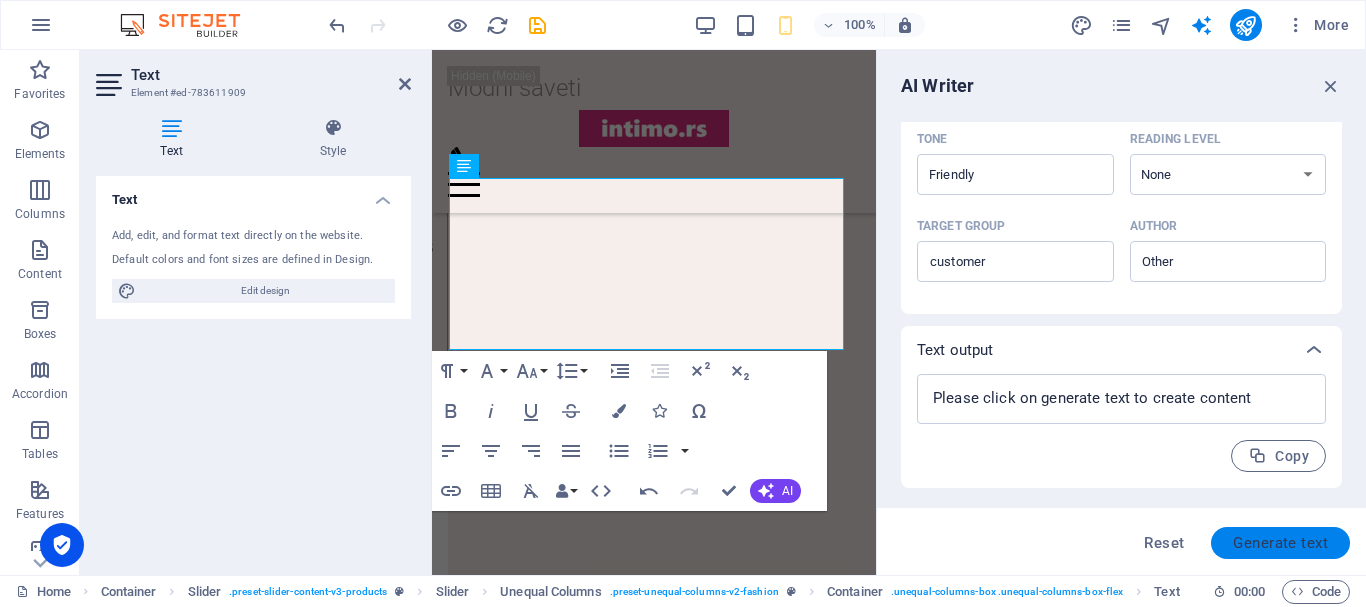 click on "Generate text" at bounding box center (1280, 543) 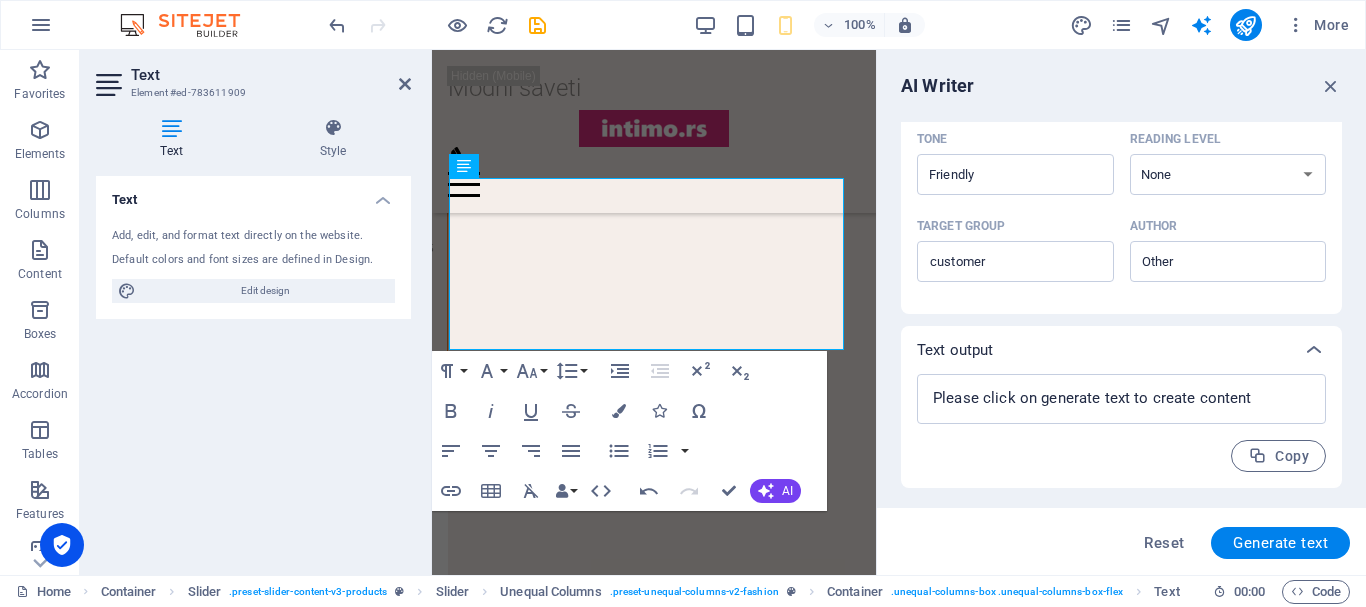 type on "x" 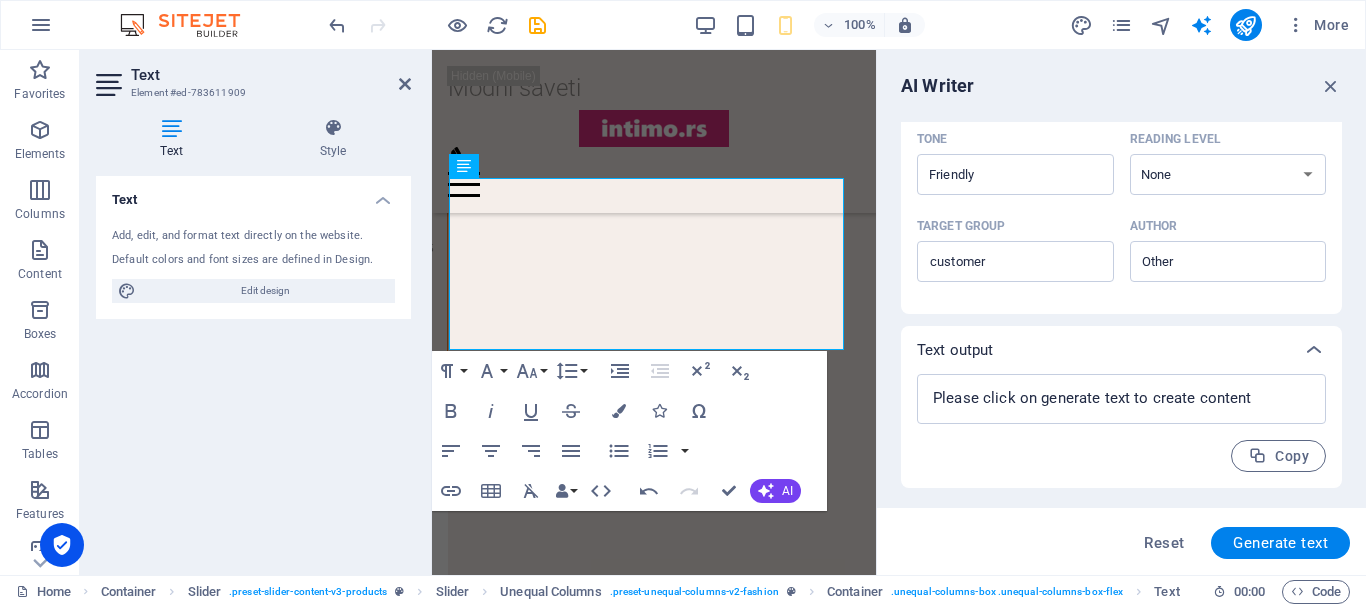 type on "x" 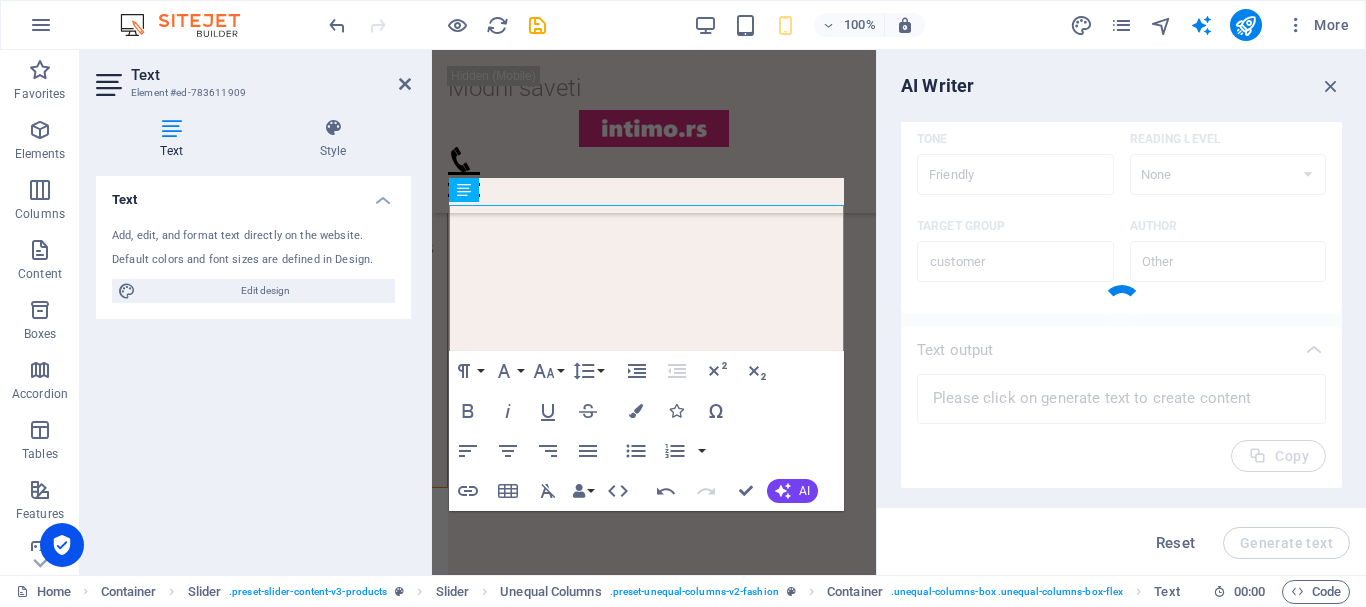 type 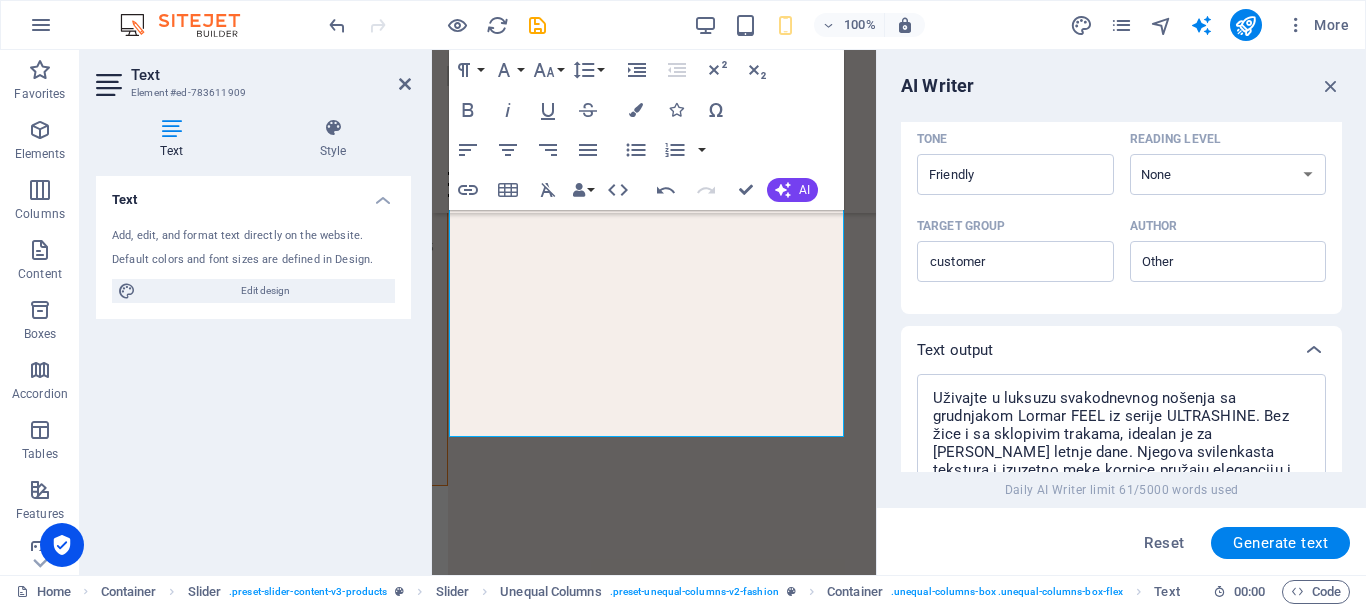 scroll, scrollTop: 2236, scrollLeft: 0, axis: vertical 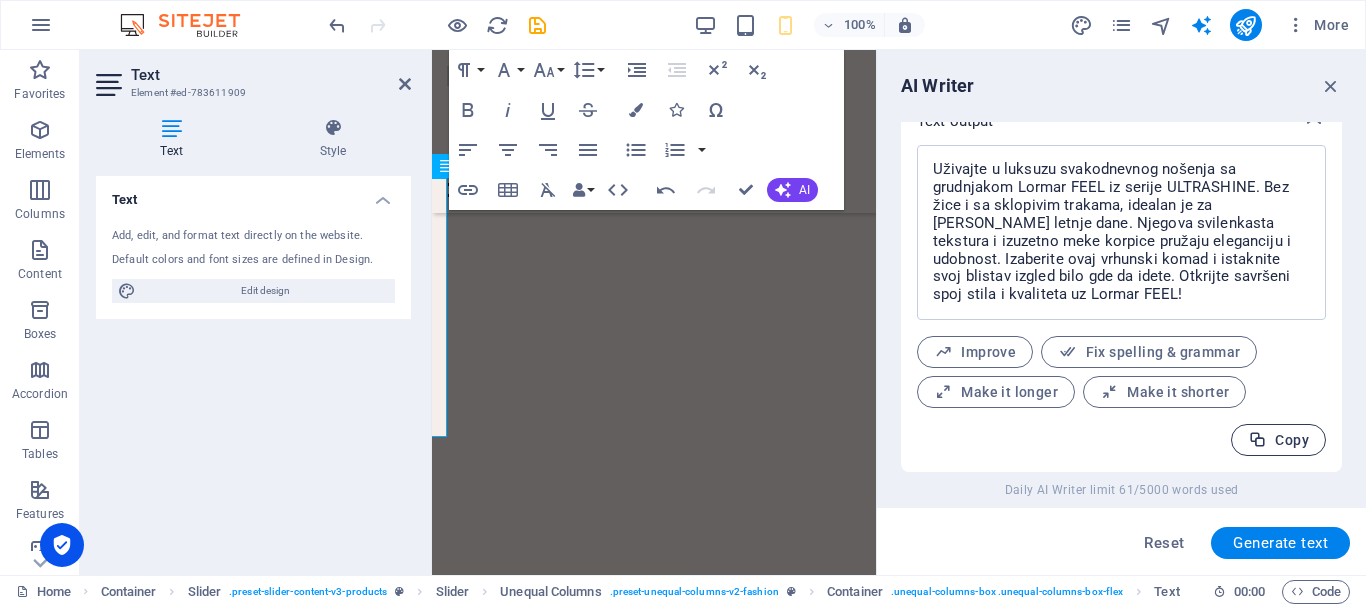 click on "Copy" at bounding box center [1278, 440] 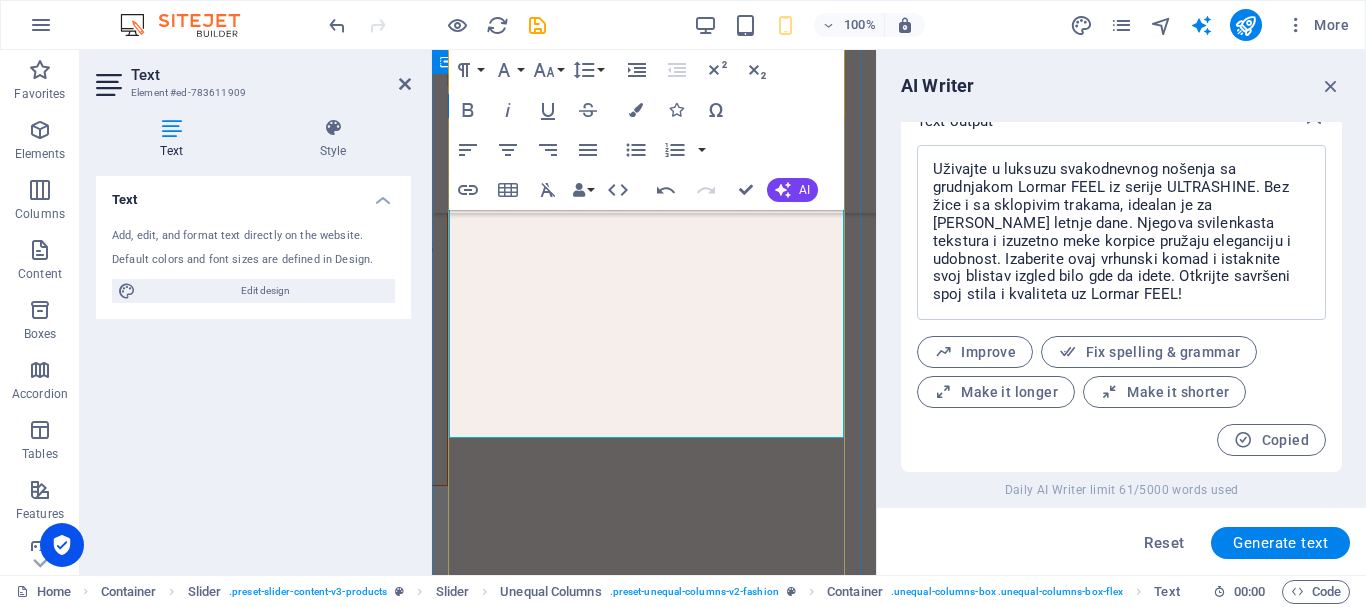 click on "Uživajte u luksuzu svakodnevnog nošenja sa grudnjakom Lormar FEEL iz serije ULTRASHINE. Bez žice i sa sklopivim trakama, idealan je za [PERSON_NAME] letnje dane. Njegova svilenkasta tekstura i izuzetno meke korpice pružaju eleganciju i udobnost. Izaberite ovaj vrhunski komad i istaknite svoj blistav izgled bilo gde da idete. Otkrijte savršeni spoj stila i kvaliteta uz Lormar FEEL!" at bounding box center [249, 1058] 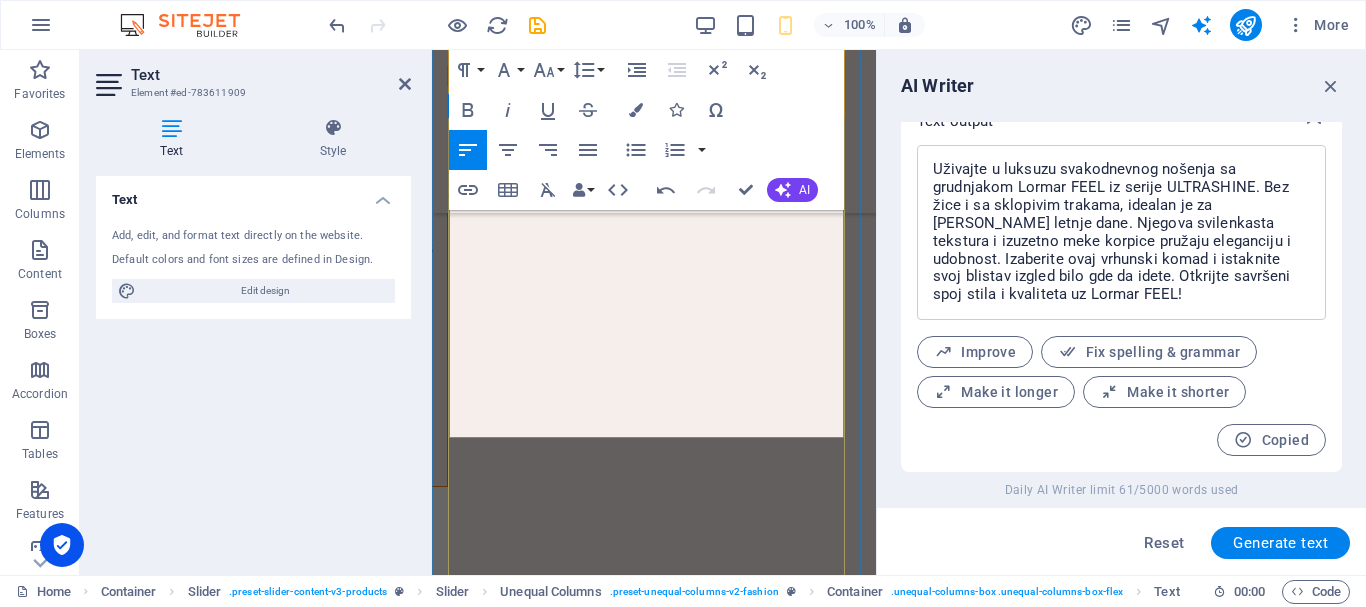 click on "Uživajte u luksuzu svakodnevnog nošenja sa grudnjakom Lormar FEEL iz serije ULTRASHINE. Bez žice i sa sklopivim trakama, idealan je za [PERSON_NAME] letnje dane. Njegova svilenkasta tekstura i izuzetno meke korpice pružaju eleganciju i udobnost. Izaberite ovaj vrhunski komad i istaknite svoj blistav izgled bilo gde da idete. Otkrijte savršeni spoj stila i kvaliteta uz Lormar FEEL!" at bounding box center (249, 1059) 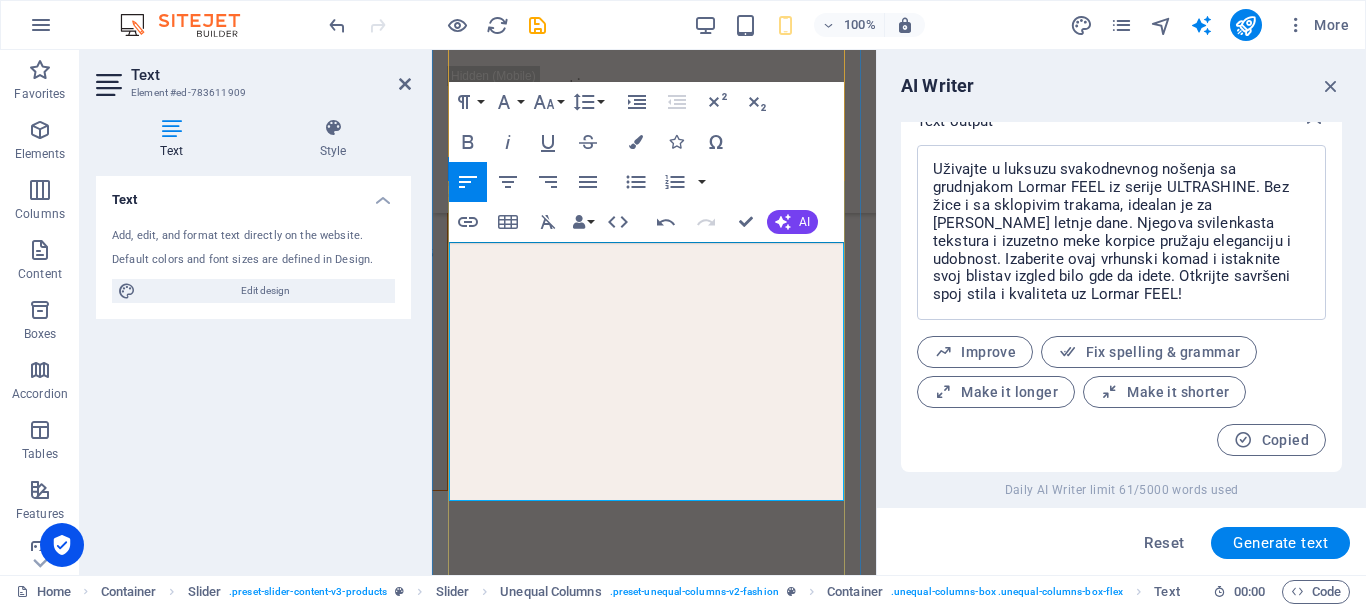 scroll, scrollTop: 2164, scrollLeft: 0, axis: vertical 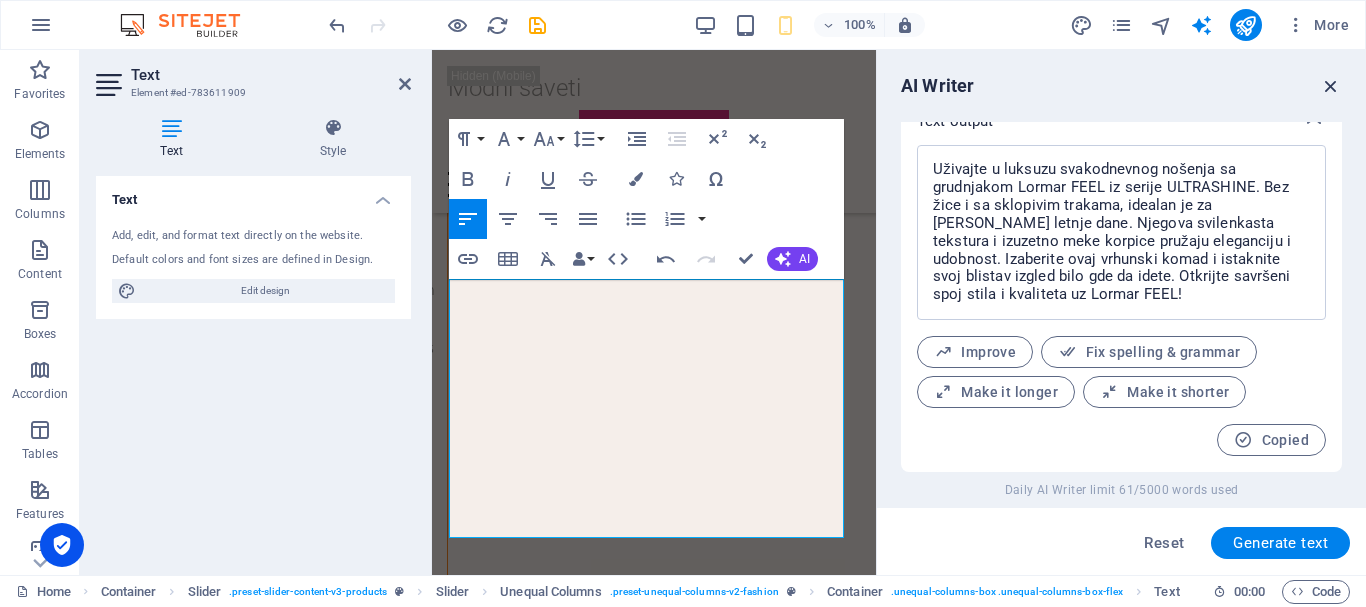 click at bounding box center (1331, 86) 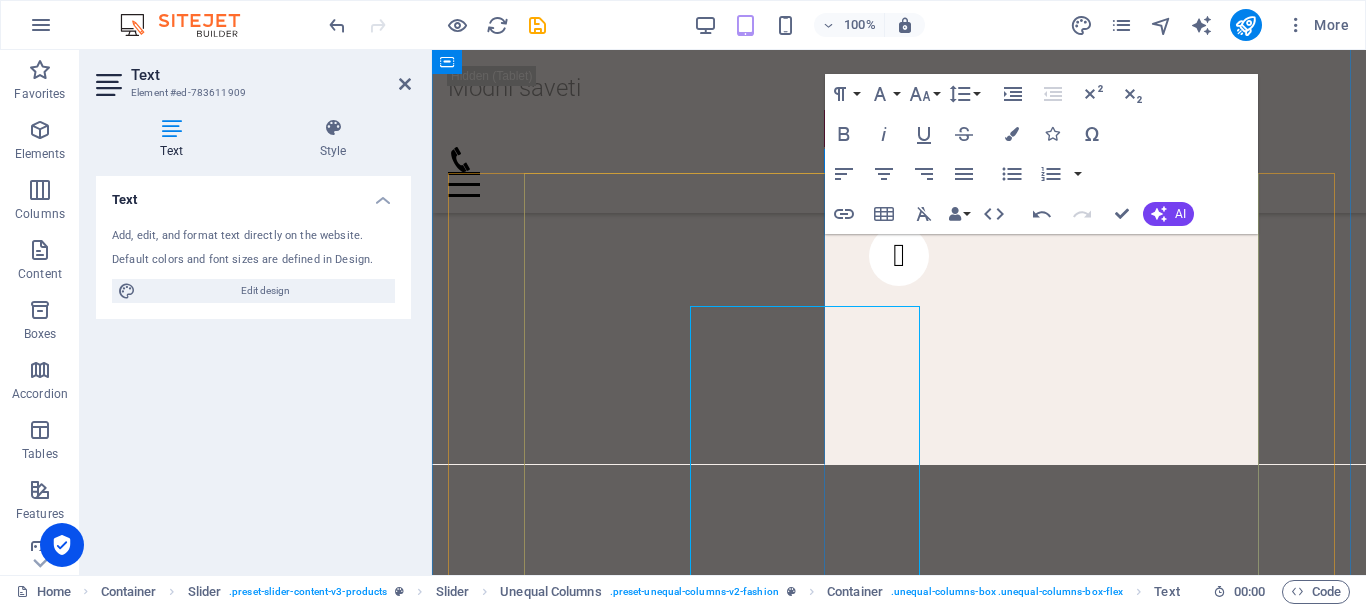 scroll, scrollTop: 2097, scrollLeft: 0, axis: vertical 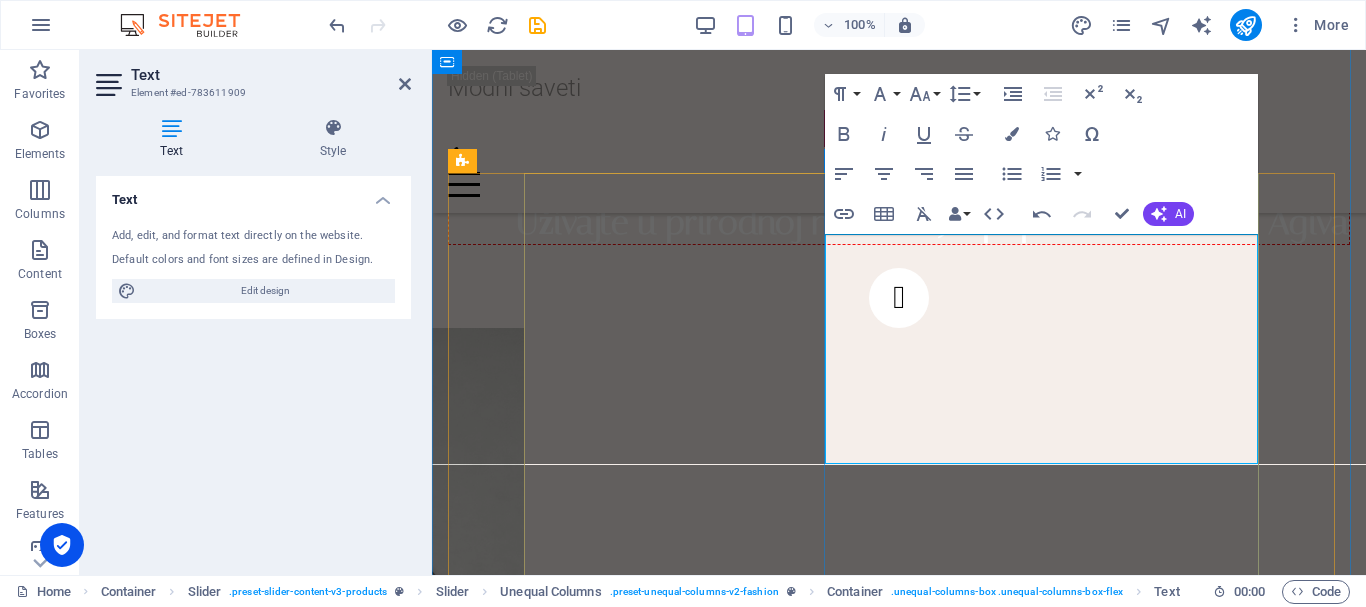 click on "Uživajte u luksuzu svakodnevnog nošenja sa grudnjakom Lormar FEEL iz serije ULTRASHINE. Bez žice i sa sklopivim trakama, idealan je za [PERSON_NAME] letnje dane. Njegova svilenkasta tekstura i izuzetno meke korpice pružaju eleganciju i udobnost. Izaberite ovaj vrhunski komad i istaknite svoj blistav izgled bilo gde da idete. Otkrijte savršeni spoj stila i kvaliteta uz Lormar FEEL!" at bounding box center [156, 2235] 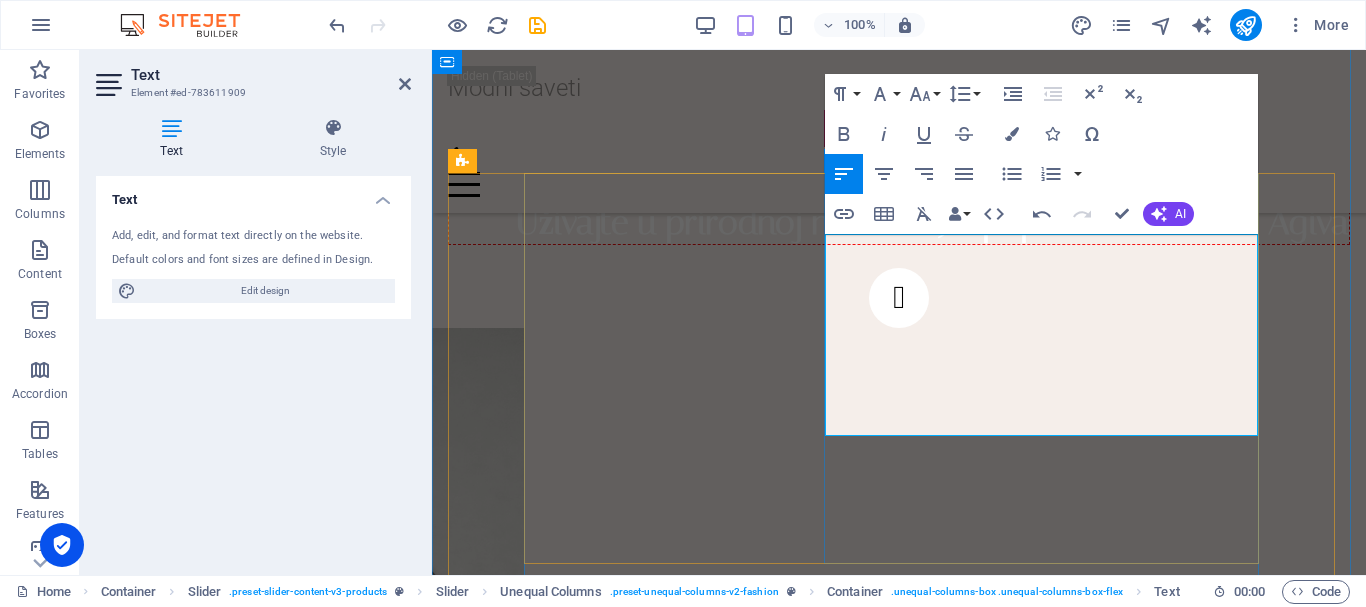 type 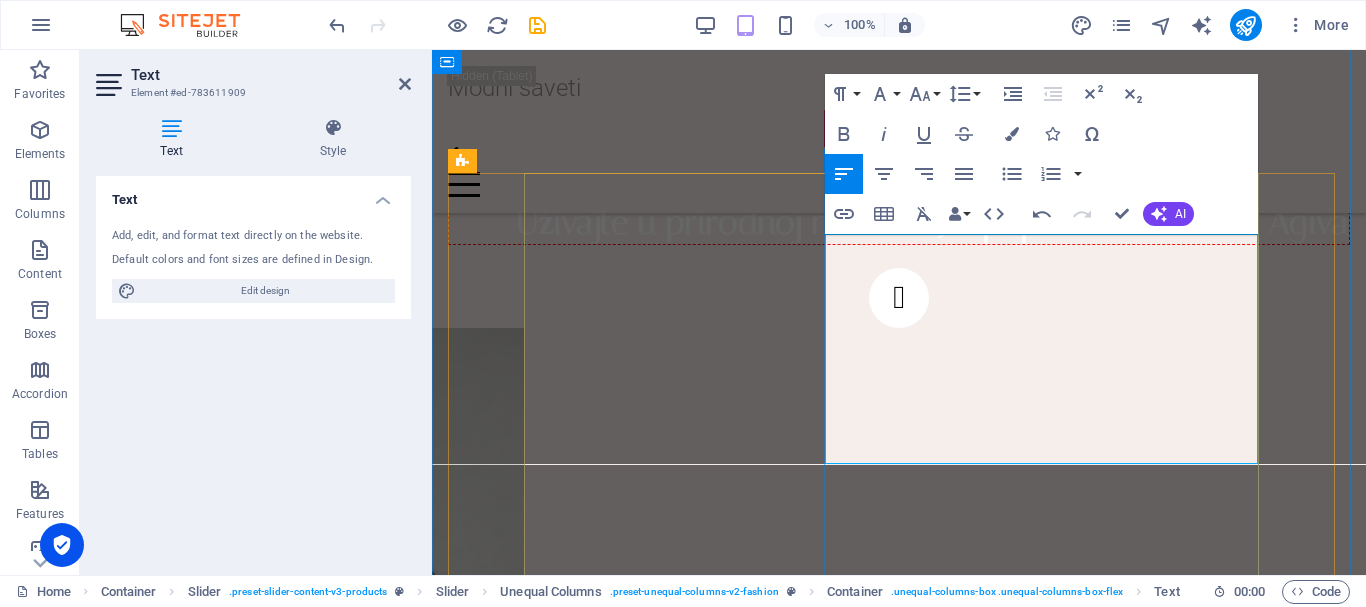 drag, startPoint x: 1086, startPoint y: 347, endPoint x: 1119, endPoint y: 449, distance: 107.205414 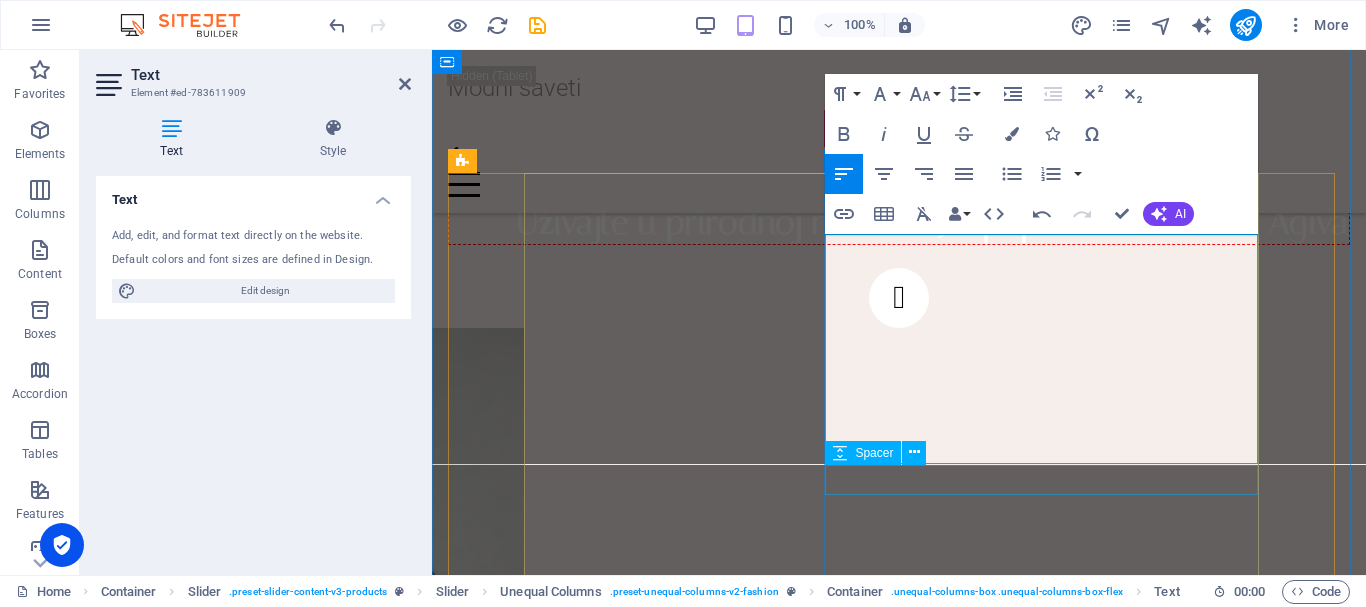 click at bounding box center (156, 2322) 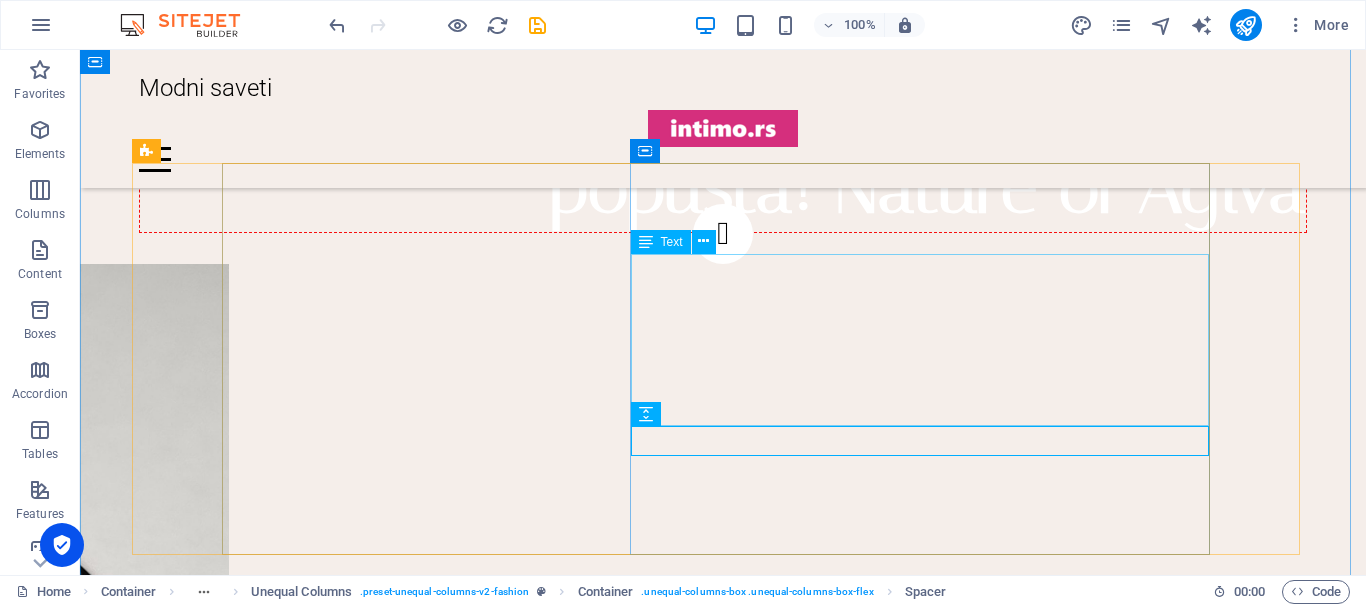 scroll, scrollTop: 2950, scrollLeft: 0, axis: vertical 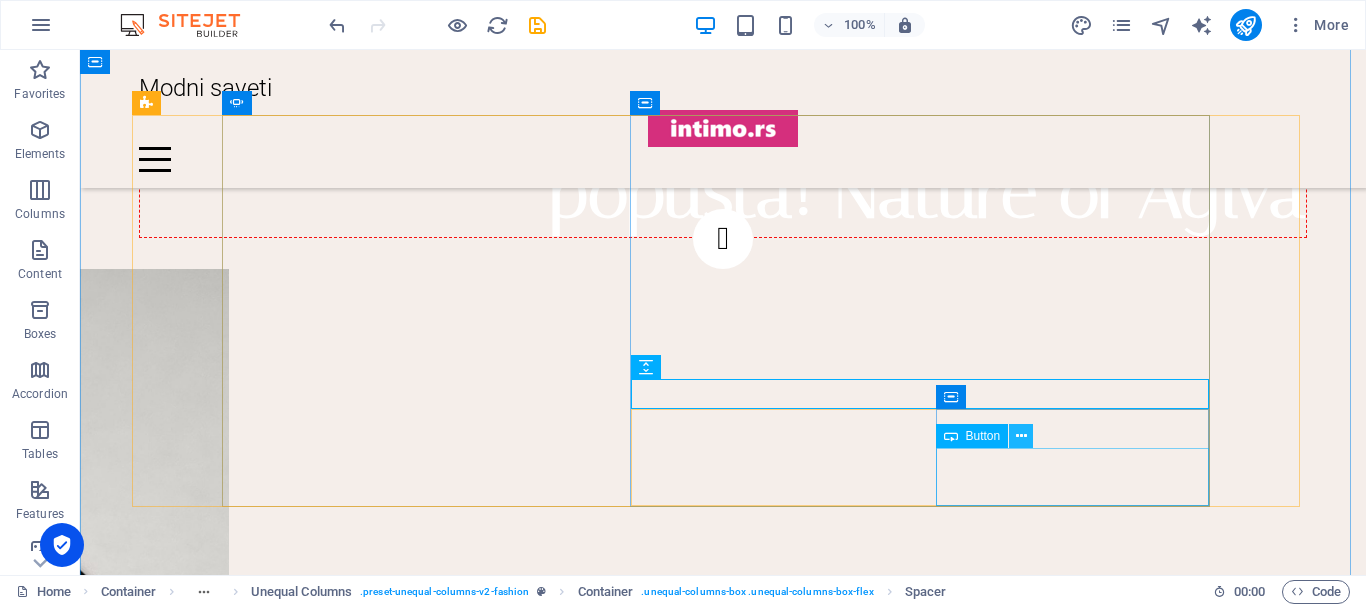 click at bounding box center [1021, 436] 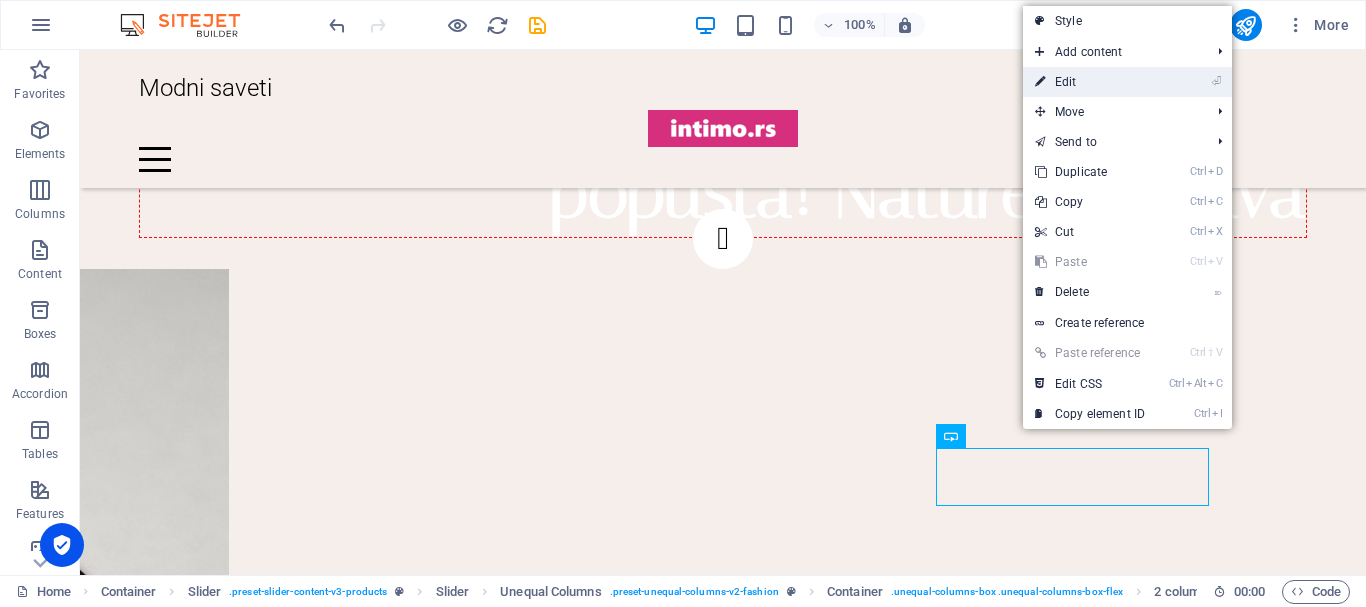 click on "⏎  Edit" at bounding box center (1090, 82) 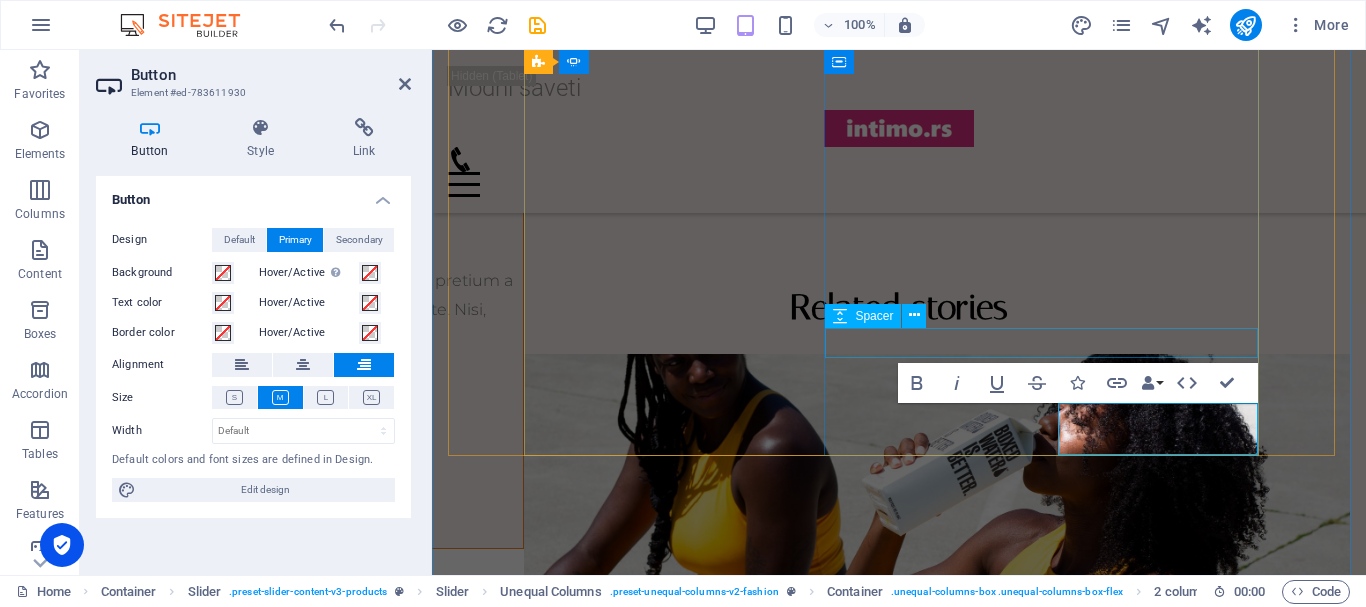 scroll, scrollTop: 2234, scrollLeft: 0, axis: vertical 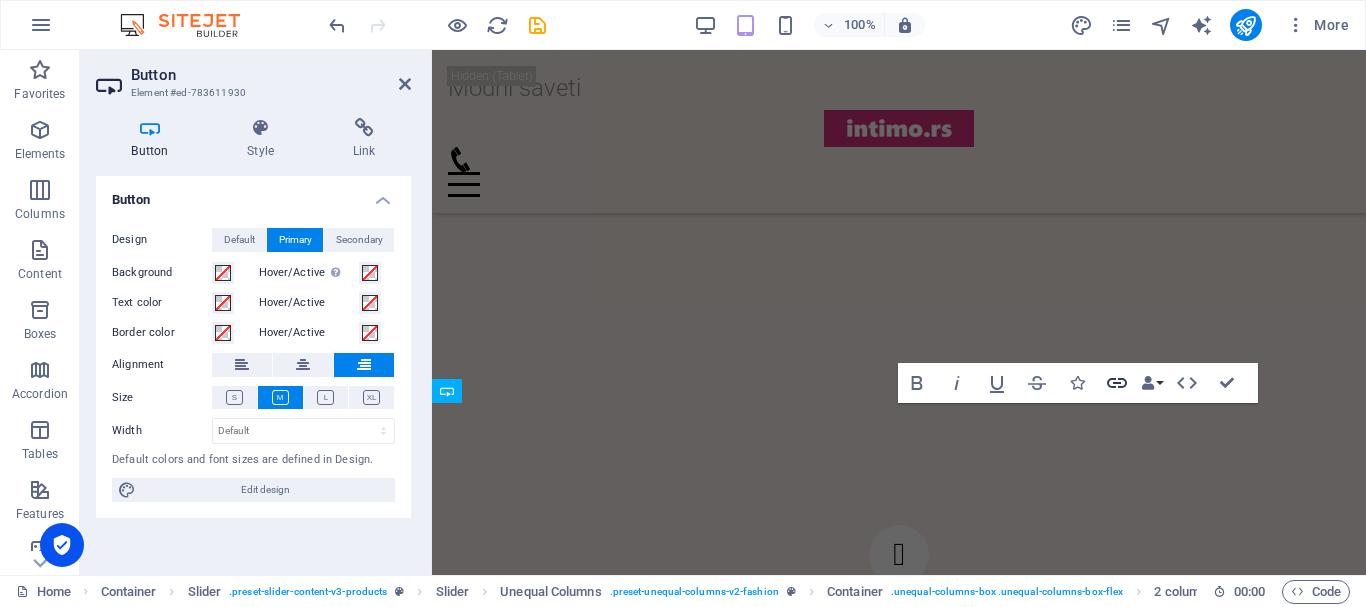 click 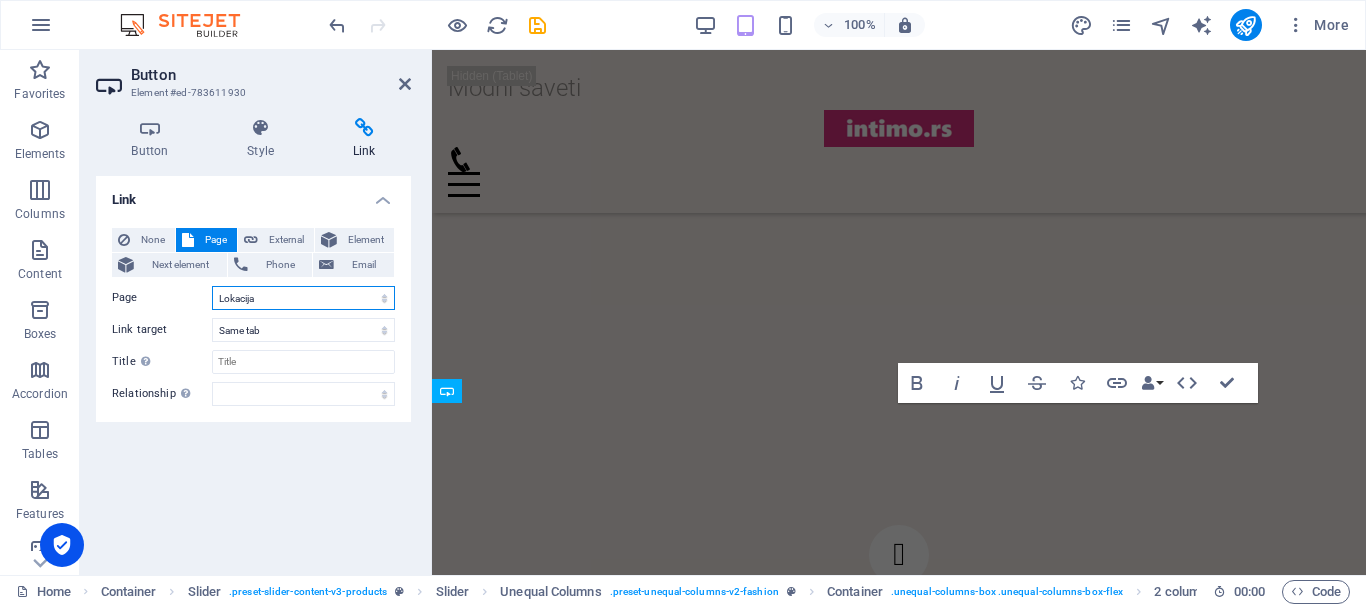 click on "Home Novosti Events Saradnja Lokacija Kontakt Legal Notice Privacy" at bounding box center (303, 298) 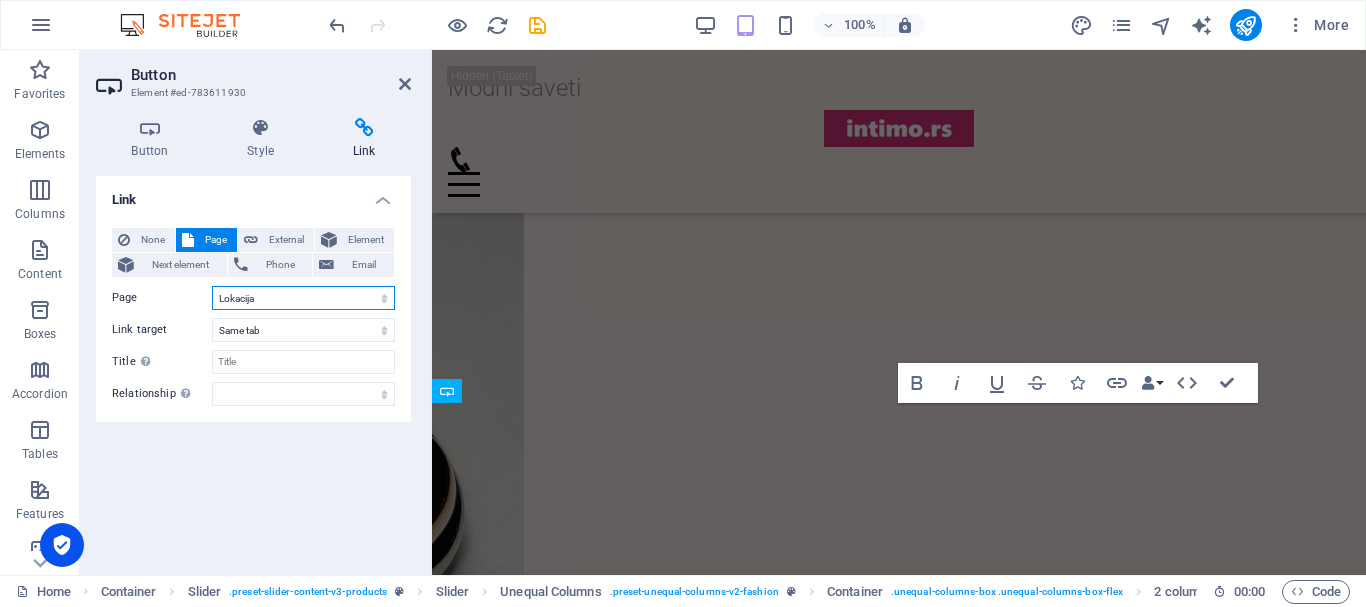 click on "Home Novosti Events Saradnja Lokacija Kontakt Legal Notice Privacy" at bounding box center [303, 298] 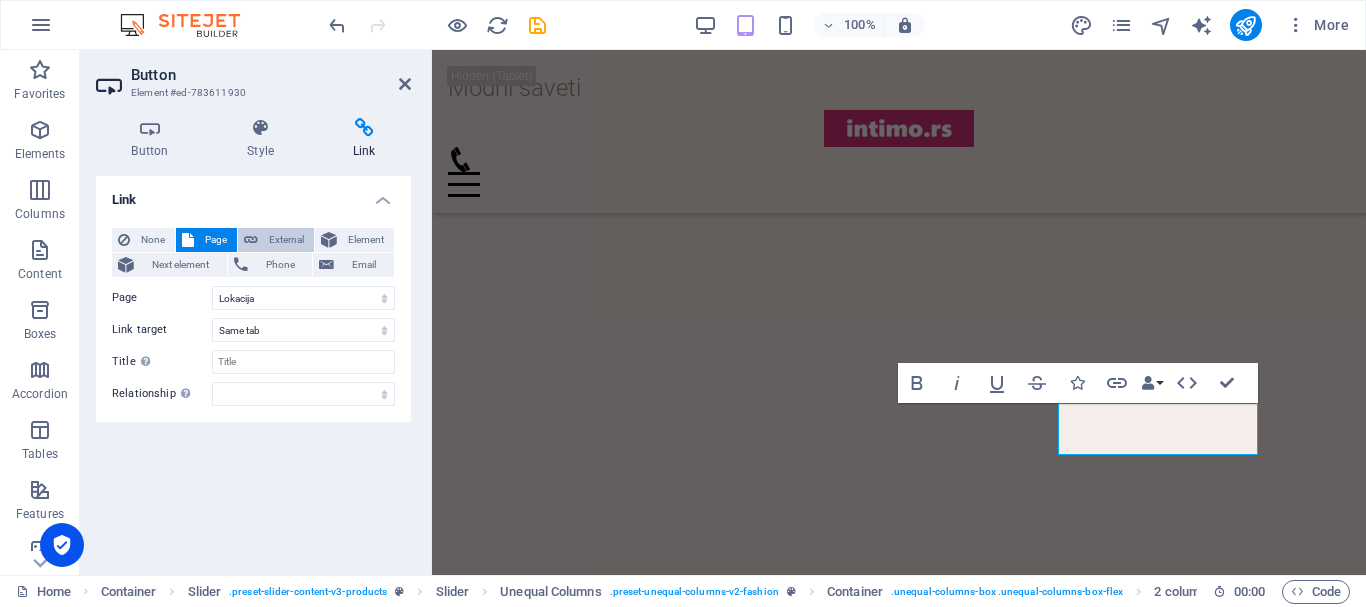 click on "External" at bounding box center (286, 240) 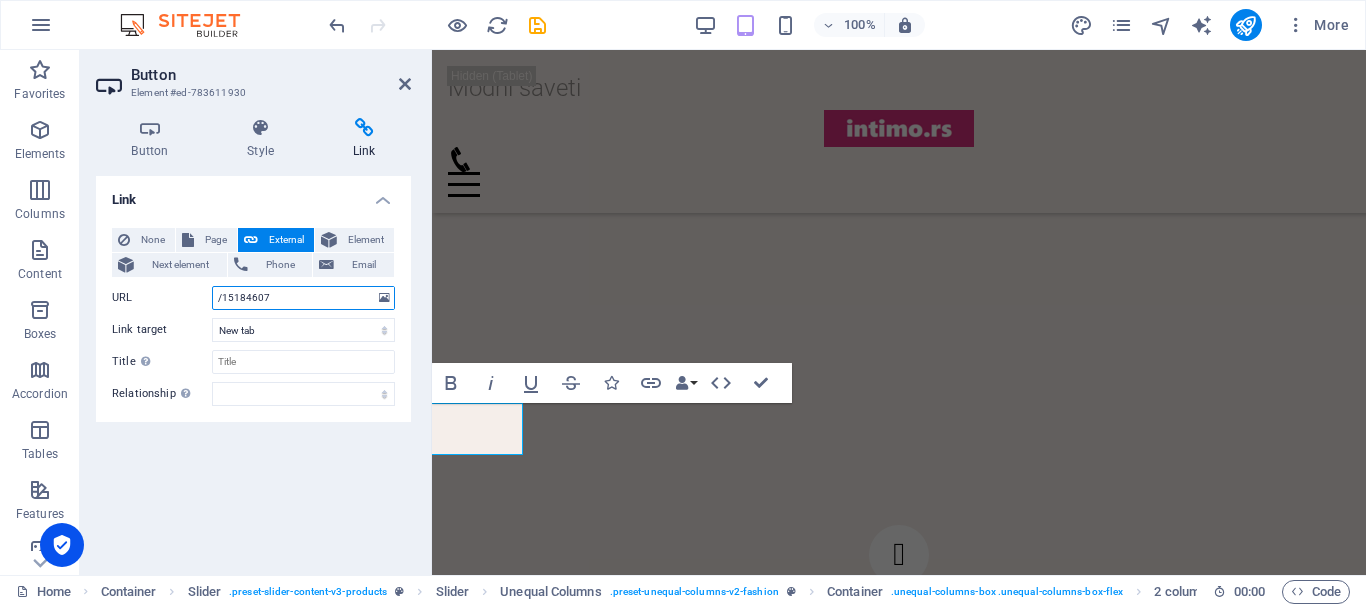 drag, startPoint x: 278, startPoint y: 297, endPoint x: 207, endPoint y: 298, distance: 71.00704 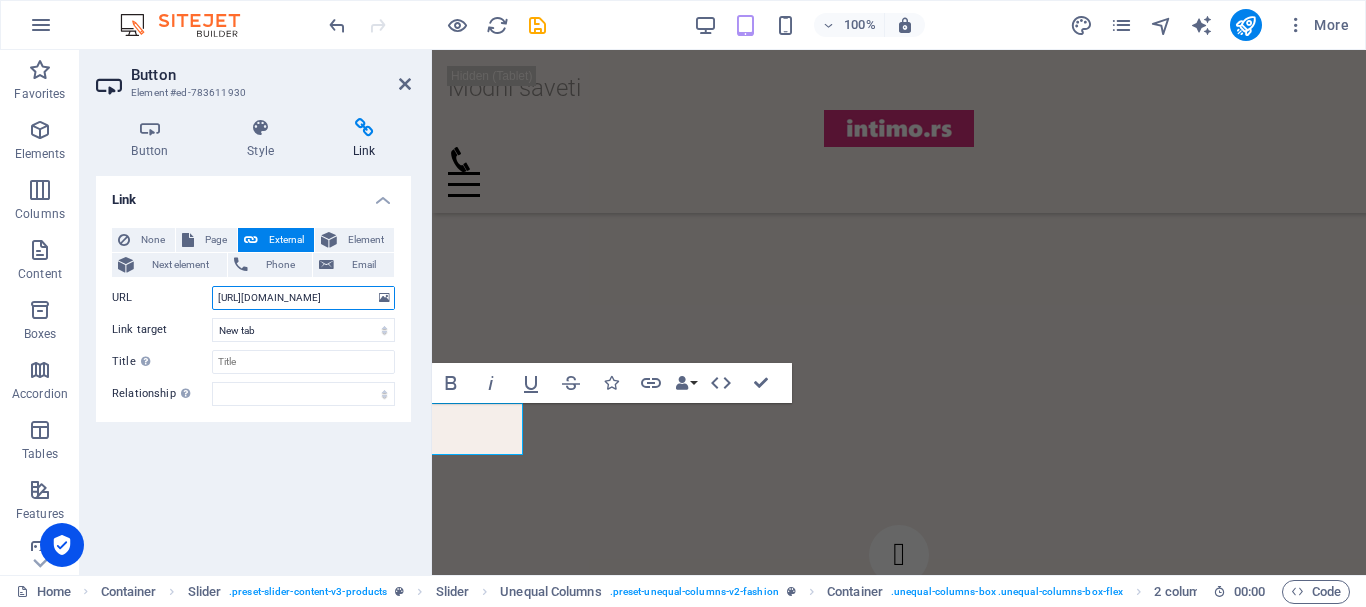 scroll, scrollTop: 0, scrollLeft: 99, axis: horizontal 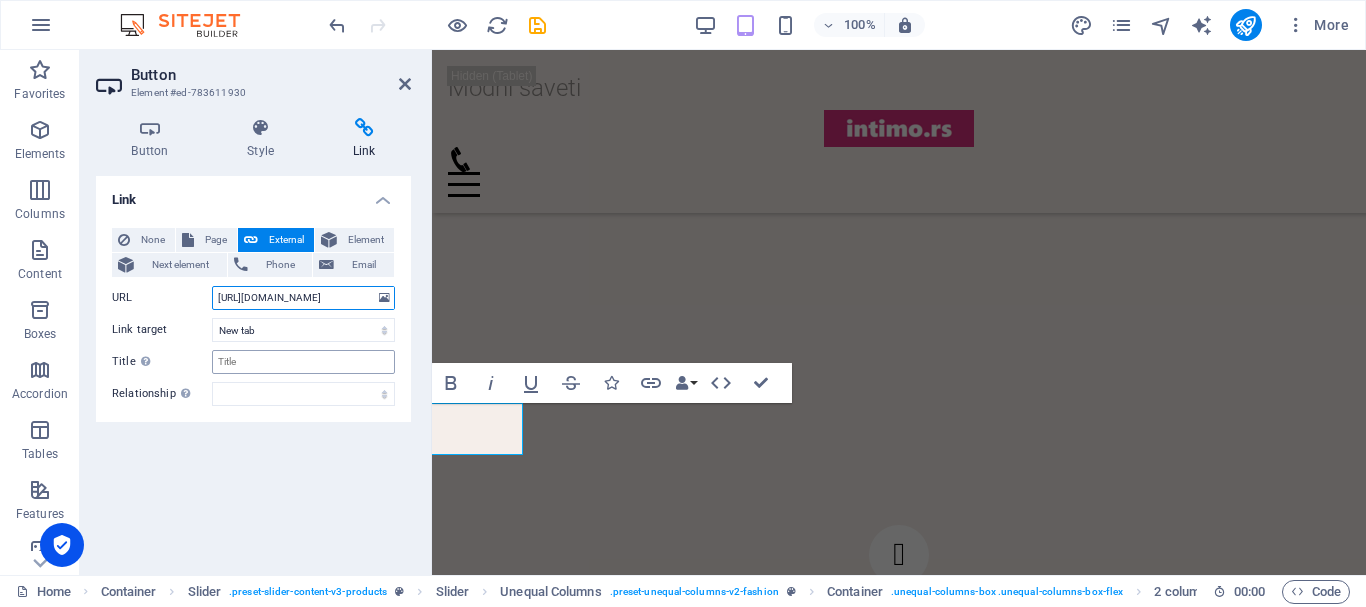 type on "[URL][DOMAIN_NAME]" 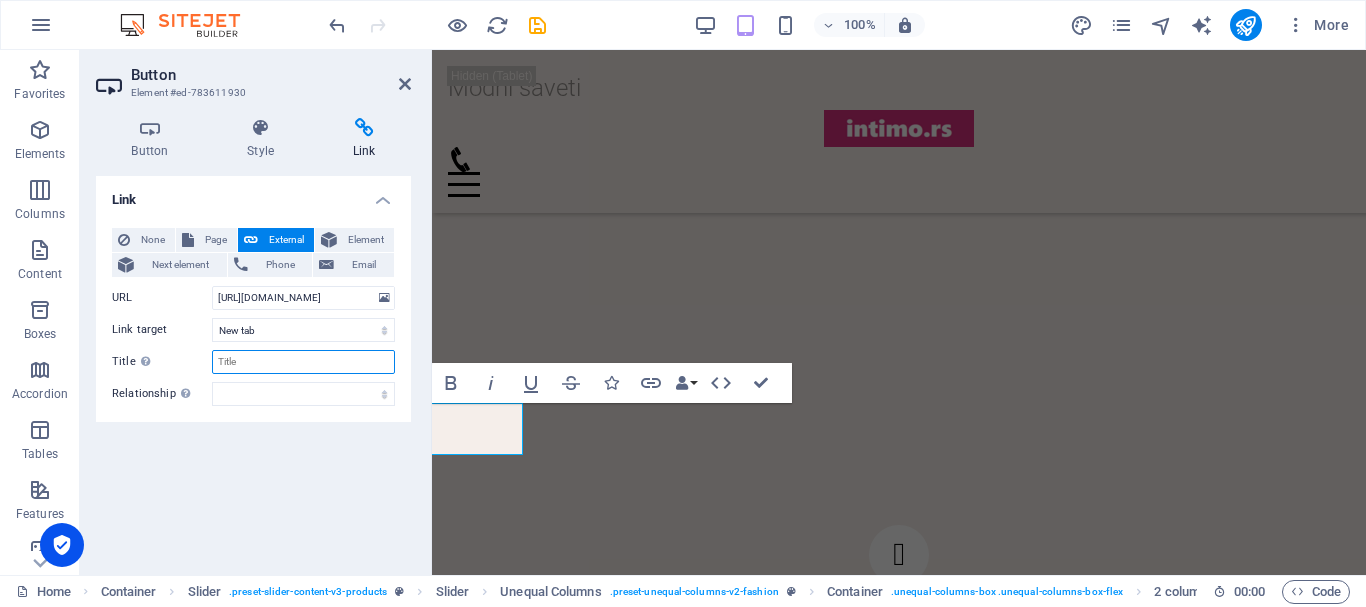 scroll, scrollTop: 0, scrollLeft: 0, axis: both 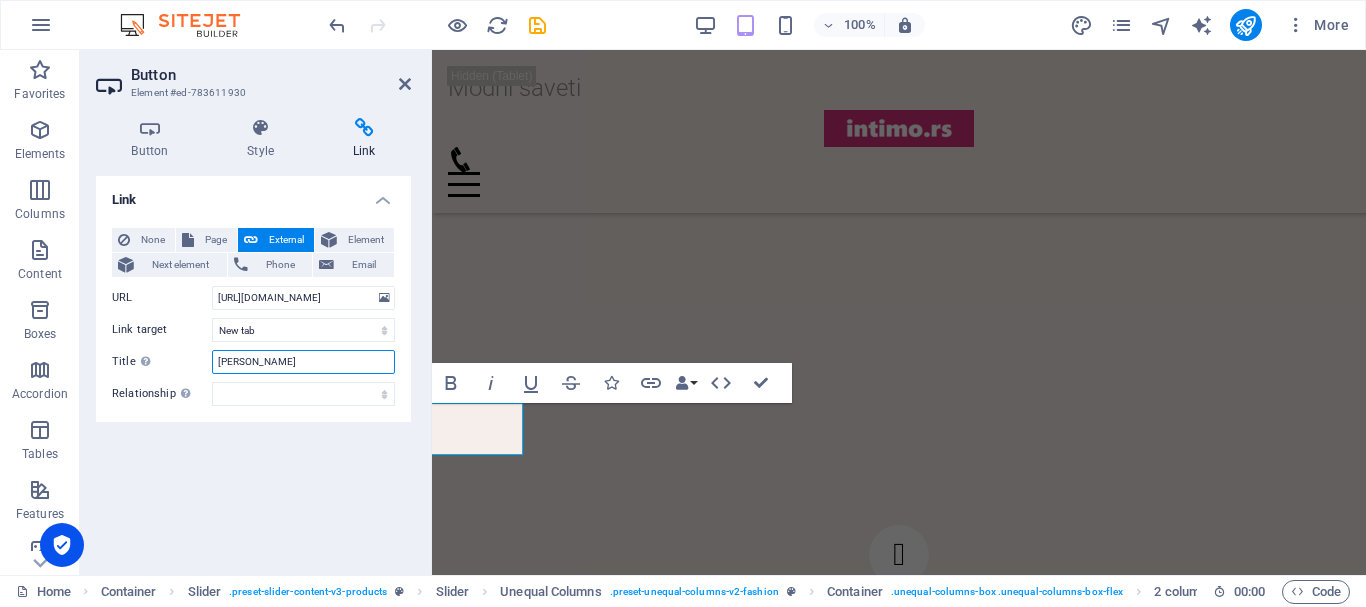type on "[PERSON_NAME]" 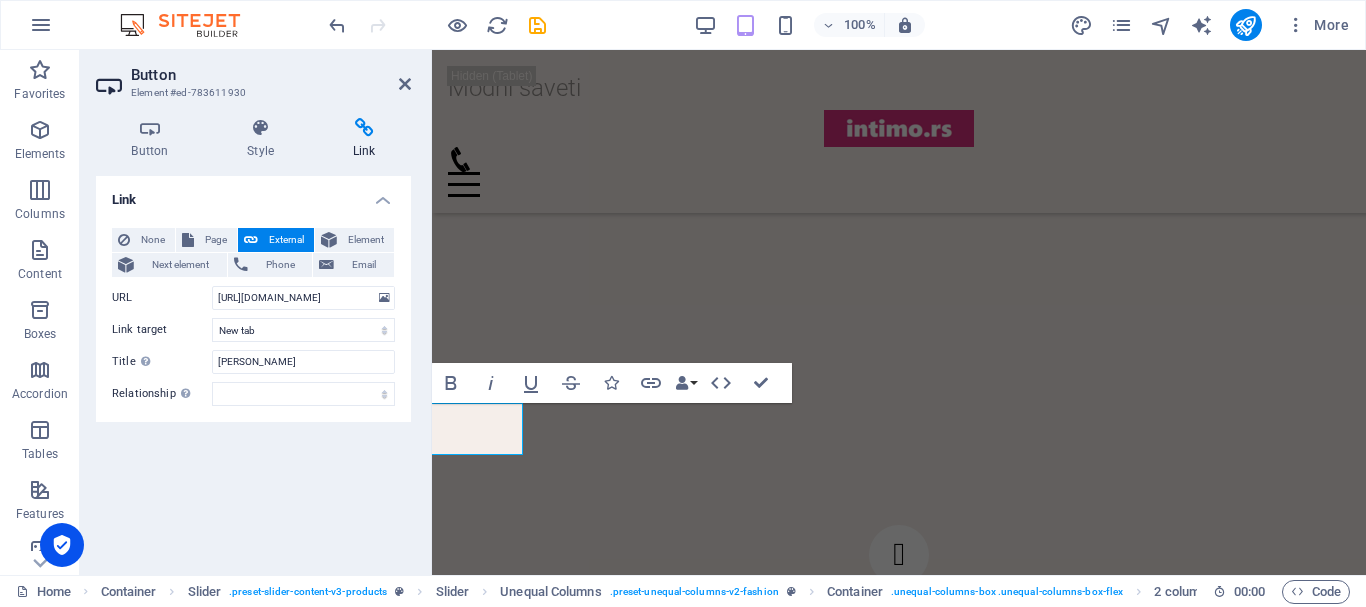 click on "Link None Page External Element Next element Phone Email Page Home Novosti Events Saradnja Lokacija Kontakt Legal Notice Privacy Element
URL [URL][DOMAIN_NAME] Phone Email Link target New tab Same tab Overlay Title Additional link description, should not be the same as the link text. The title is most often shown as a tooltip text when the mouse moves over the element. Leave empty if uncertain. [PERSON_NAME] Relationship Sets the  relationship of this link to the link target . For example, the value "nofollow" instructs search engines not to follow the link. Can be left empty. alternate author bookmark external help license next nofollow noreferrer noopener prev search tag" at bounding box center (253, 367) 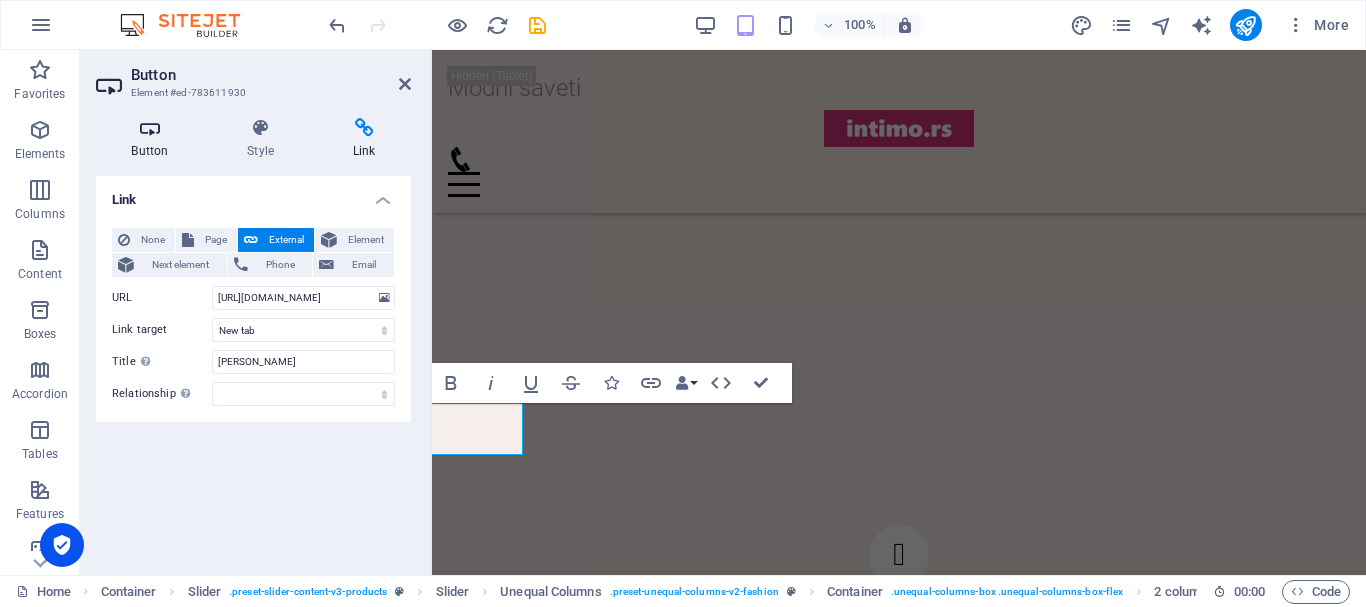 drag, startPoint x: 152, startPoint y: 128, endPoint x: 143, endPoint y: 135, distance: 11.401754 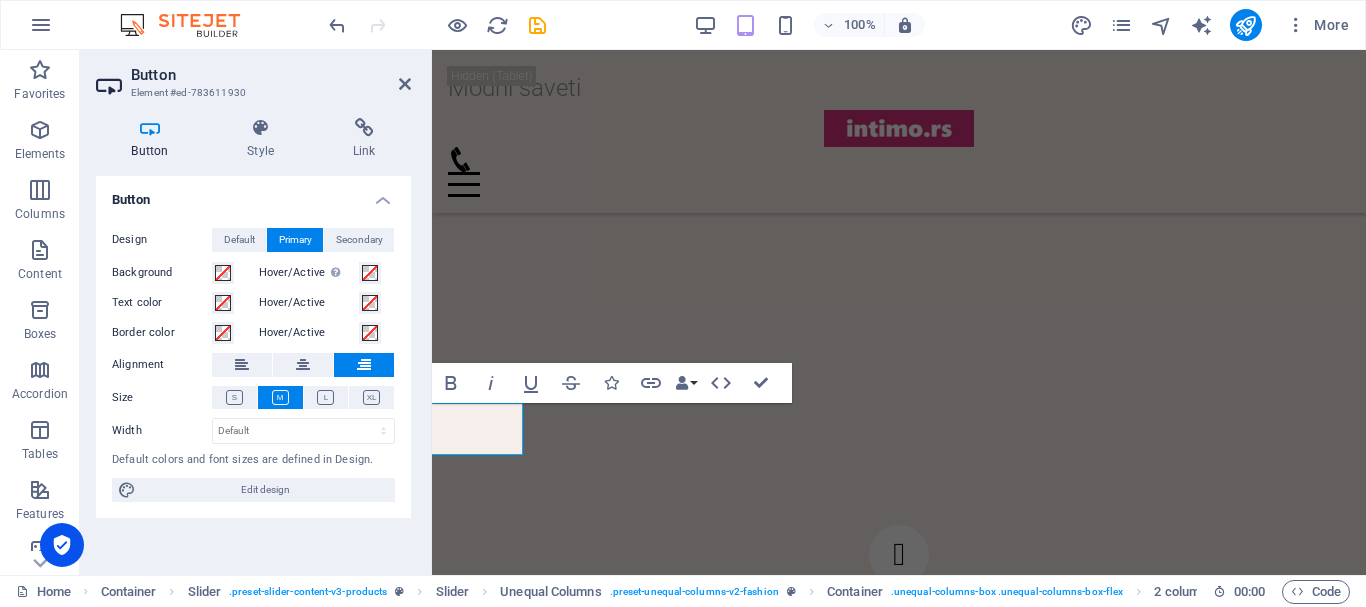 click at bounding box center [150, 128] 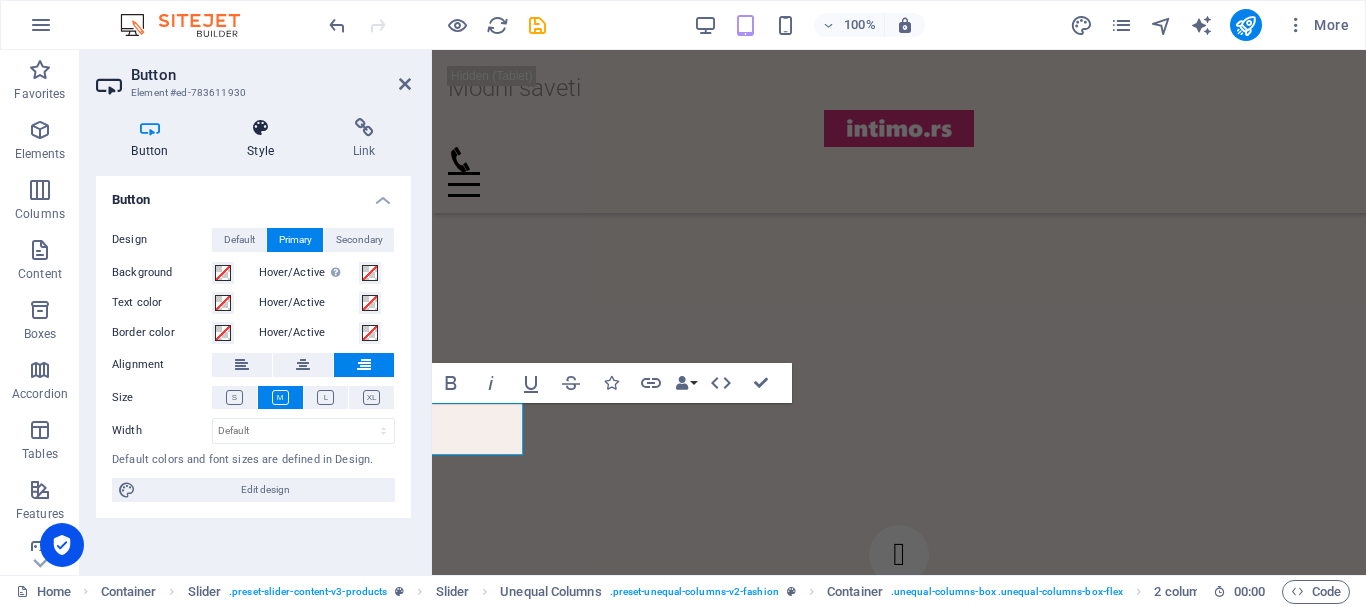 click at bounding box center (261, 128) 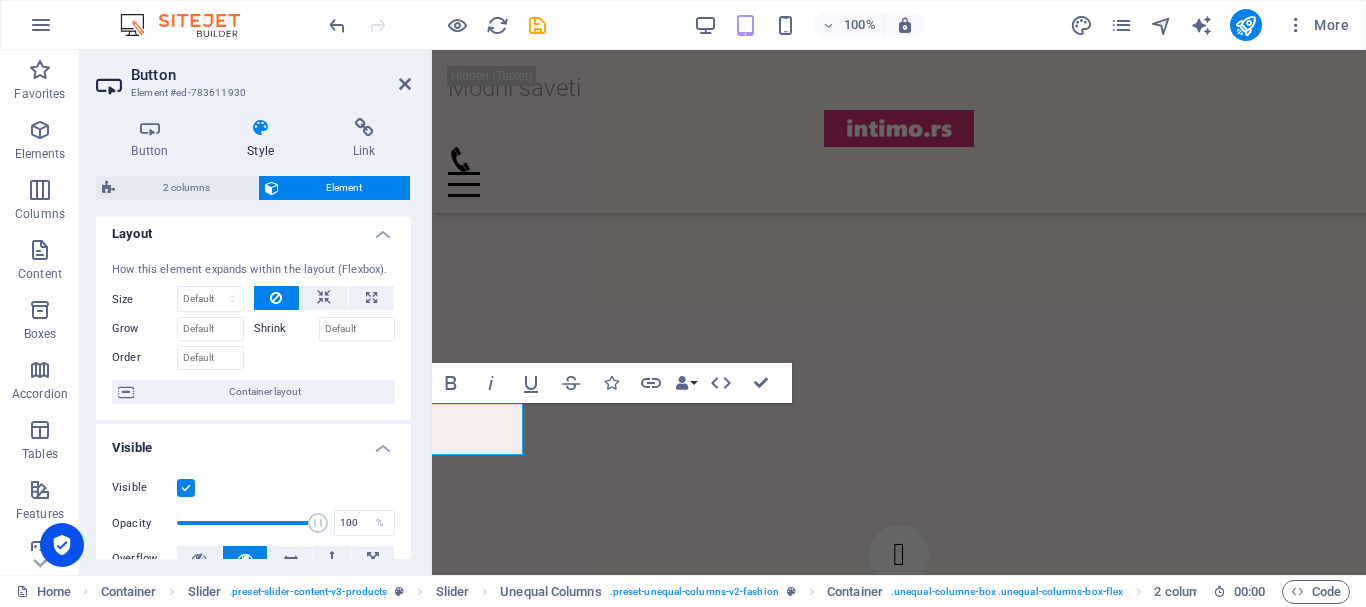 scroll, scrollTop: 0, scrollLeft: 0, axis: both 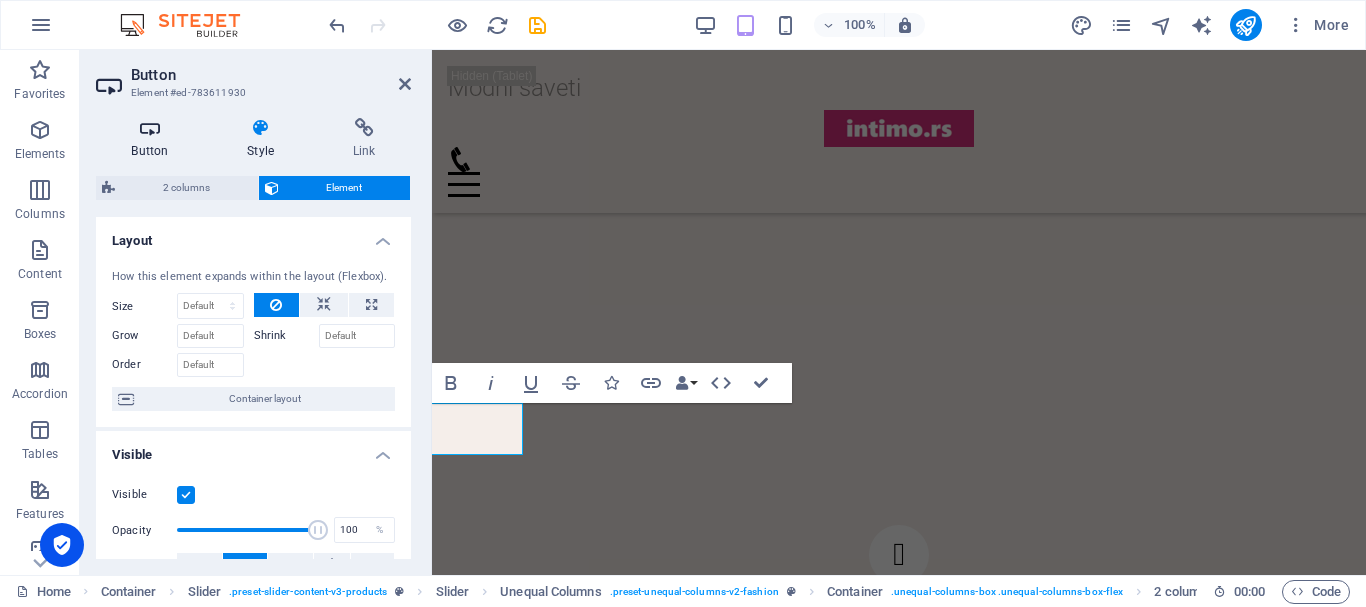 click at bounding box center [150, 128] 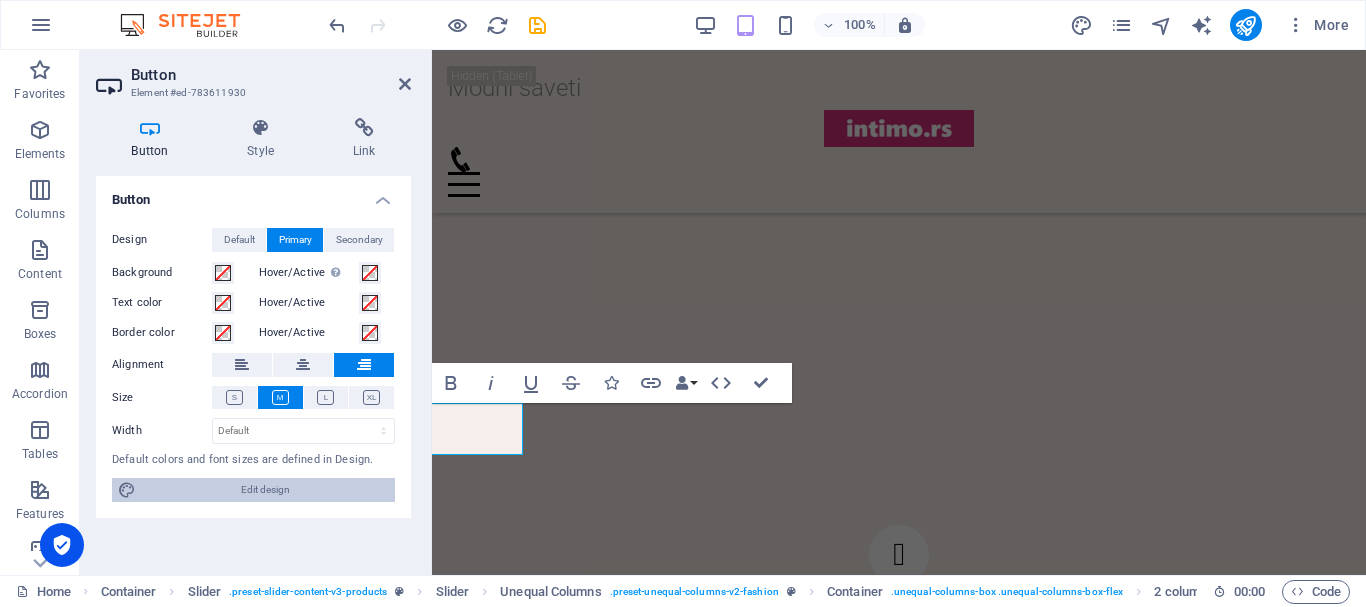 click on "Edit design" at bounding box center (265, 490) 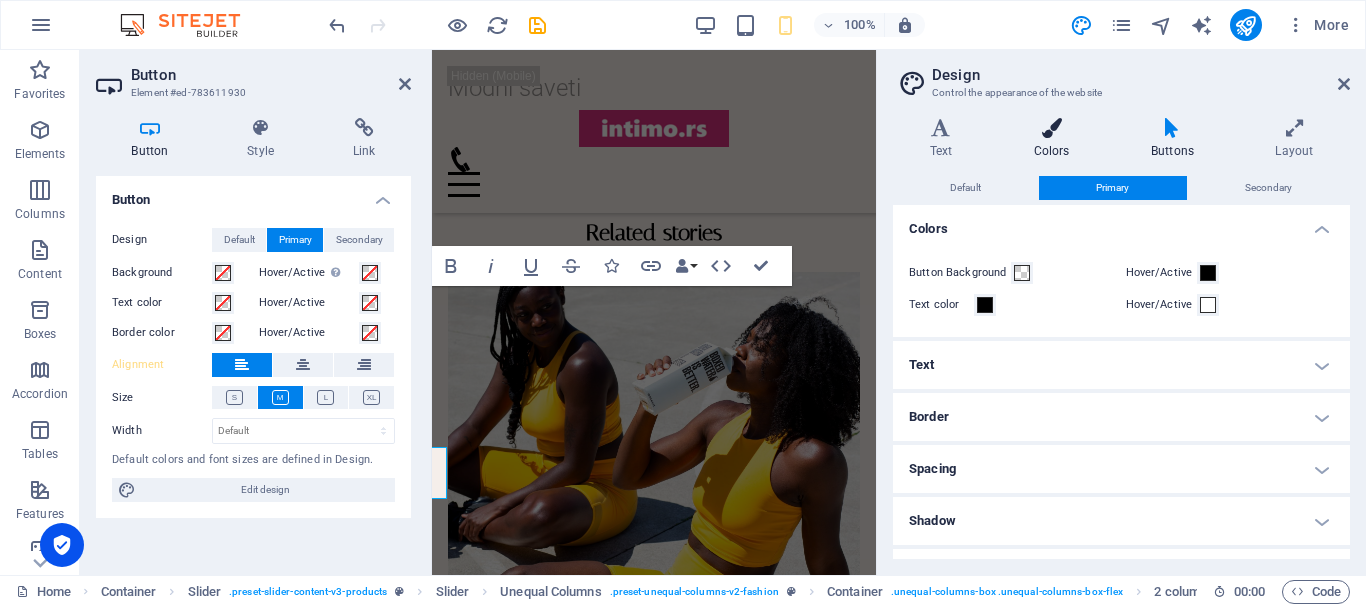 scroll, scrollTop: 2575, scrollLeft: 0, axis: vertical 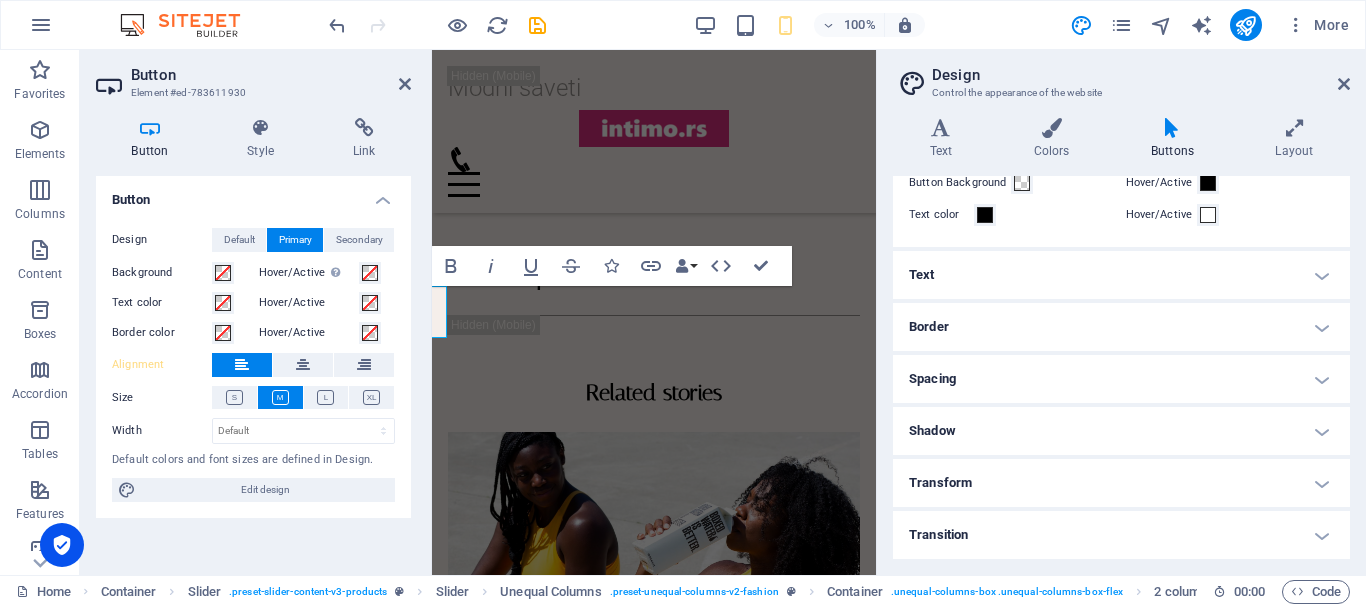 click on "Text" at bounding box center [1121, 275] 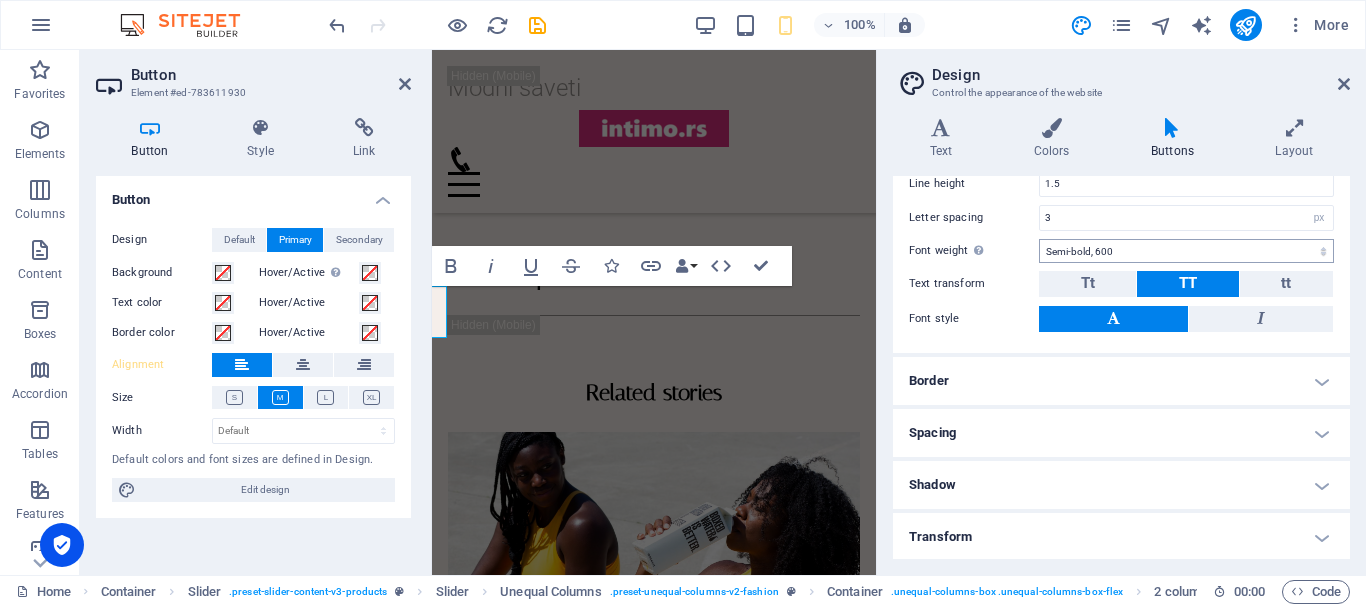 scroll, scrollTop: 379, scrollLeft: 0, axis: vertical 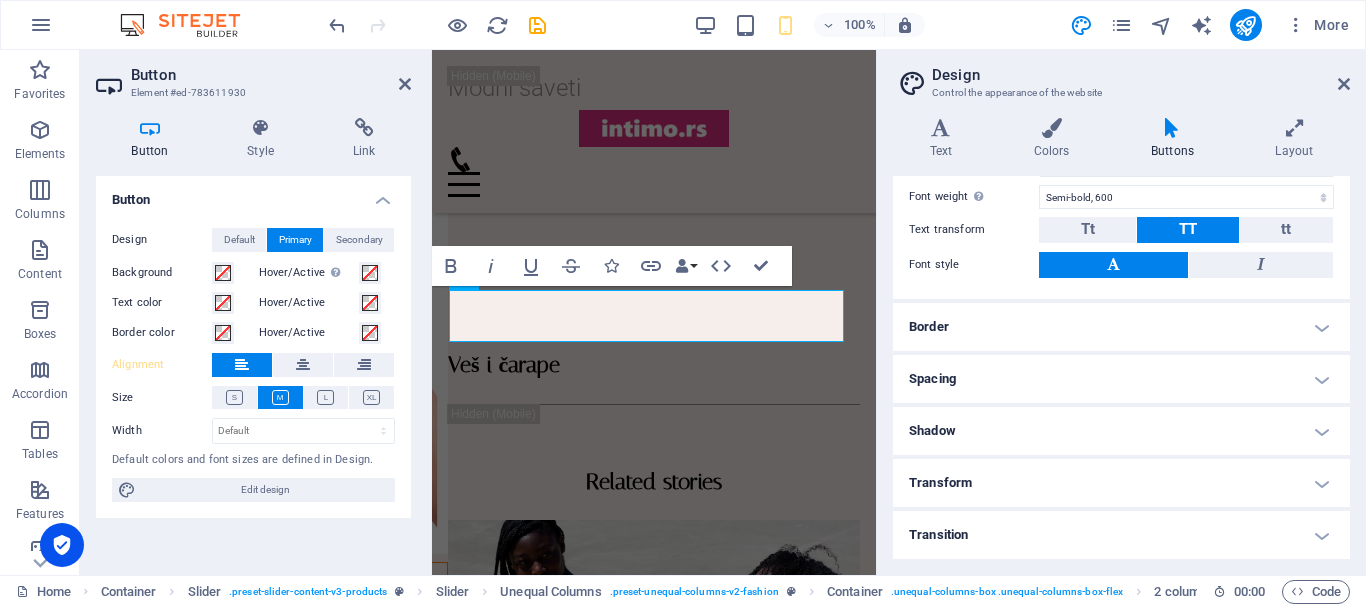 click on "Border" at bounding box center [1121, 327] 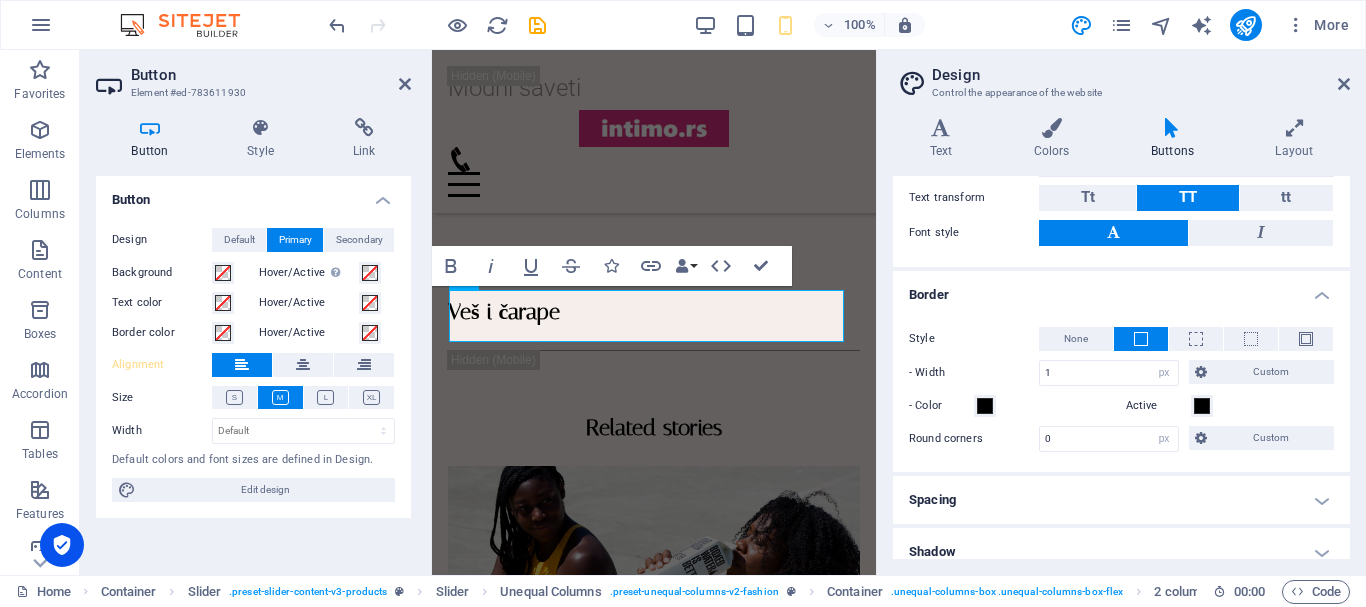 scroll, scrollTop: 532, scrollLeft: 0, axis: vertical 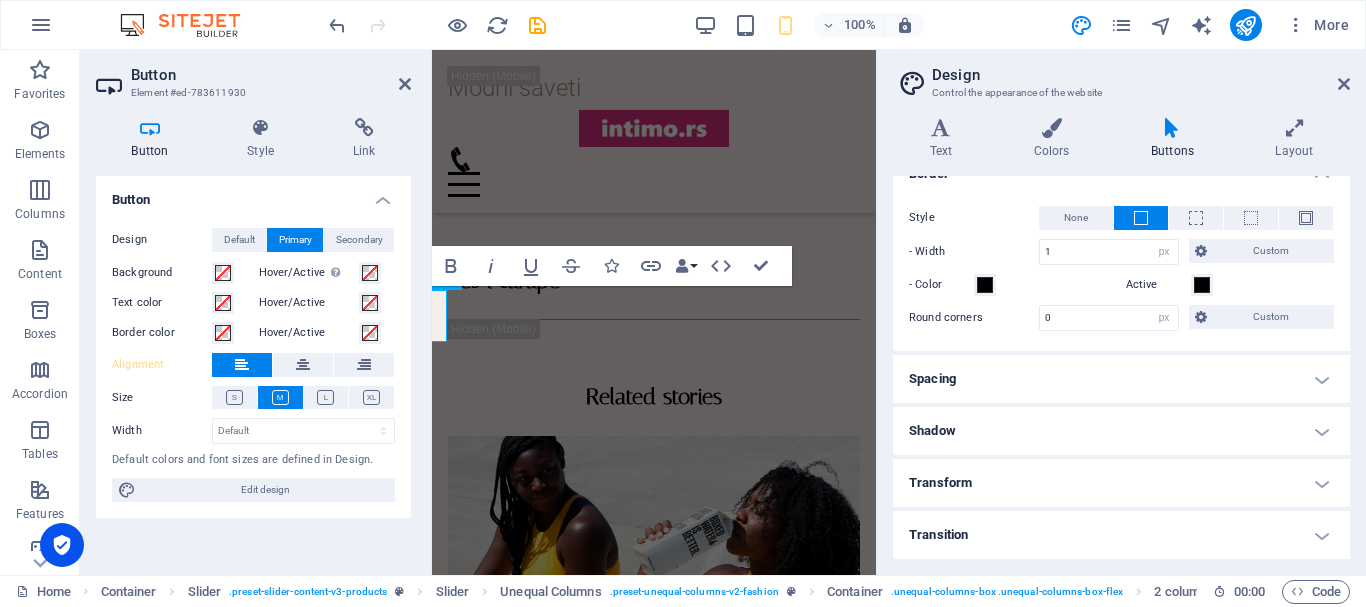 click on "Spacing" at bounding box center (1121, 379) 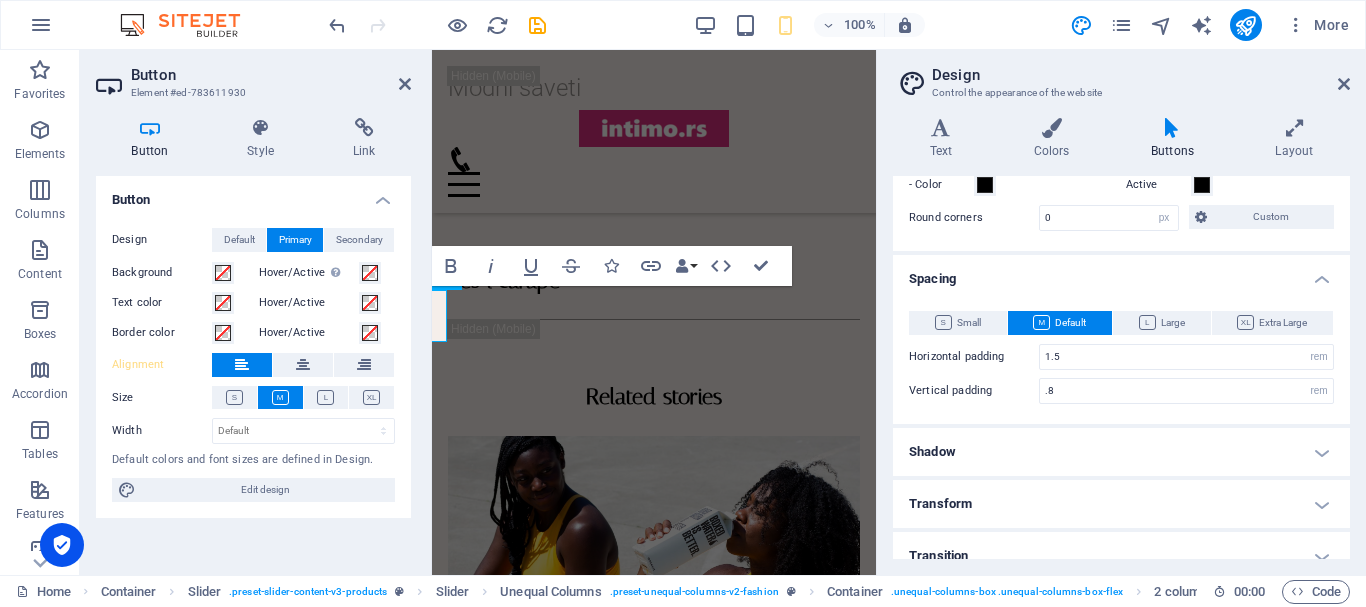 scroll, scrollTop: 653, scrollLeft: 0, axis: vertical 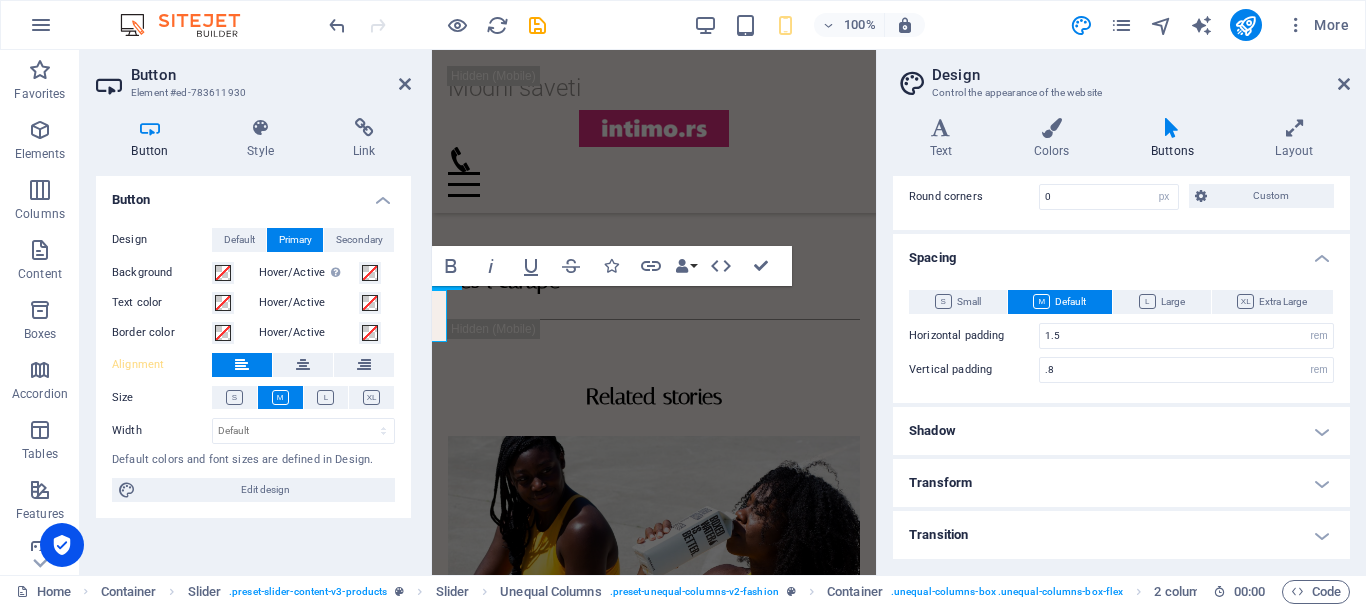 click on "Transform" at bounding box center [1121, 483] 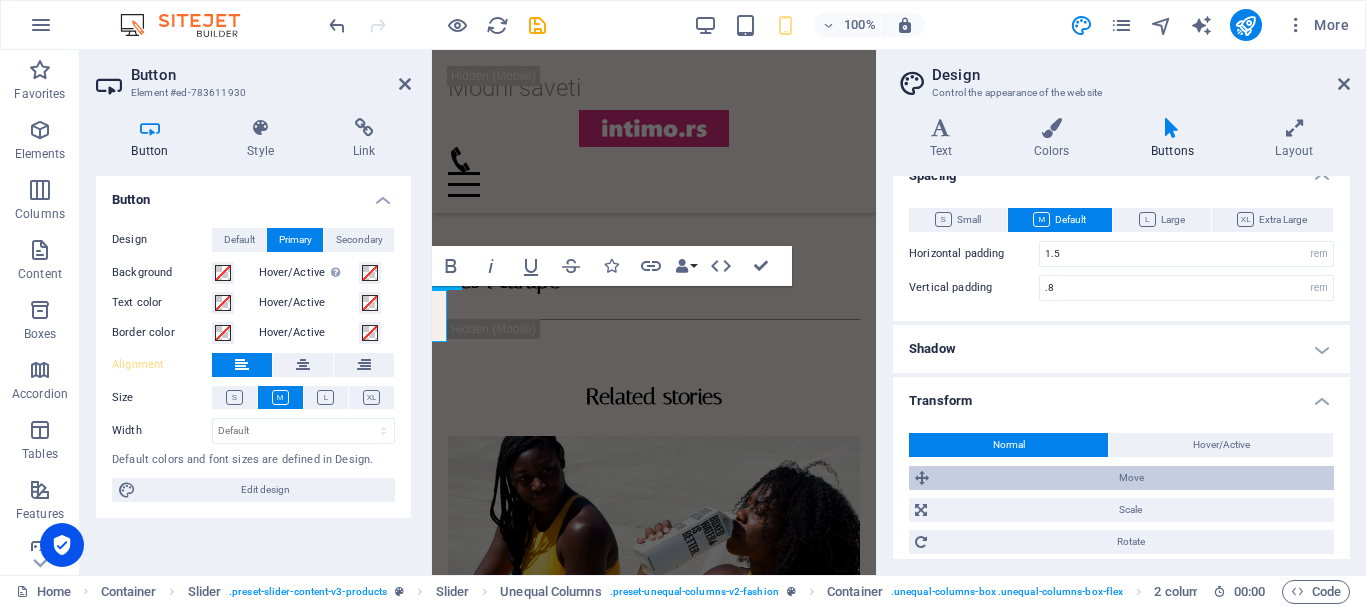 scroll, scrollTop: 834, scrollLeft: 0, axis: vertical 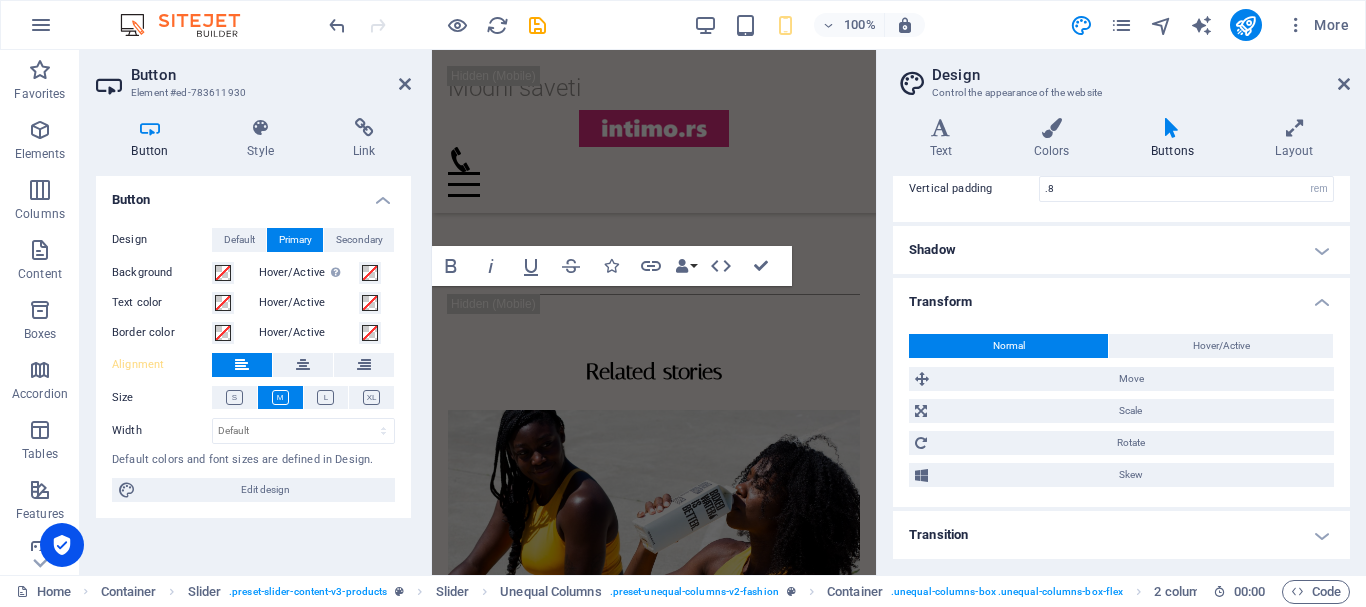 click on "Transition" at bounding box center (1121, 535) 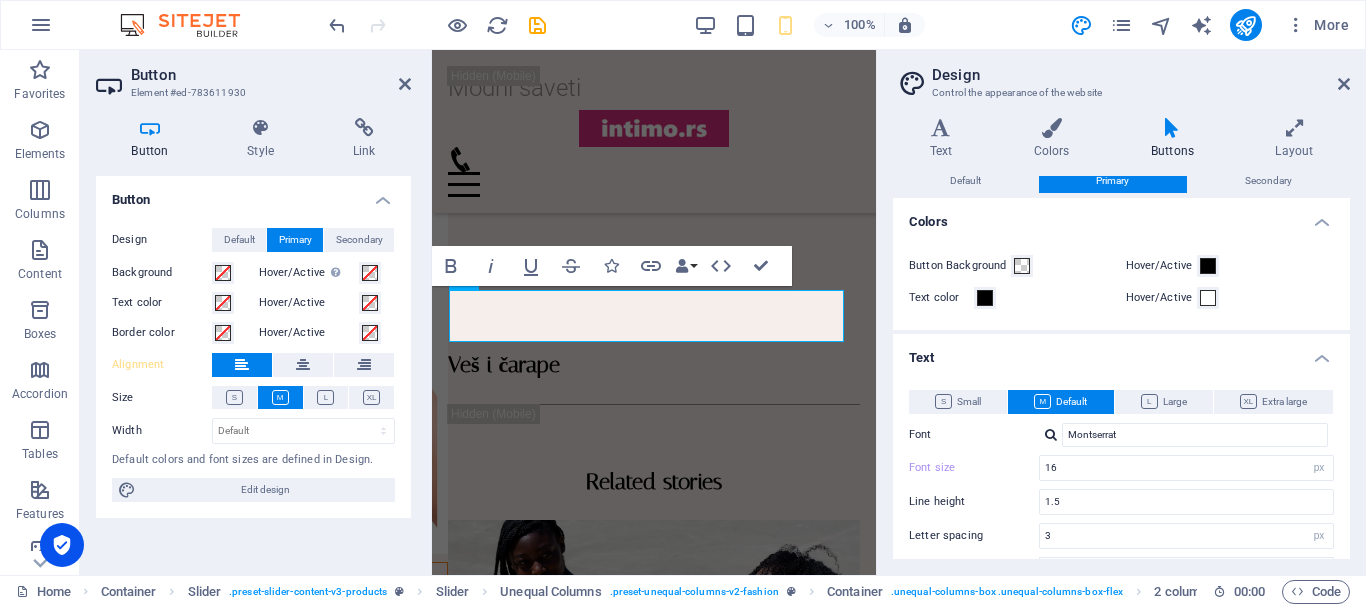 scroll, scrollTop: 0, scrollLeft: 0, axis: both 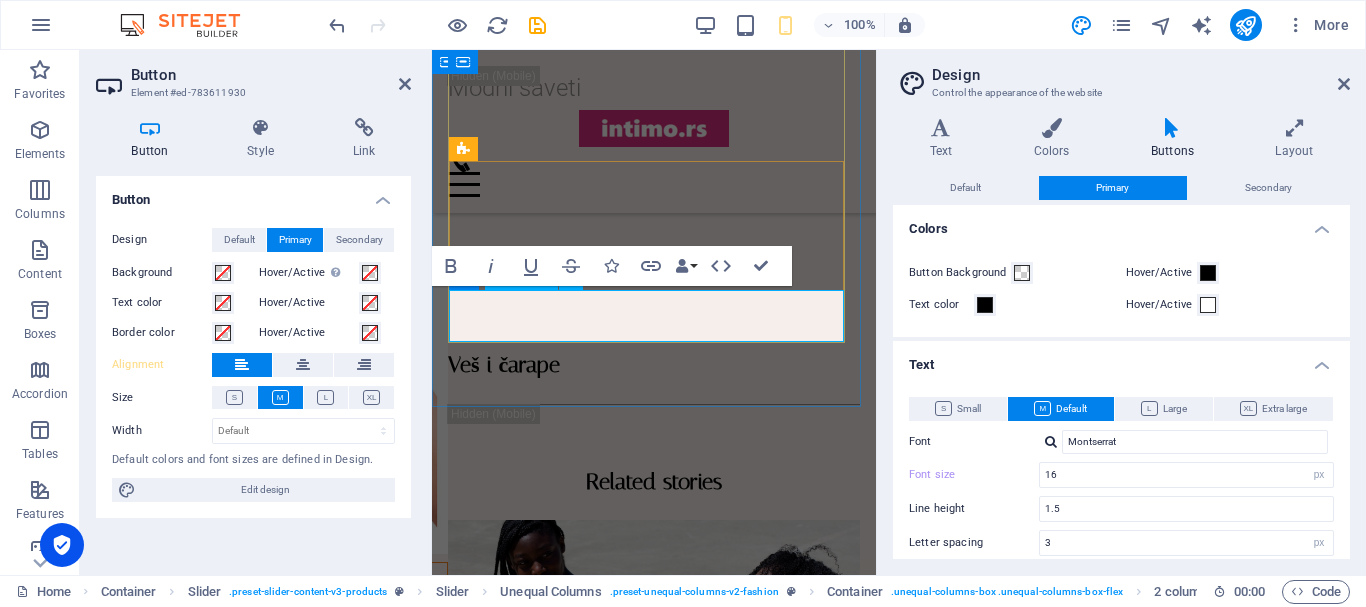 click on "Buy now" at bounding box center [129, 1051] 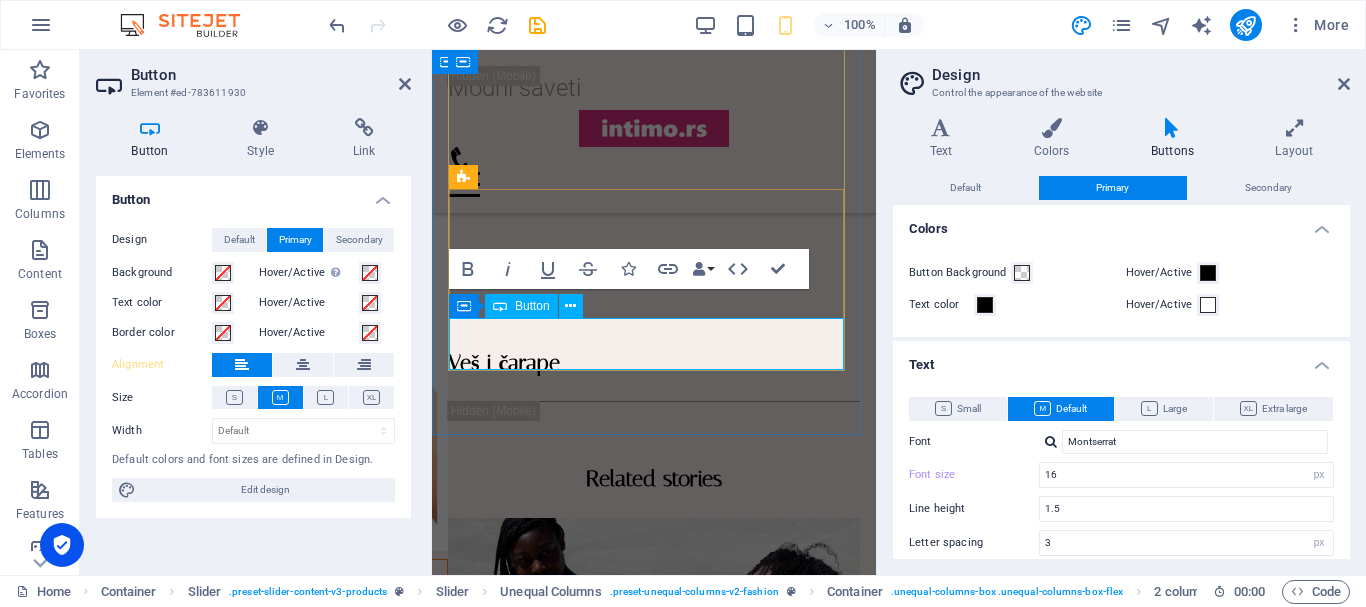 scroll, scrollTop: 2542, scrollLeft: 0, axis: vertical 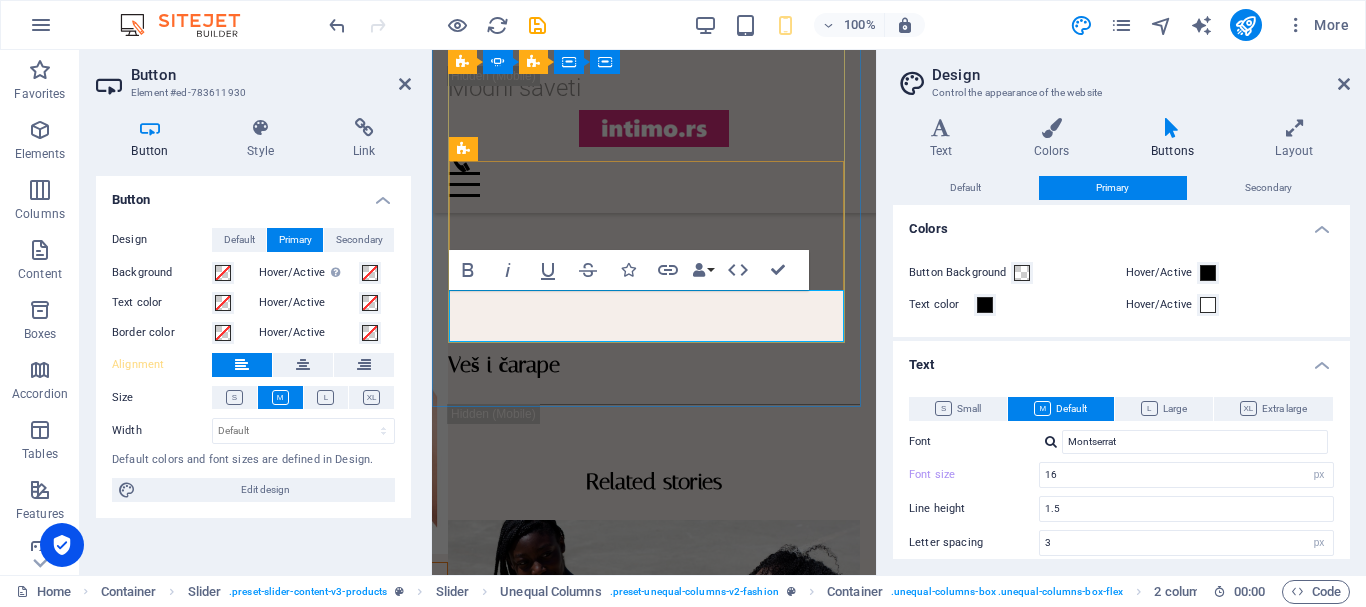 type 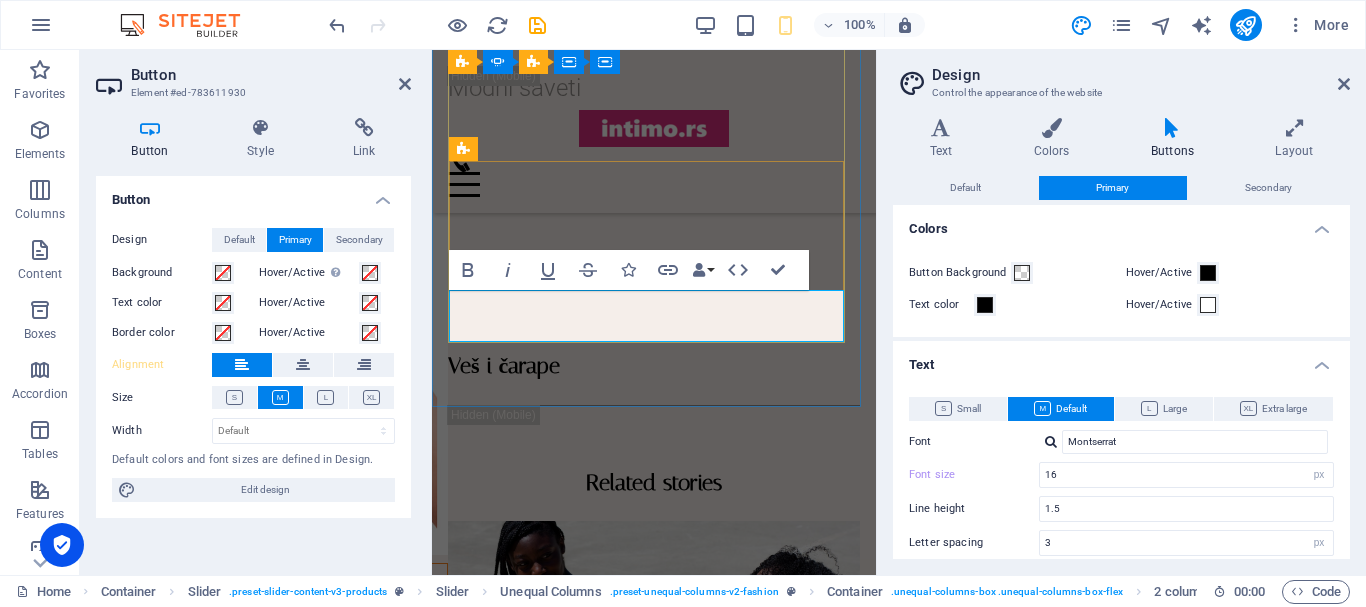 scroll, scrollTop: 2571, scrollLeft: 0, axis: vertical 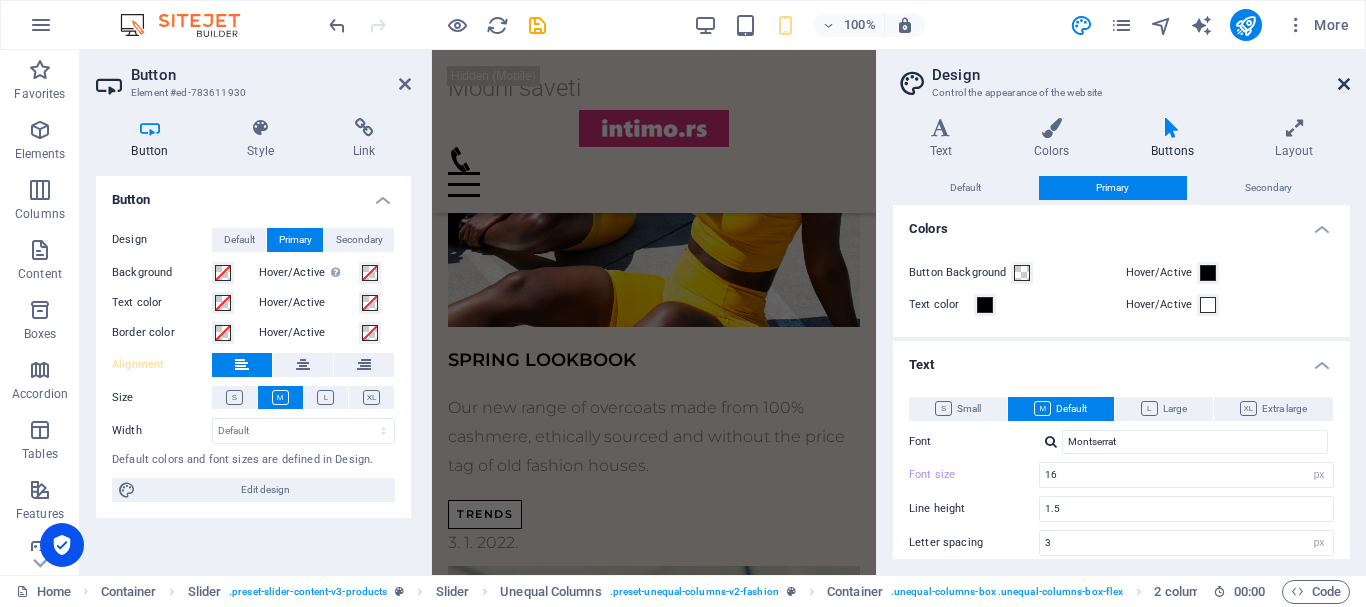 drag, startPoint x: 912, startPoint y: 32, endPoint x: 1343, endPoint y: 82, distance: 433.89053 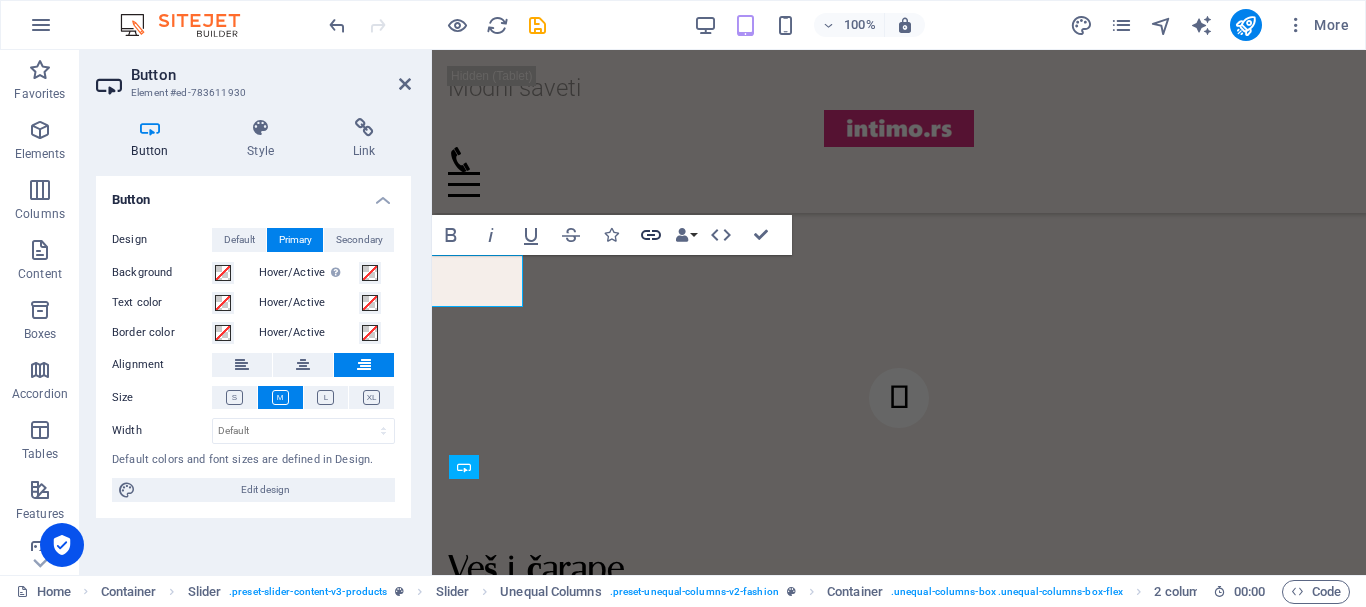 scroll, scrollTop: 2382, scrollLeft: 0, axis: vertical 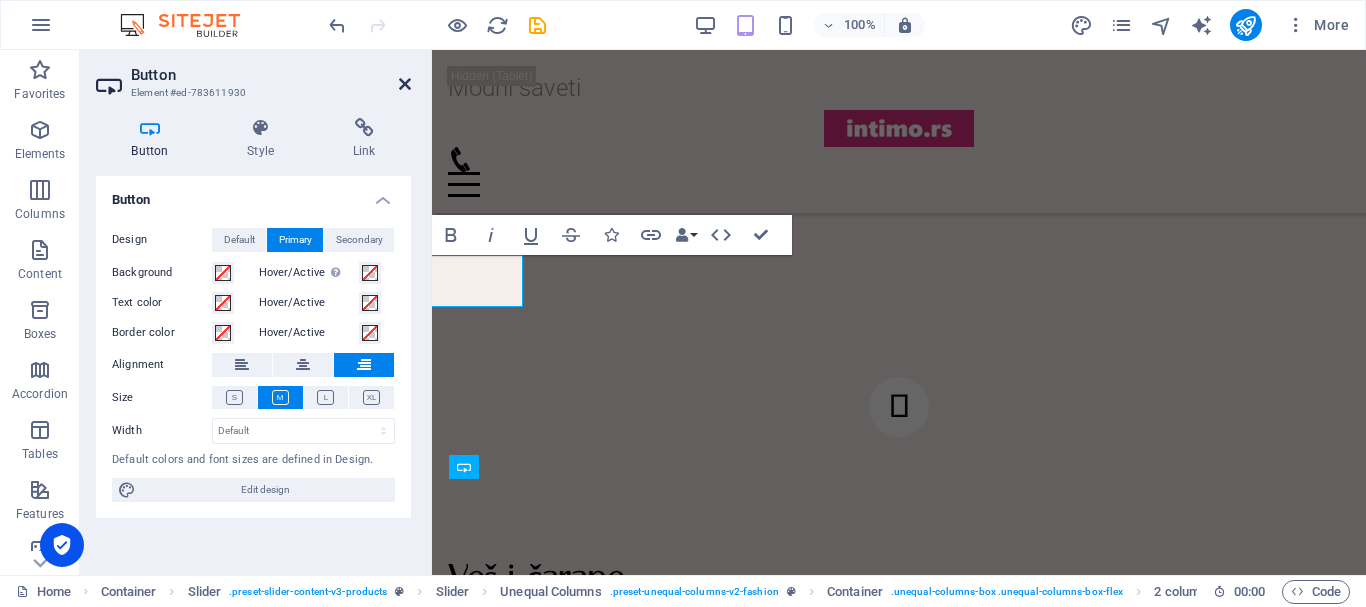 drag, startPoint x: 399, startPoint y: 77, endPoint x: 320, endPoint y: 27, distance: 93.49332 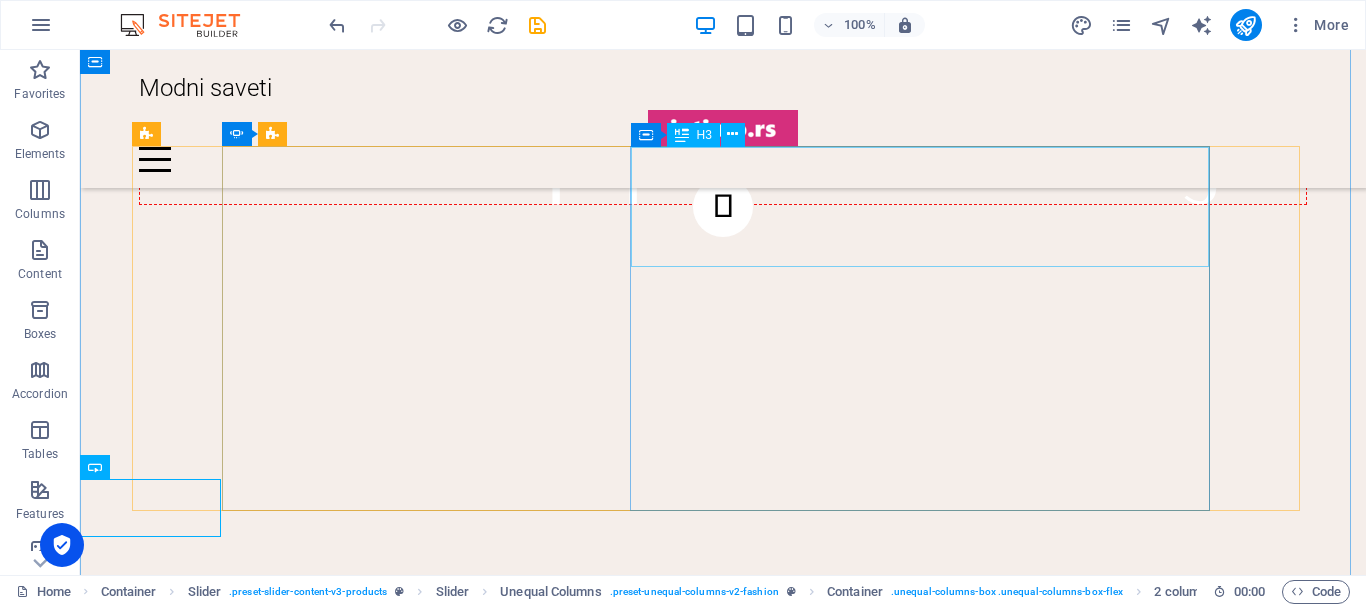 scroll, scrollTop: 2973, scrollLeft: 0, axis: vertical 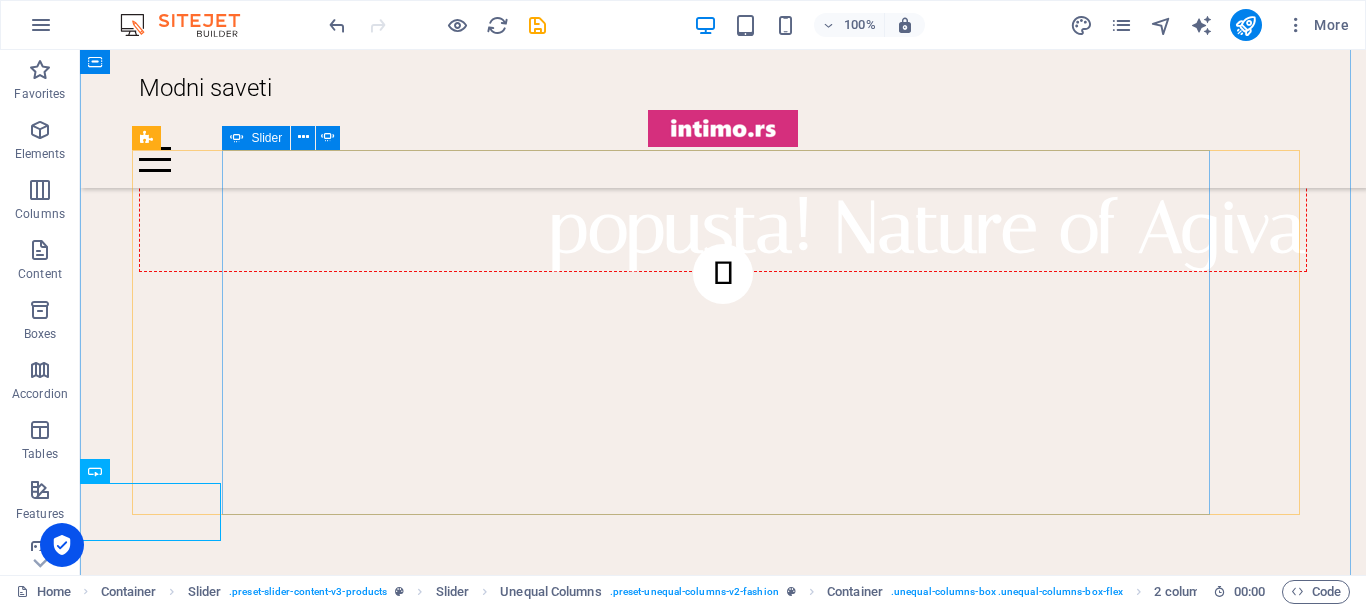click at bounding box center (723, 700) 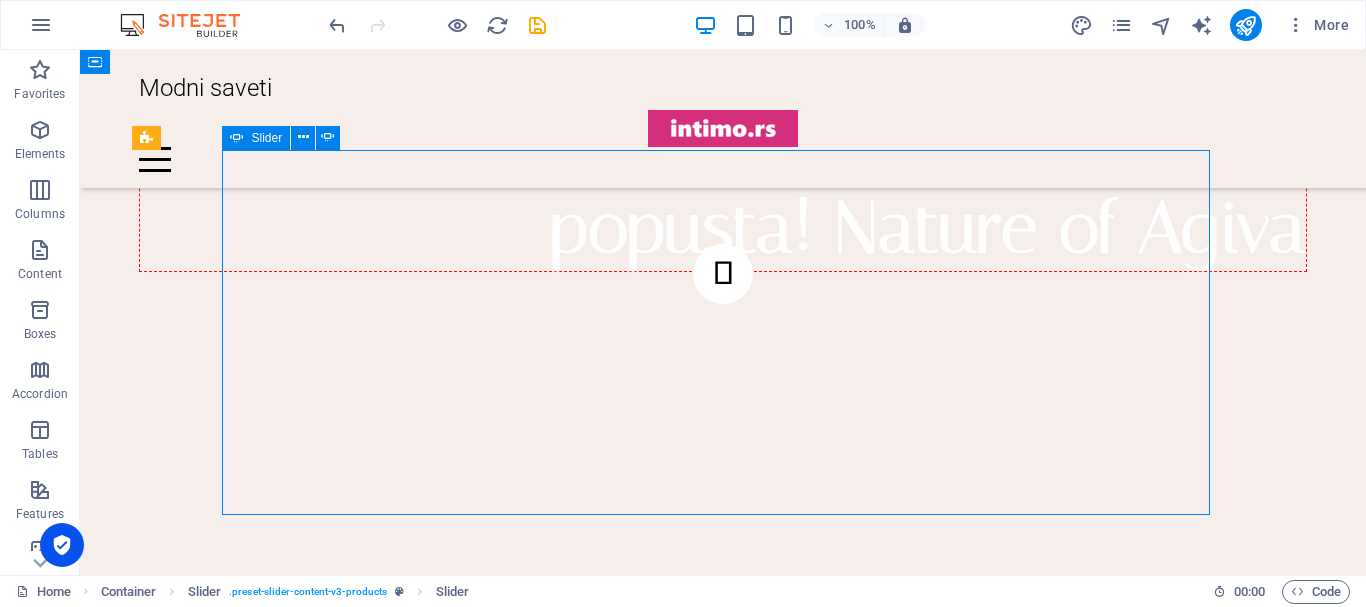 click at bounding box center [723, 700] 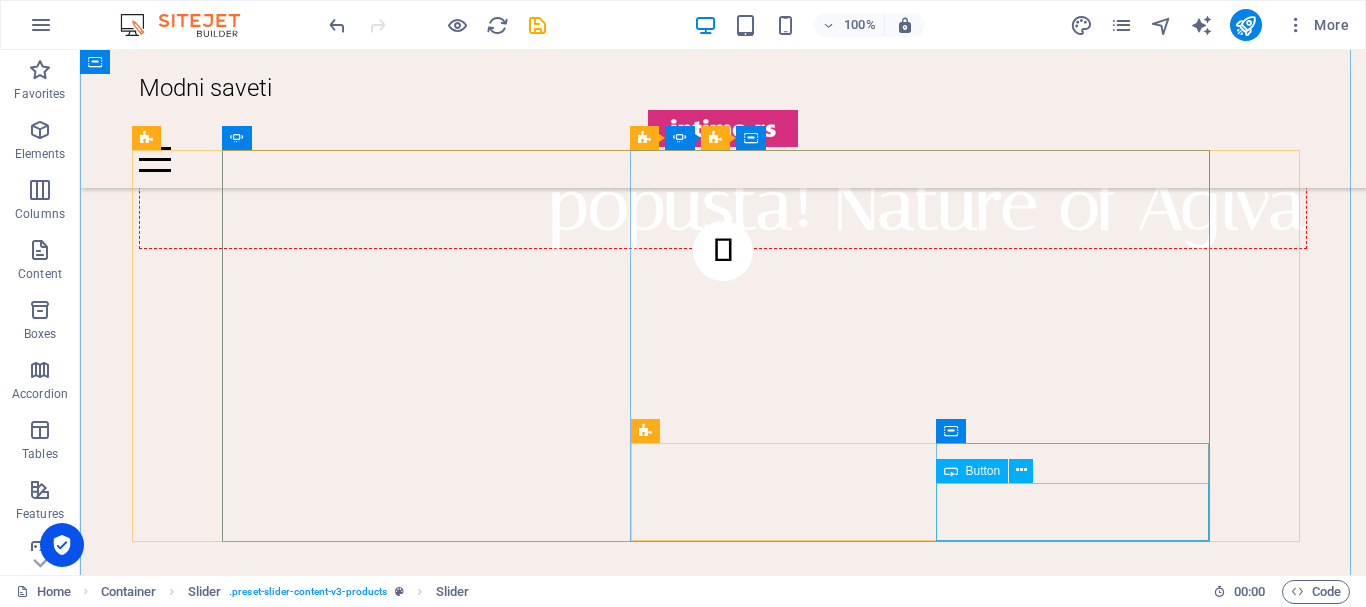 scroll, scrollTop: 2916, scrollLeft: 0, axis: vertical 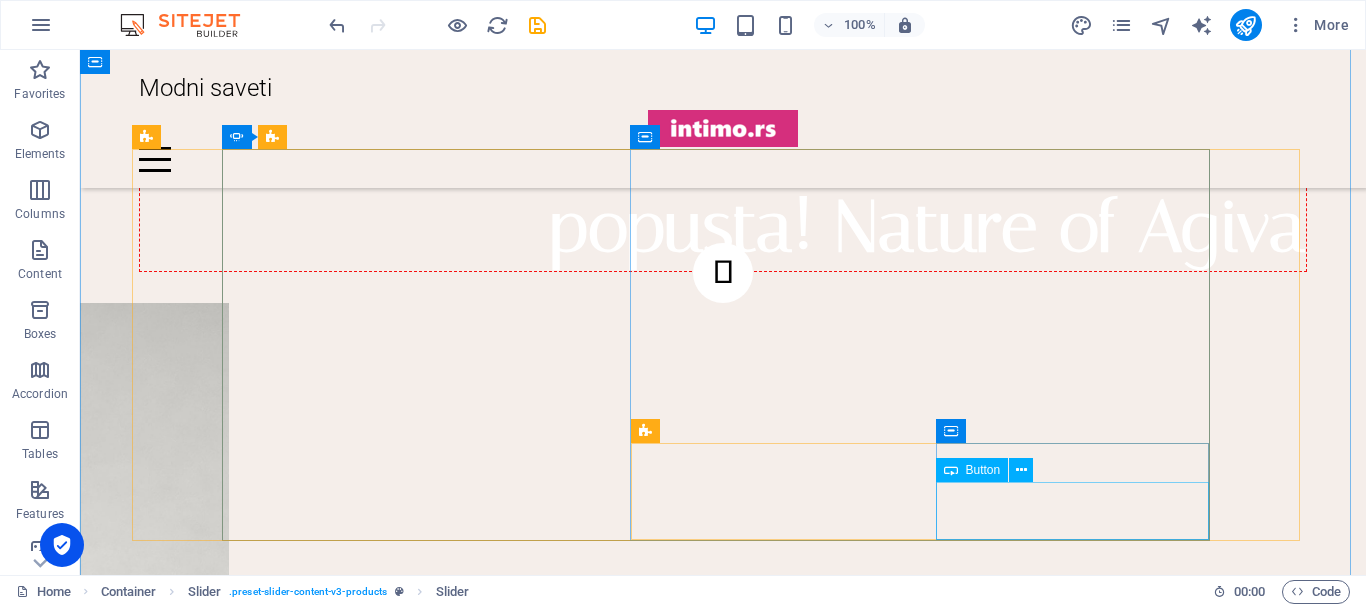 click on "višenow" at bounding box center [-520, 2986] 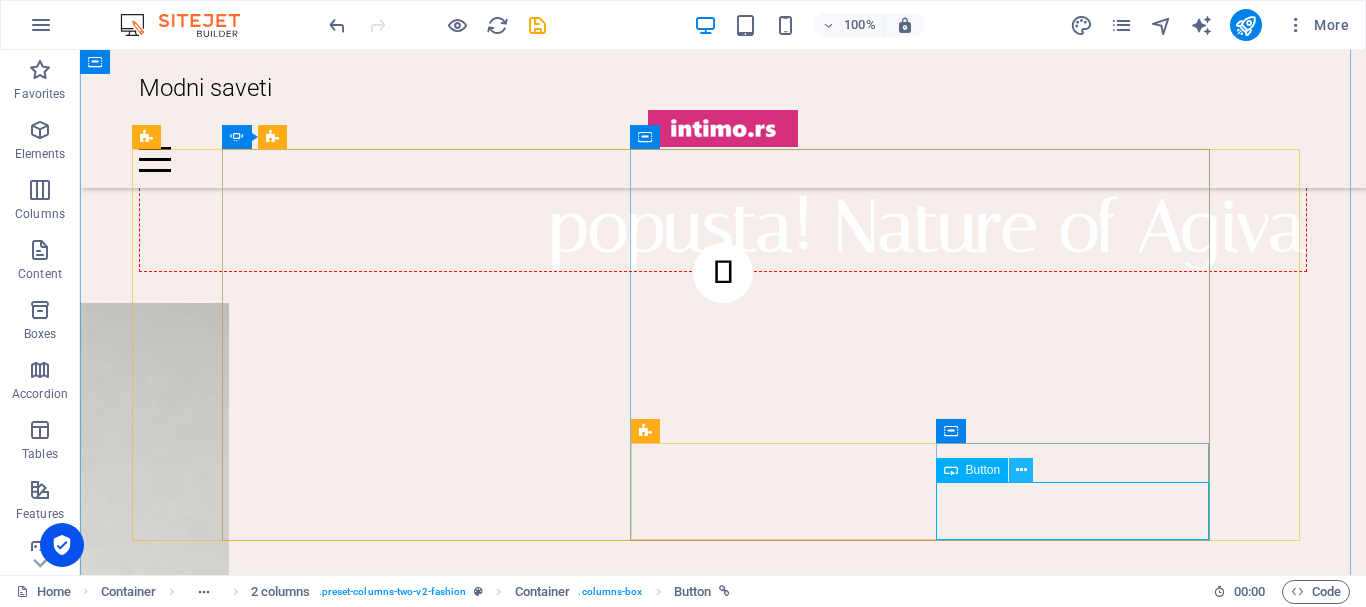 click at bounding box center [1021, 470] 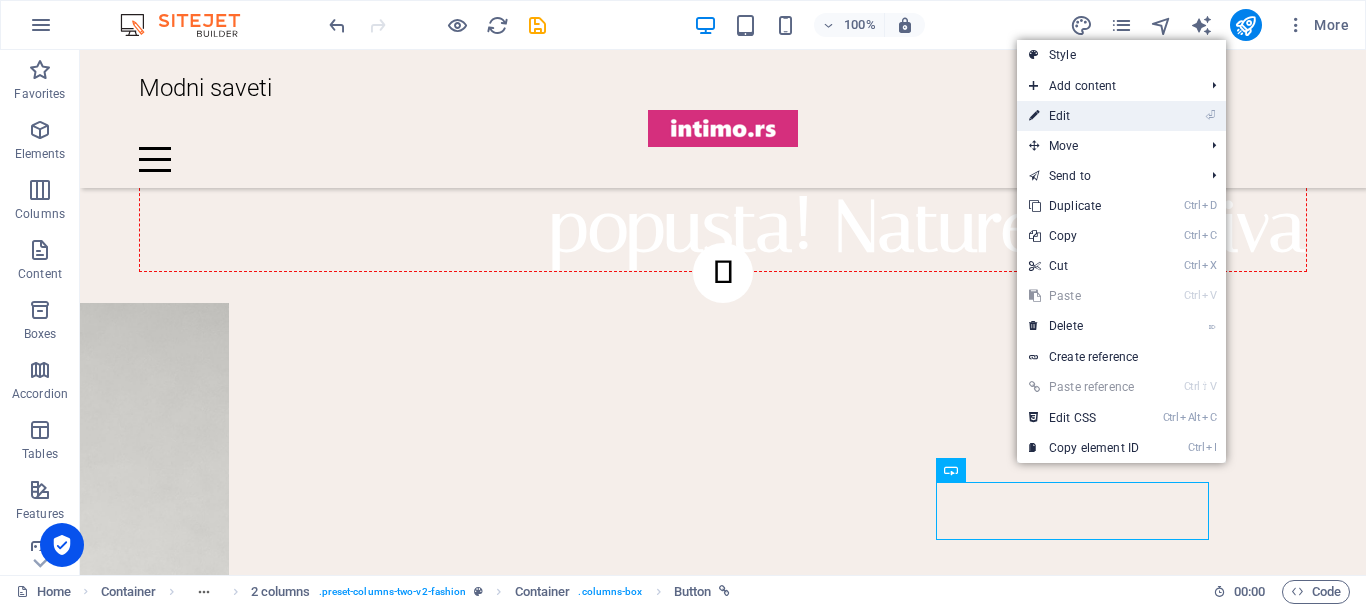 click on "⏎  Edit" at bounding box center [1084, 116] 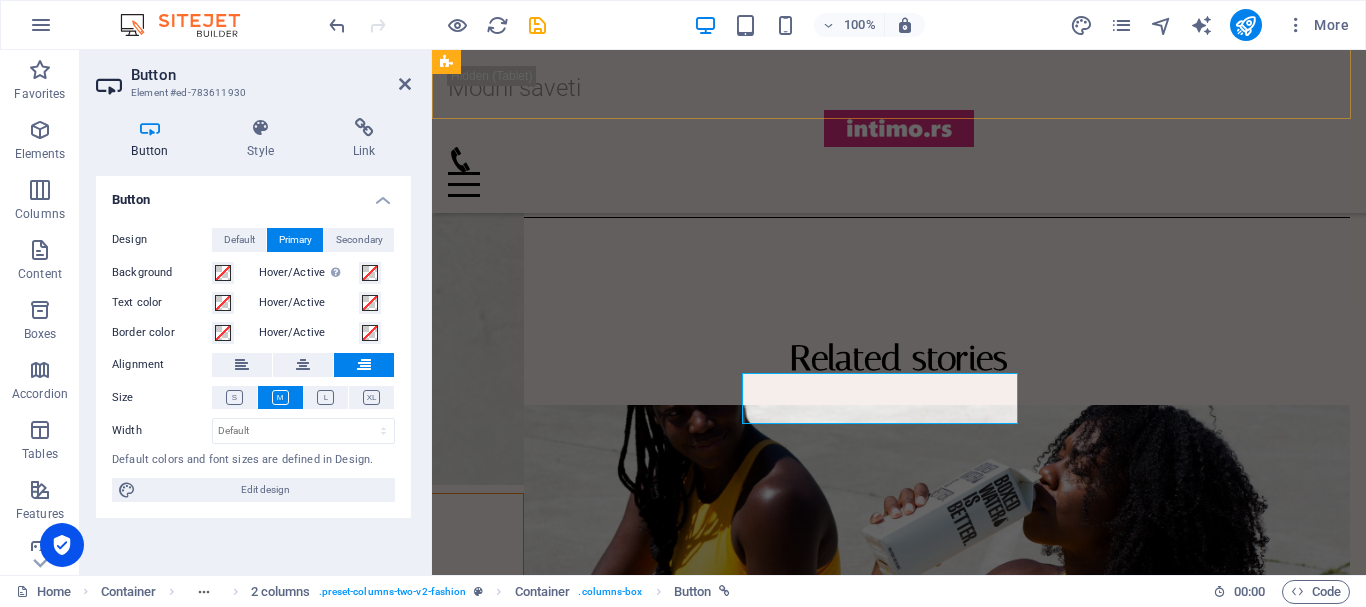 scroll, scrollTop: 2201, scrollLeft: 0, axis: vertical 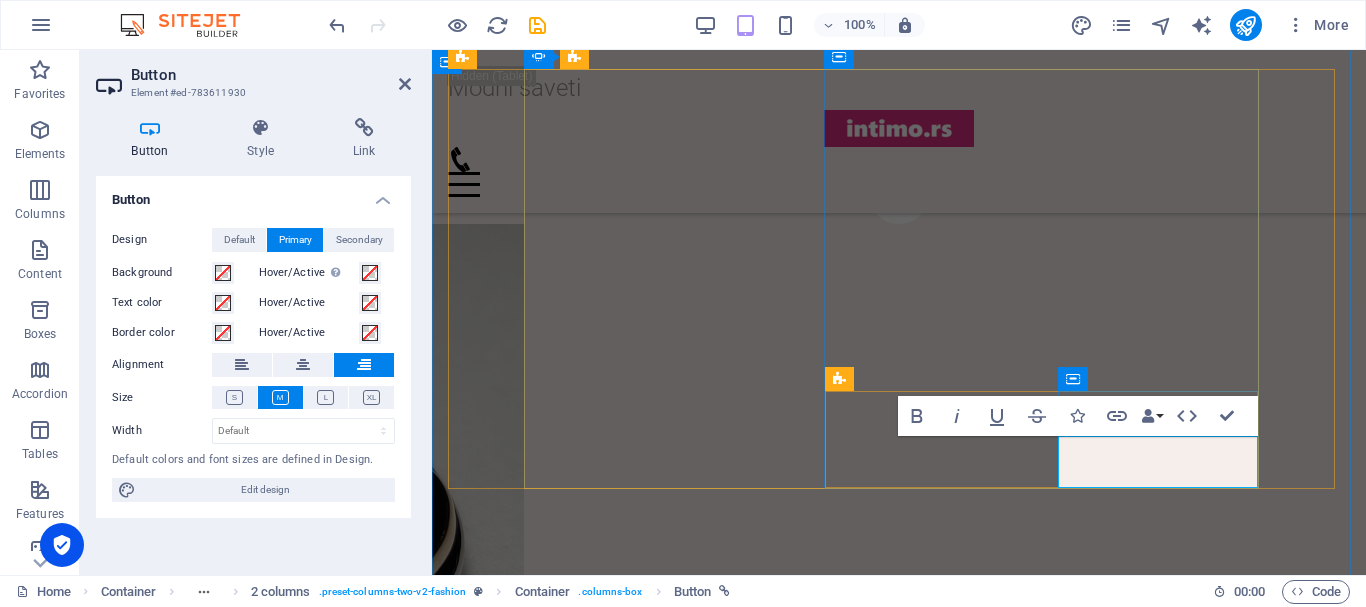 click on "višenow" at bounding box center [64, 2372] 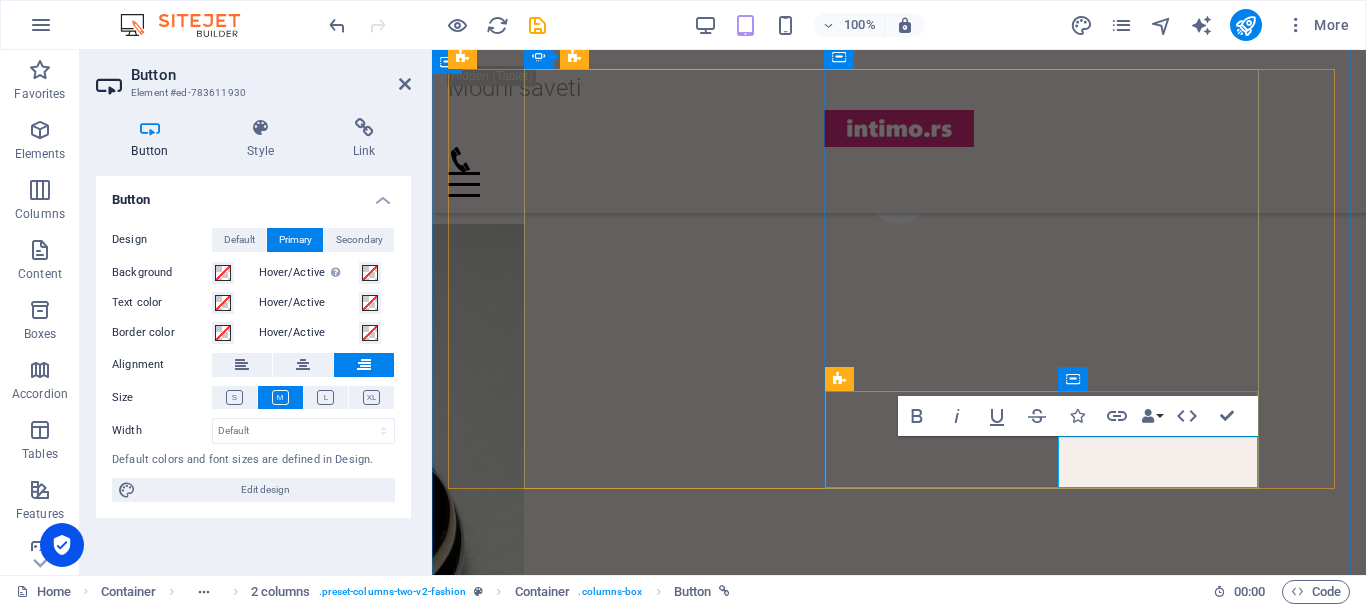 type 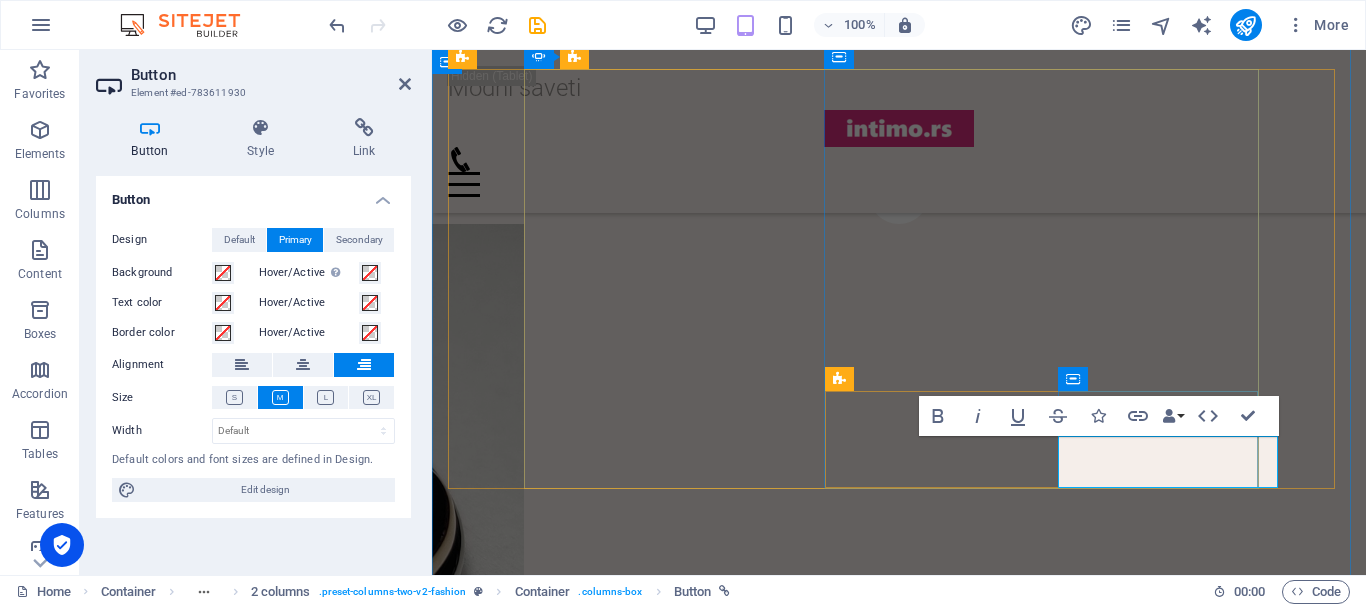 scroll, scrollTop: 2177, scrollLeft: 0, axis: vertical 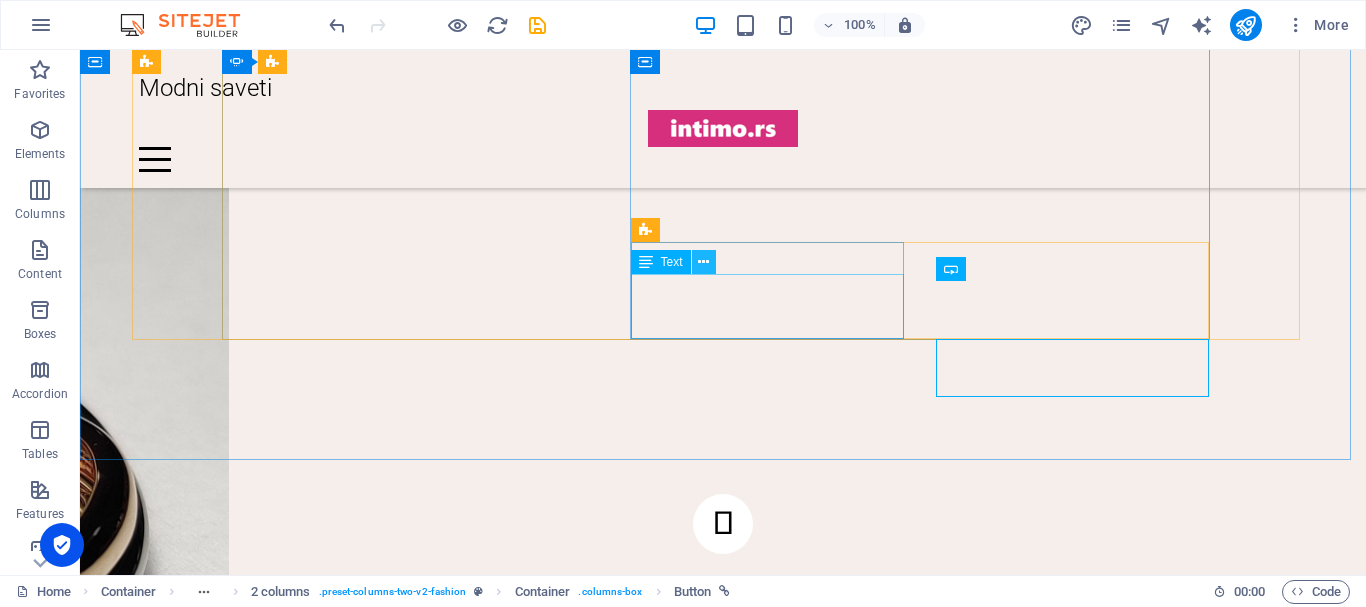 click at bounding box center (703, 262) 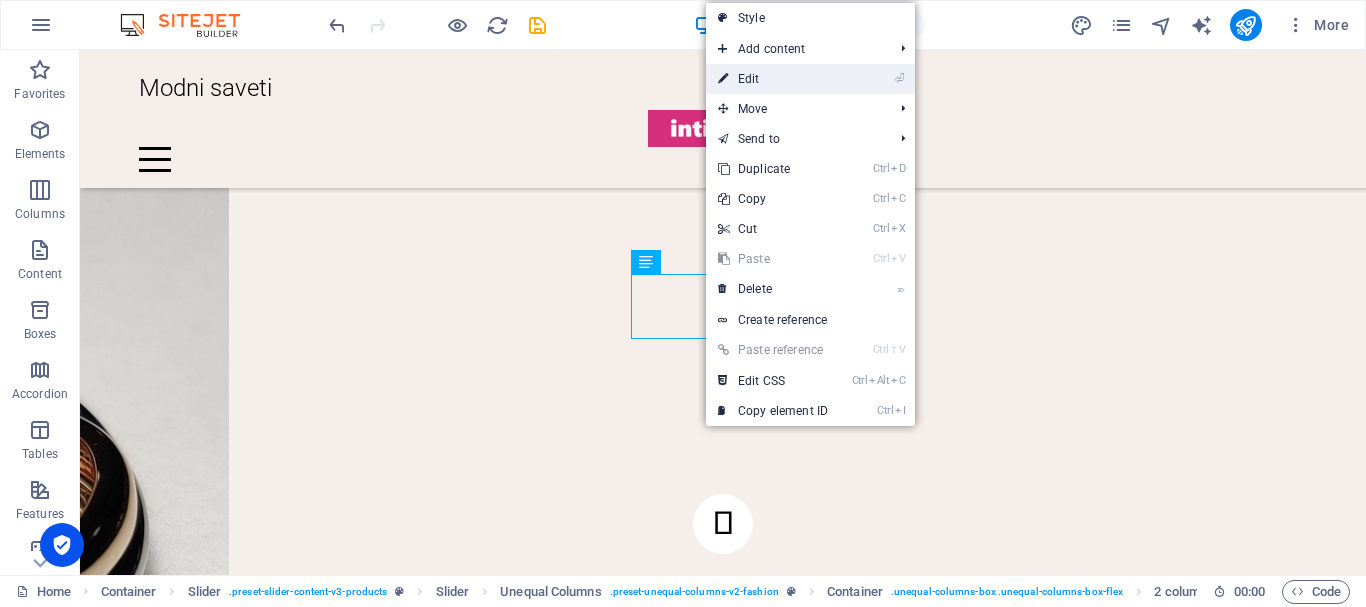 click on "⏎  Edit" at bounding box center [773, 79] 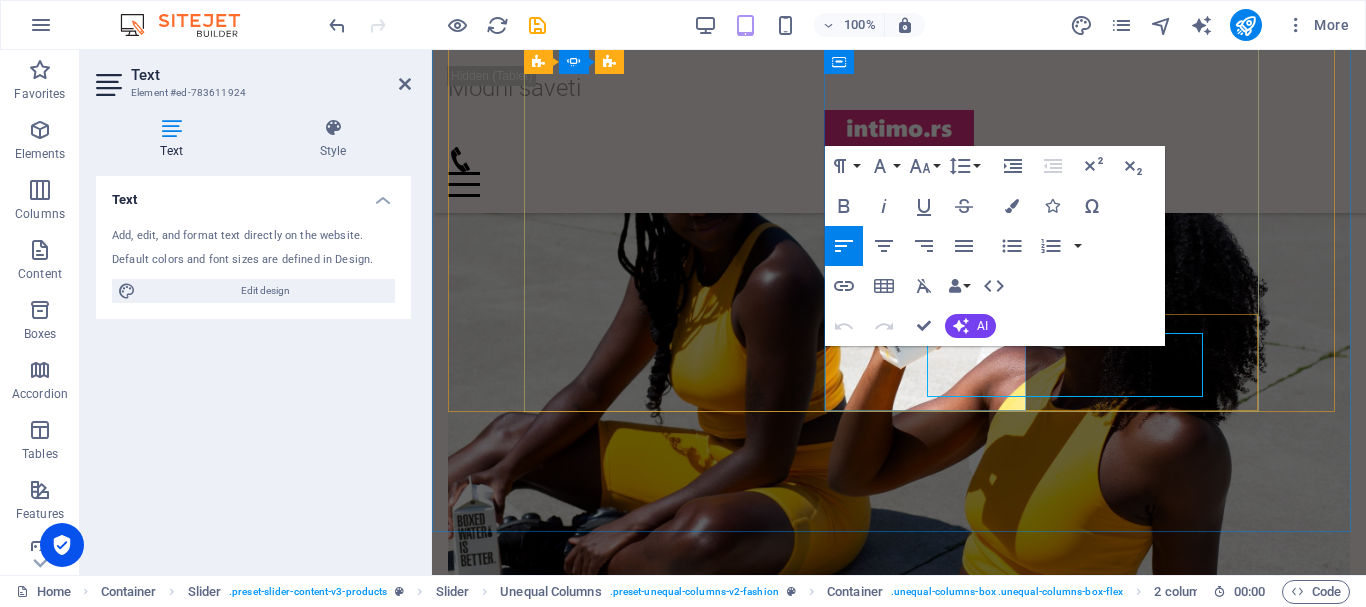 scroll, scrollTop: 2278, scrollLeft: 0, axis: vertical 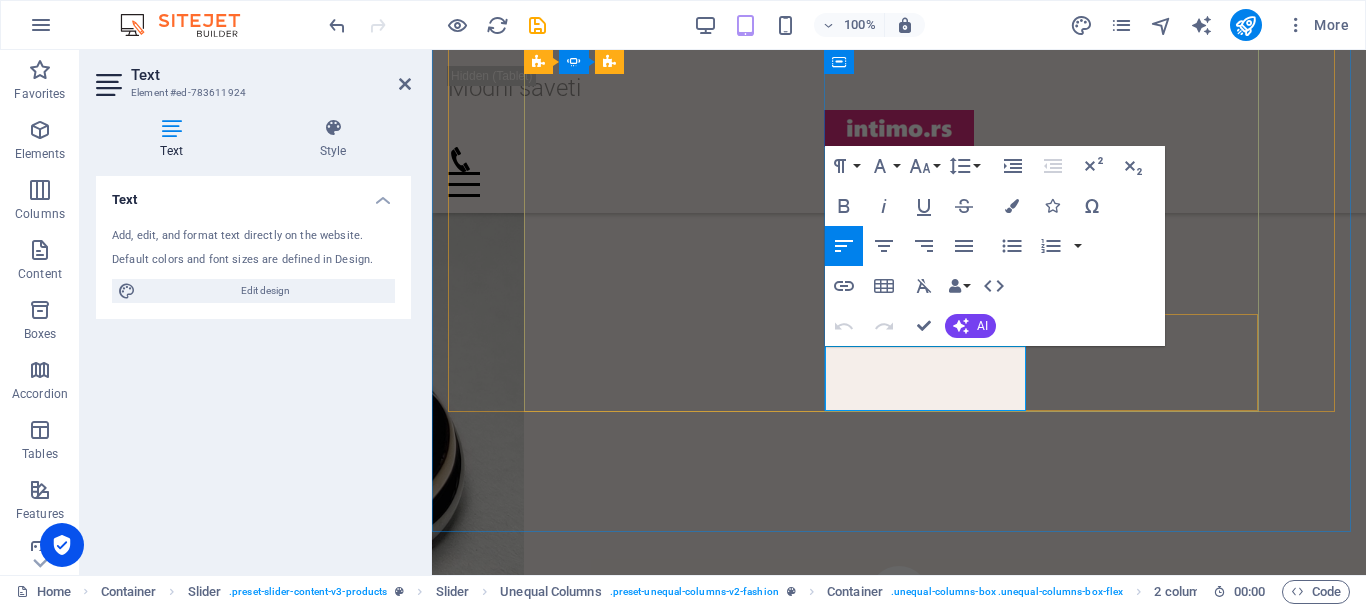 click on "$39.99" at bounding box center [-153, 2220] 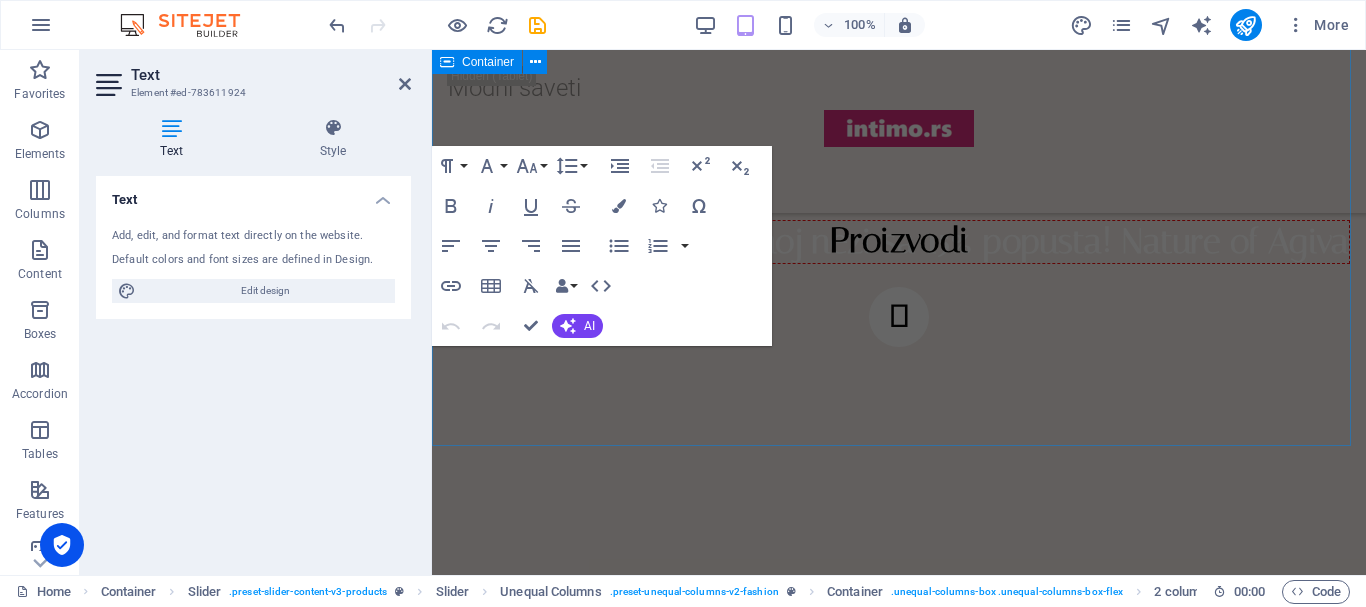 scroll, scrollTop: 2278, scrollLeft: 0, axis: vertical 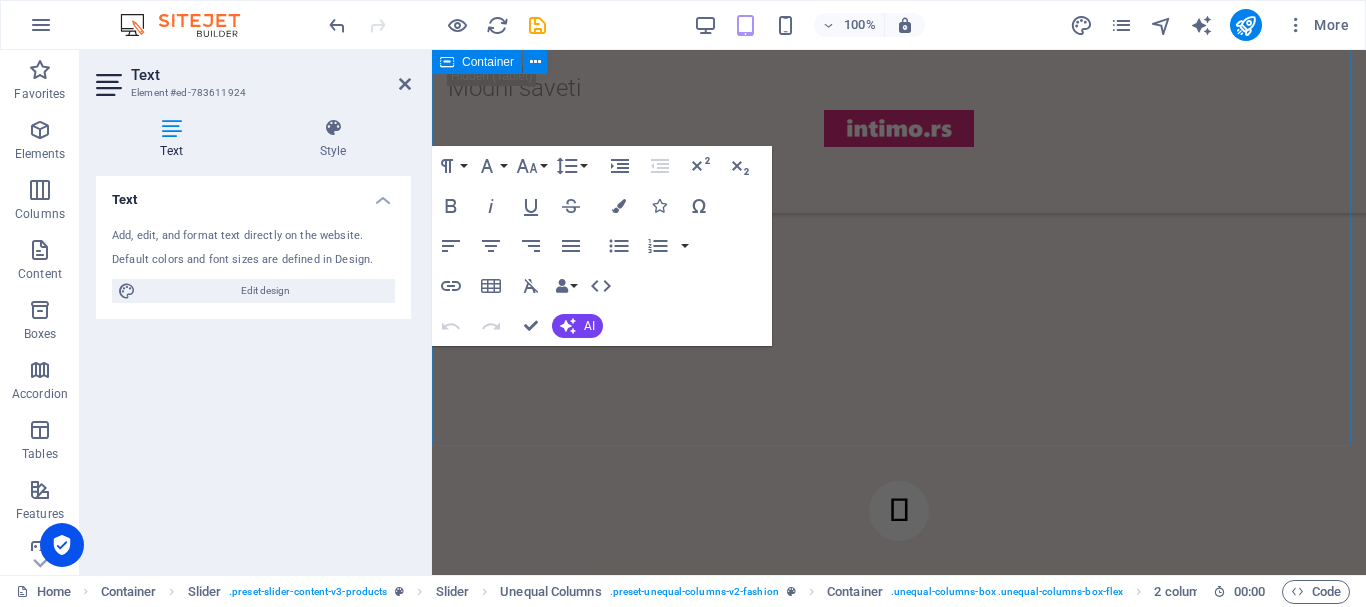 click on "Proizvodi FAUX SUEDE my Gold Earrings Lorem ipsum dolor sit amet, consectetur adipiscing elit. Condimentum diam orci pretium a pharetra, feugiat cursus. Dictumst risus, sem egestas odio cras adipiscing vulputate. Nisi, risus in suscipit non. $39.99 $20.99 Buy now Lormar FEEL grudnjak Uživajte u luksuzu svakodnevnog nošenja sa grudnjakom Lormar FEEL iz serije ULTRASHINE. Bez žice i sa uklonivim trakama, idealan je za [PERSON_NAME] letnje dane. Njegova svilenkasta tekstura i izuzetno meke korpice pružaju eleganciju i udobnost. Izaberite ovaj vrhunski komad i istaknite svoj blistav izgled bilo gde da idete. Otkrijte savršeni spoj stila i kvaliteta uz Lormar FEEL! $49.99 $39.99 poruči ovde FAUX SUEDE CROSSbody bag with handle Lorem ipsum dolor sit amet, consectetur adipiscing elit. Condimentum diam orci pretium a pharetra, feugiat cursus. Dictumst risus, sem egestas odio cras adipiscing vulputate. Nisi, risus in suscipit non. $49.99 $39.99 Buy now FAUX SUEDE my Gold Earrings $39.99 $20.99 Buy now $49.99 $39.99" at bounding box center (899, 280) 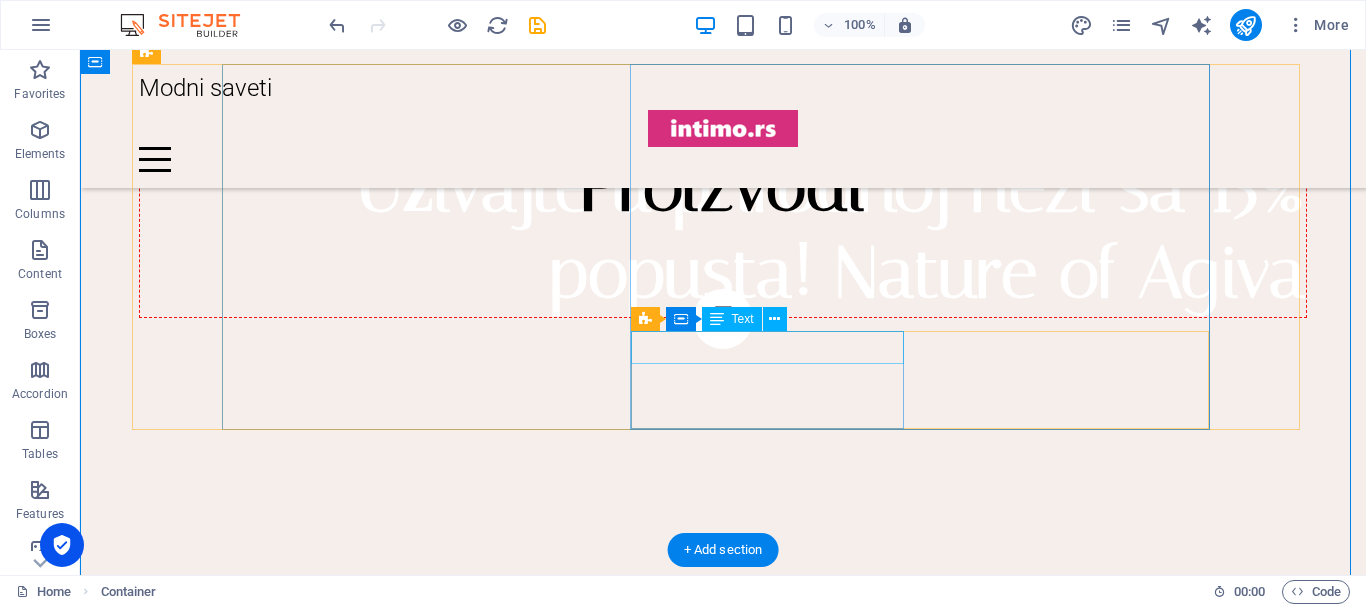 scroll, scrollTop: 3006, scrollLeft: 0, axis: vertical 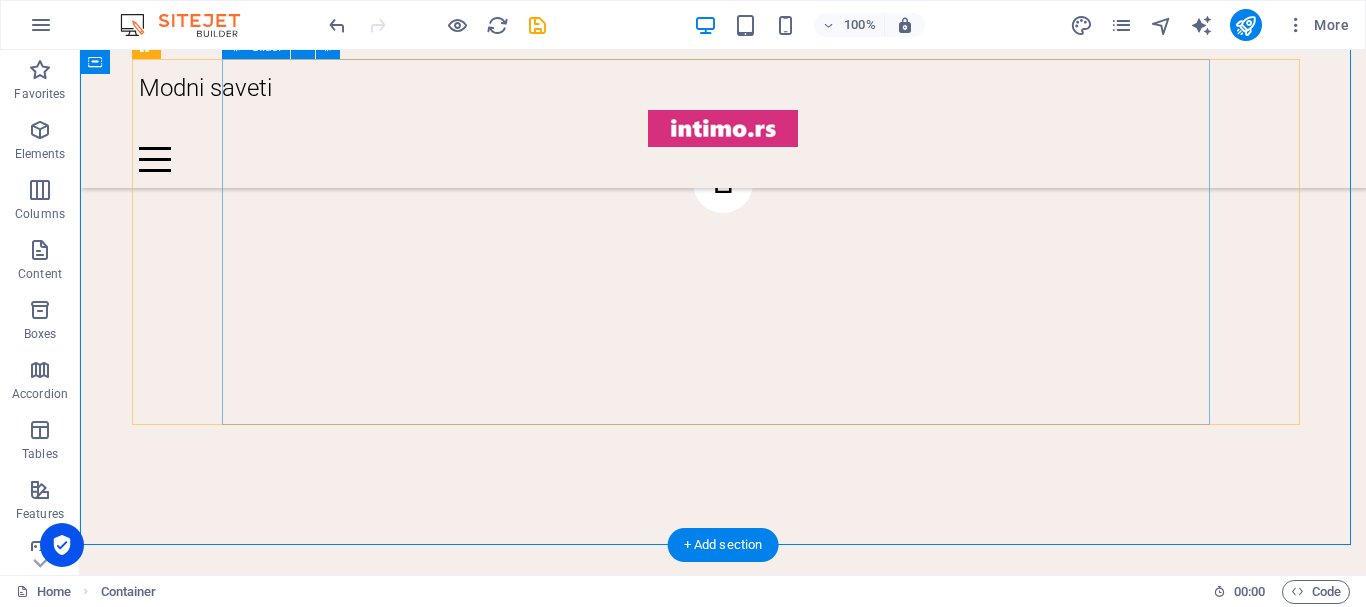 click at bounding box center [723, 609] 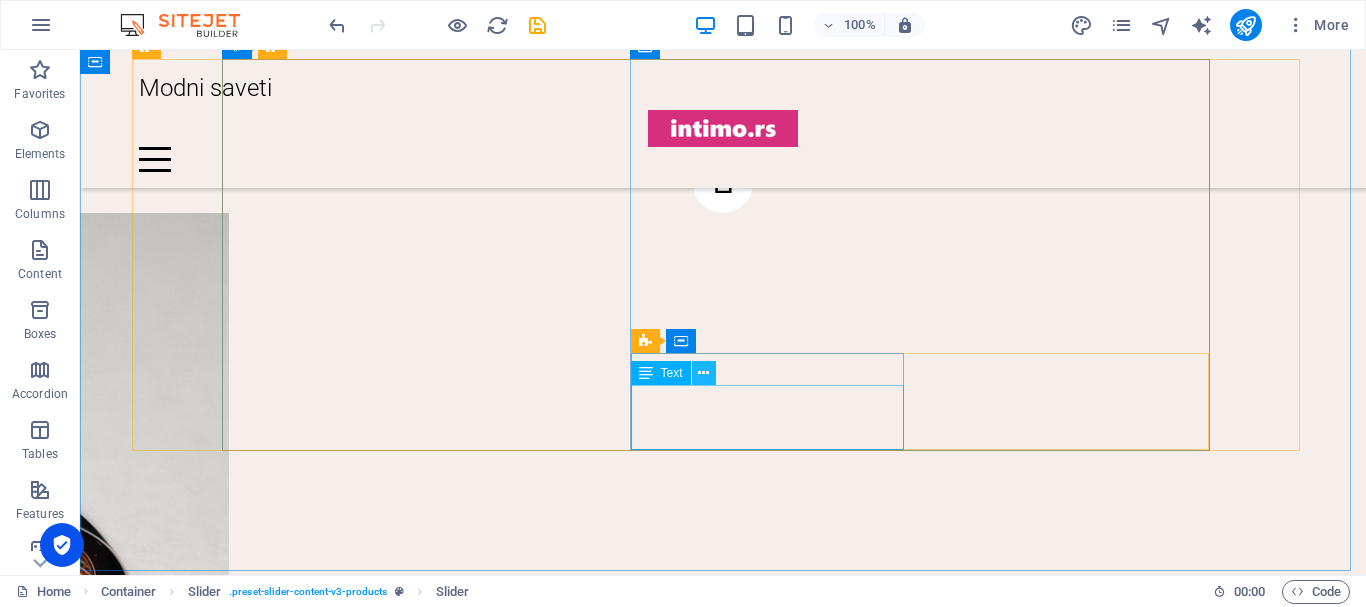 click at bounding box center [703, 373] 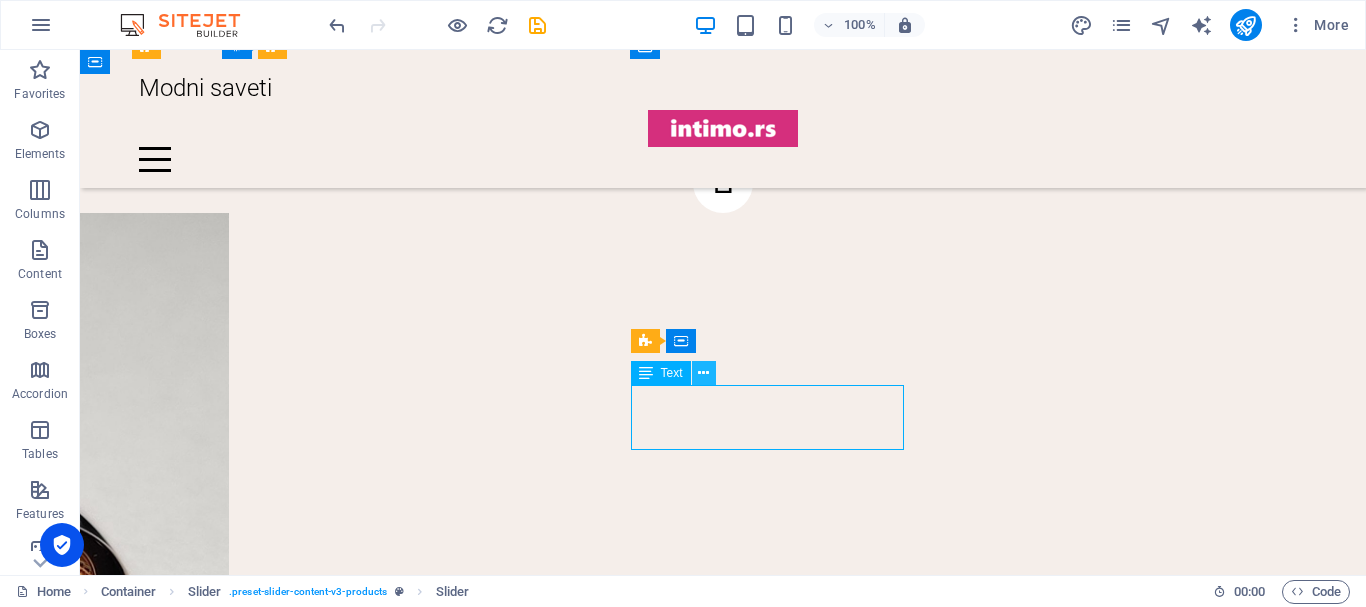 click at bounding box center [703, 373] 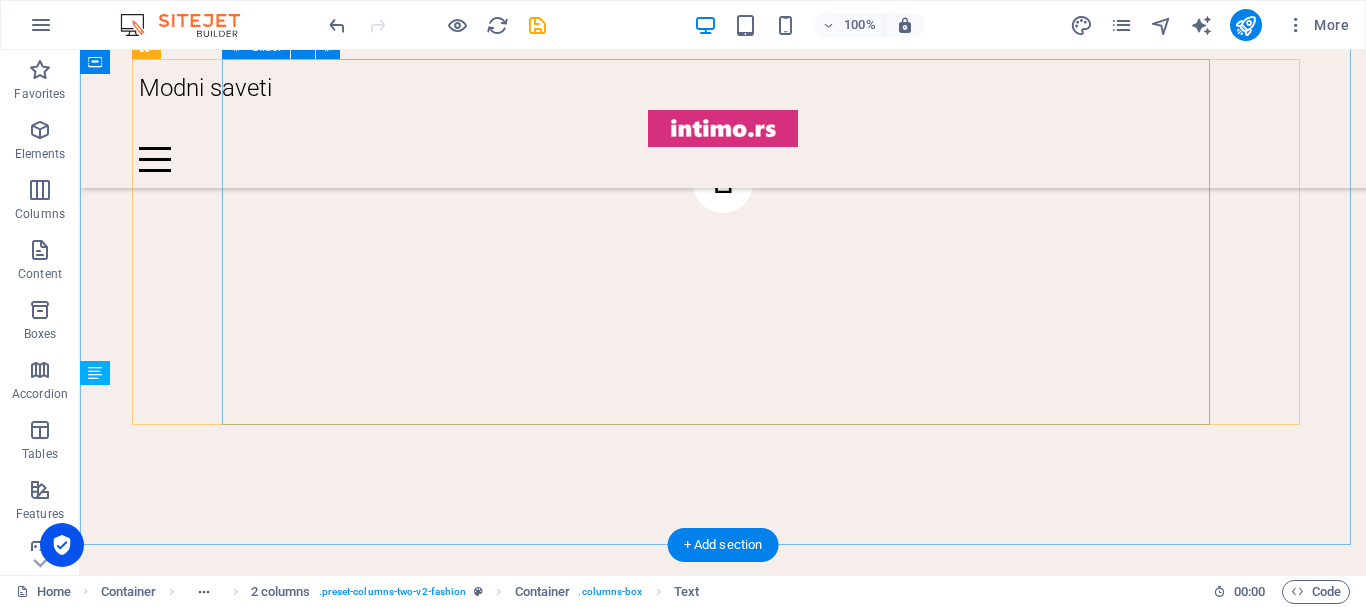 click at bounding box center [723, 609] 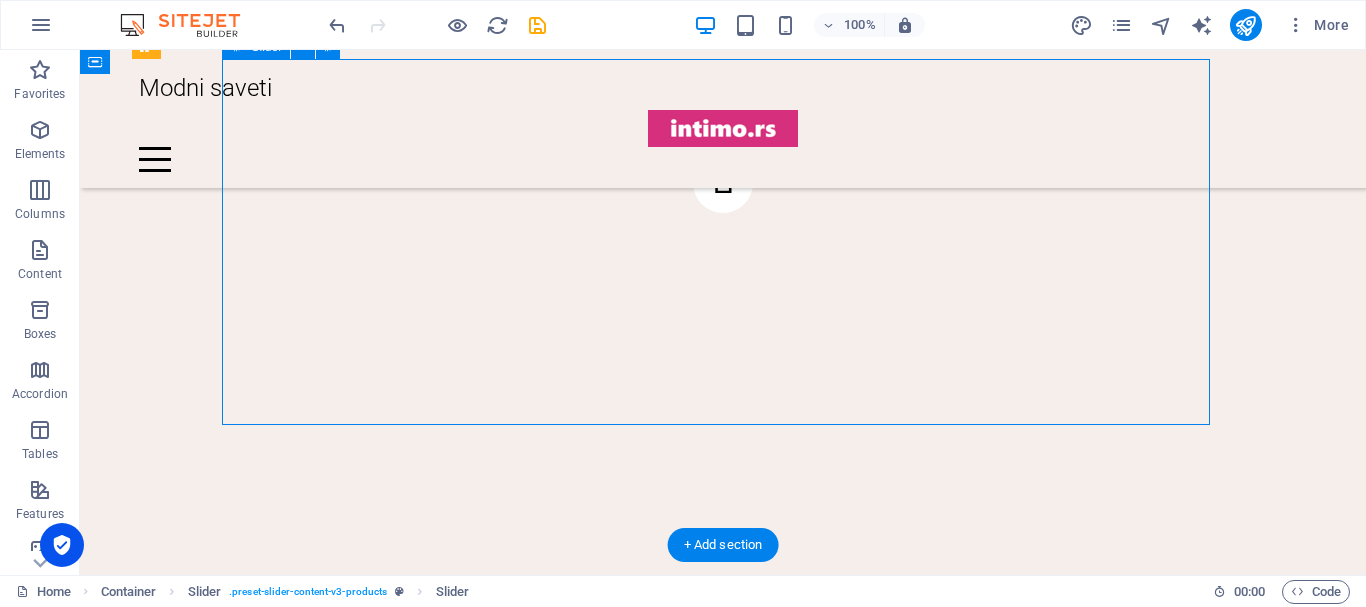 click at bounding box center (723, 609) 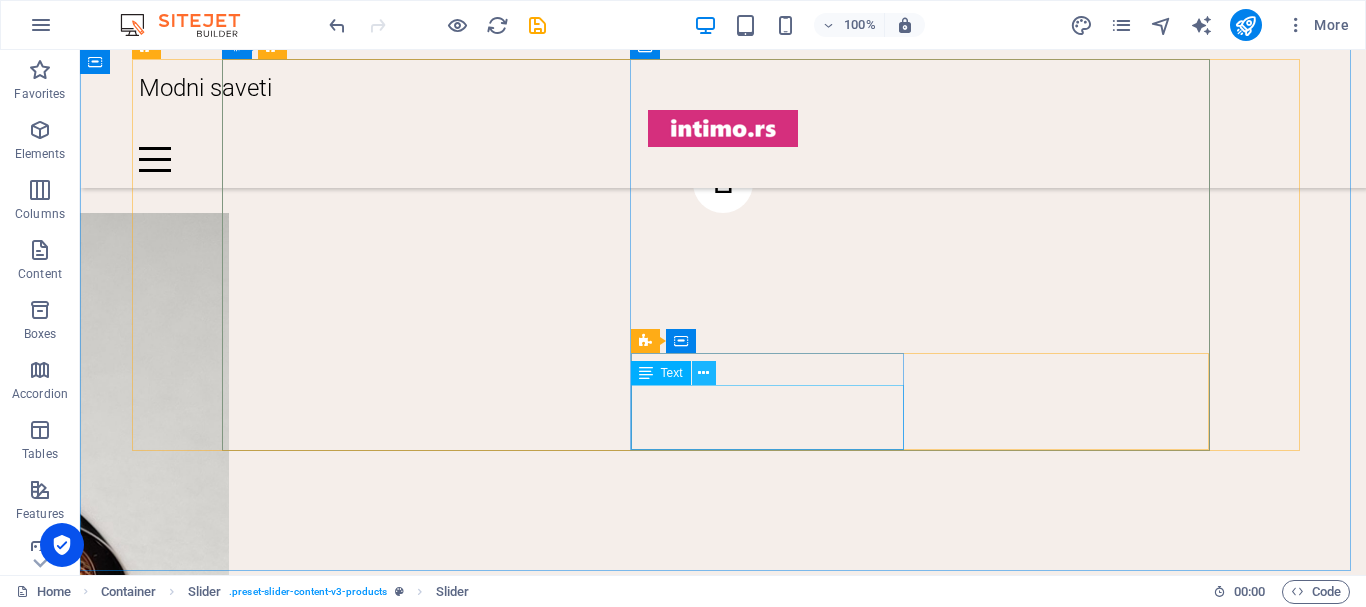 click at bounding box center (703, 373) 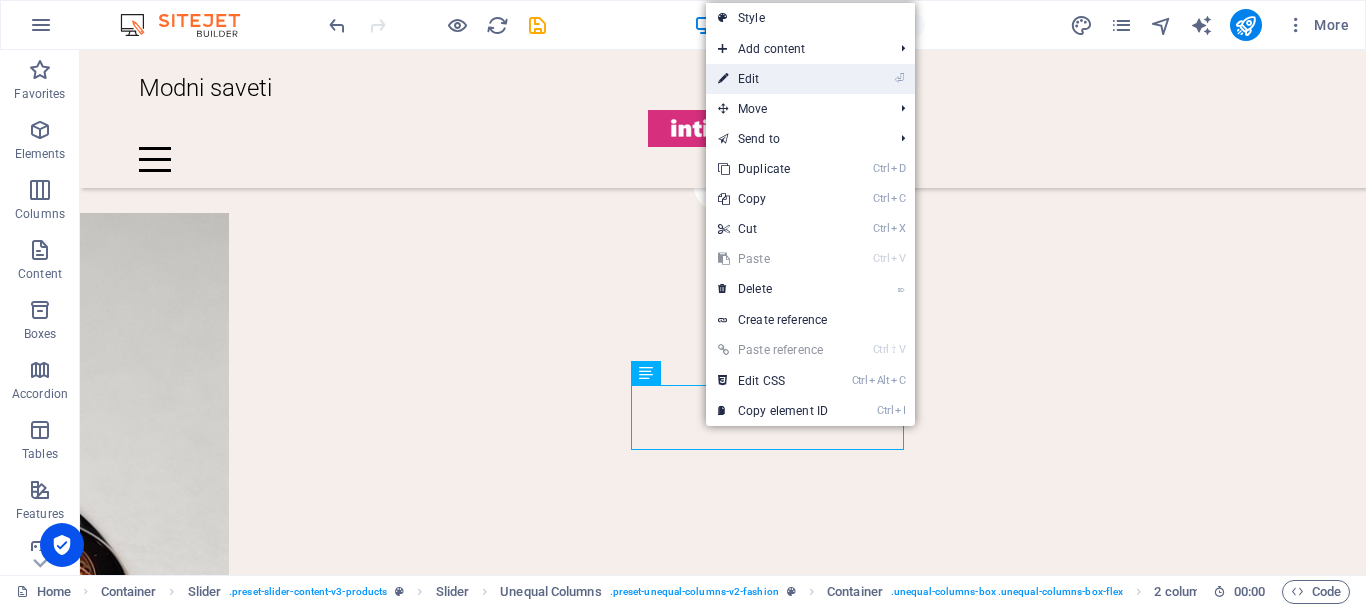 click on "⏎  Edit" at bounding box center (773, 79) 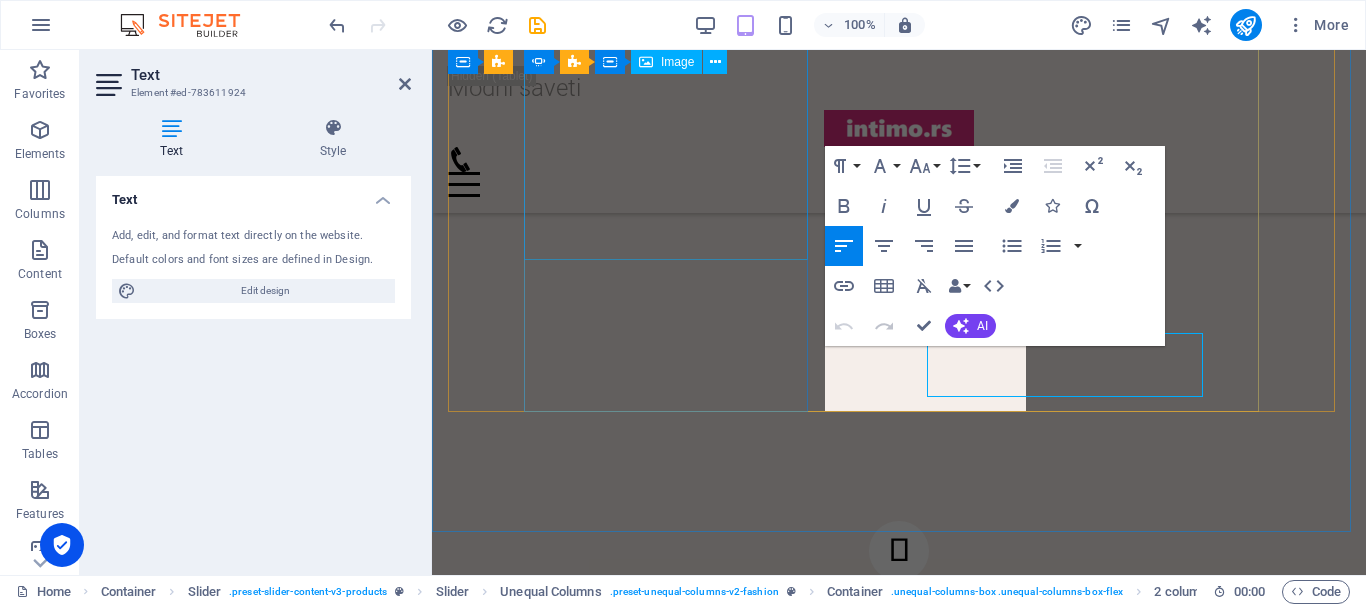scroll, scrollTop: 2278, scrollLeft: 0, axis: vertical 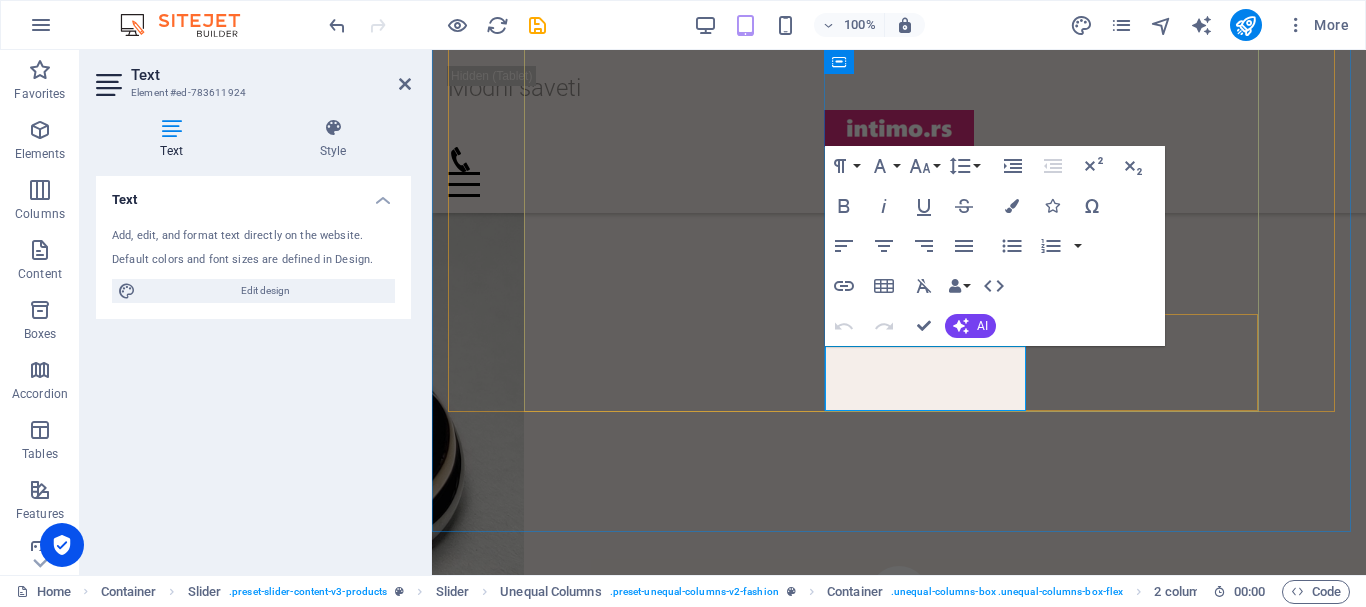 click on "$39.99" at bounding box center [-153, 2220] 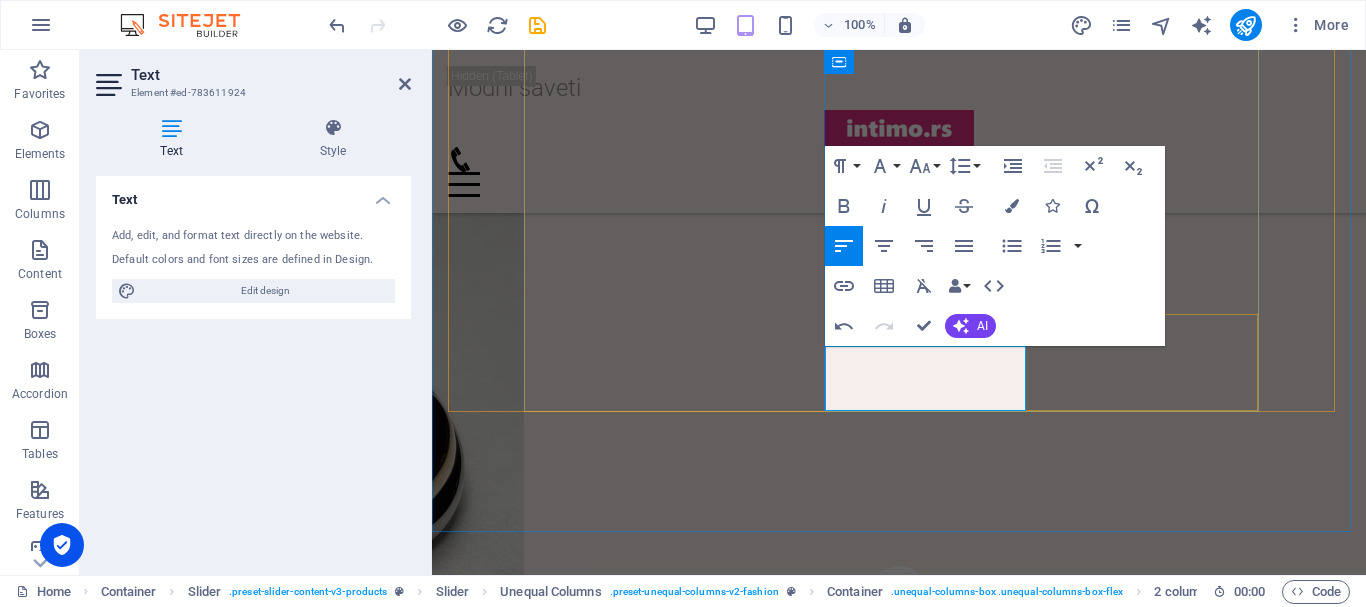 type 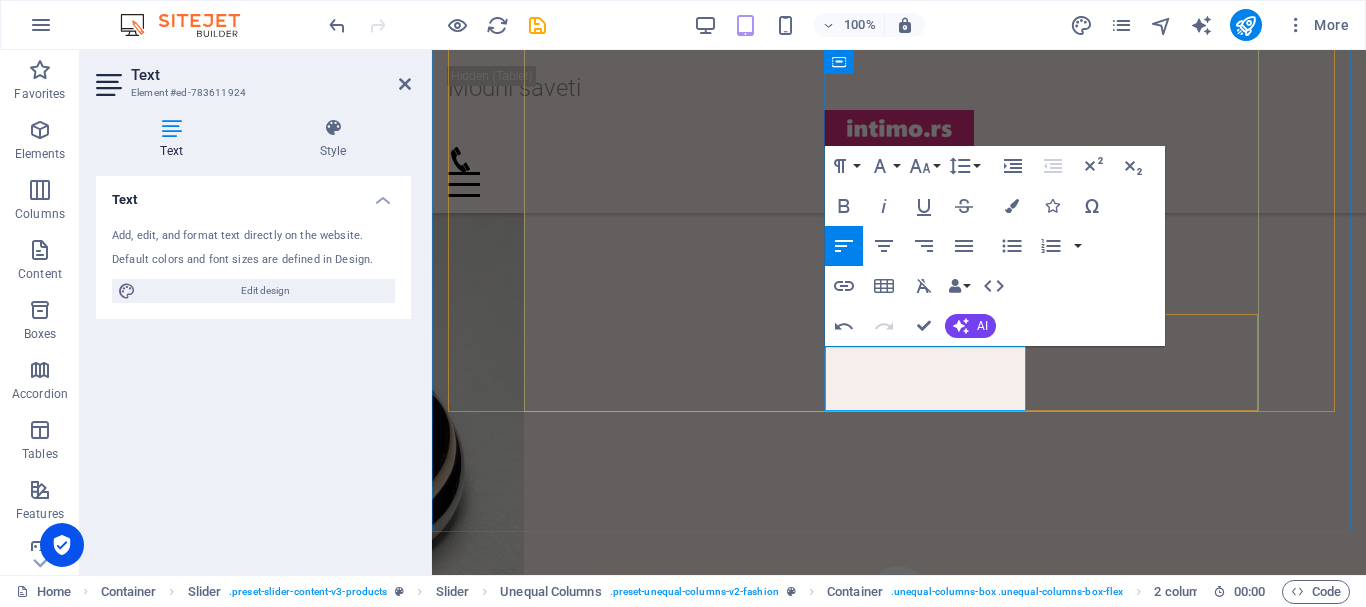 click on "$49.99 2800.00 poruči ovde" at bounding box center [156, 2238] 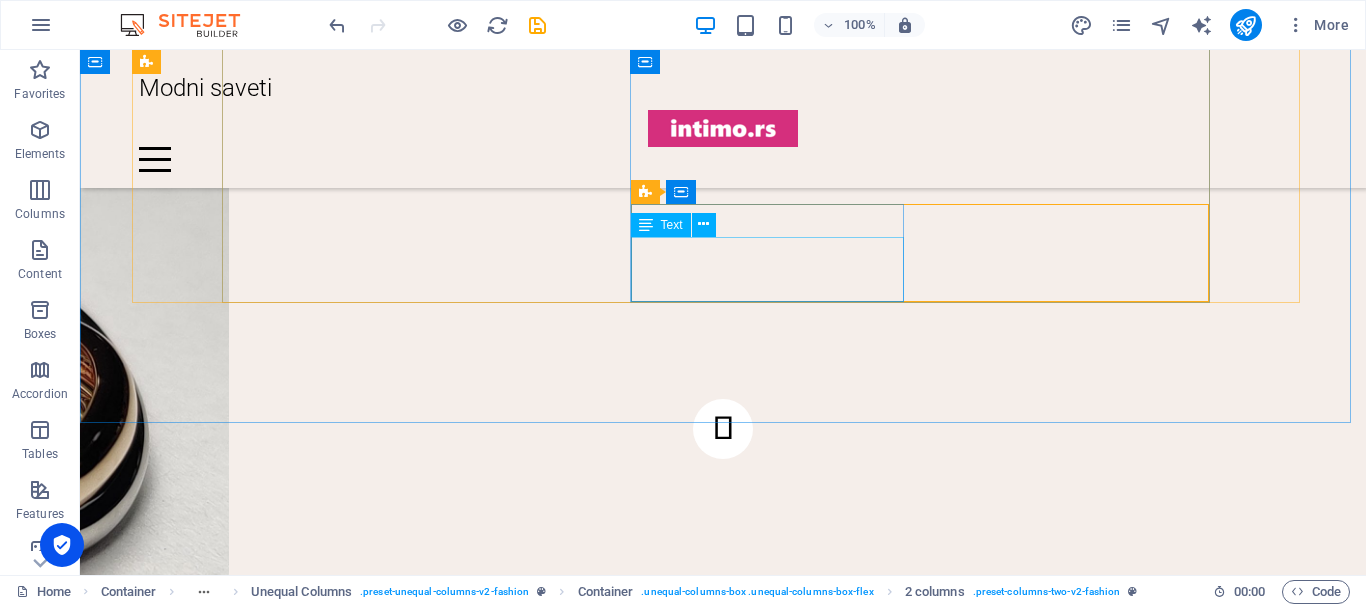 scroll, scrollTop: 3212, scrollLeft: 0, axis: vertical 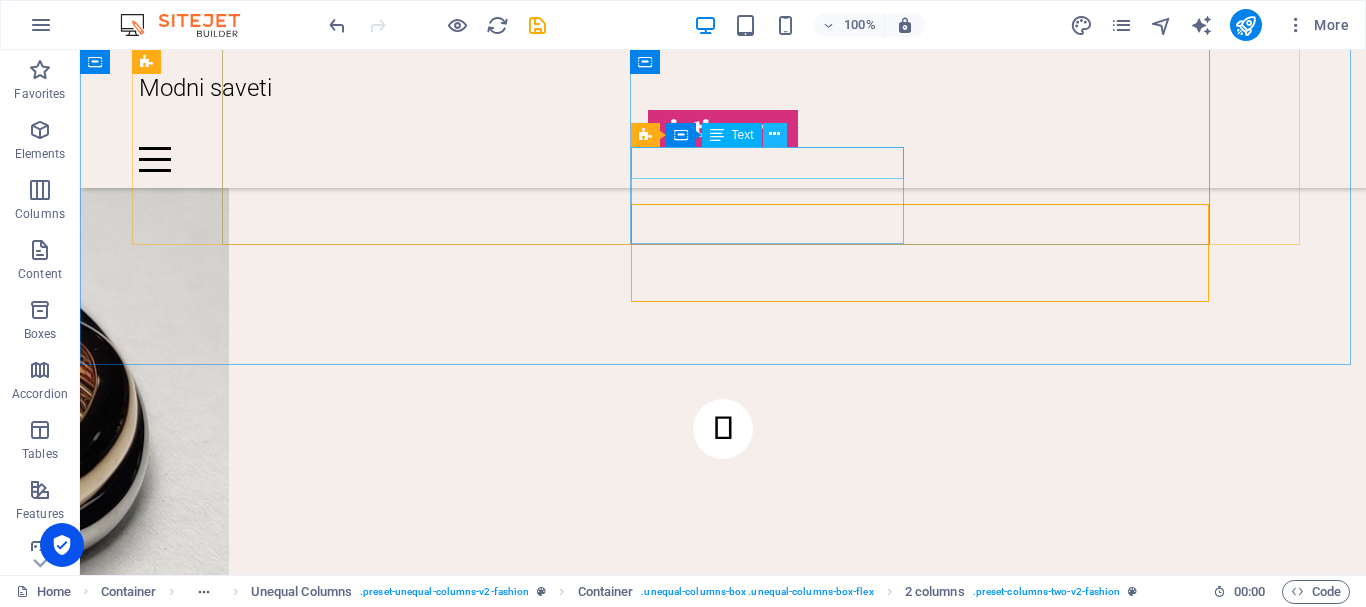 click at bounding box center (774, 134) 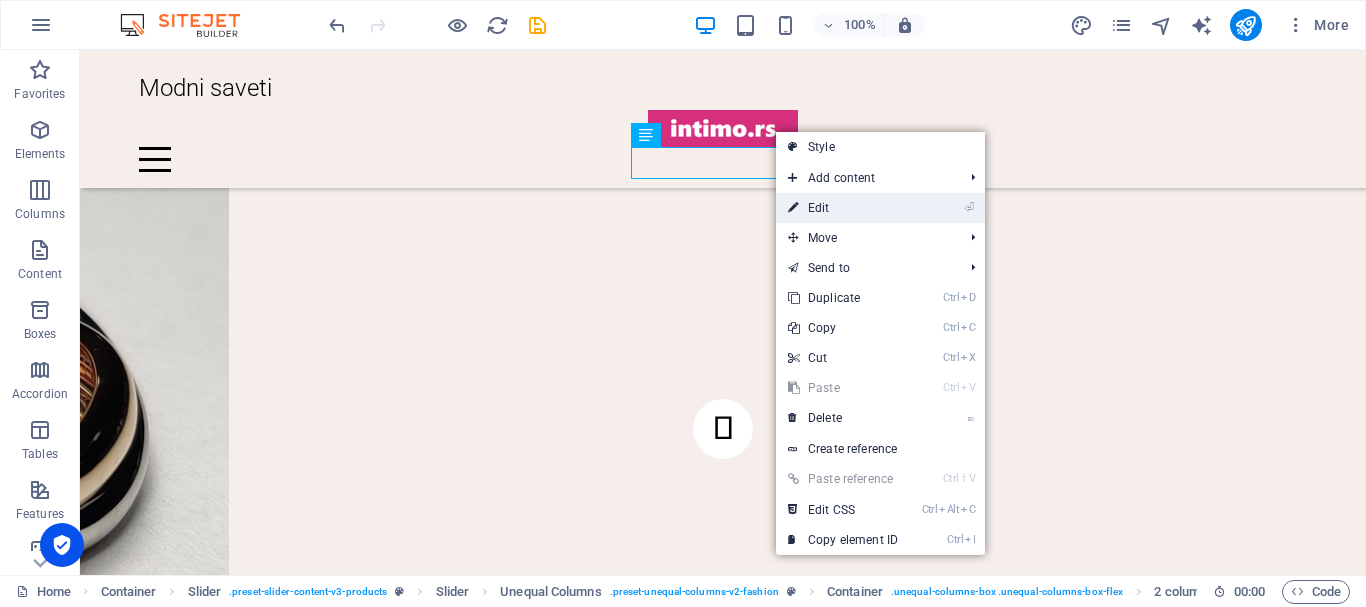 click on "⏎  Edit" at bounding box center [843, 208] 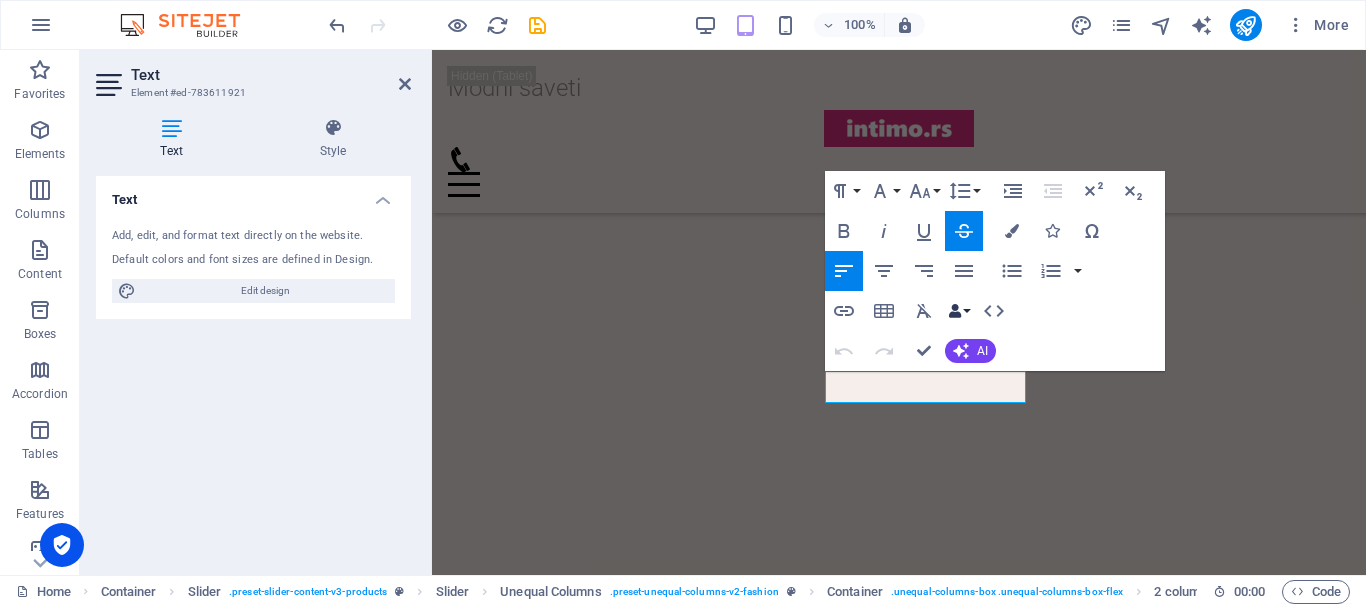 scroll, scrollTop: 2221, scrollLeft: 0, axis: vertical 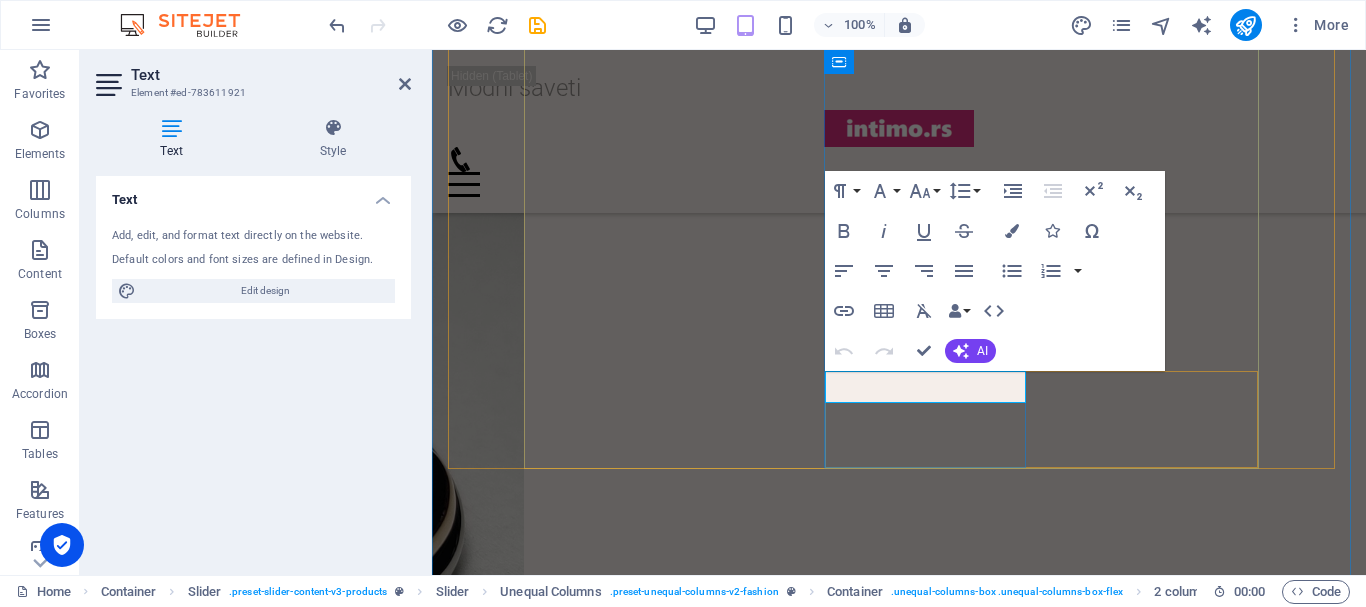 click on "$49.99" at bounding box center (-180, 2229) 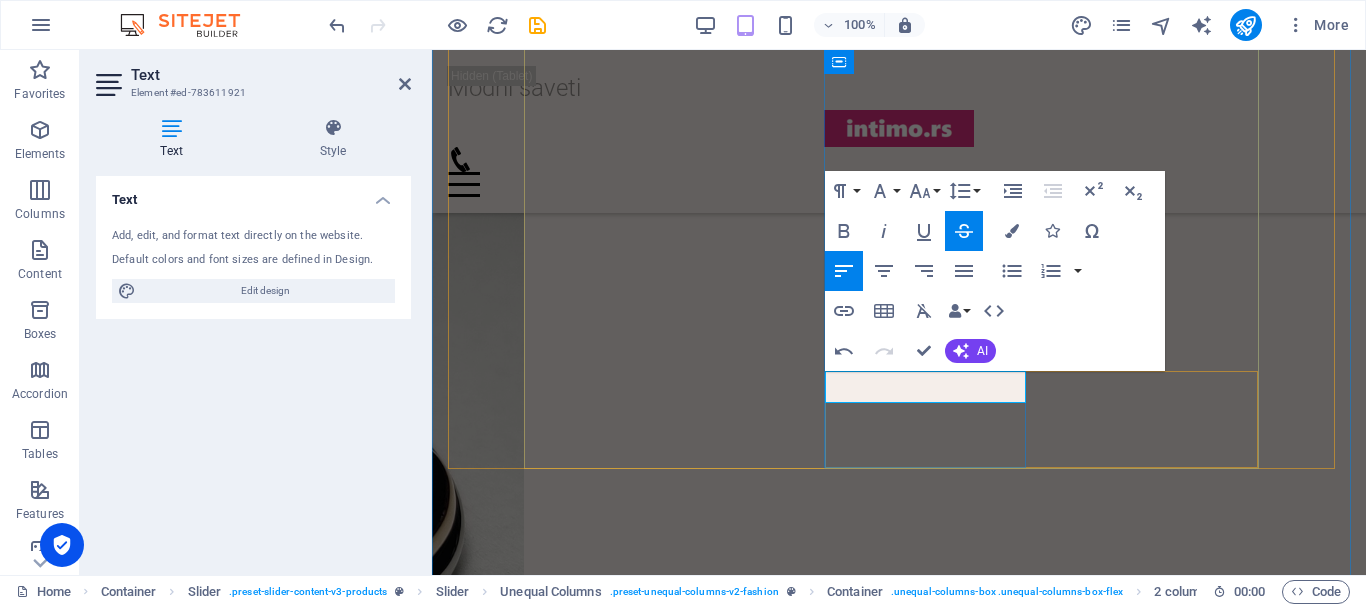 type 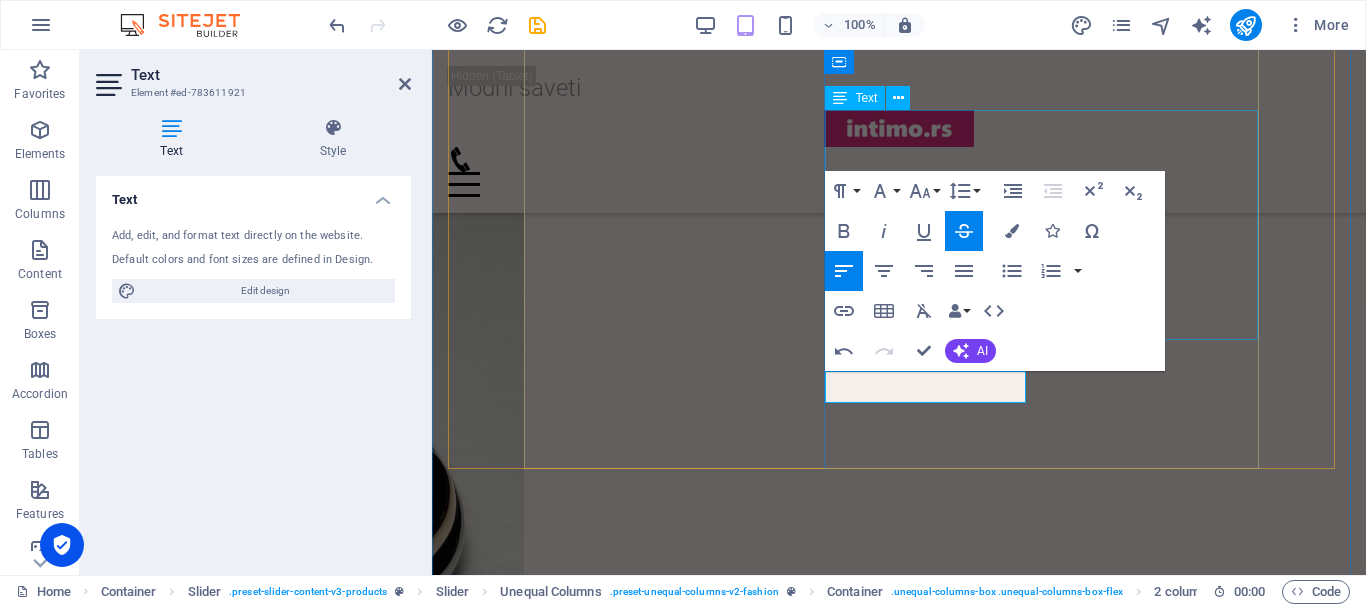 click on "Uživajte u luksuzu svakodnevnog nošenja sa grudnjakom Lormar FEEL iz serije ULTRASHINE. Bez žice i sa uklonivim trakama, idealan je za [PERSON_NAME] letnje dane. Njegova svilenkasta tekstura i izuzetno meke korpice pružaju eleganciju i udobnost. Izaberite ovaj vrhunski komad i istaknite svoj blistav izgled bilo gde da idete. Otkrijte savršeni spoj stila i kvaliteta uz Lormar FEEL!" at bounding box center (156, 2111) 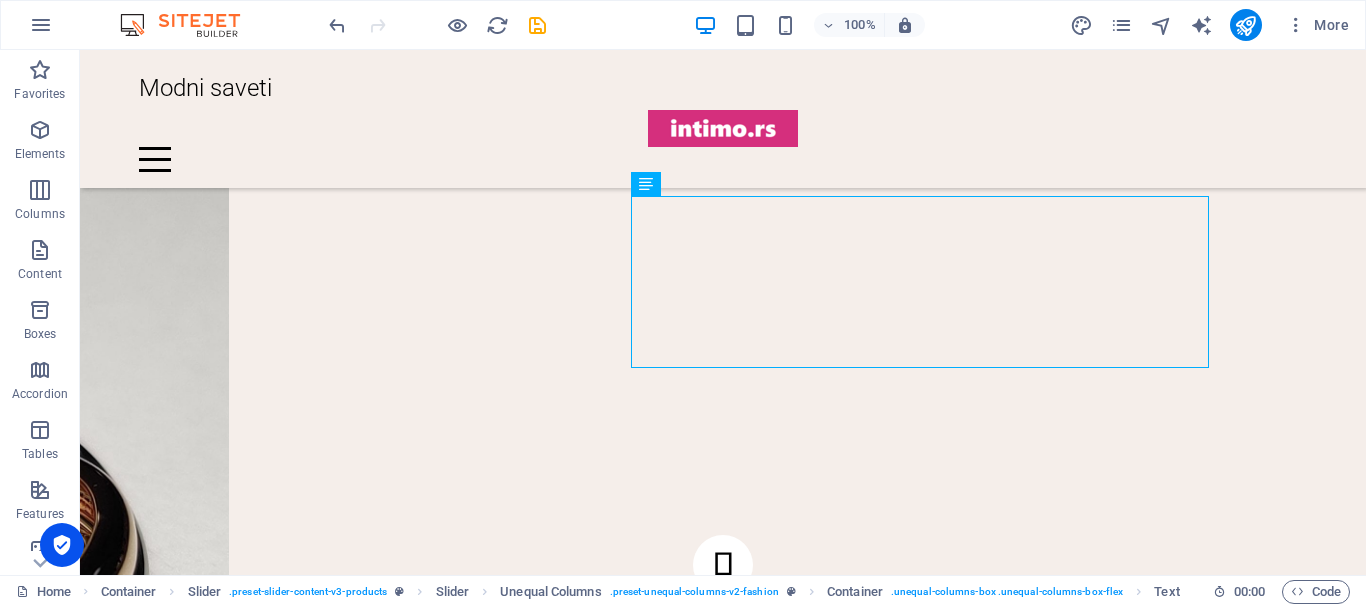 scroll, scrollTop: 3018, scrollLeft: 0, axis: vertical 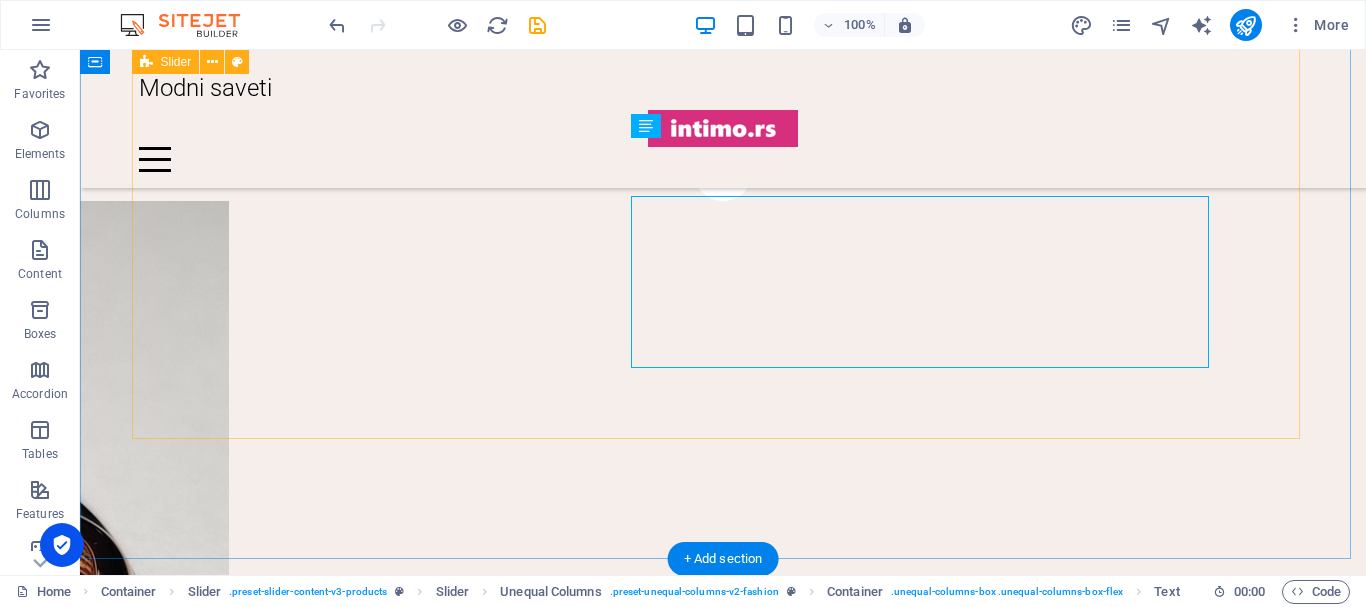 drag, startPoint x: 1252, startPoint y: 378, endPoint x: 889, endPoint y: 325, distance: 366.84875 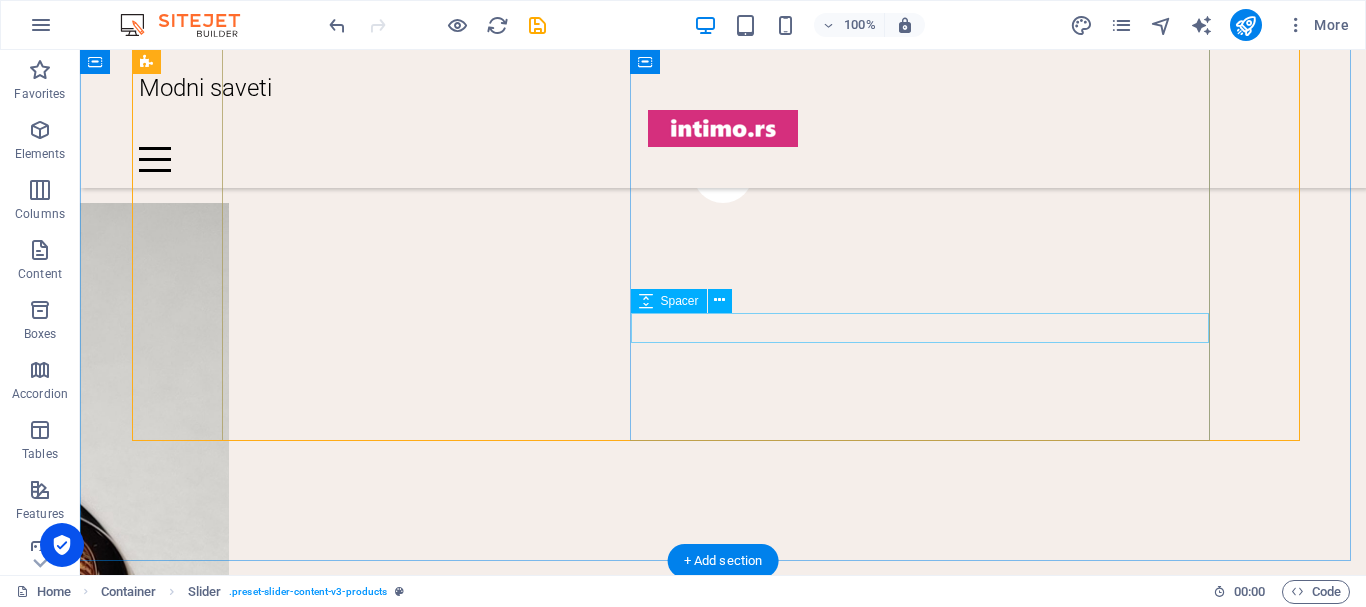 scroll, scrollTop: 2918, scrollLeft: 0, axis: vertical 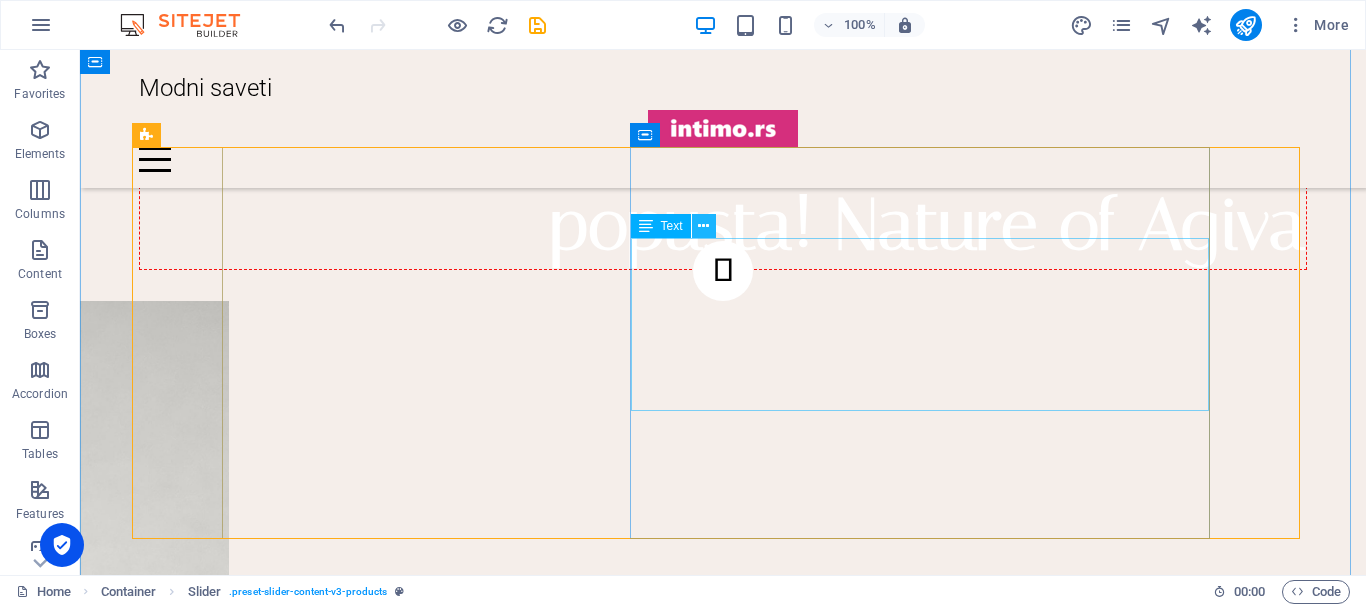 click at bounding box center (703, 226) 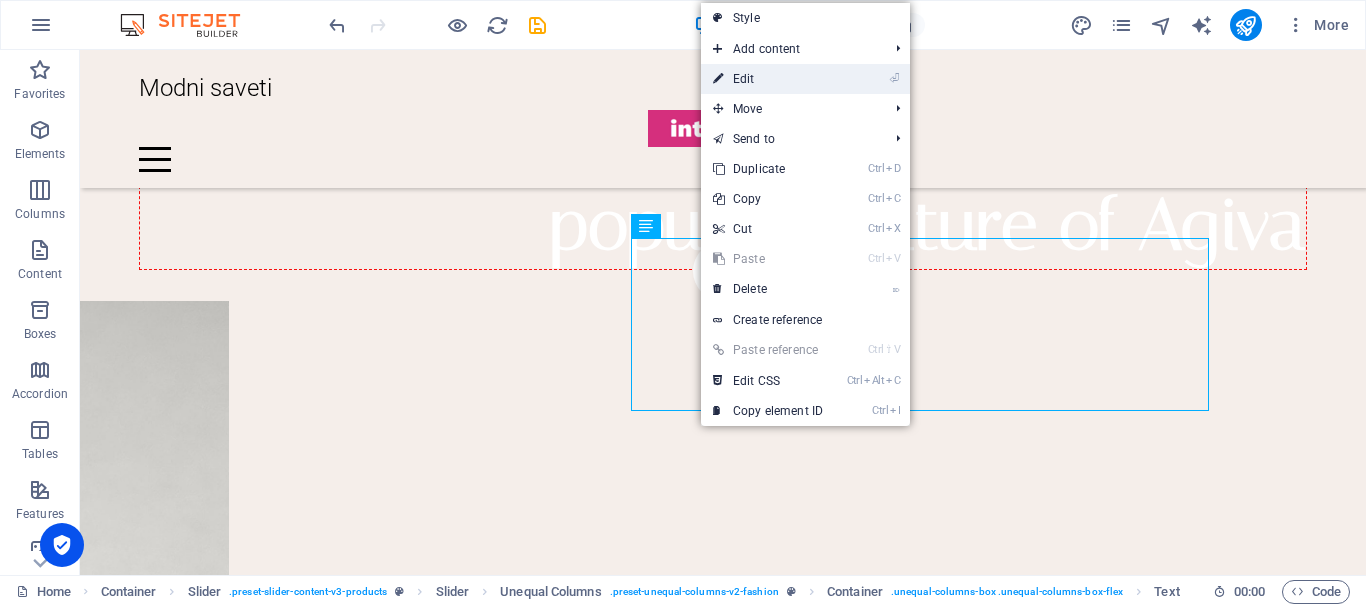 click on "⏎  Edit" at bounding box center [768, 79] 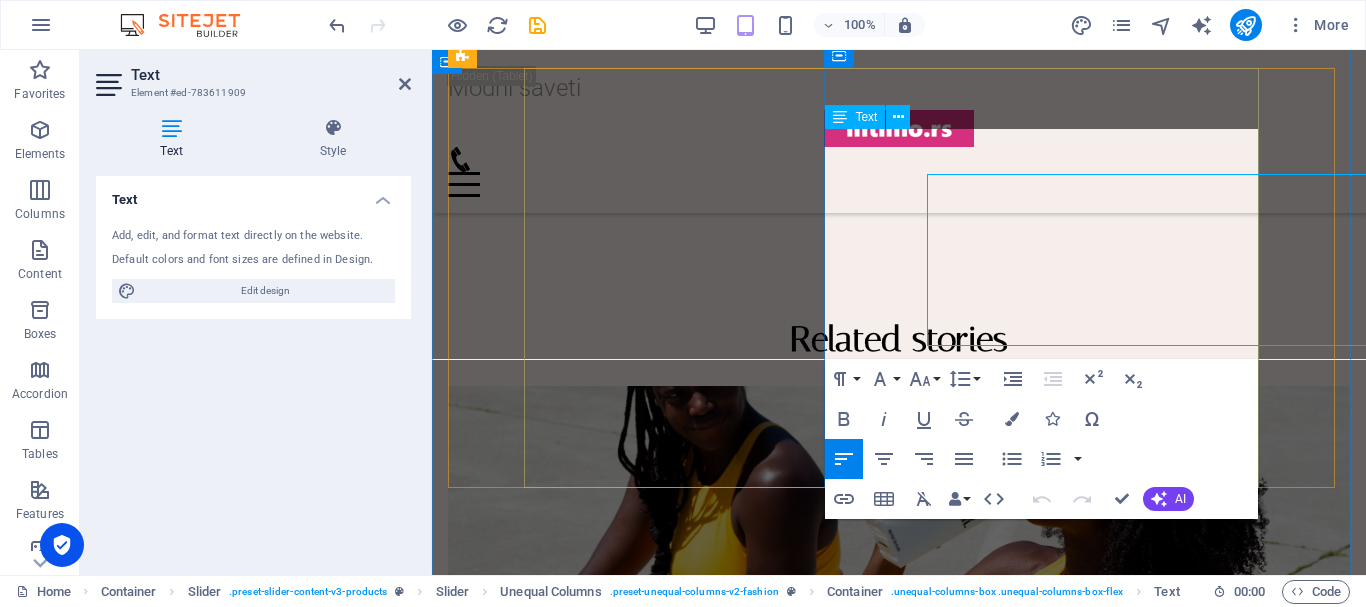 scroll, scrollTop: 2202, scrollLeft: 0, axis: vertical 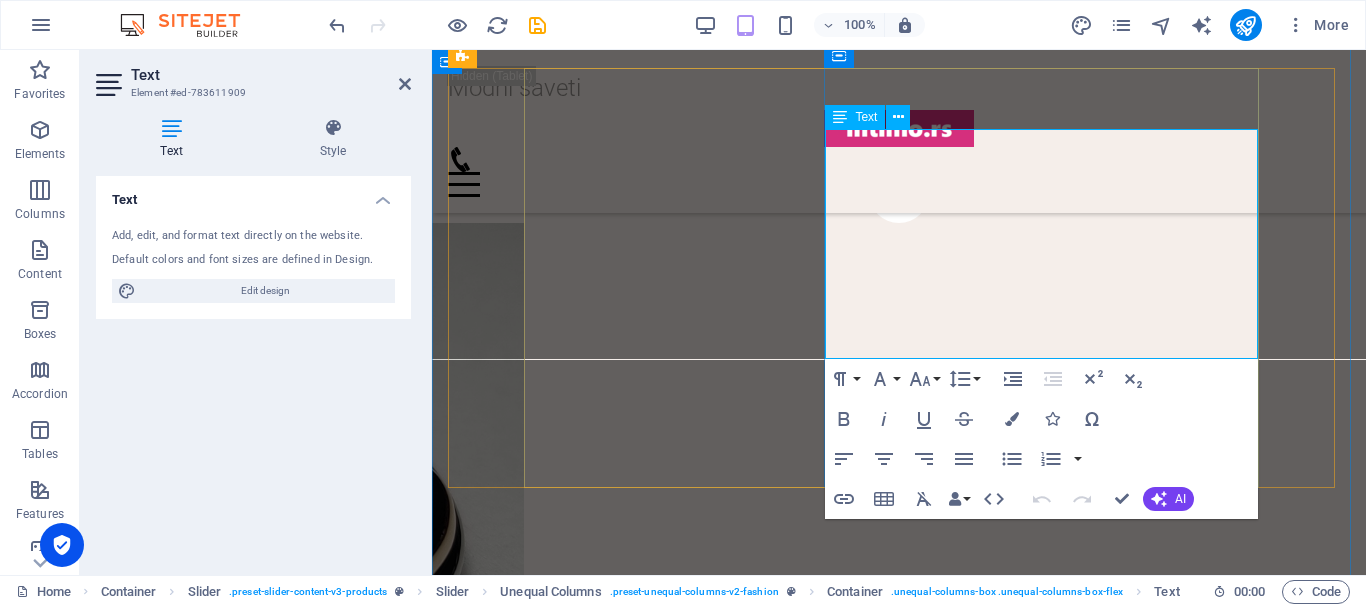 drag, startPoint x: 860, startPoint y: 199, endPoint x: 1044, endPoint y: 199, distance: 184 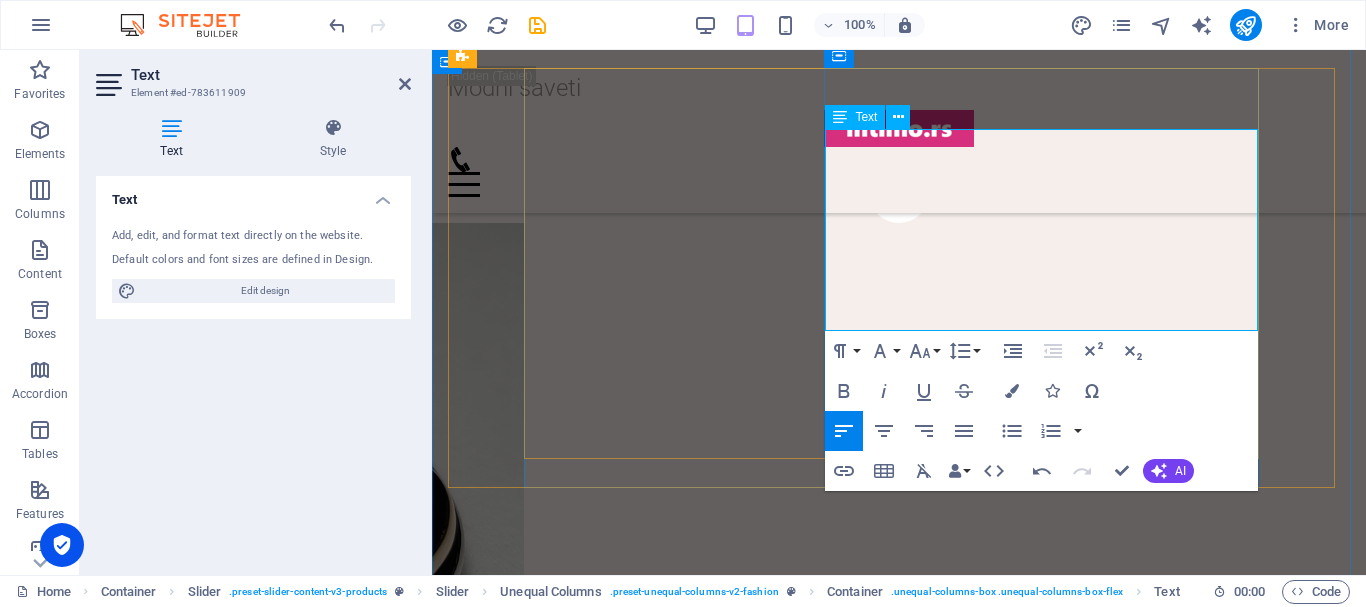 click on "Uživajte u luksuzu svakodnevnog nošenja sa grudnjakom Lormar FEEL iz serije ULTRASHINE. Bez žice, idealan je za [PERSON_NAME] letnje dane. Njegova svilenkasta tekstura i izuzetno meke korpice pružaju eleganciju i udobnost. Izaberite ovaj vrhunski komad i istaknite svoj blistav izgled bilo gde da idete. Otkrijte savršeni spoj stila i kvaliteta uz Lormar FEEL!" at bounding box center [156, 2130] 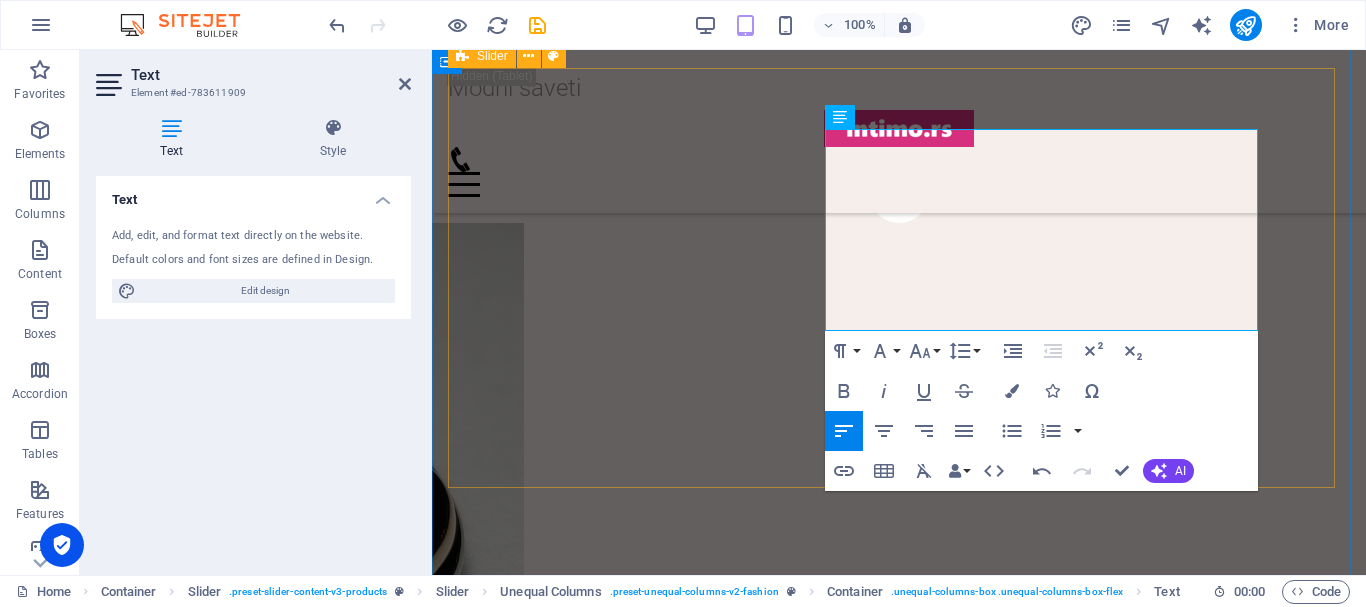 click on "FAUX SUEDE my Gold Earrings Lorem ipsum dolor sit amet, consectetur adipiscing elit. Condimentum diam orci pretium a pharetra, feugiat cursus. Dictumst risus, sem egestas odio cras adipiscing vulputate. Nisi, risus in suscipit non. $39.99 $20.99 Buy now Lormar FEEL grudnjak Uživajte u luksuzu svakodnevnog nošenja sa grudnjakom Lormar FEEL iz serije ULTRASHINE. Bez žice, idealan je za [PERSON_NAME] letnje dane.  Njegova svilenkasta tekstura i izuzetno meke korpice pružaju eleganciju i udobnost. Izaberite ovaj vrhunski komad i istaknite svoj blistav izgled bilo gde da idete. Otkrijte savršeni spoj stila i kvaliteta uz Lormar FEEL! 3000.00 2800.00 poruči ovde FAUX SUEDE CROSSbody bag with handle Lorem ipsum dolor sit amet, consectetur adipiscing elit. Condimentum diam orci pretium a pharetra, feugiat cursus. Dictumst risus, sem egestas odio cras adipiscing vulputate. Nisi, risus in suscipit non. $49.99 $39.99 Buy now FAUX SUEDE my Gold Earrings $39.99 $20.99 Buy now Lormar FEEL grudnjak 3000.00 2800.00" at bounding box center (899, 433) 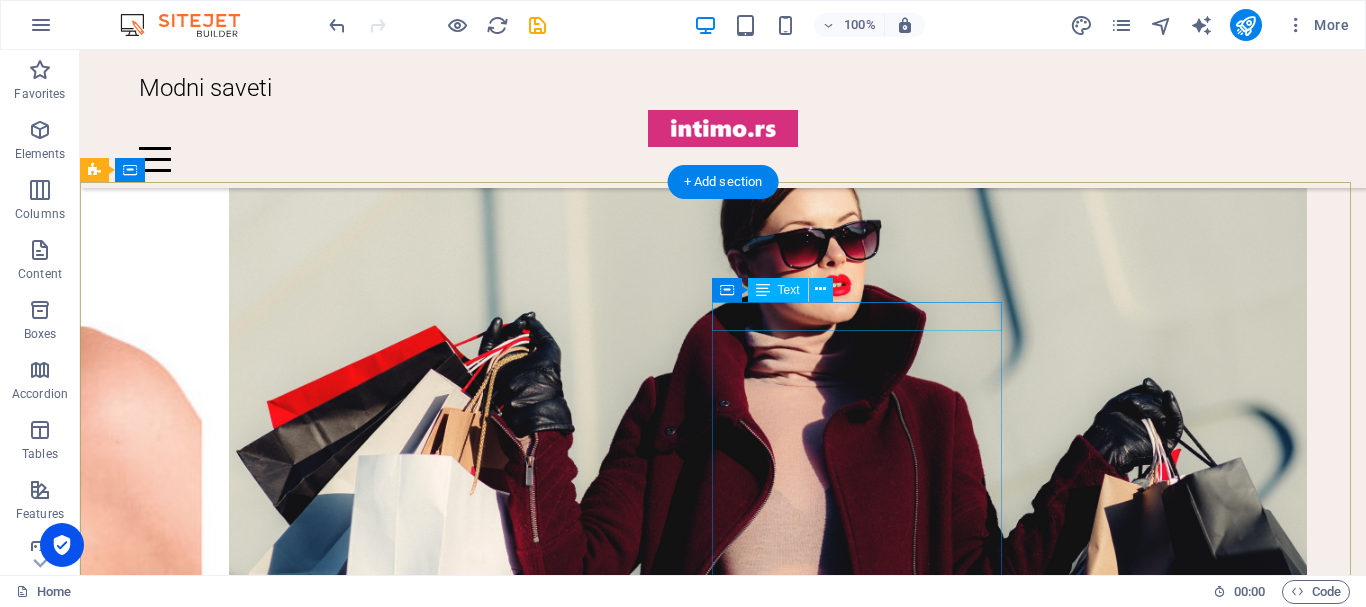 scroll, scrollTop: 4762, scrollLeft: 0, axis: vertical 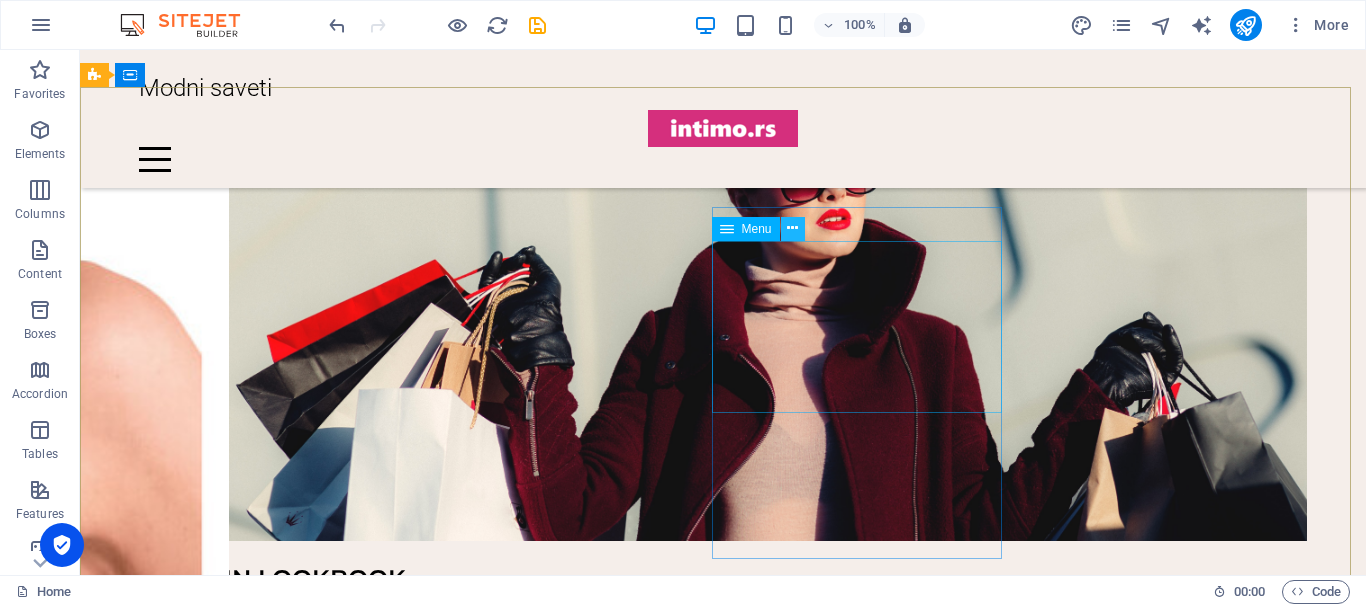 click at bounding box center (792, 228) 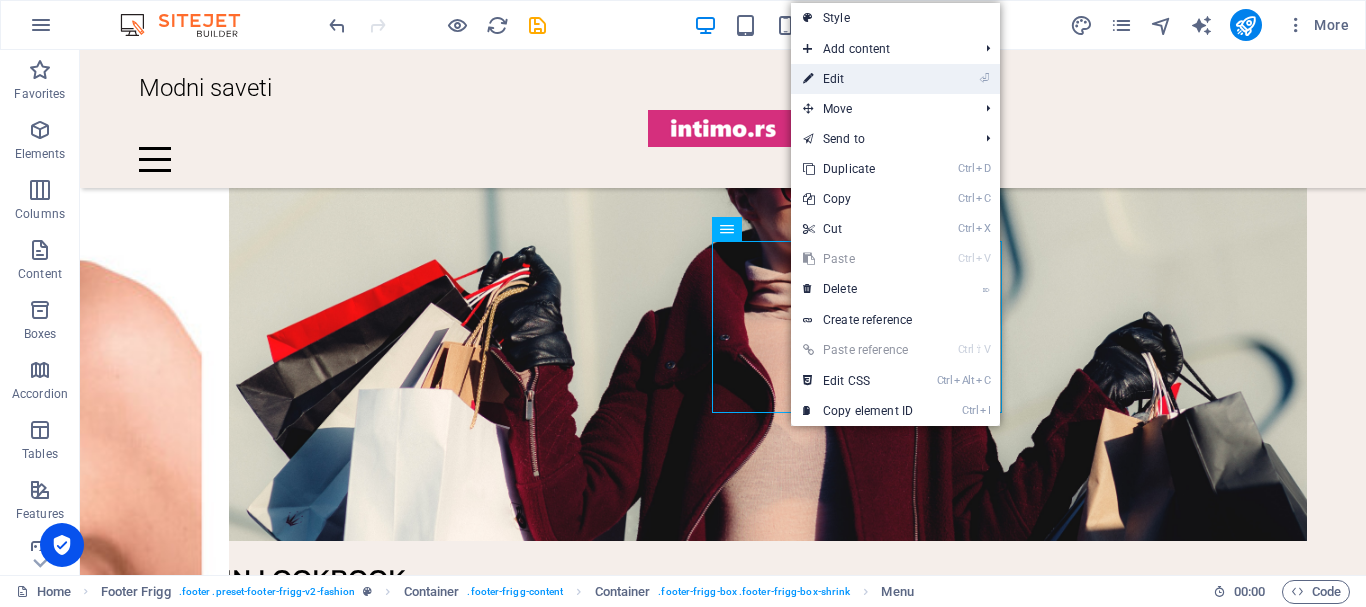drag, startPoint x: 860, startPoint y: 75, endPoint x: 427, endPoint y: 25, distance: 435.8773 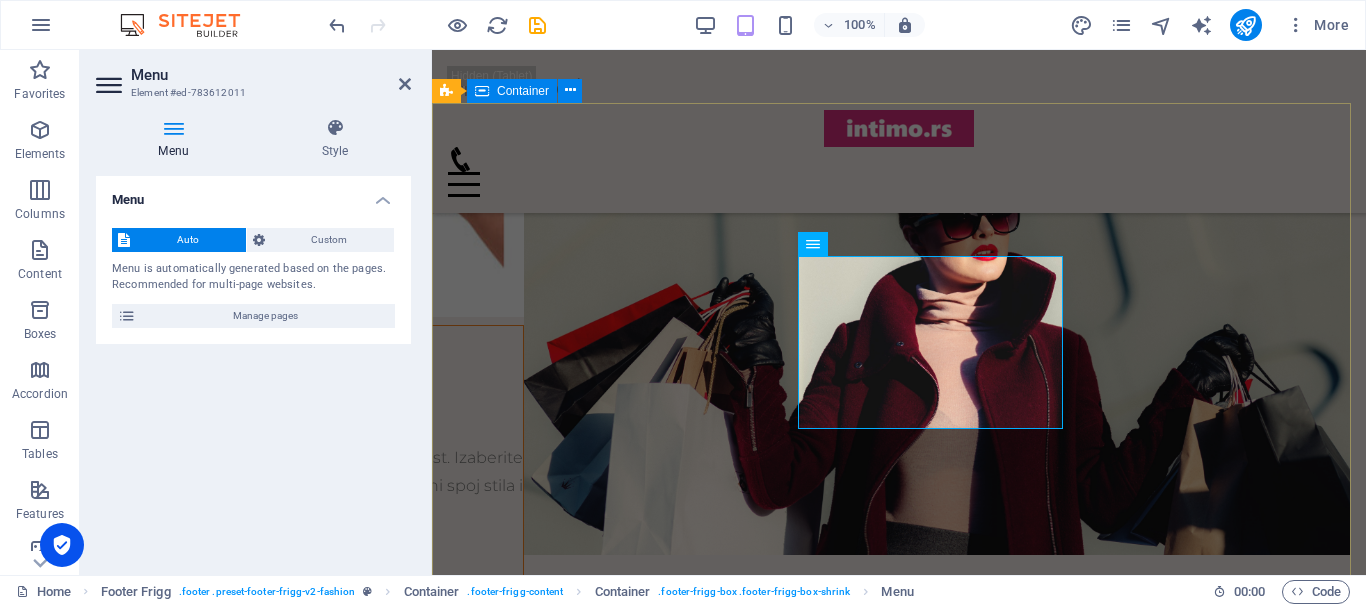 scroll, scrollTop: 3850, scrollLeft: 0, axis: vertical 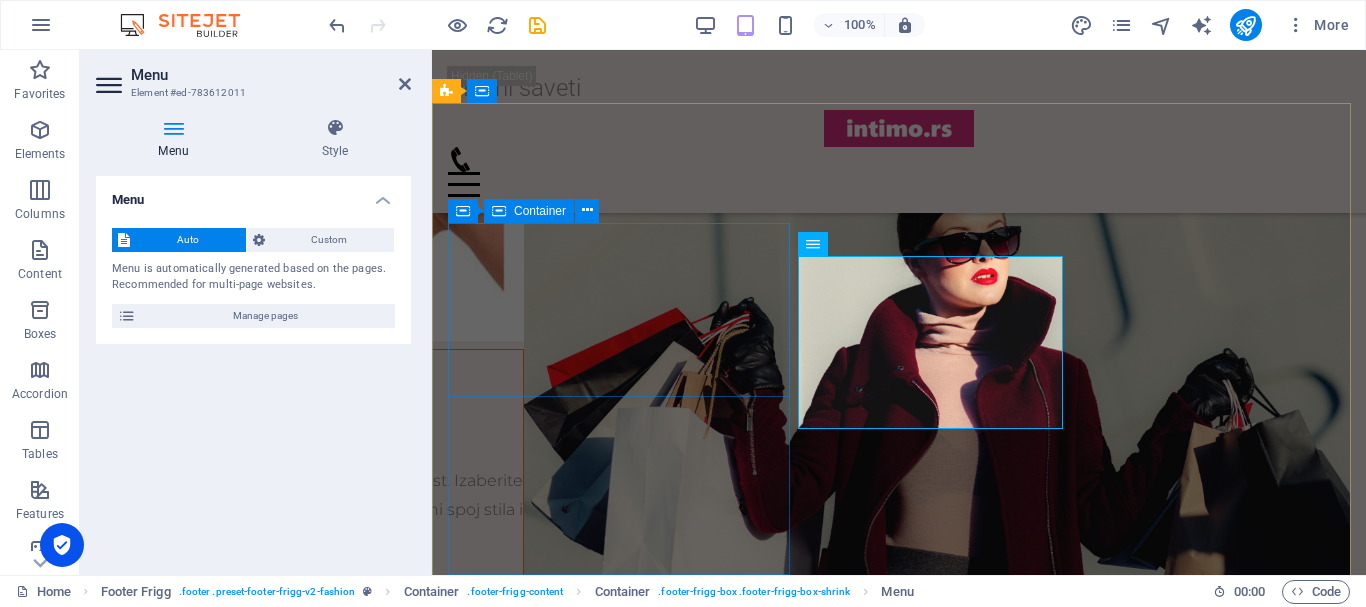 click at bounding box center (899, 1906) 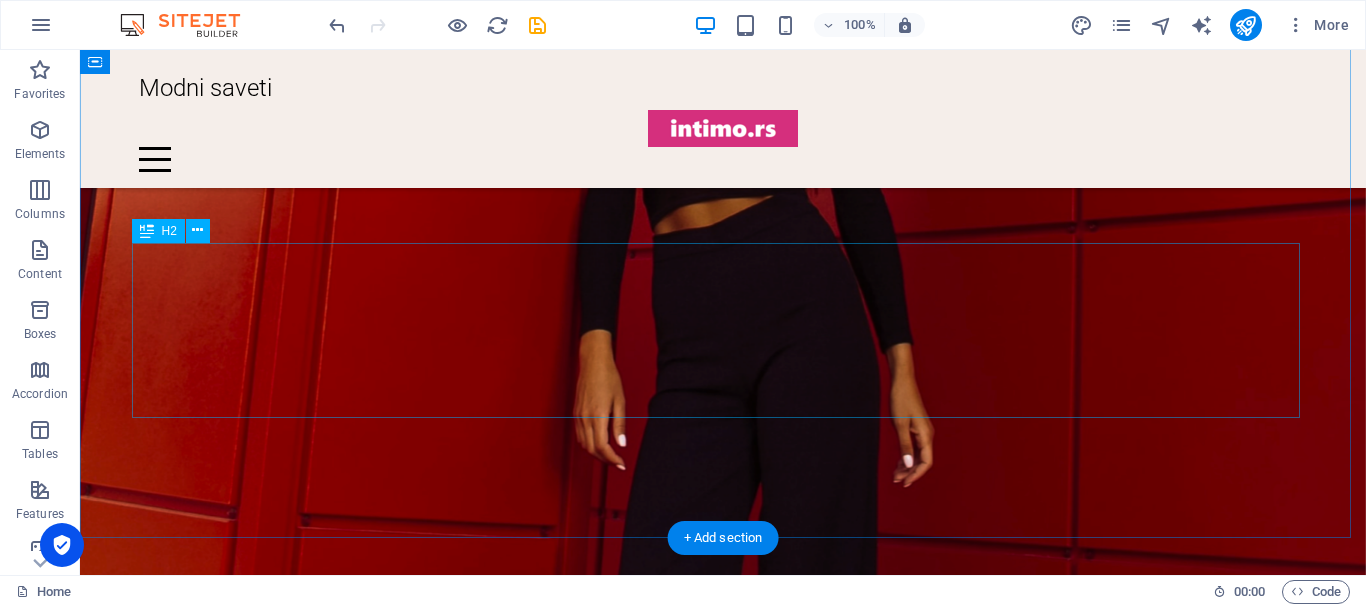scroll, scrollTop: 2161, scrollLeft: 0, axis: vertical 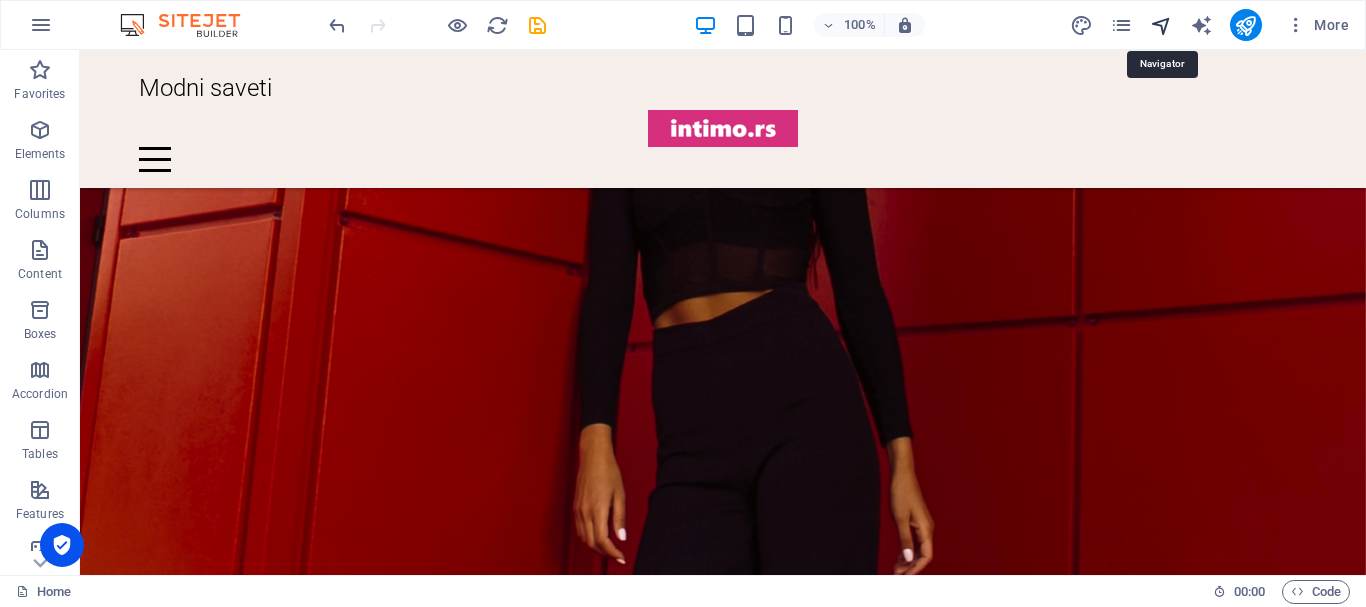 click at bounding box center (1161, 25) 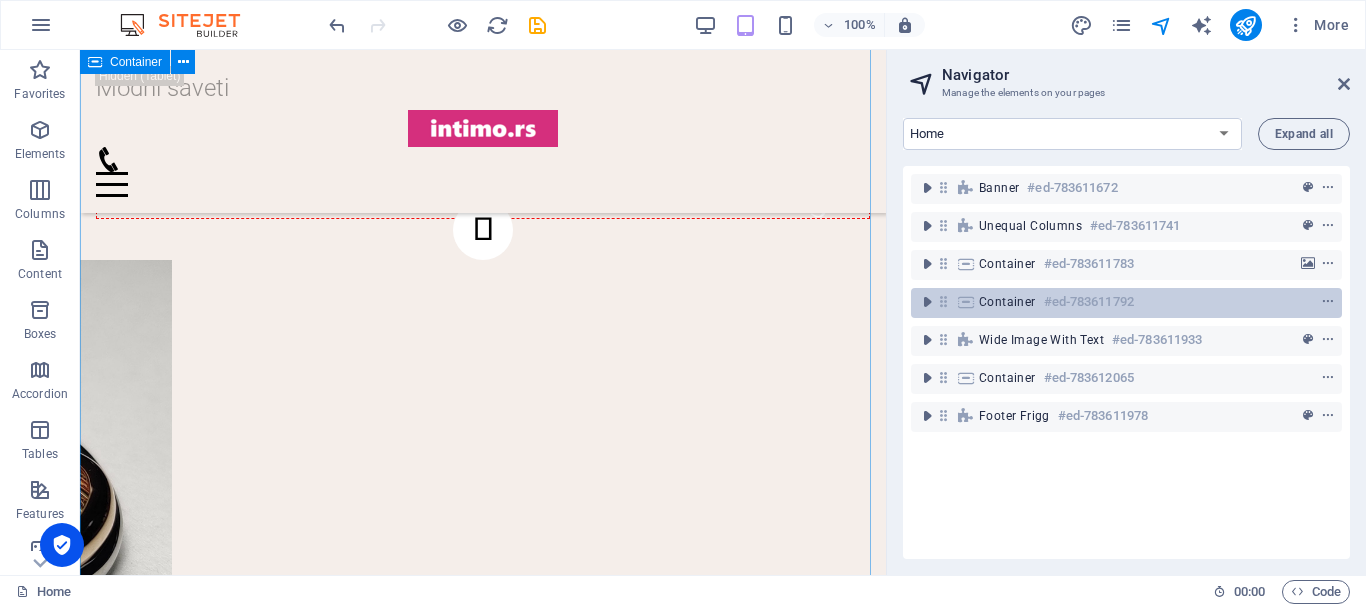 scroll, scrollTop: 2110, scrollLeft: 0, axis: vertical 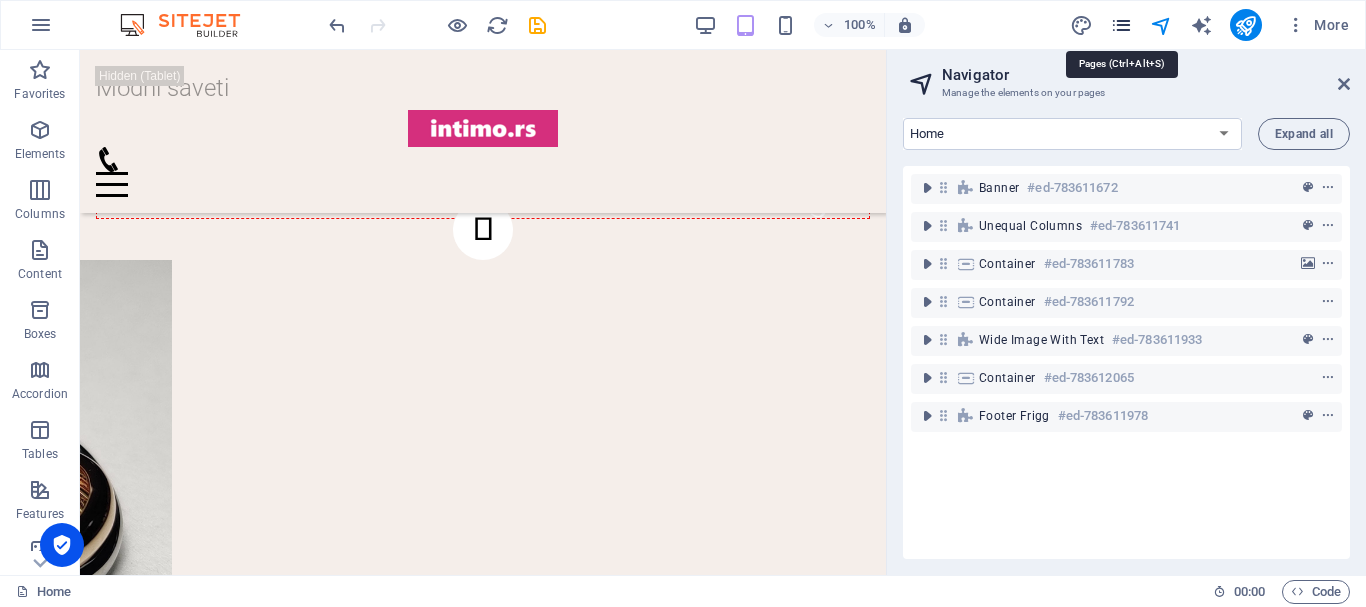 click at bounding box center (1121, 25) 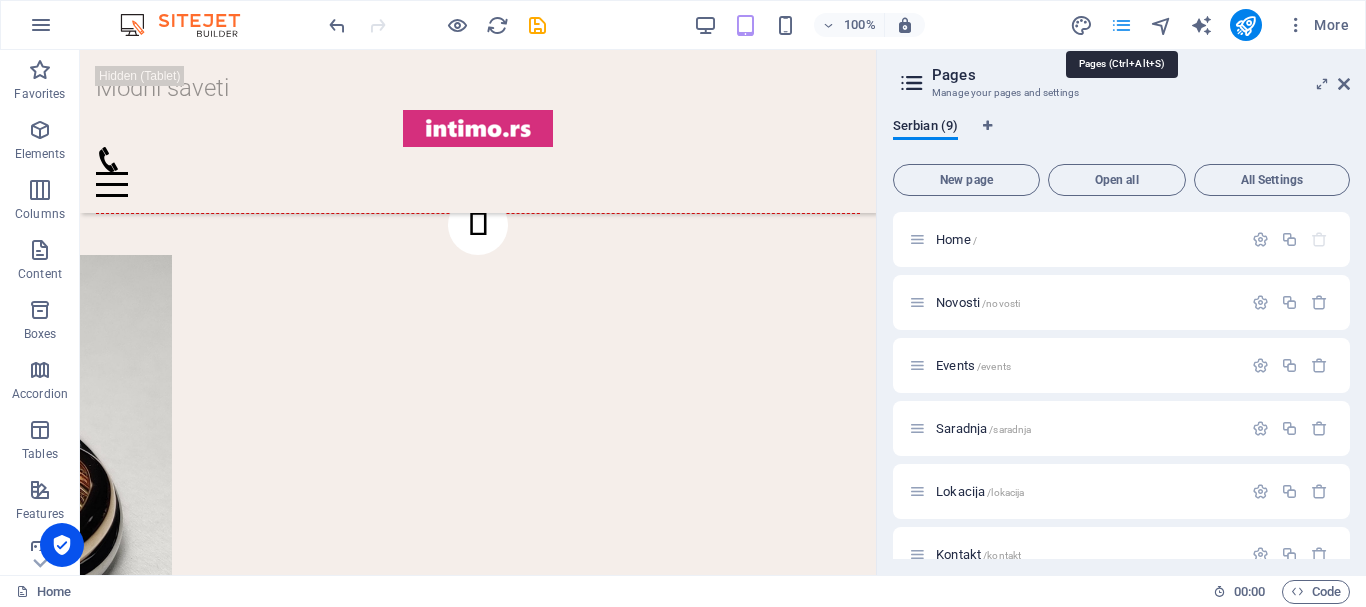 scroll, scrollTop: 2106, scrollLeft: 0, axis: vertical 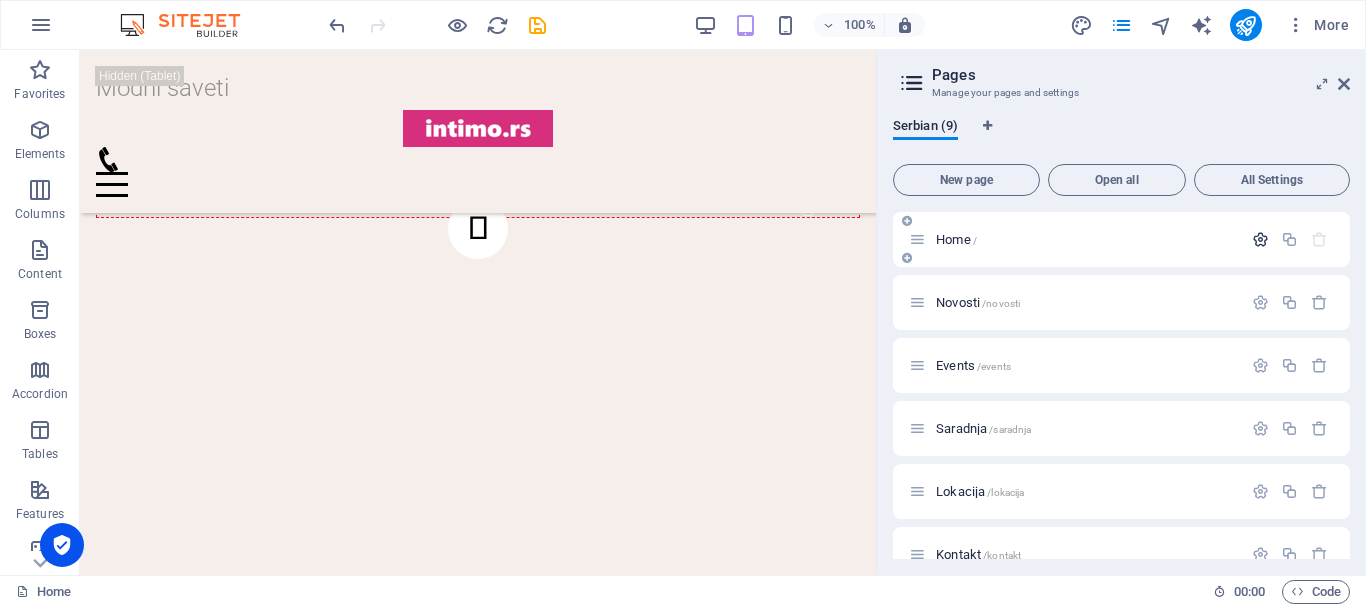 click at bounding box center [1260, 239] 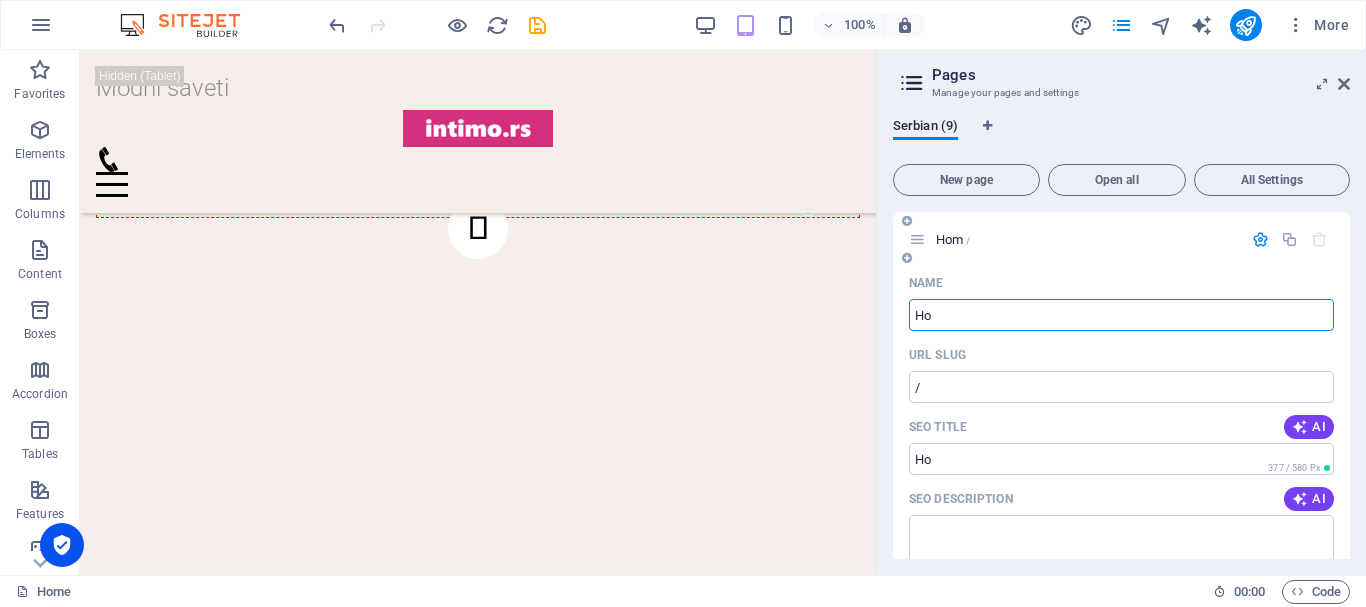 type on "H" 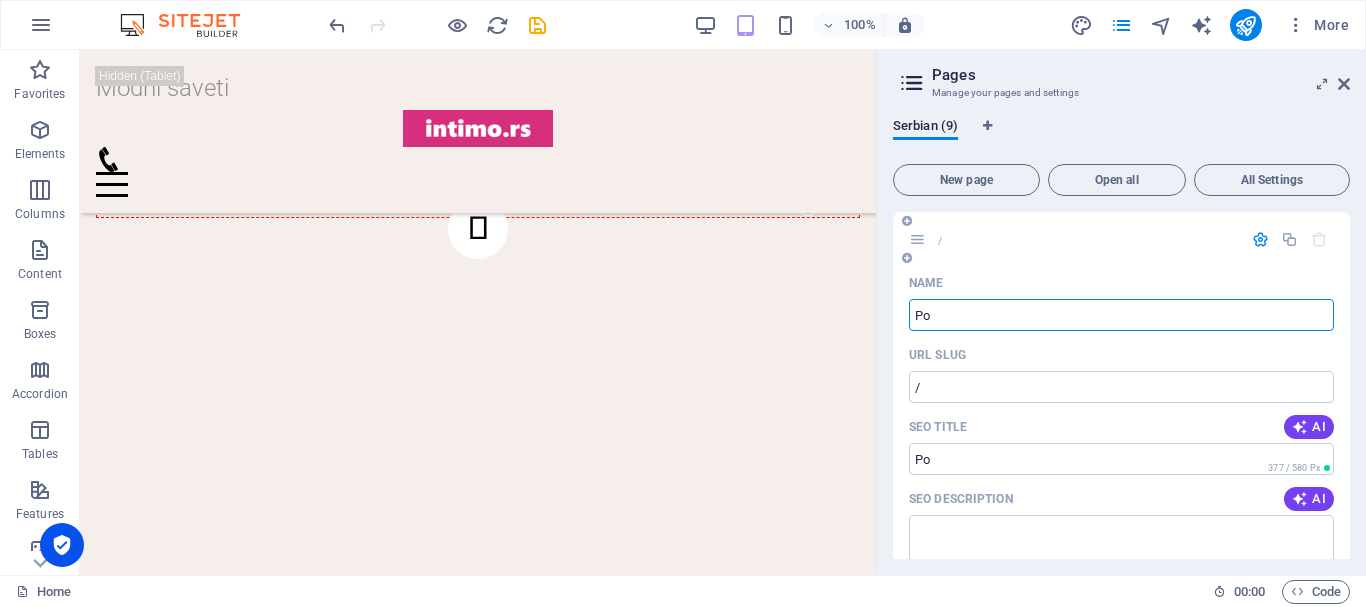 type on "Poč" 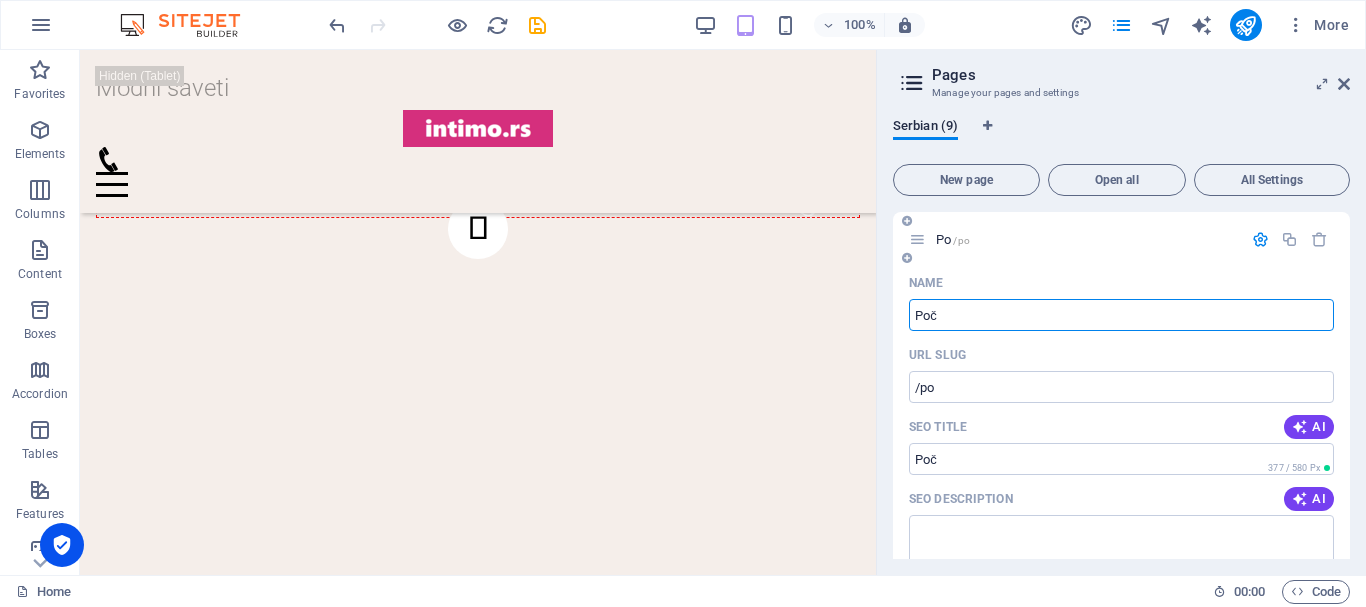type on "/po" 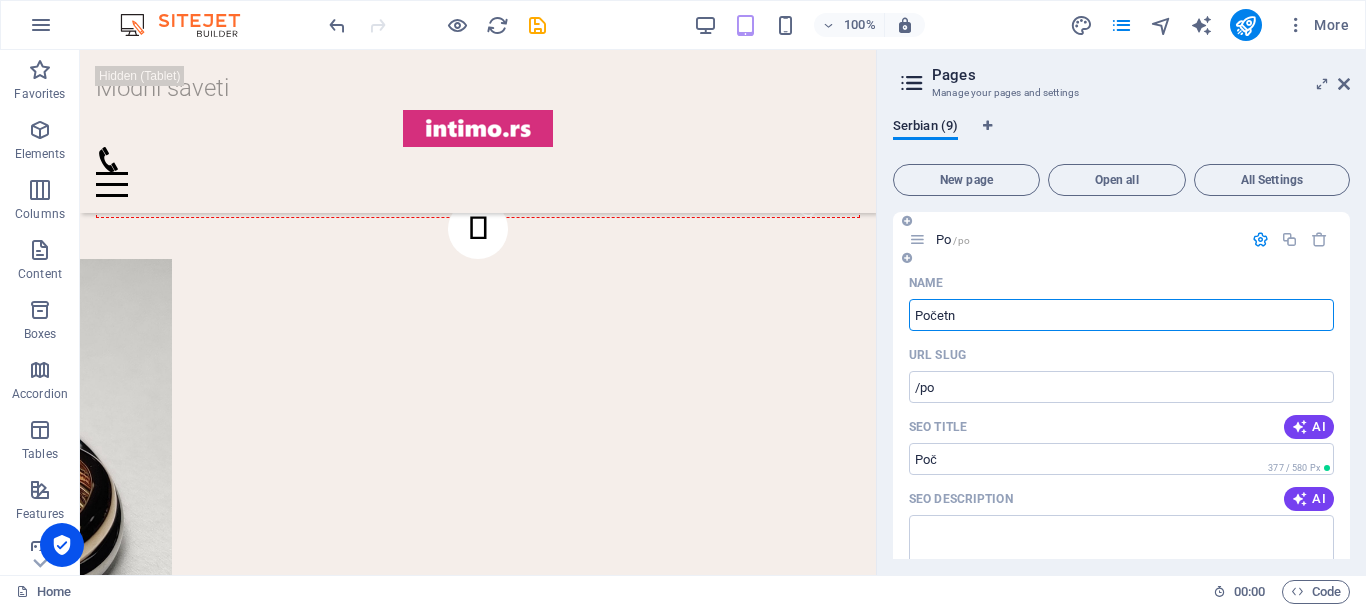 type on "Početna" 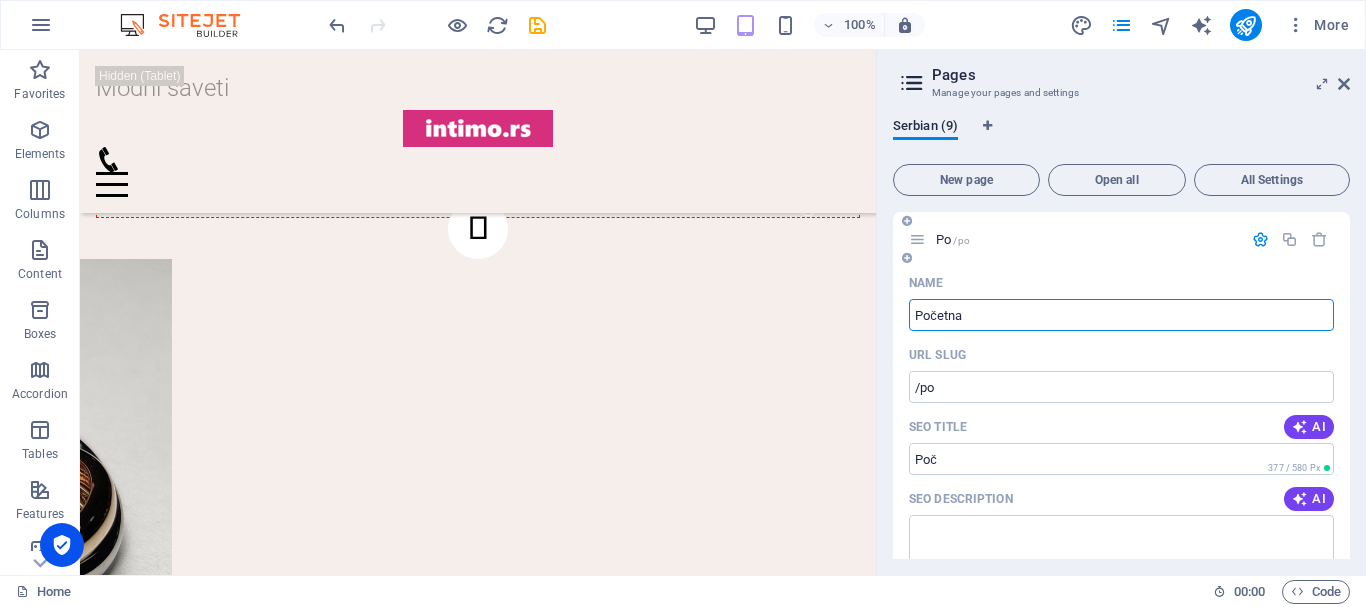 type on "/poc" 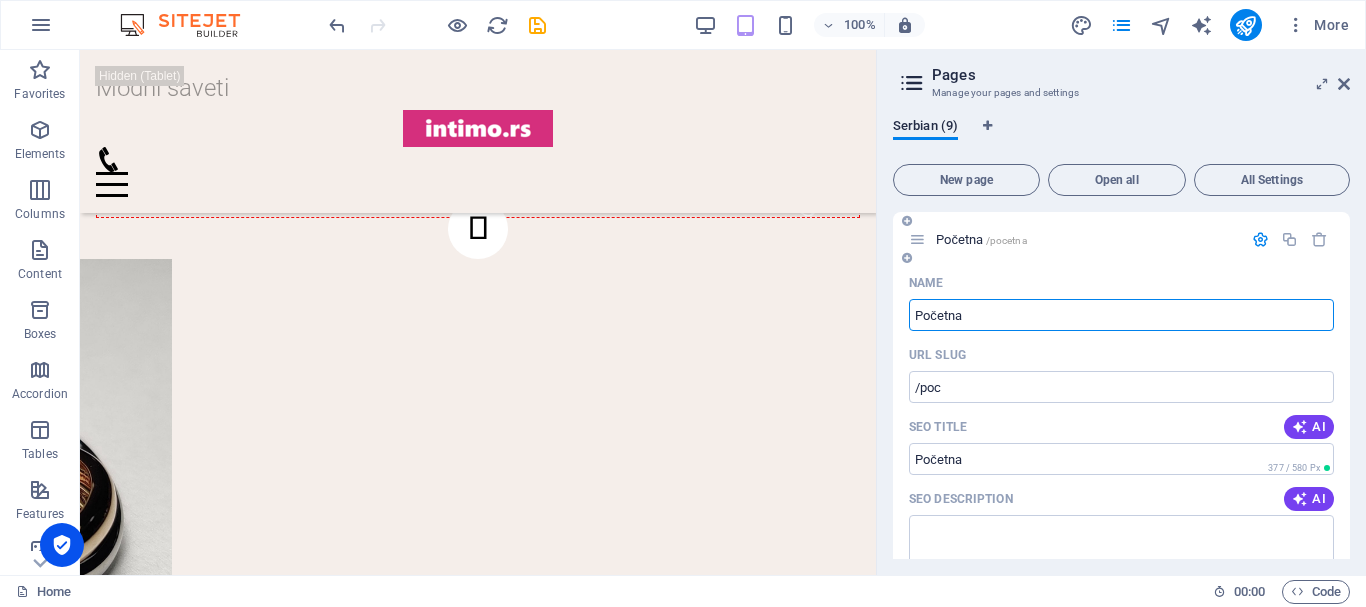 type on "Početna" 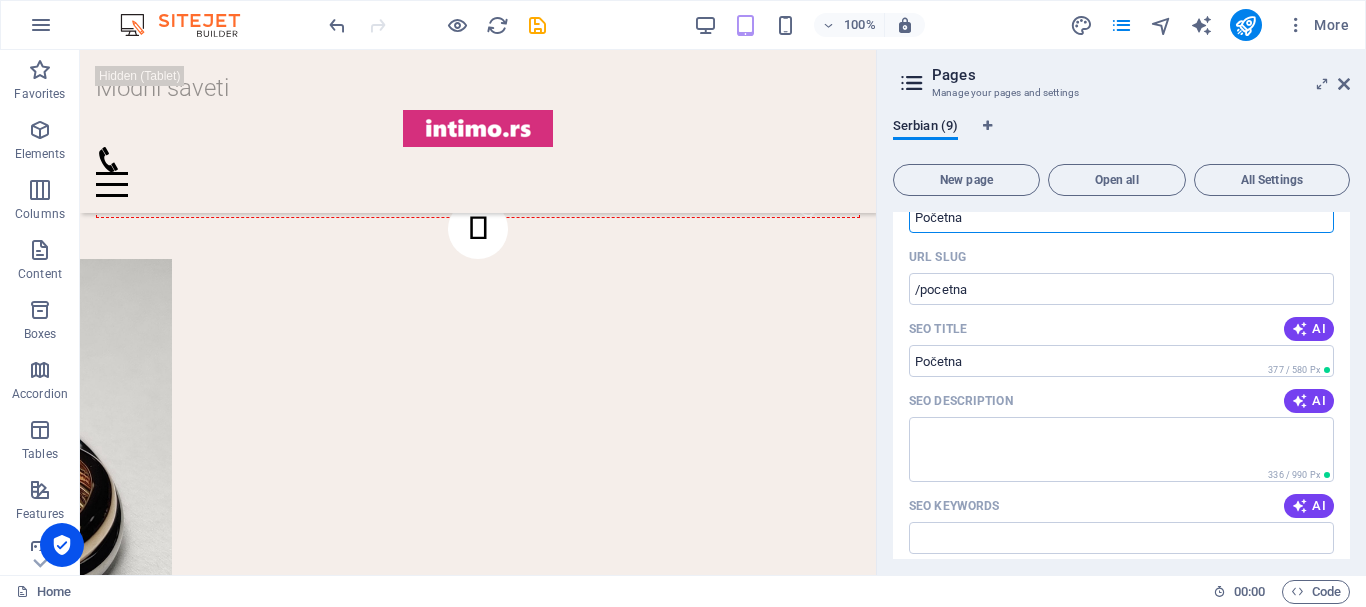 scroll, scrollTop: 100, scrollLeft: 0, axis: vertical 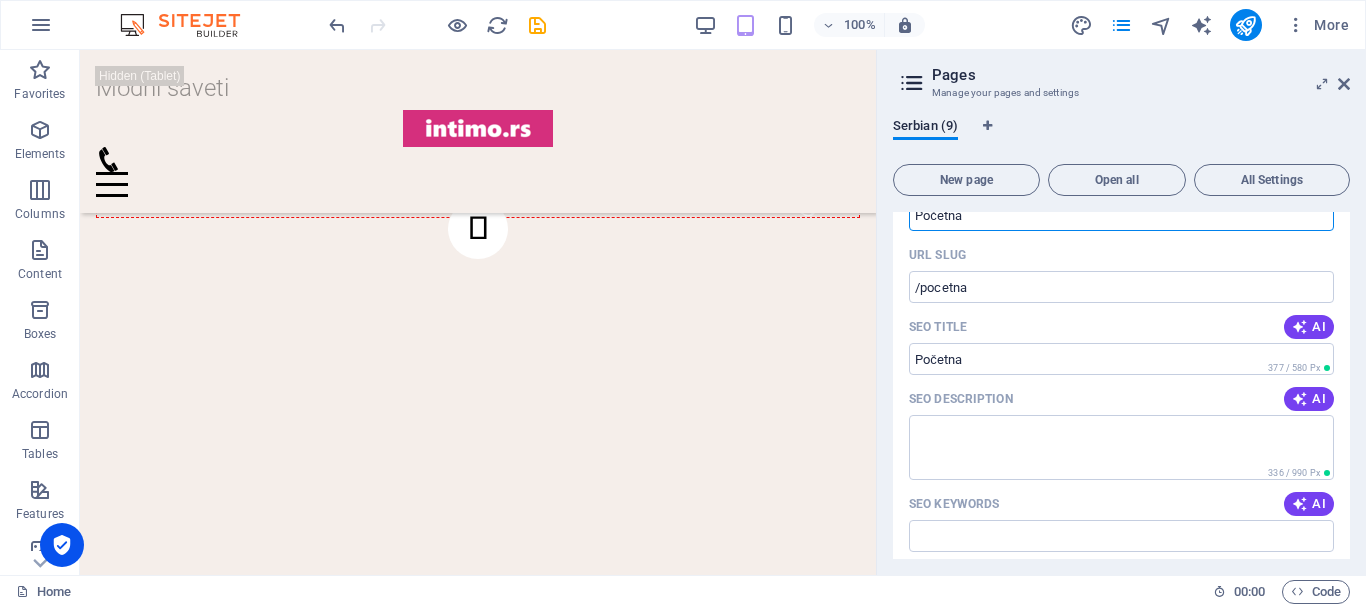 type on "Početna" 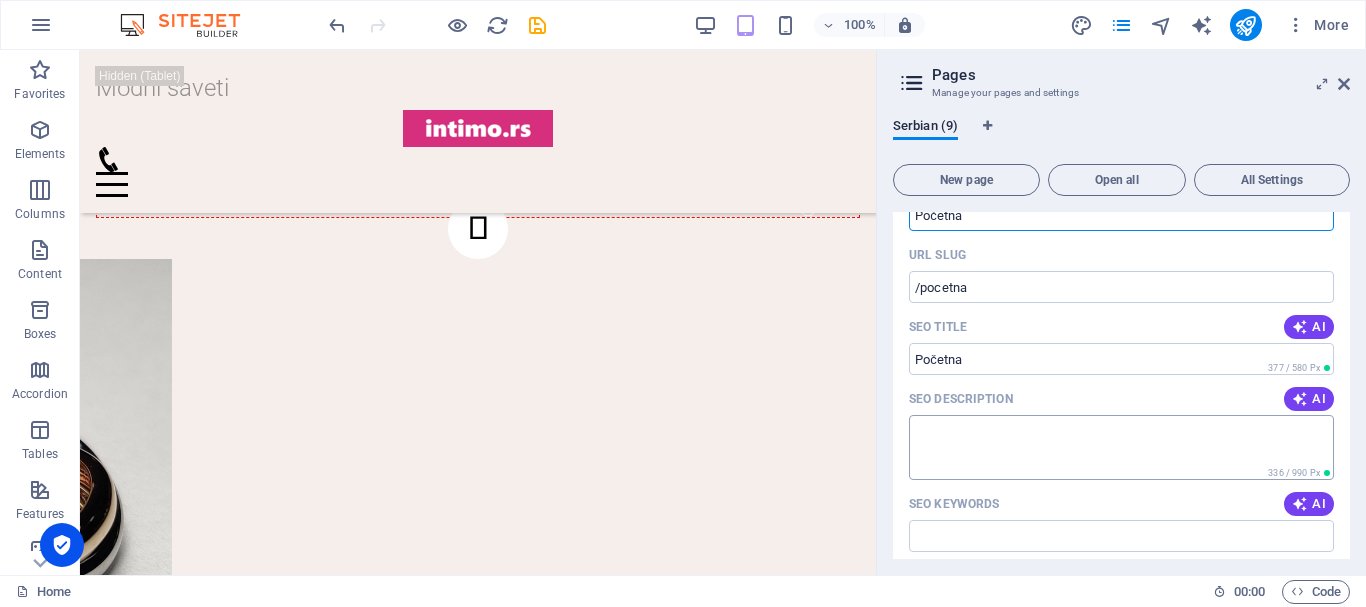 click on "SEO Description" at bounding box center (1121, 447) 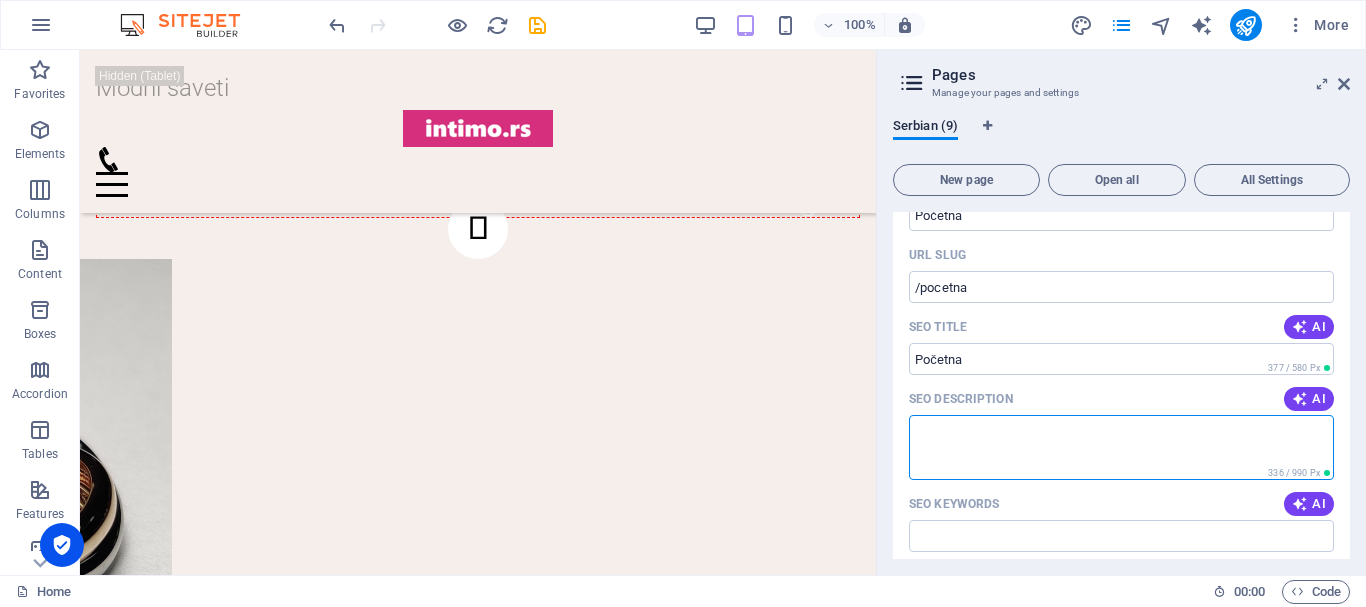 paste on "modni blog posvećen svim damama u [GEOGRAPHIC_DATA] koje žele da izgledaju sjajno bez trošenja bogatstva. Ovde ćete pronaći praktične modne savete, inspiraciju za svakodnevni stil i trikove kako kombinovati osnovne komade garderobe. Istražujemo najnovije modne trendove i pronalazimo načine da ih prilagodimo našem budžetu i stilu života. Bilo da vas zanima poslovni stil ili ležerne kombinacije za vikend, otkrijte kako da izgradite garderobu koju ćete [PERSON_NAME]." 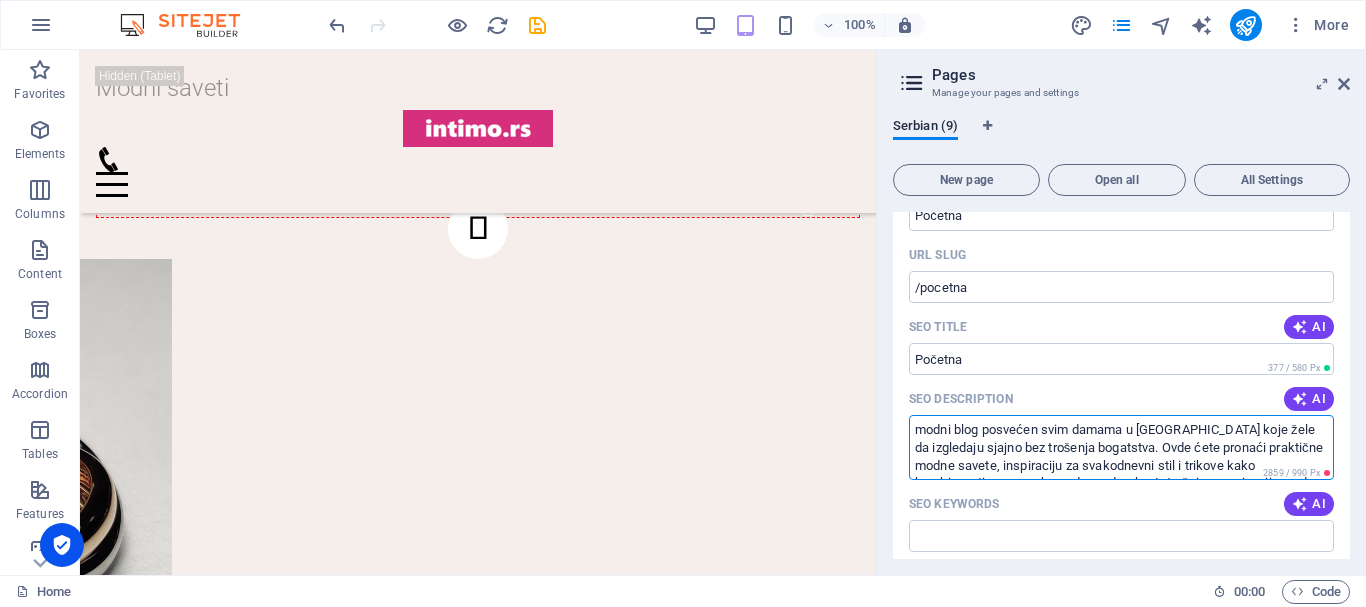 scroll, scrollTop: 64, scrollLeft: 0, axis: vertical 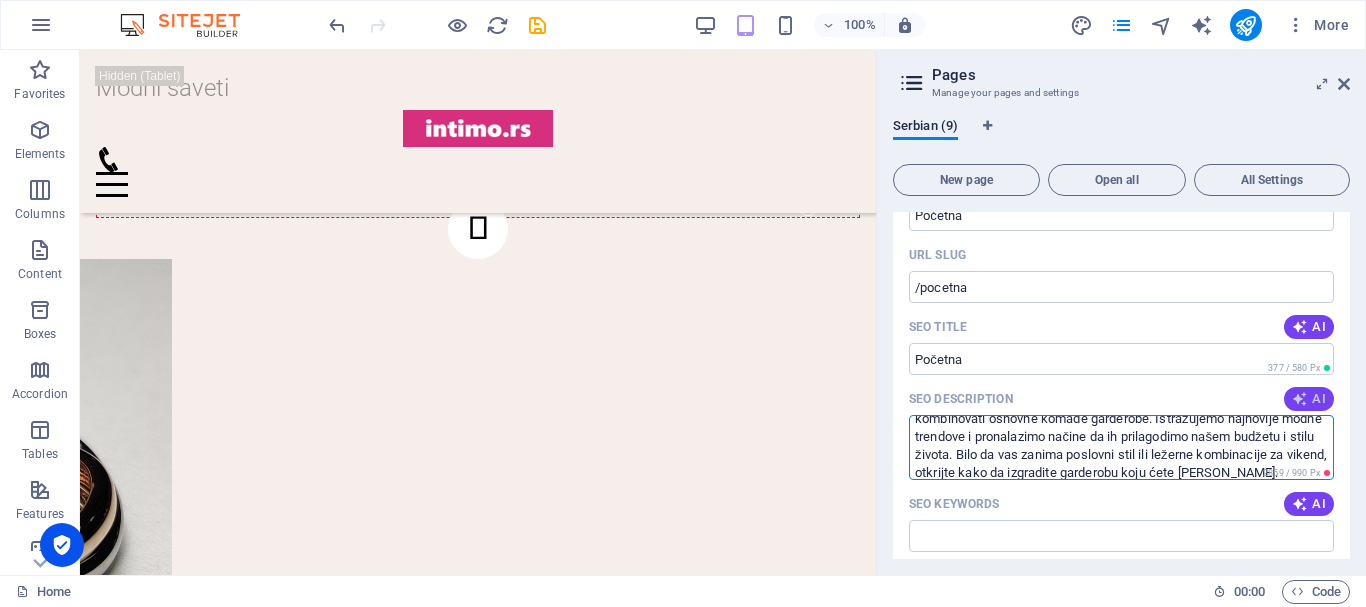 click on "AI" at bounding box center (1309, 399) 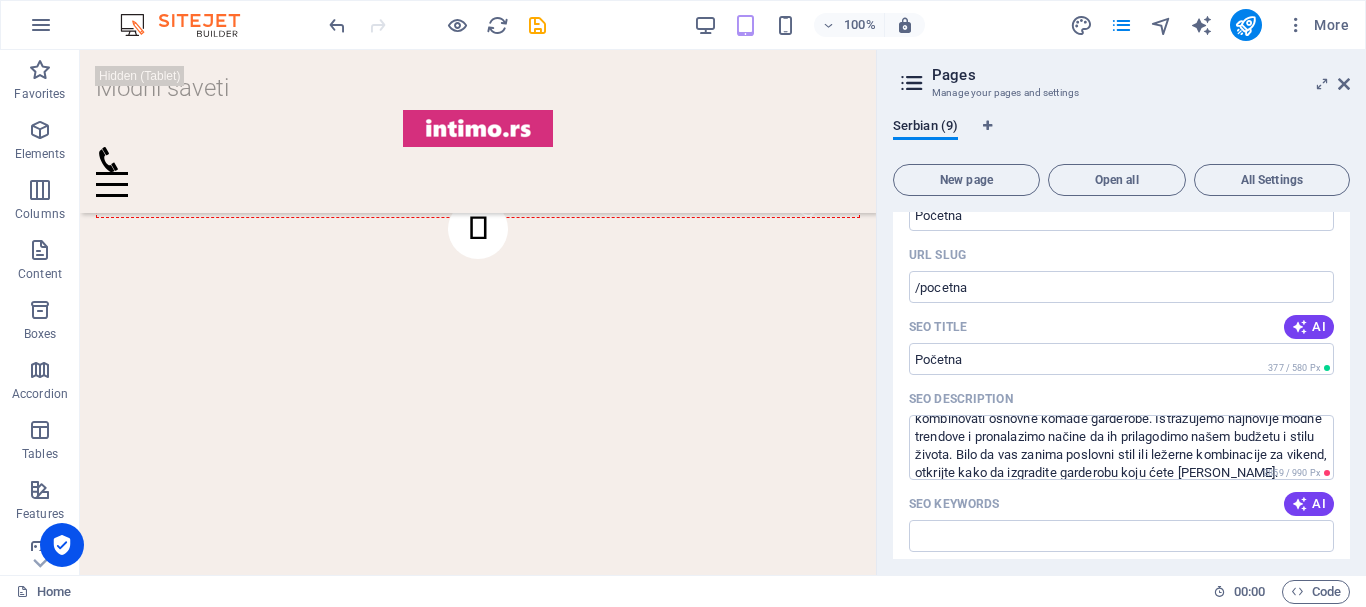 scroll, scrollTop: 0, scrollLeft: 0, axis: both 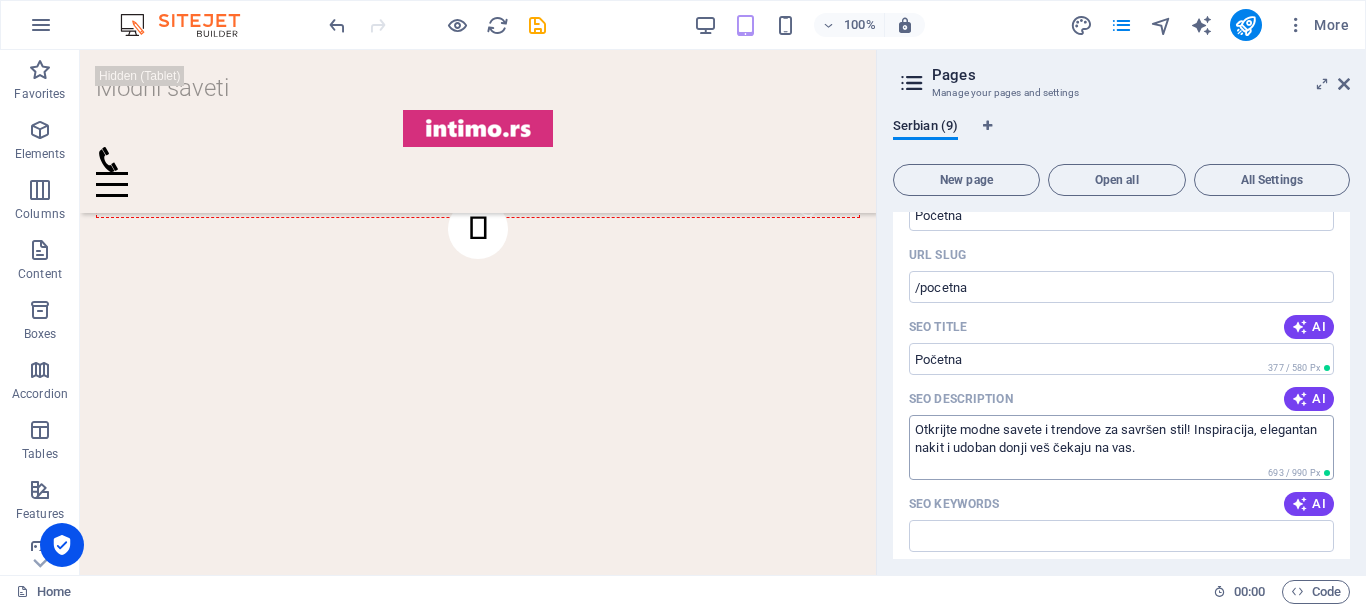 click on "Otkrijte modne savete i trendove za savršen stil! Inspiracija, elegantan nakit i udoban donji veš čekaju na vas." at bounding box center (1121, 447) 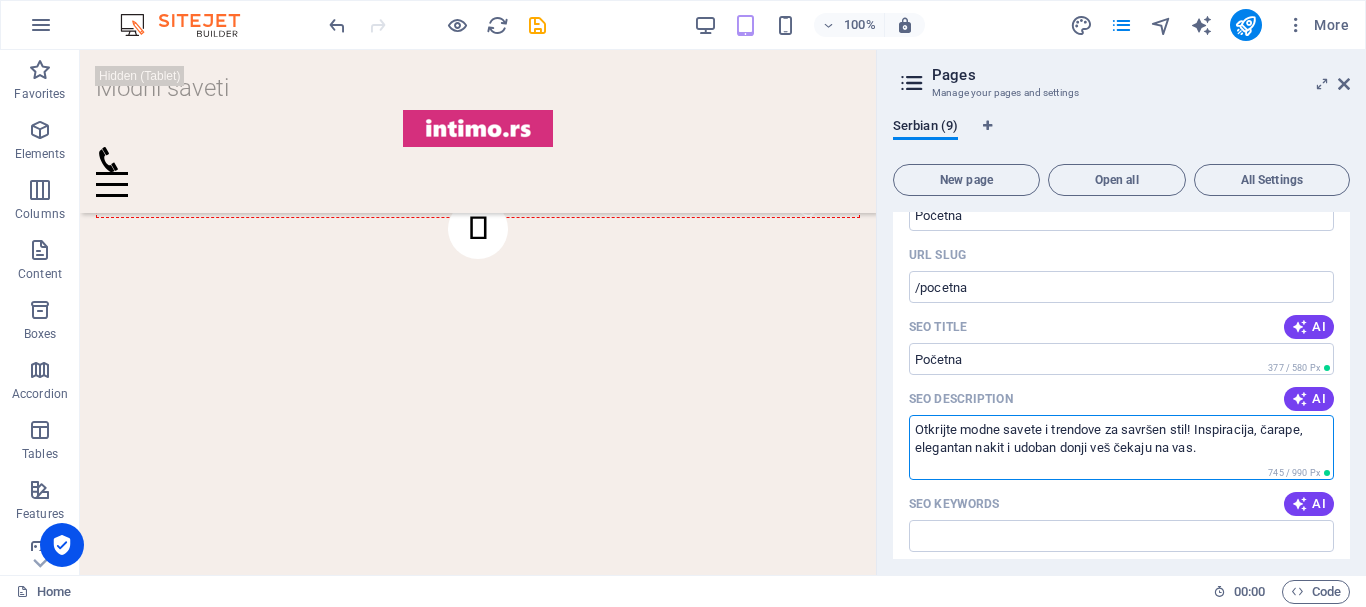 click on "Otkrijte modne savete i trendove za savršen stil! Inspiracija, čarape, elegantan nakit i udoban donji veš čekaju na vas." at bounding box center (1121, 447) 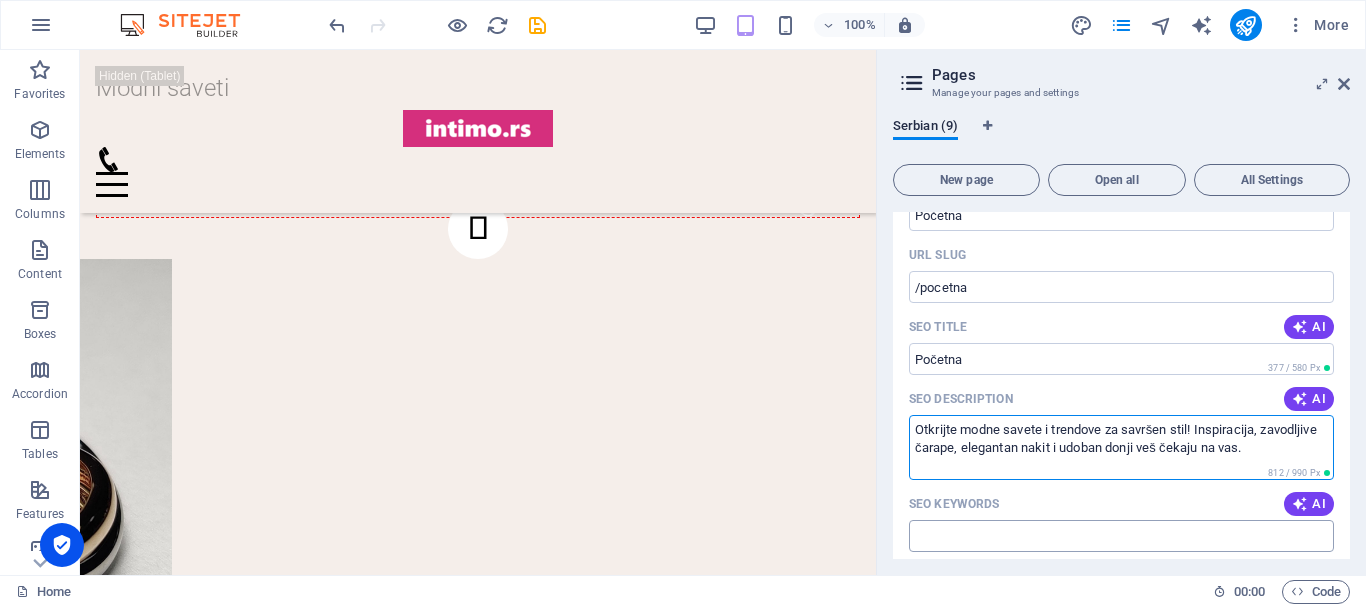 scroll, scrollTop: 200, scrollLeft: 0, axis: vertical 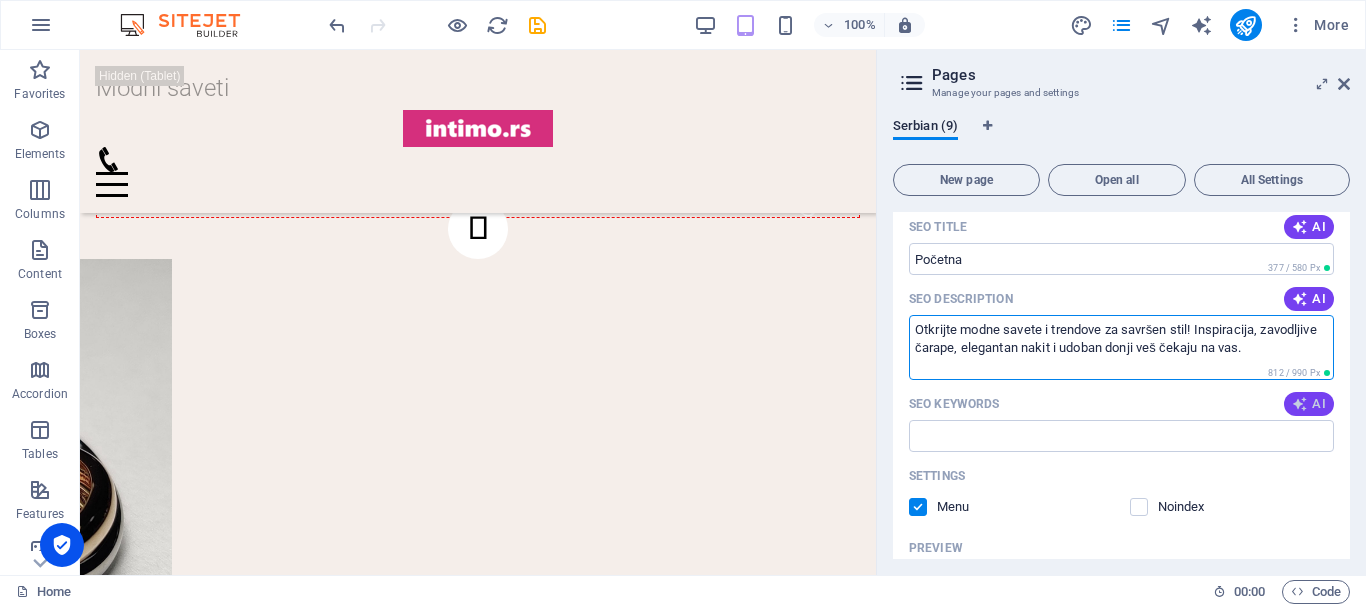 type on "Otkrijte modne savete i trendove za savršen stil! Inspiracija, zavodljive čarape, elegantan nakit i udoban donji veš čekaju na vas." 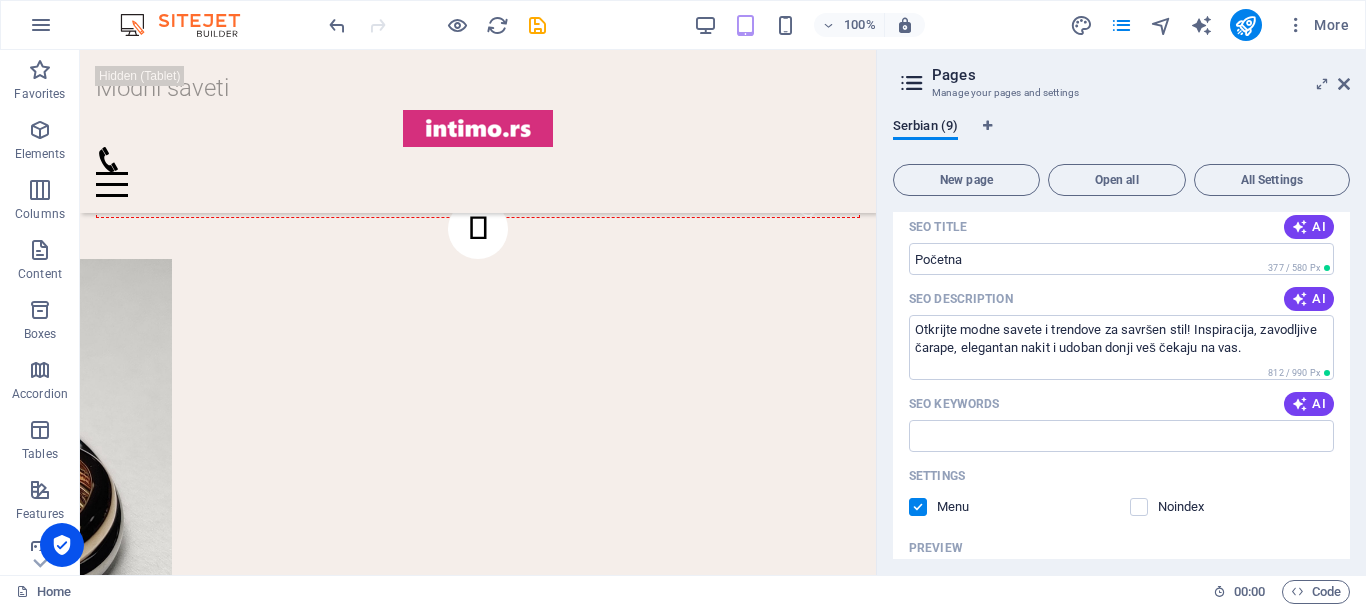 click on "AI" at bounding box center (1309, 404) 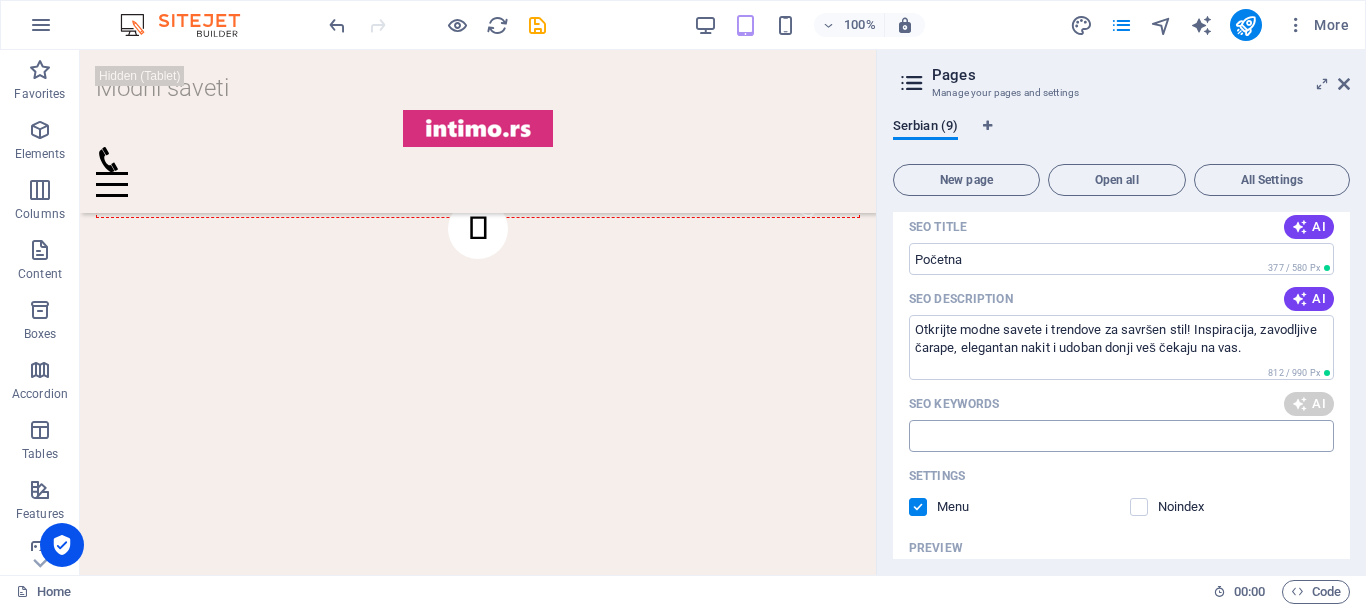 type on "modni saveti, modni trendovi, 18K pozlata, elegantne čarape, donji veš, stilizovanje garderobe" 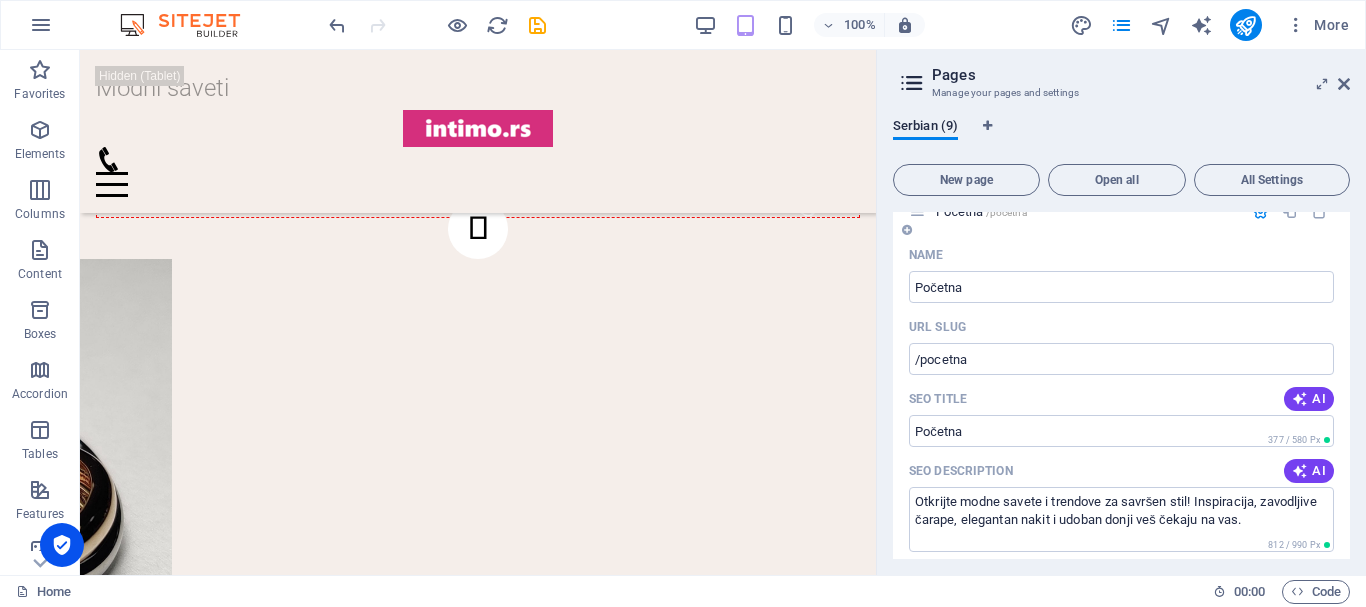 scroll, scrollTop: 0, scrollLeft: 0, axis: both 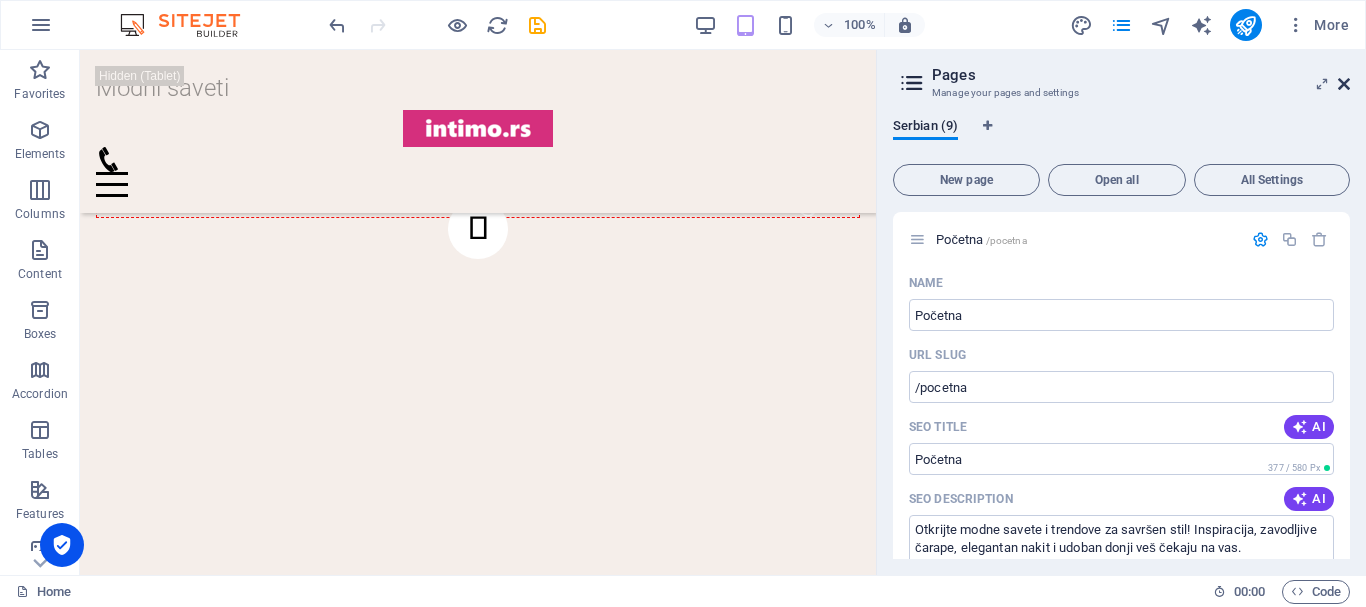 click at bounding box center [1344, 84] 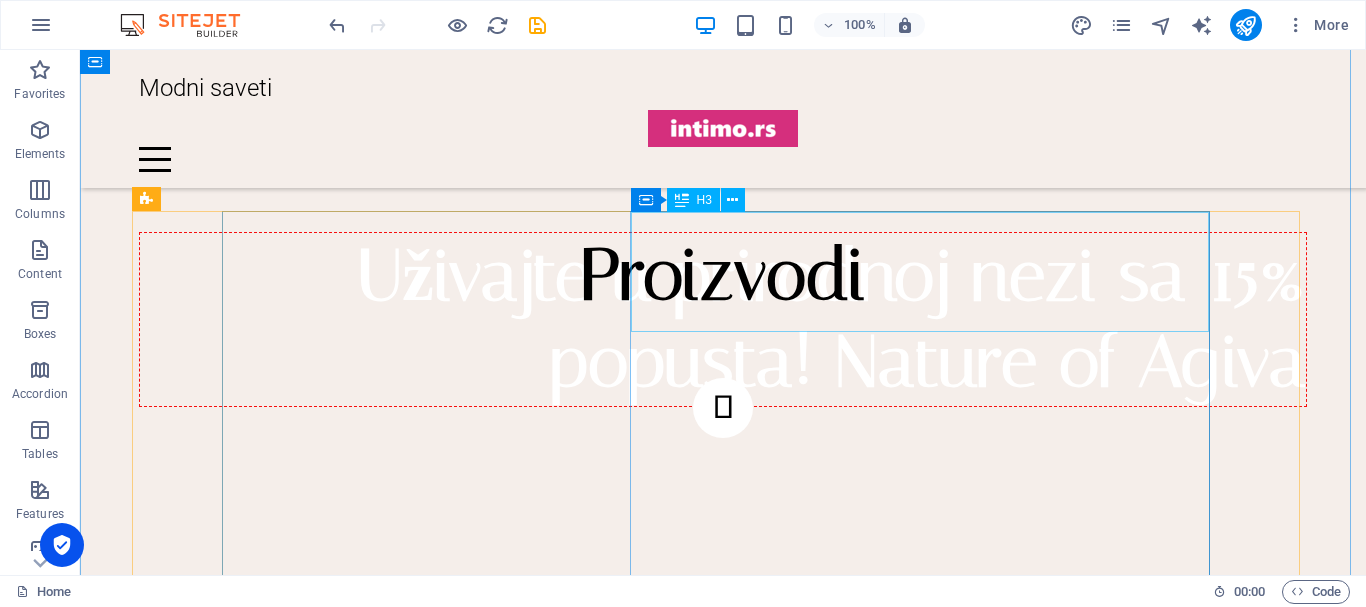 scroll, scrollTop: 2881, scrollLeft: 0, axis: vertical 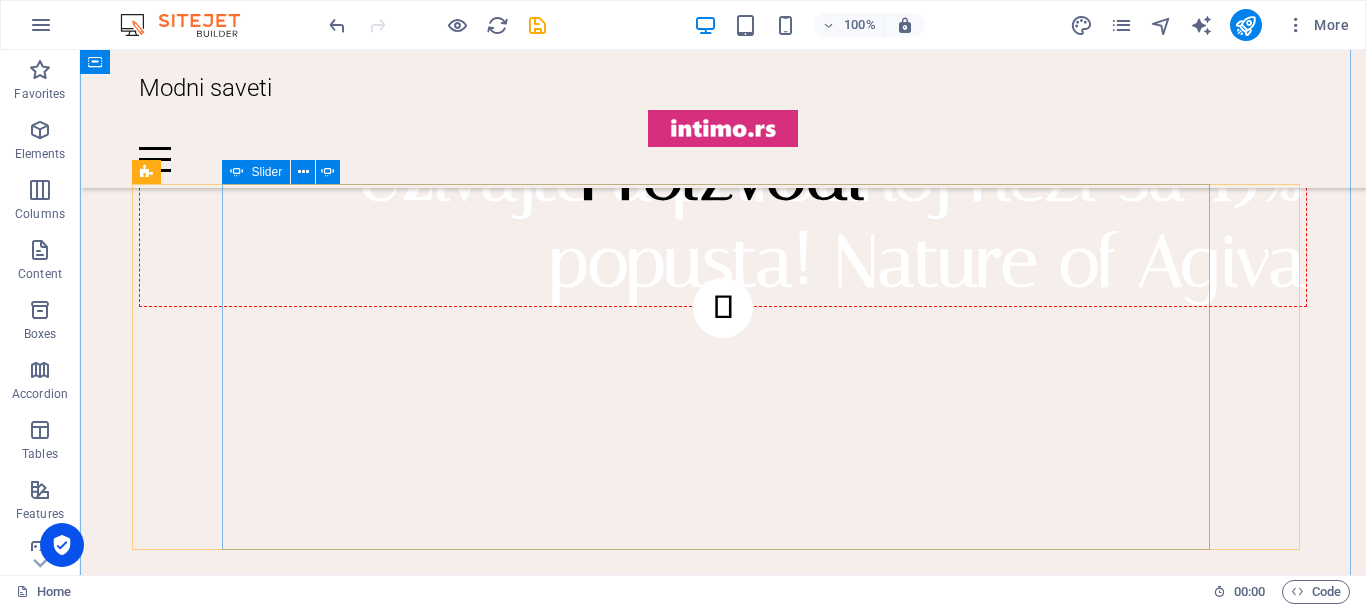 click at bounding box center [723, 734] 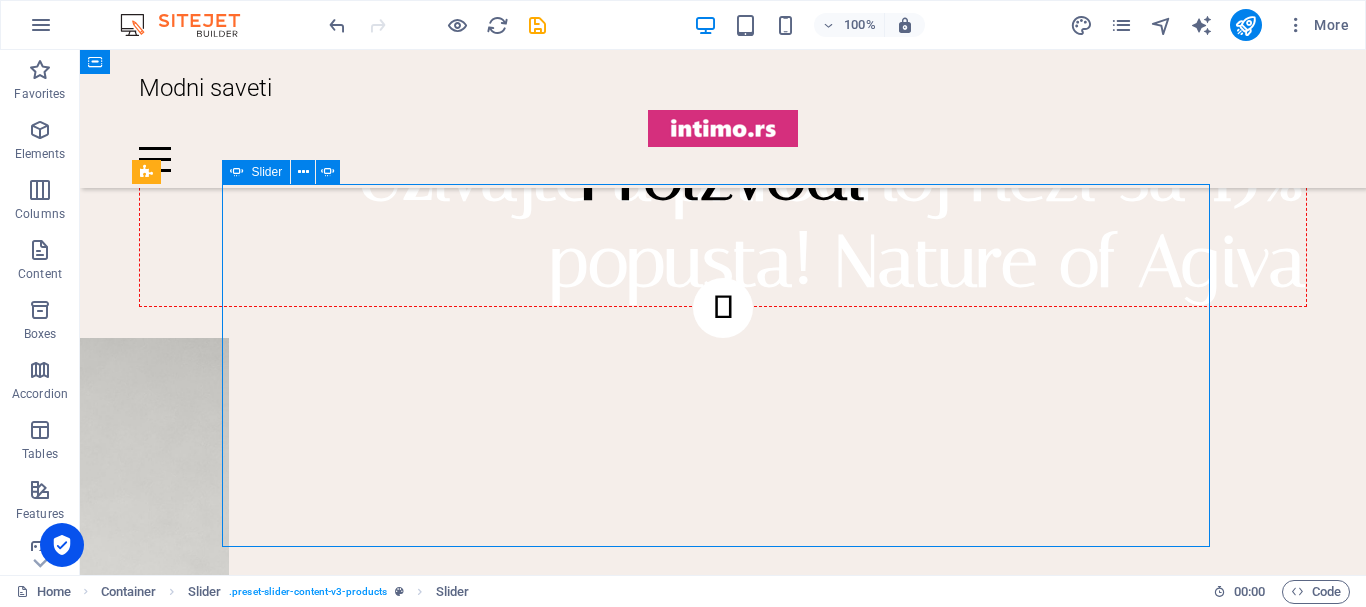 click at bounding box center (723, 732) 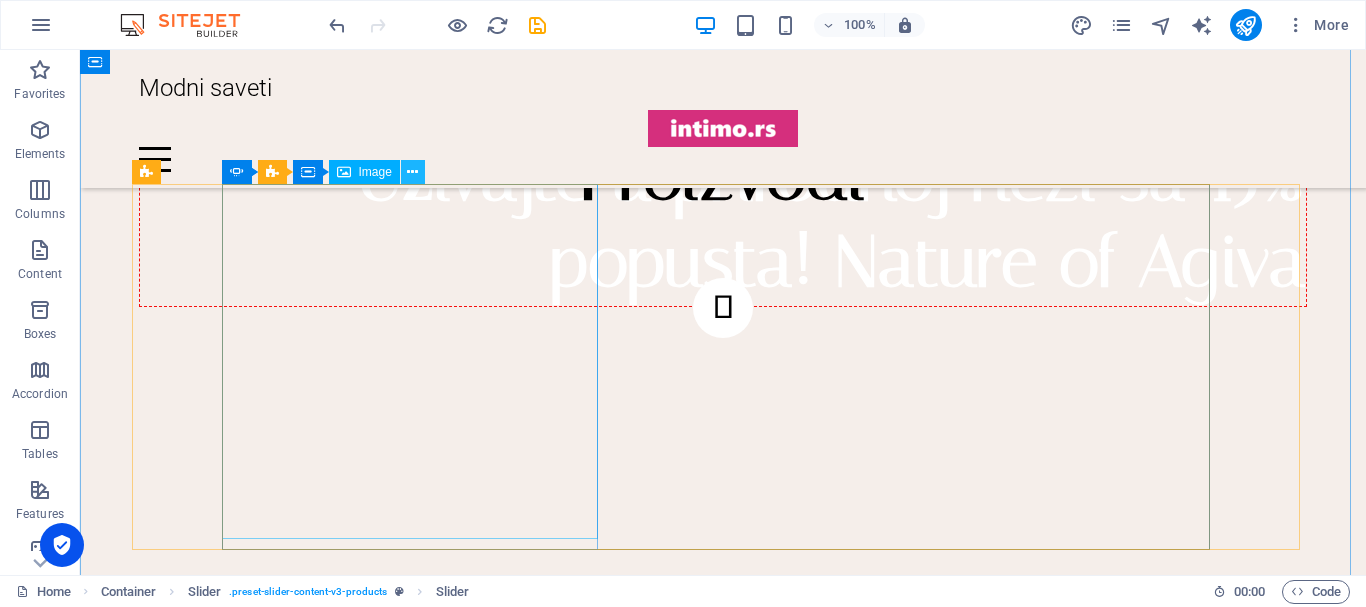 click at bounding box center (412, 172) 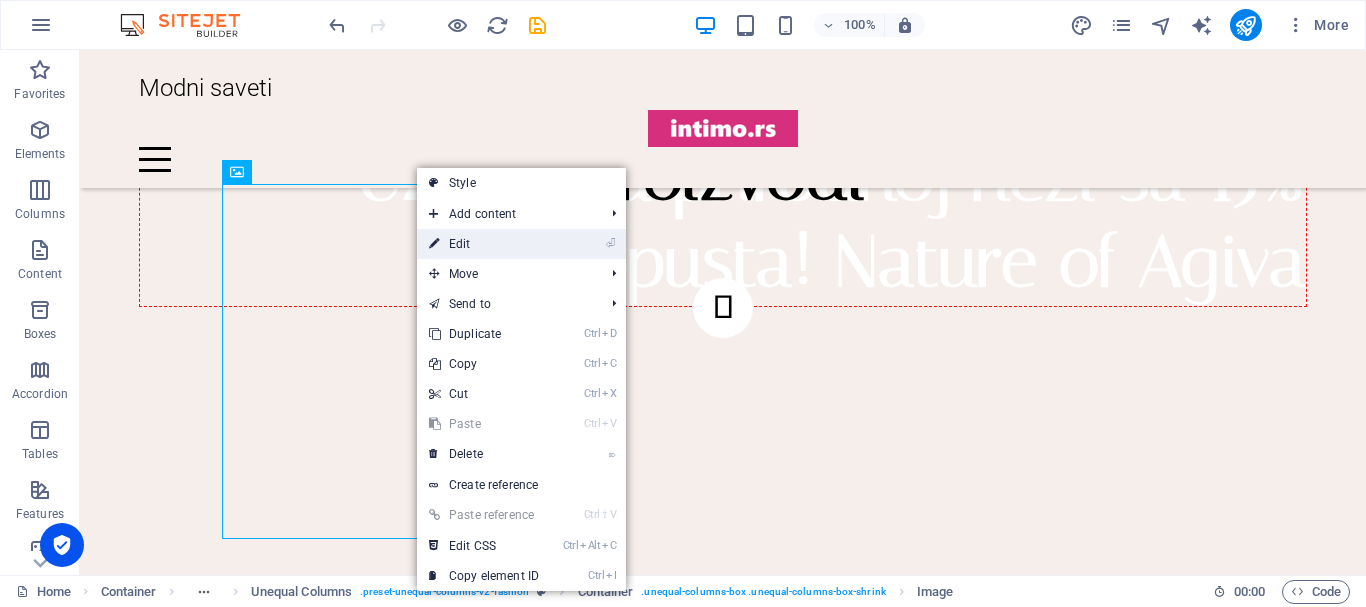 click on "⏎  Edit" at bounding box center (484, 244) 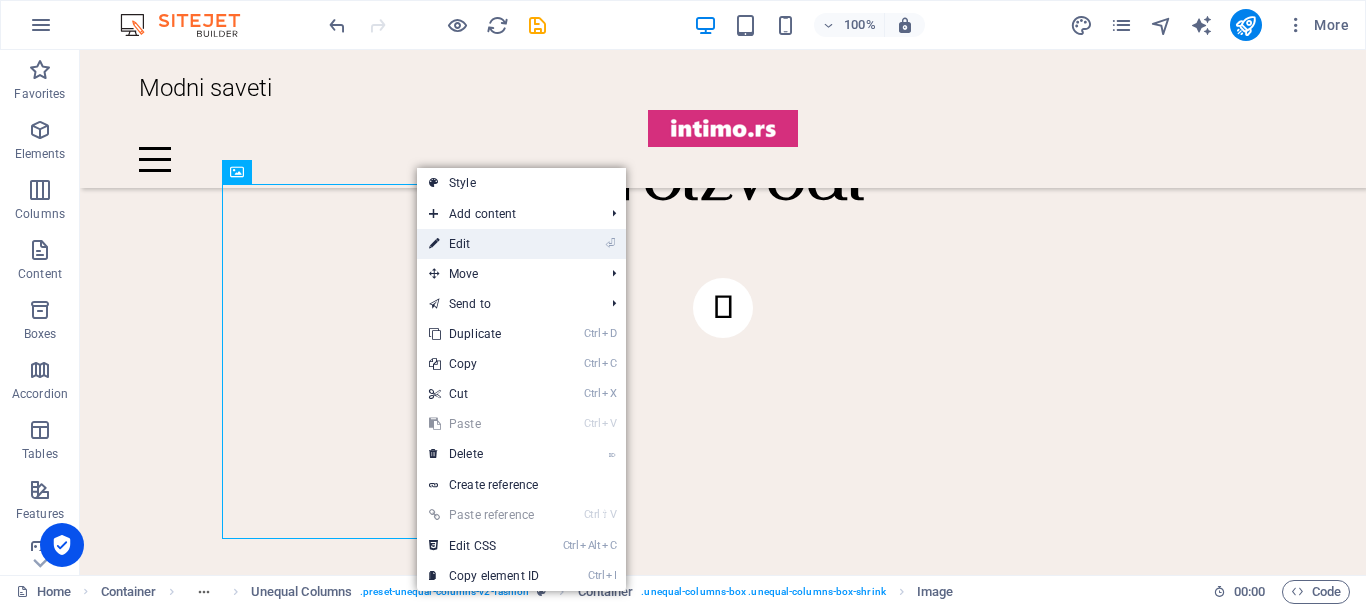 select on "%" 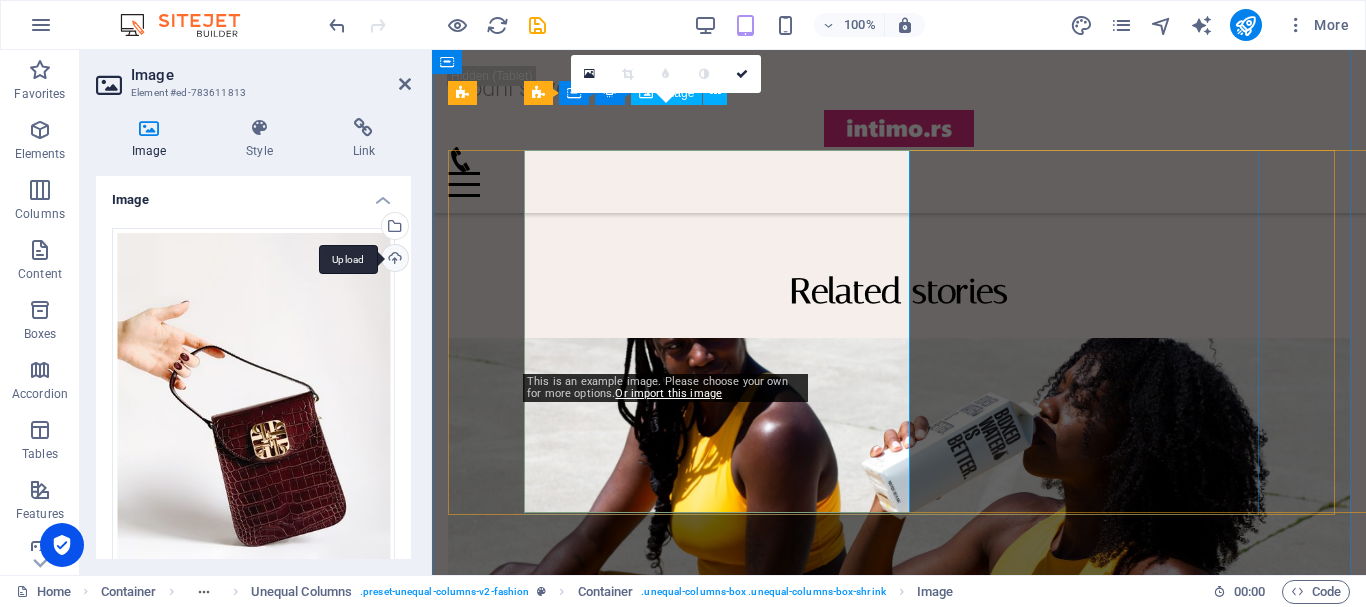 scroll, scrollTop: 2165, scrollLeft: 0, axis: vertical 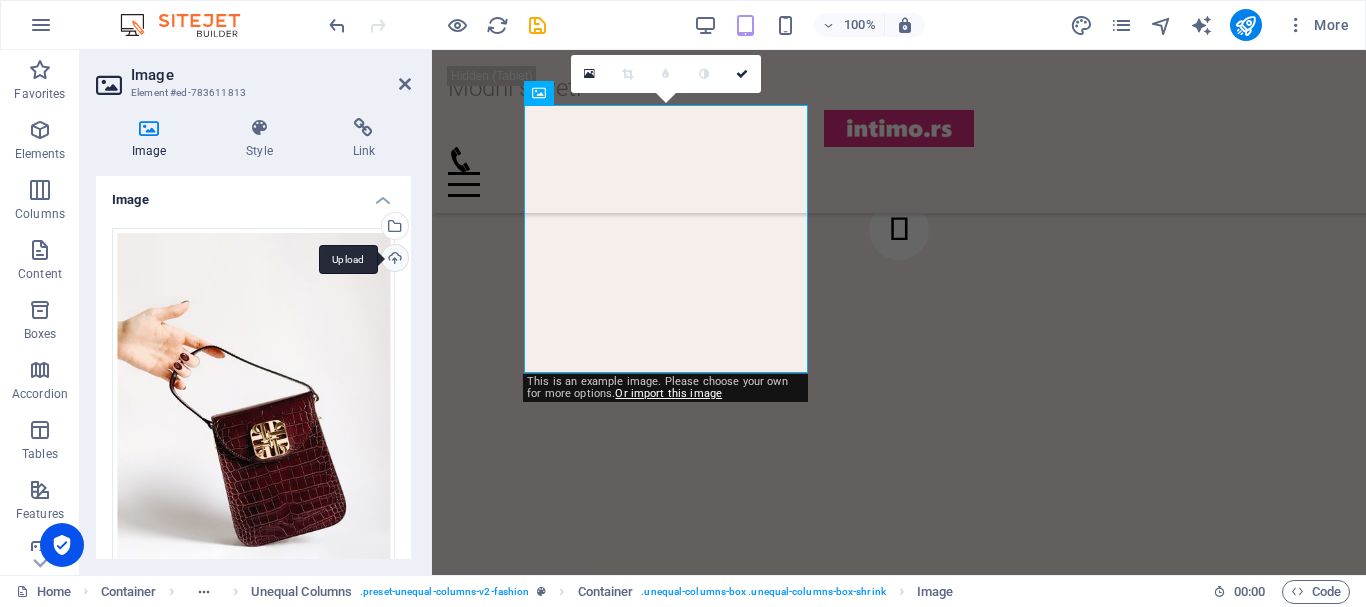 click on "Upload" at bounding box center (393, 260) 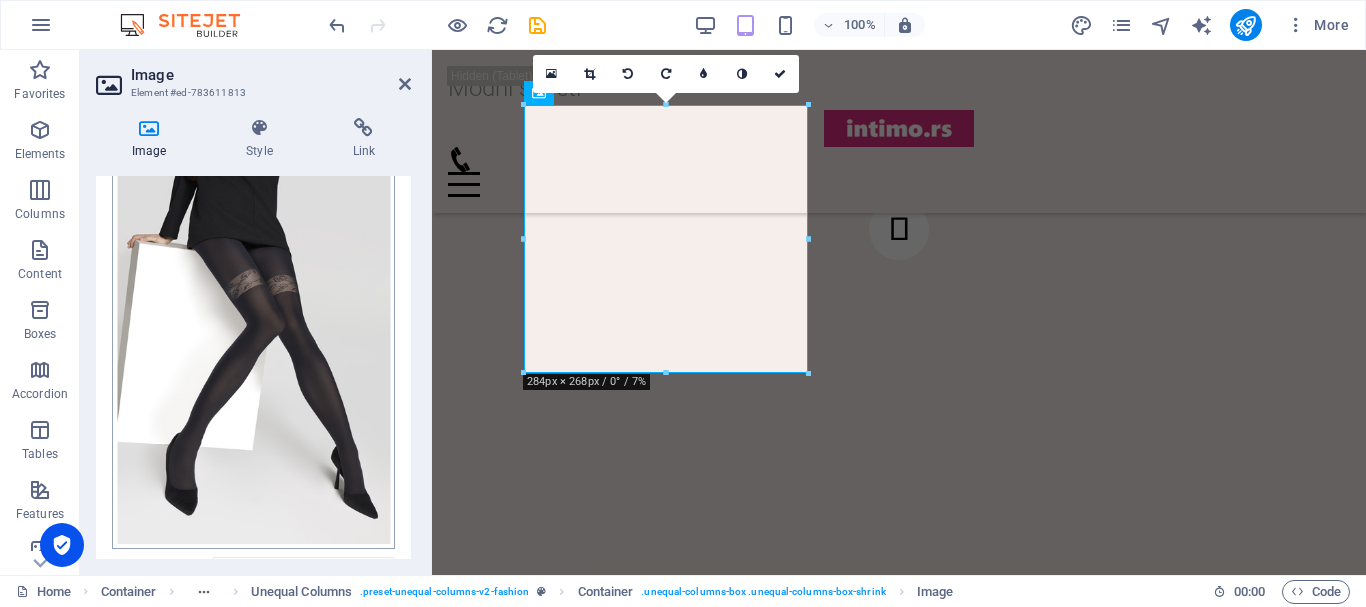 scroll, scrollTop: 0, scrollLeft: 0, axis: both 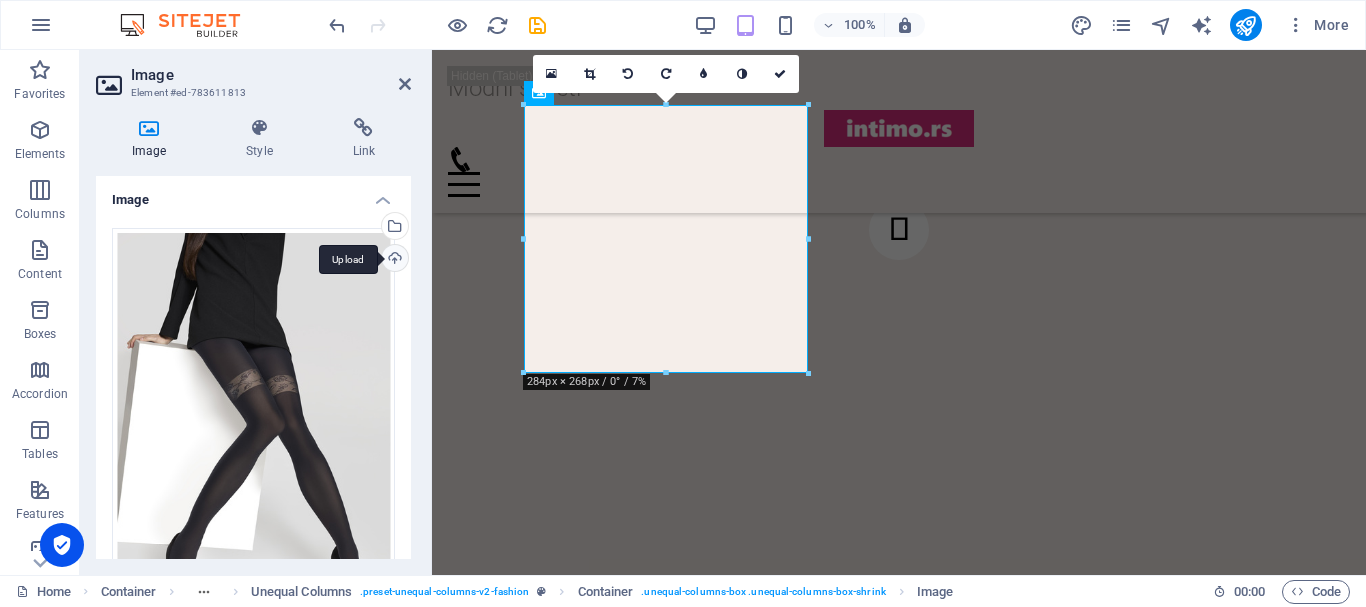 click on "Upload" at bounding box center [393, 260] 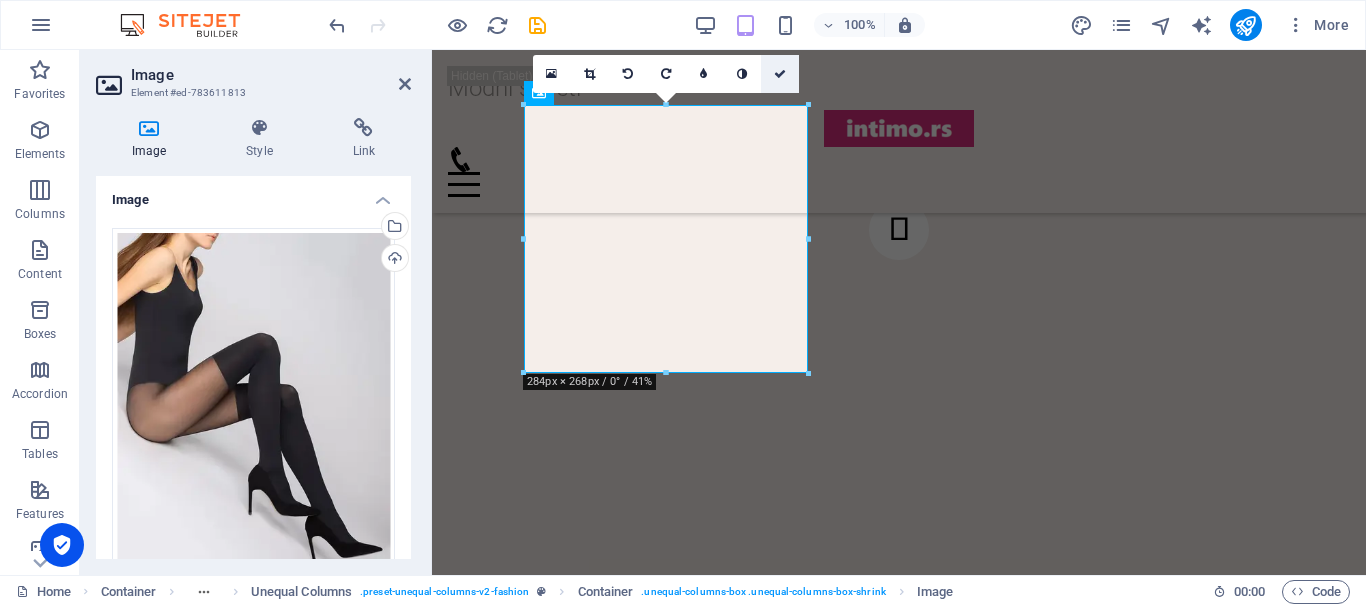 click at bounding box center [780, 74] 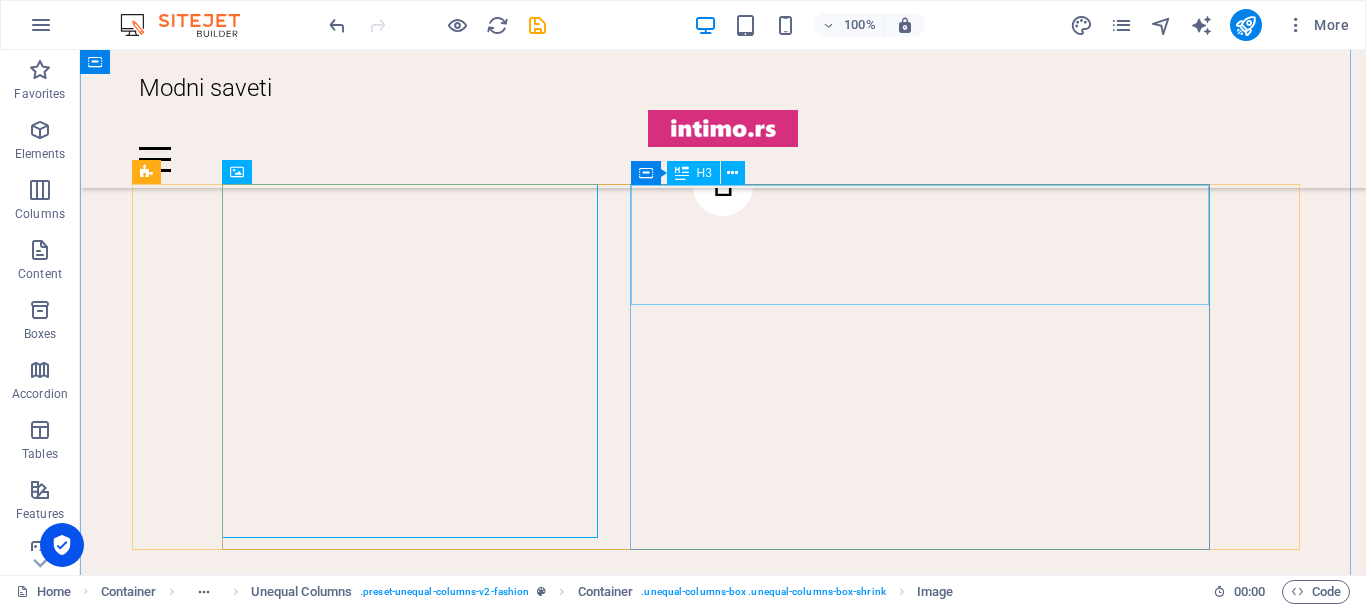 scroll, scrollTop: 2881, scrollLeft: 0, axis: vertical 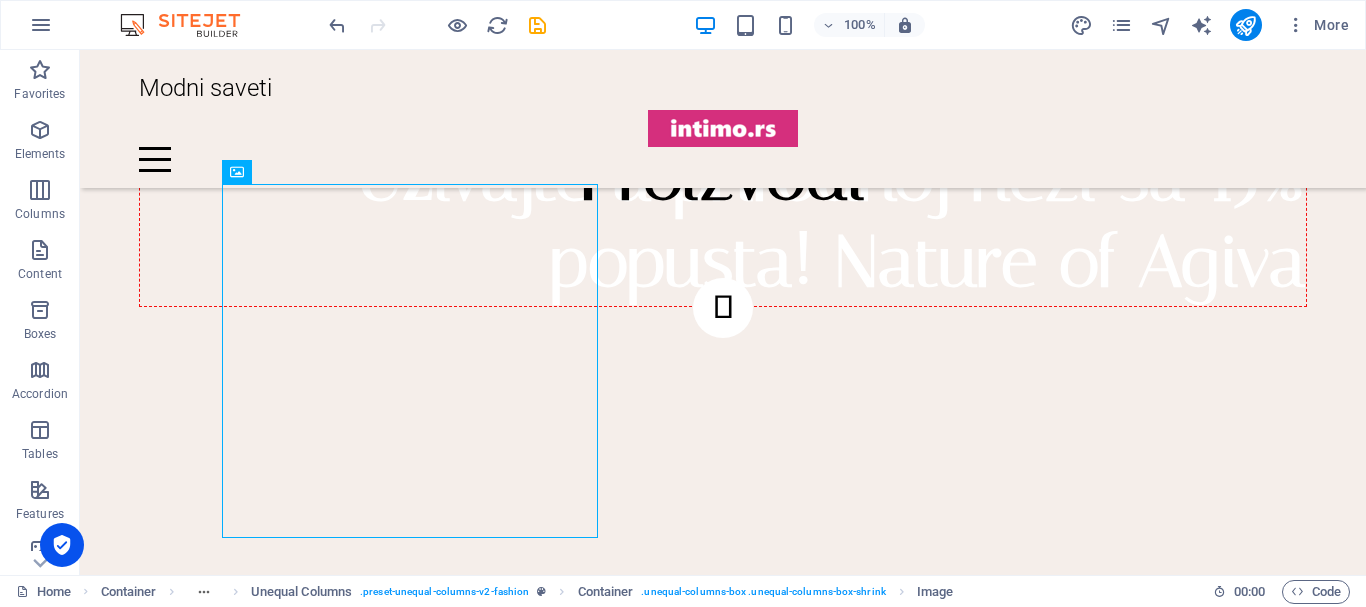 click at bounding box center (-1253, 3515) 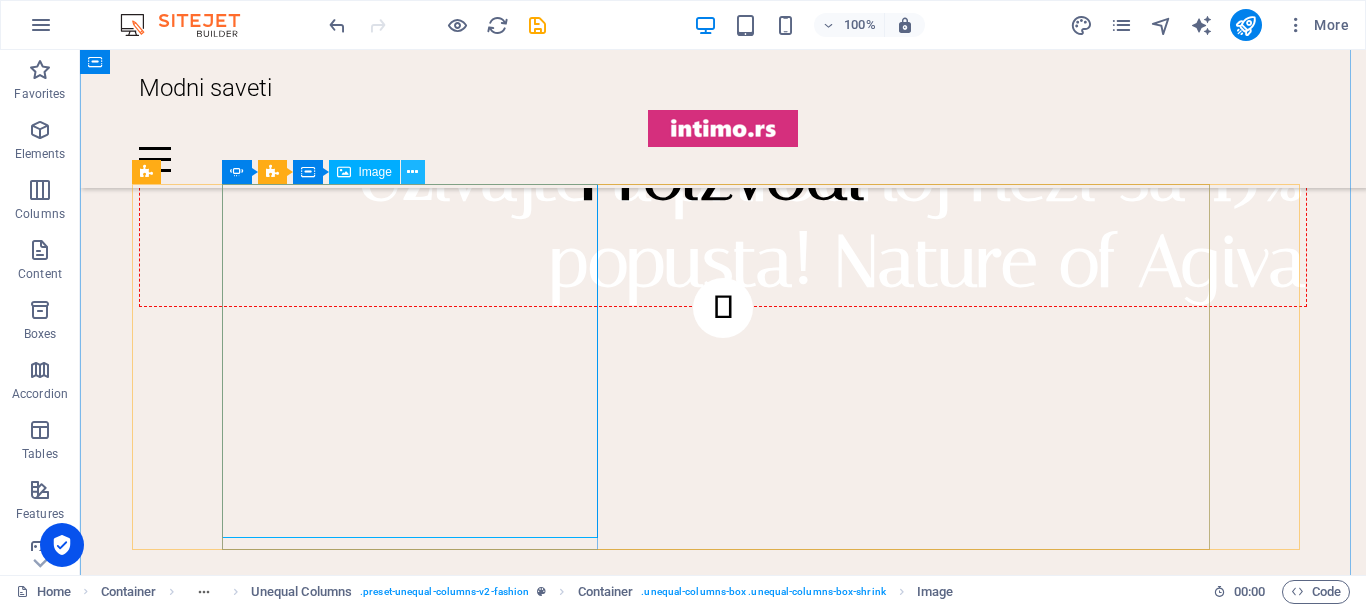 click at bounding box center (412, 172) 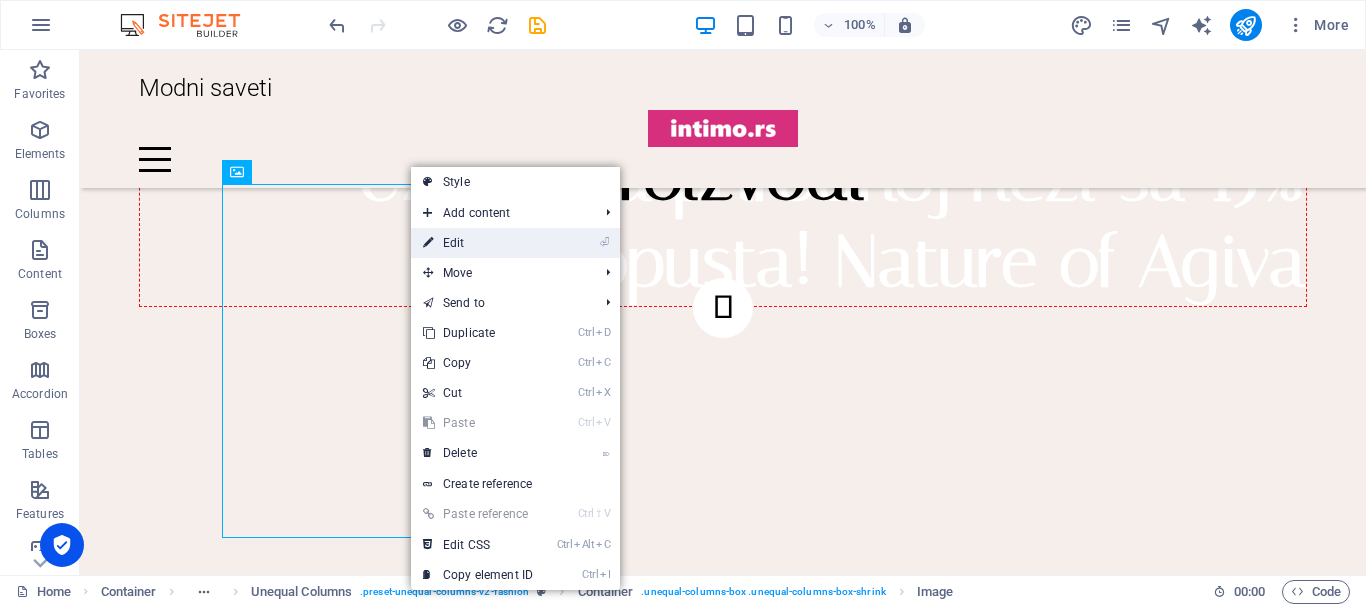 click on "⏎  Edit" at bounding box center [478, 243] 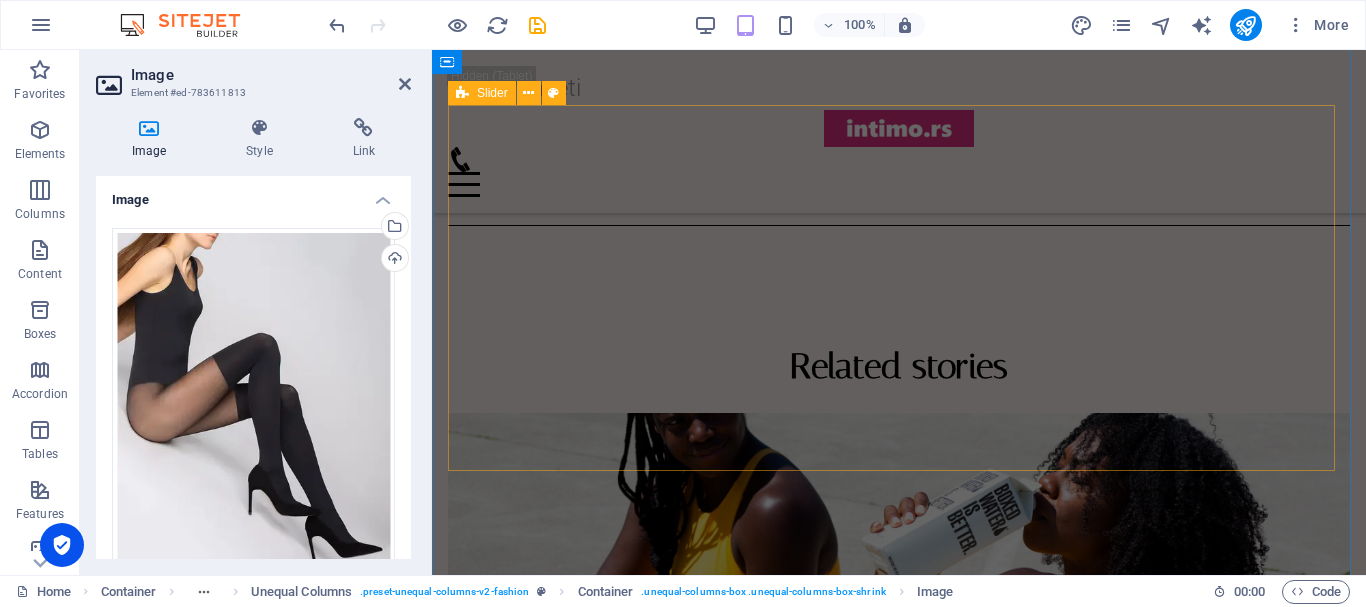 scroll, scrollTop: 2165, scrollLeft: 0, axis: vertical 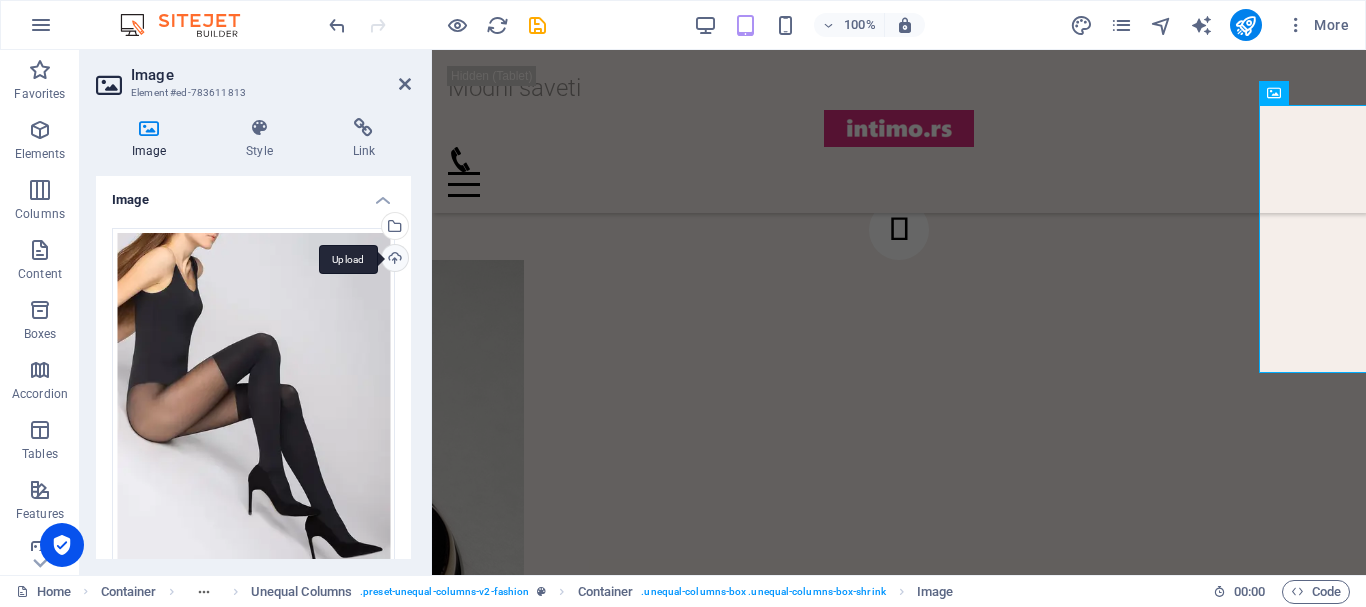click on "Upload" at bounding box center [393, 260] 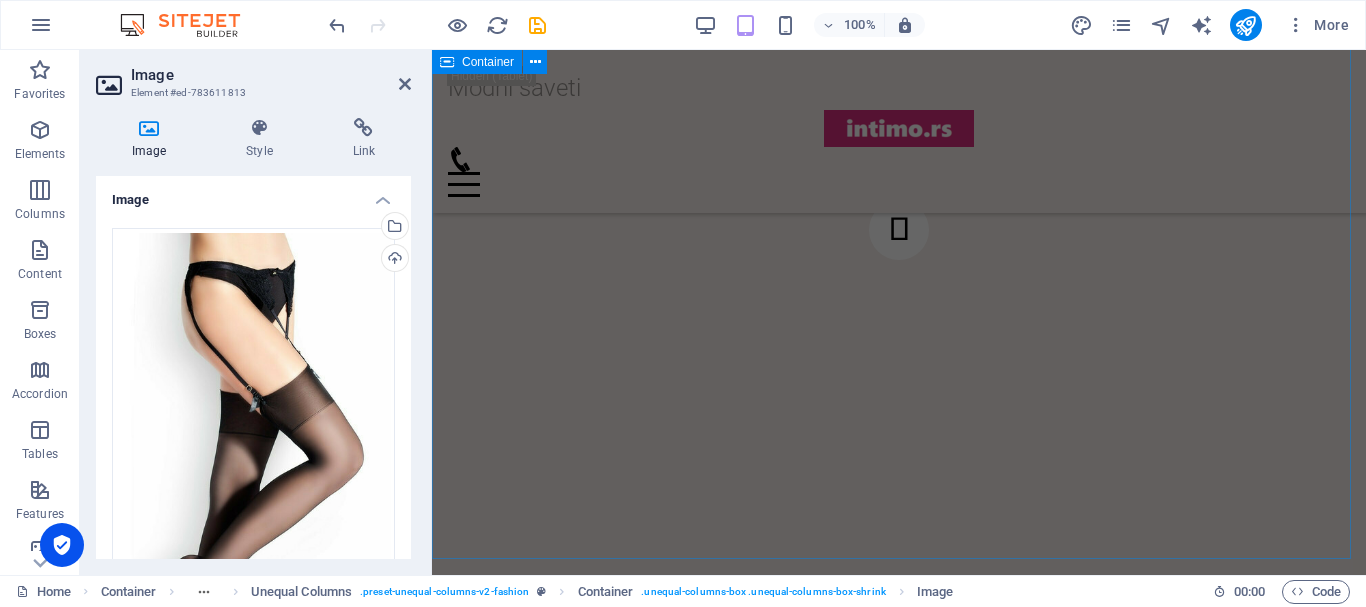 scroll, scrollTop: 100, scrollLeft: 0, axis: vertical 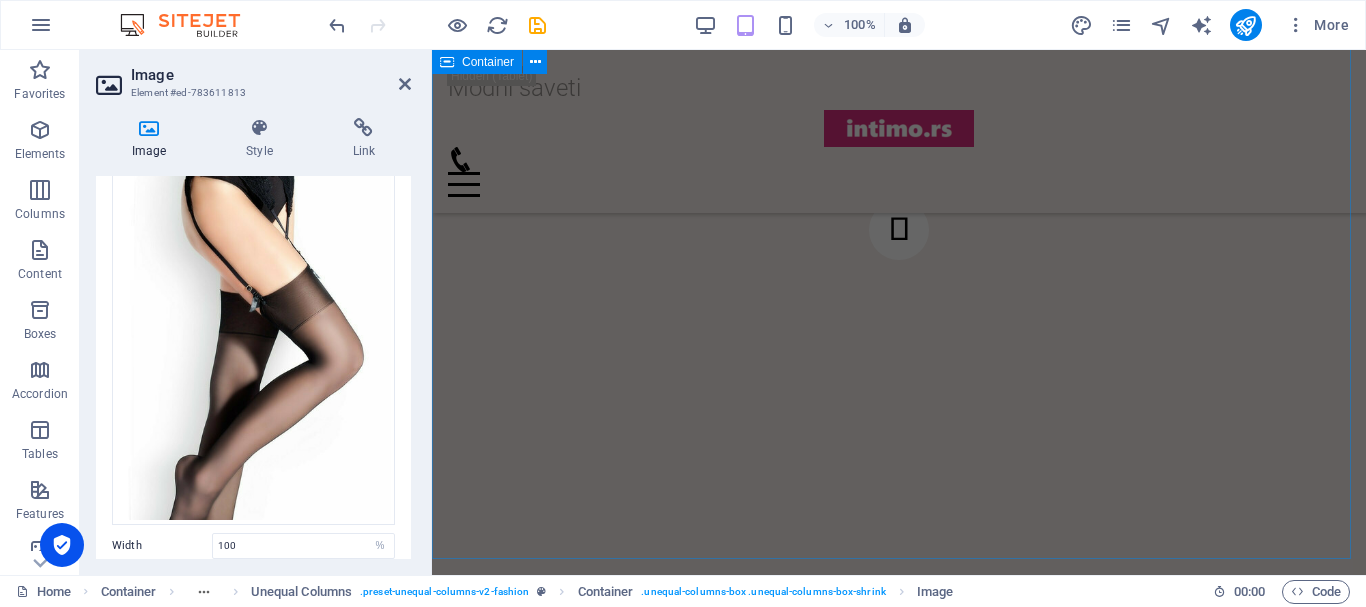 click on "Proizvodi FAUX SUEDE my Gold Earrings Lorem ipsum dolor sit amet, consectetur adipiscing elit. Condimentum diam orci pretium a pharetra, feugiat cursus. Dictumst risus, sem egestas odio cras adipiscing vulputate. Nisi, risus in suscipit non. $39.99 $20.99 Buy now Lormar FEEL grudnjak Uživajte u luksuzu svakodnevnog nošenja sa grudnjakom Lormar FEEL iz serije ULTRASHINE. Bez žice, idealan je za [PERSON_NAME] letnje dane.  Njegova svilenkasta tekstura i izuzetno meke korpice pružaju eleganciju i udobnost. Izaberite ovaj vrhunski komad i istaknite svoj blistav izgled bilo gde da idete. Otkrijte savršeni spoj stila i kvaliteta uz Lormar FEEL! 3000.00 2800.00 poruči ovde FAUX SUEDE CROSSbody bag with handle Lorem ipsum dolor sit amet, consectetur adipiscing elit. Condimentum diam orci pretium a pharetra, feugiat cursus. Dictumst risus, sem egestas odio cras adipiscing vulputate. Nisi, risus in suscipit non. $49.99 $39.99 Buy now FAUX SUEDE my Gold Earrings $39.99 $20.99 Buy now Lormar FEEL grudnjak 3000.00 2800.00" at bounding box center (899, 393) 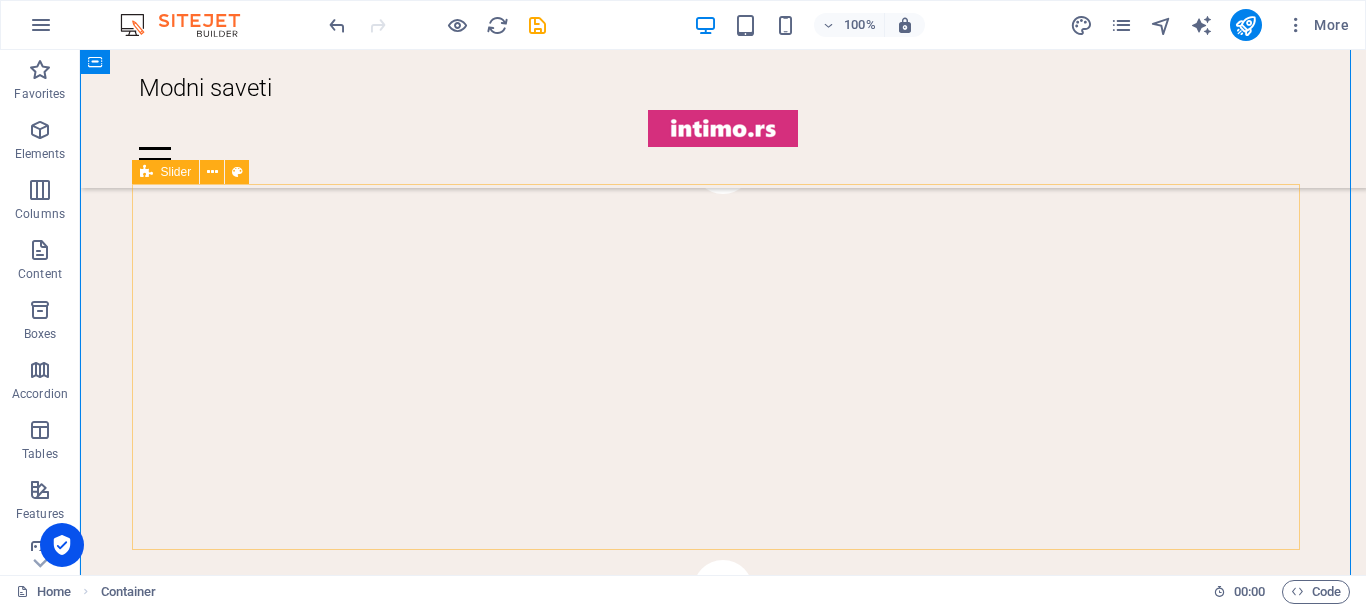 scroll, scrollTop: 2881, scrollLeft: 0, axis: vertical 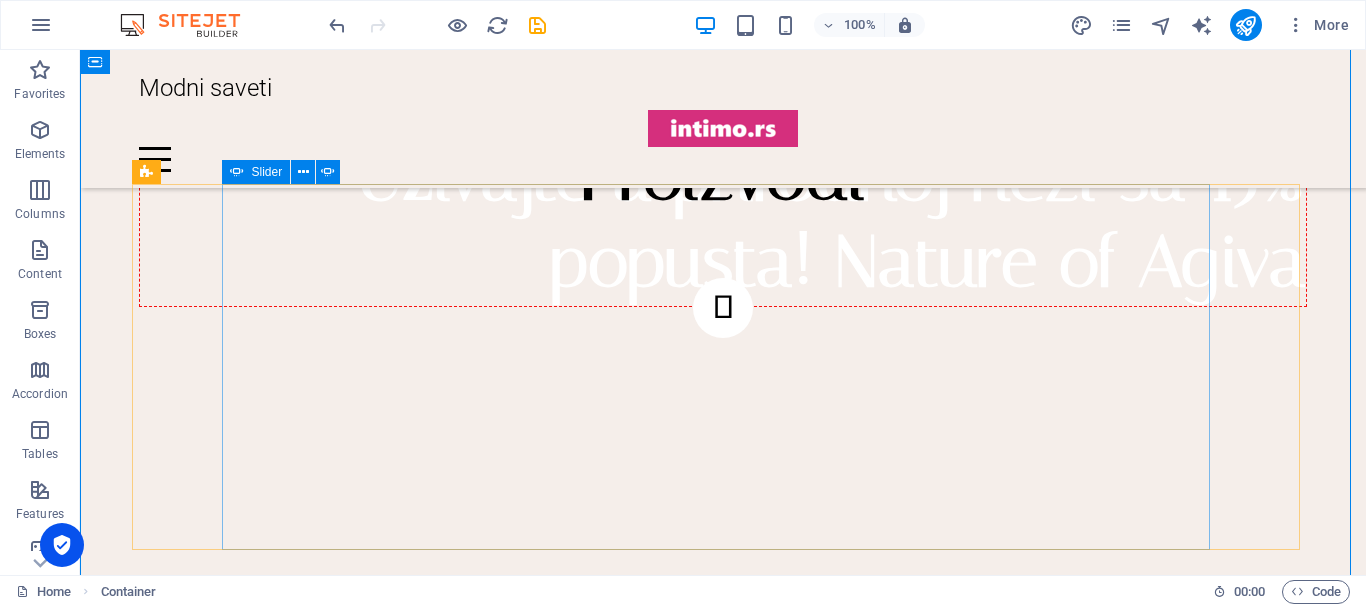 click at bounding box center (723, 734) 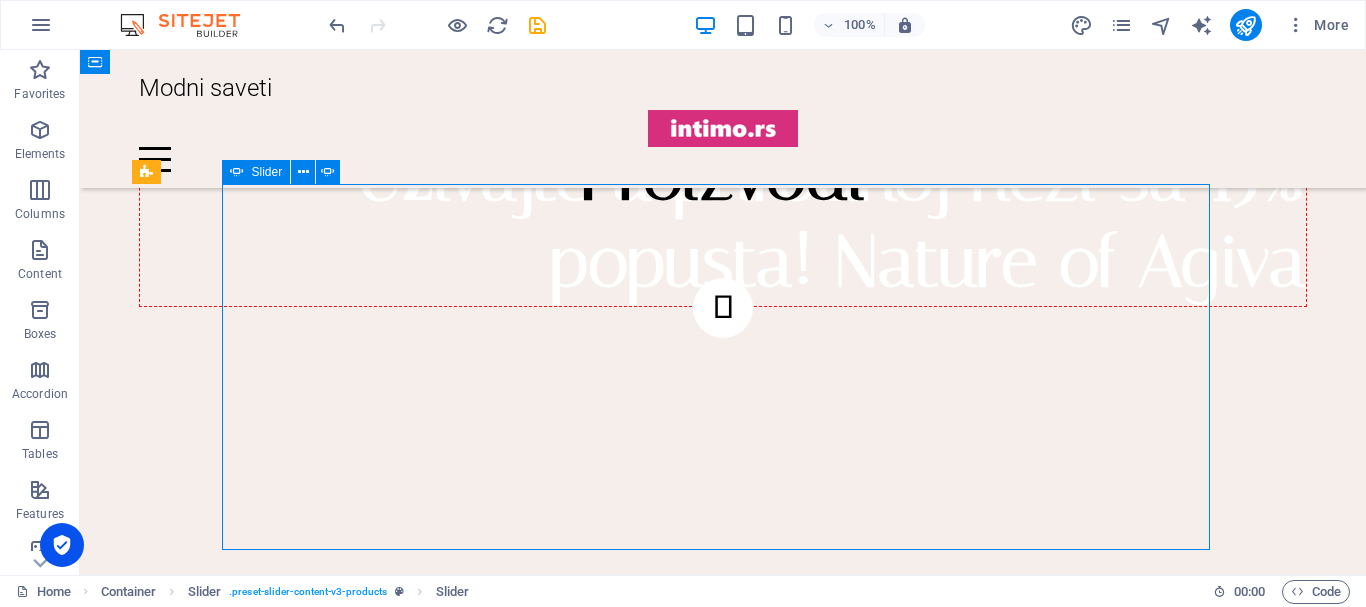 click at bounding box center (723, 732) 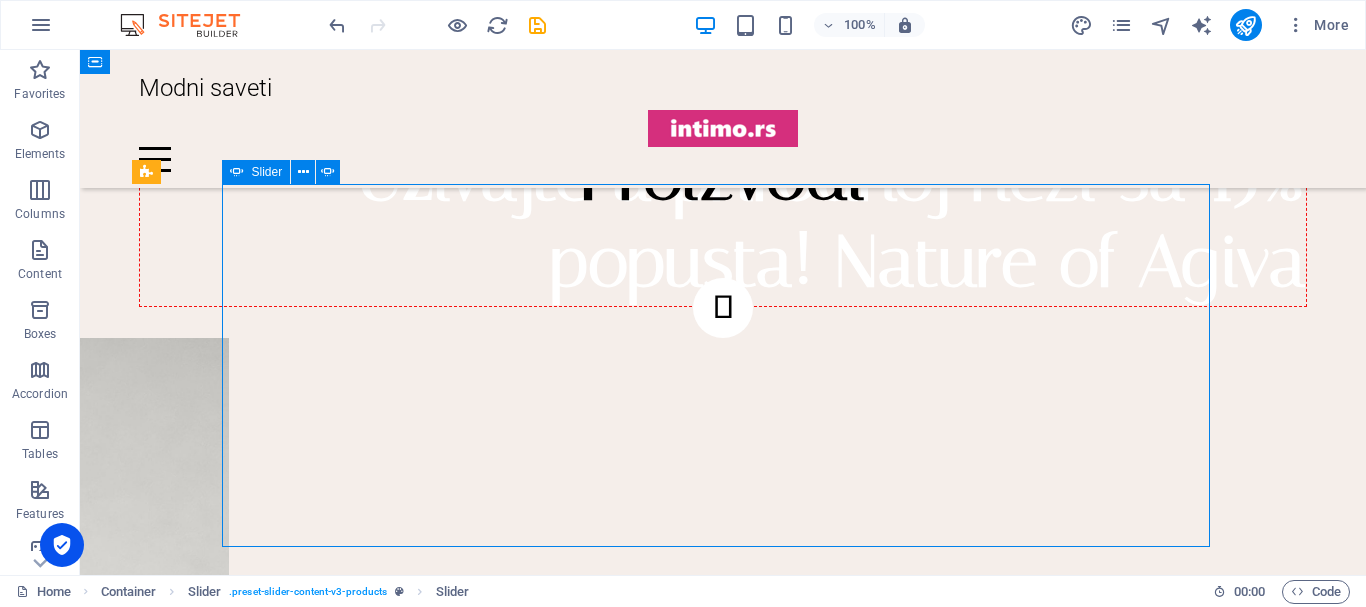 click at bounding box center [723, 732] 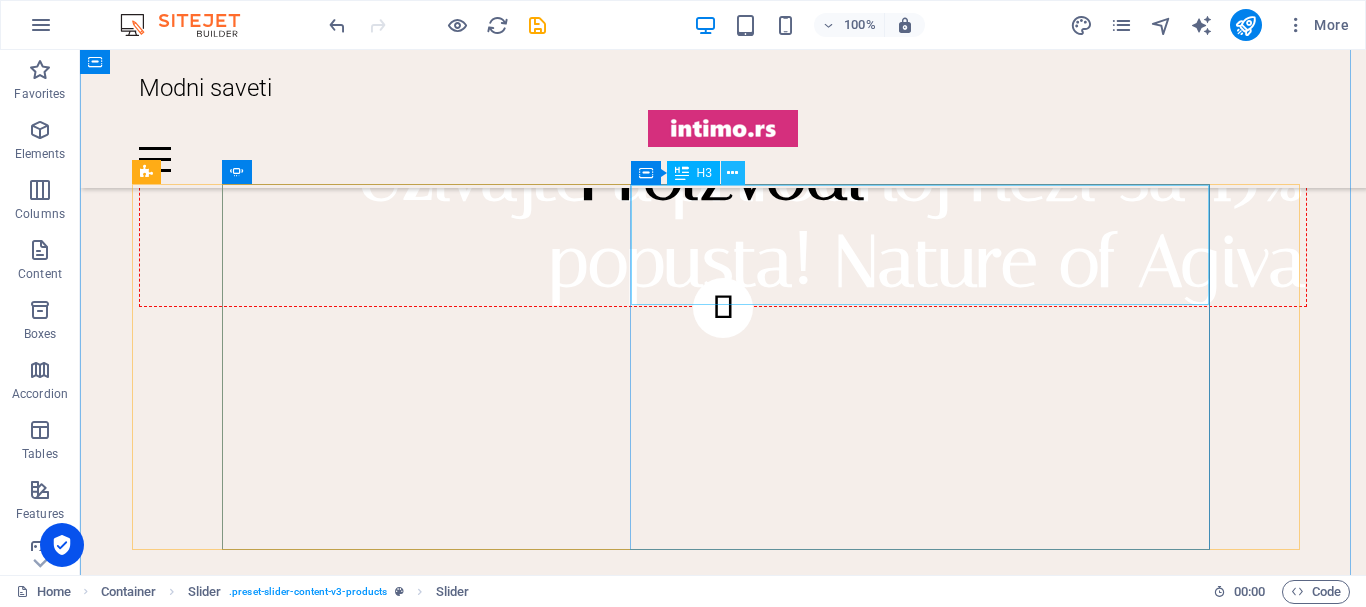 click at bounding box center [732, 173] 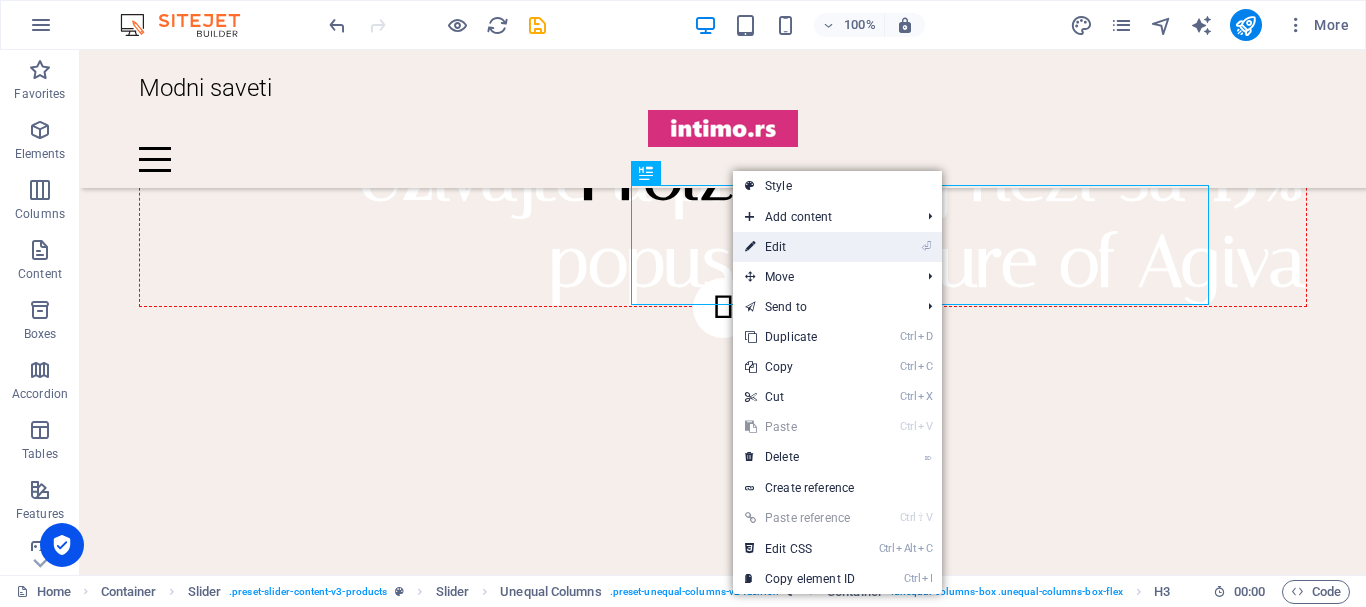 click on "⏎  Edit" at bounding box center [800, 247] 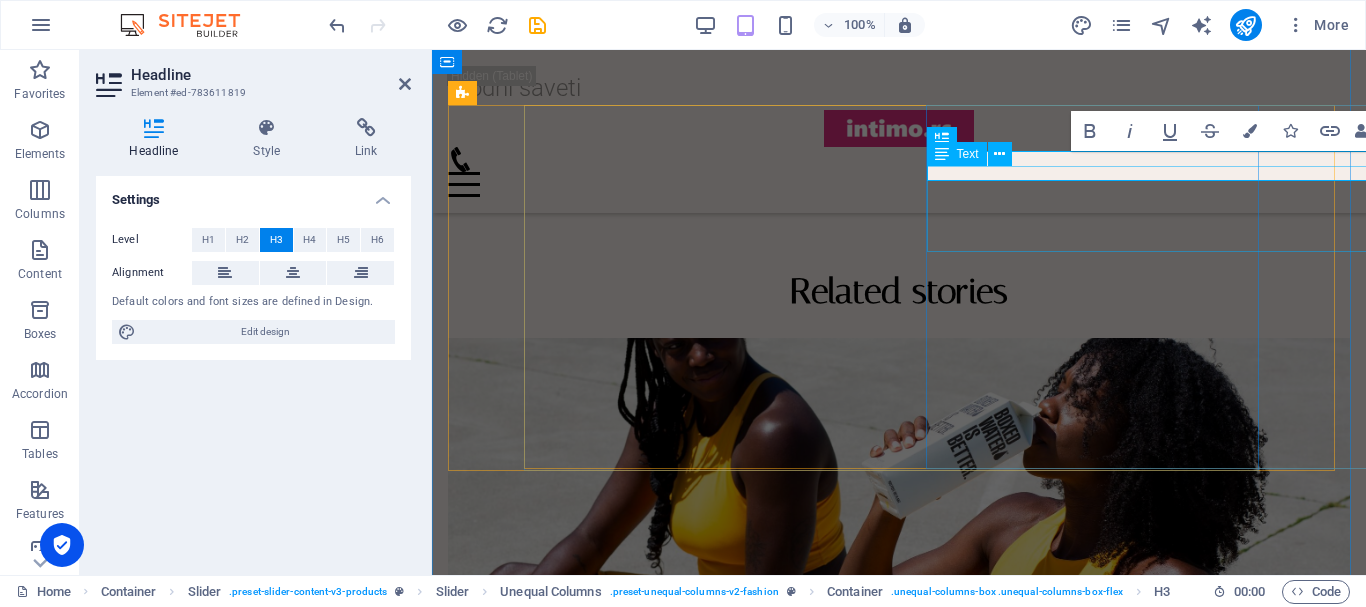 scroll, scrollTop: 2065, scrollLeft: 0, axis: vertical 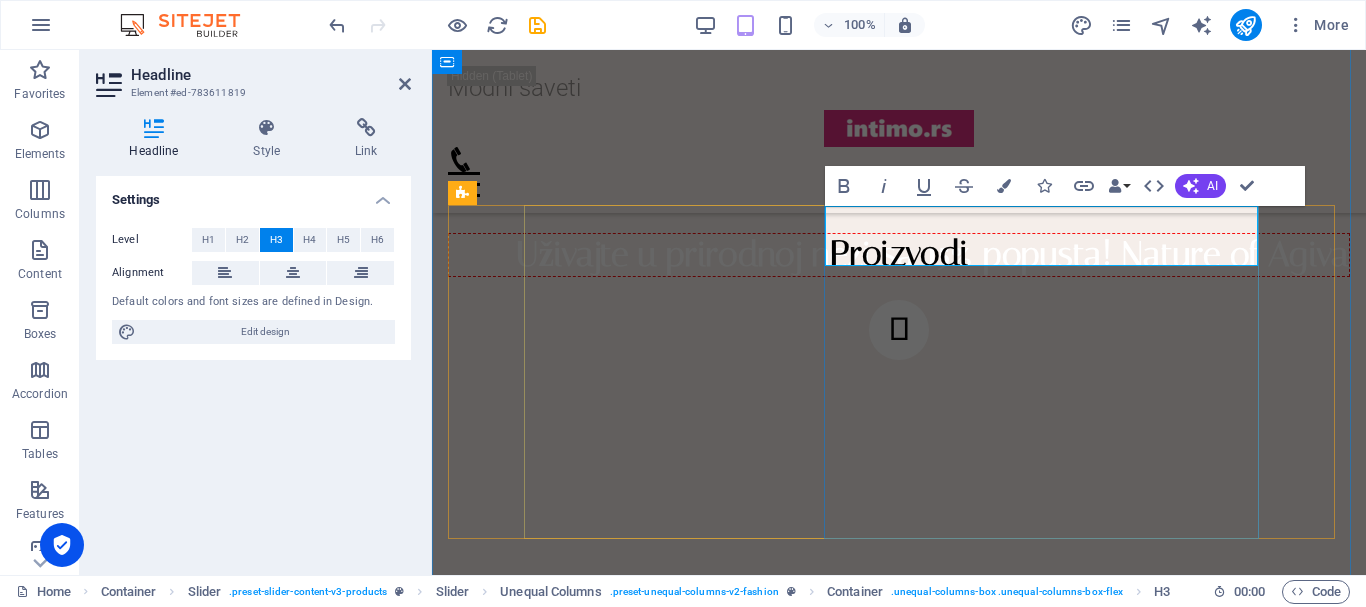 click on "FAUX SUEDE CROSSbody bag with handle" at bounding box center (-579, 3251) 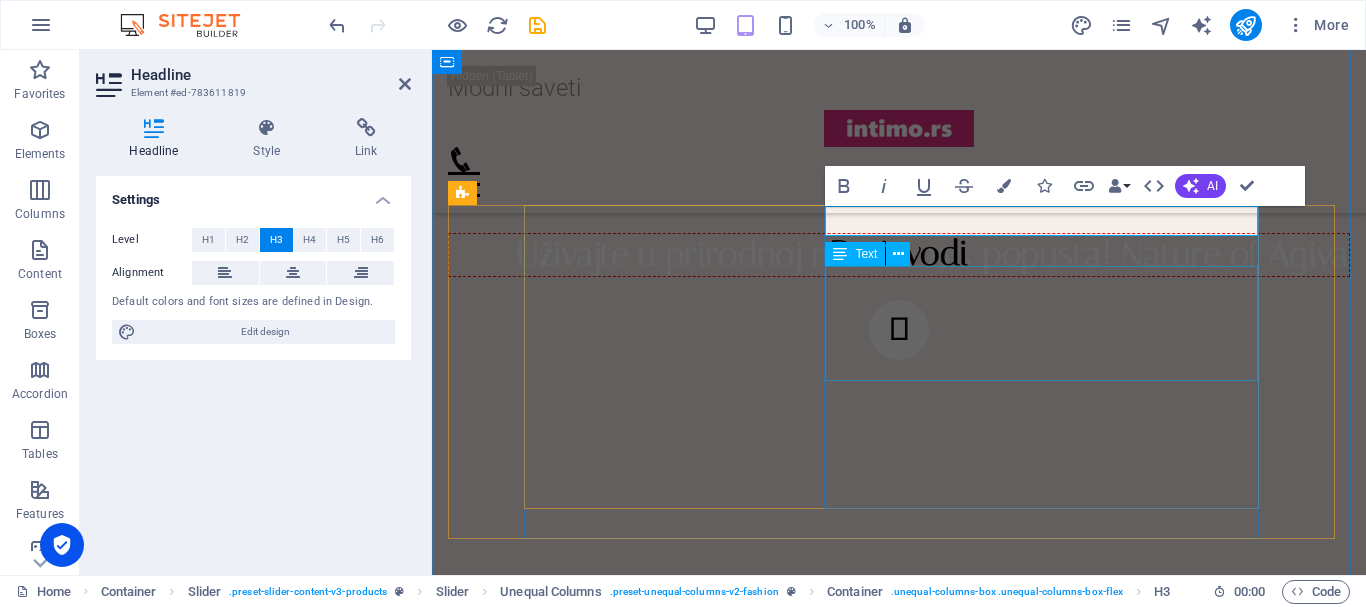 click on "Lorem ipsum dolor sit amet, consectetur adipiscing elit. Condimentum diam orci pretium a pharetra, feugiat cursus. Dictumst risus, sem egestas odio cras adipiscing vulputate. Nisi, risus in suscipit non." at bounding box center (-579, 3339) 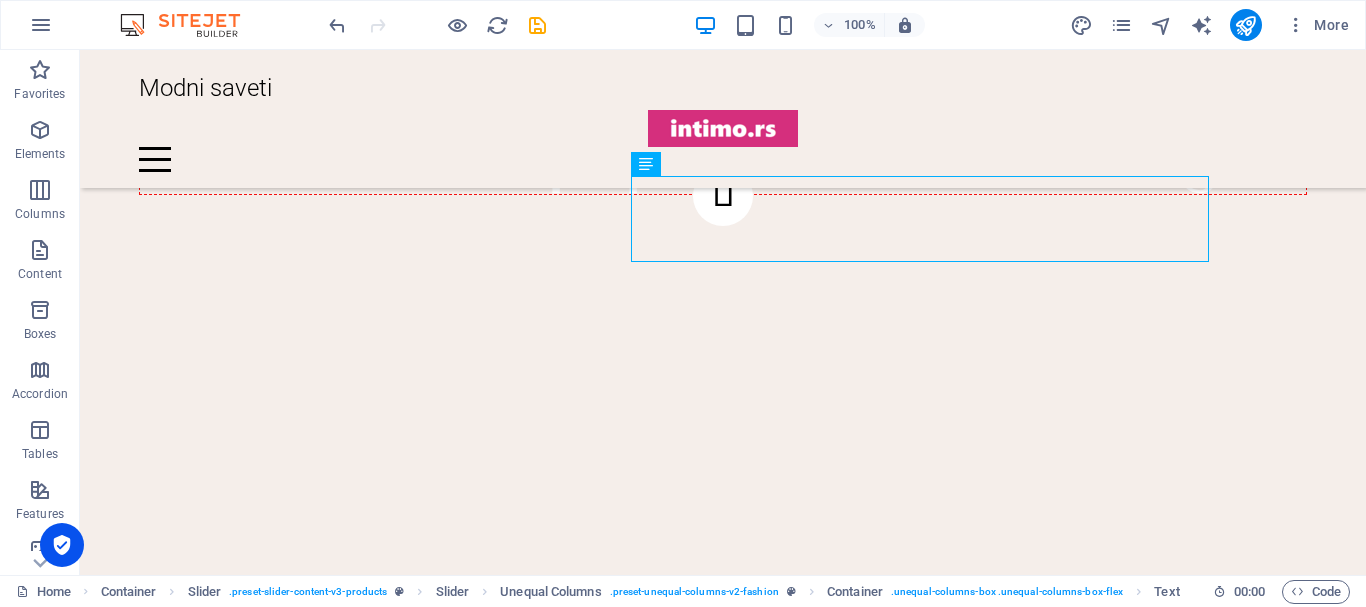 scroll, scrollTop: 2980, scrollLeft: 0, axis: vertical 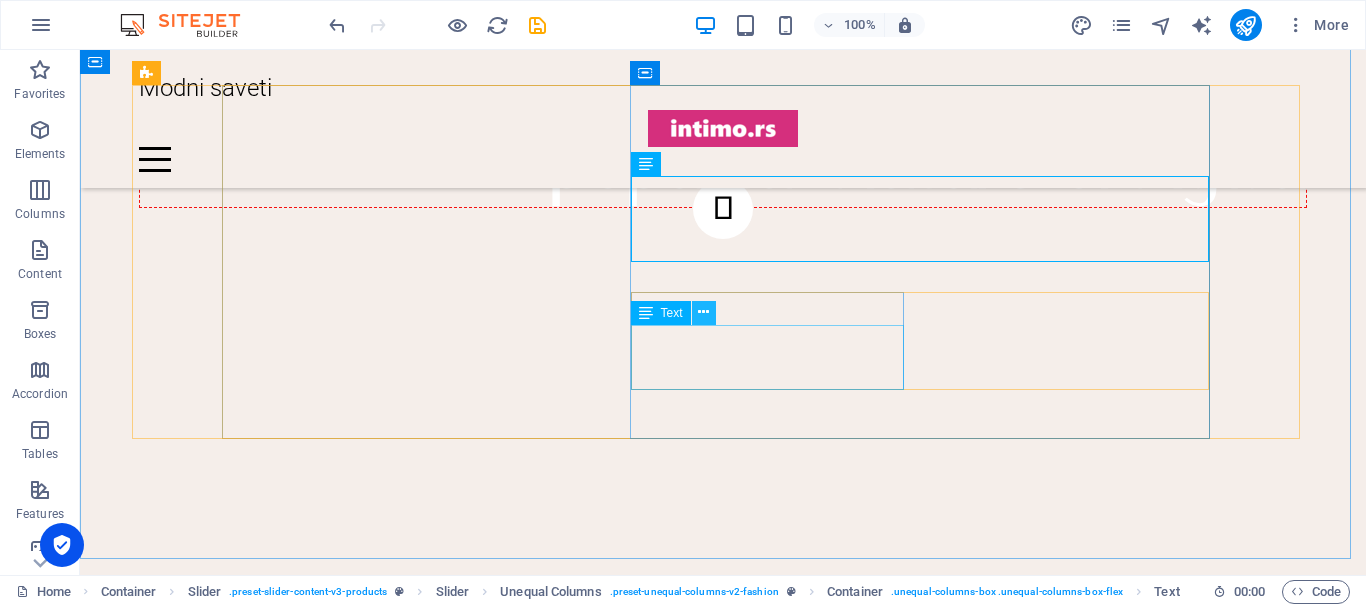 click at bounding box center (703, 312) 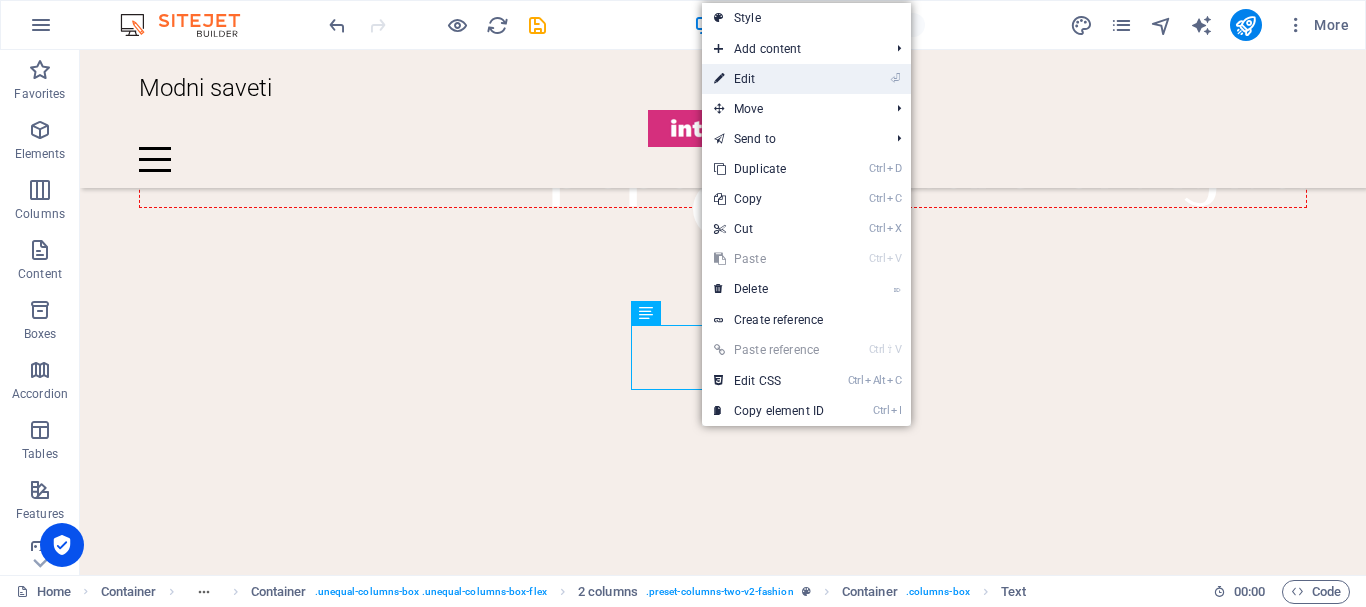 click on "⏎  Edit" at bounding box center [769, 79] 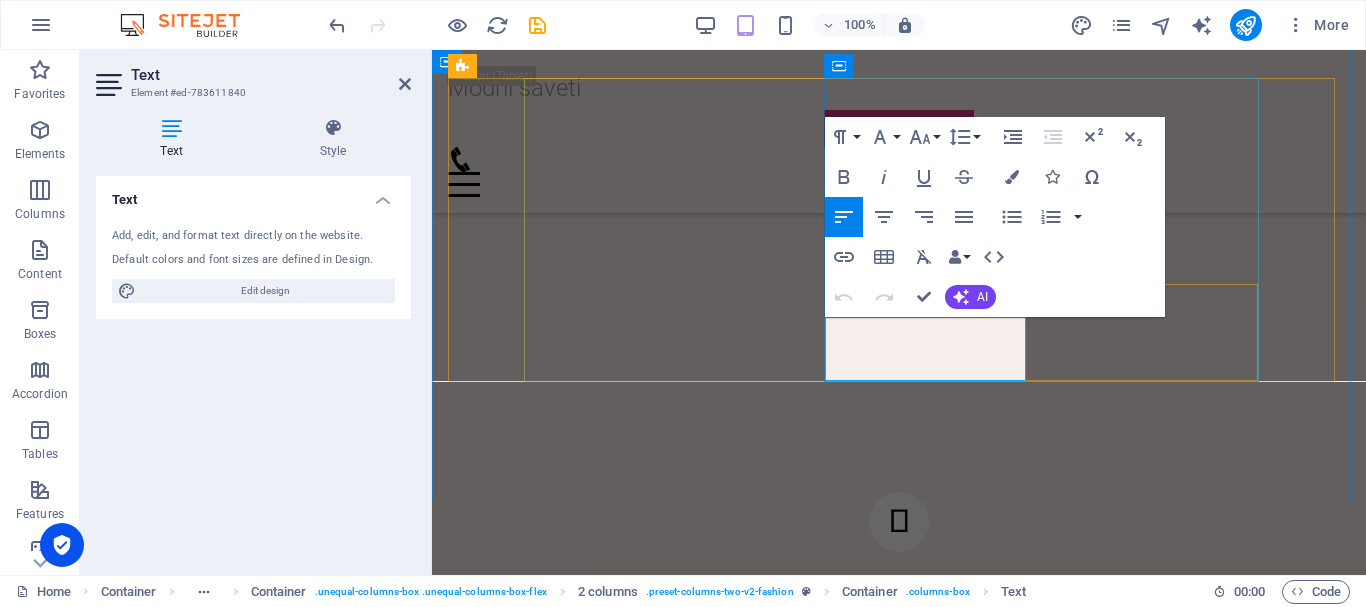 scroll, scrollTop: 2192, scrollLeft: 0, axis: vertical 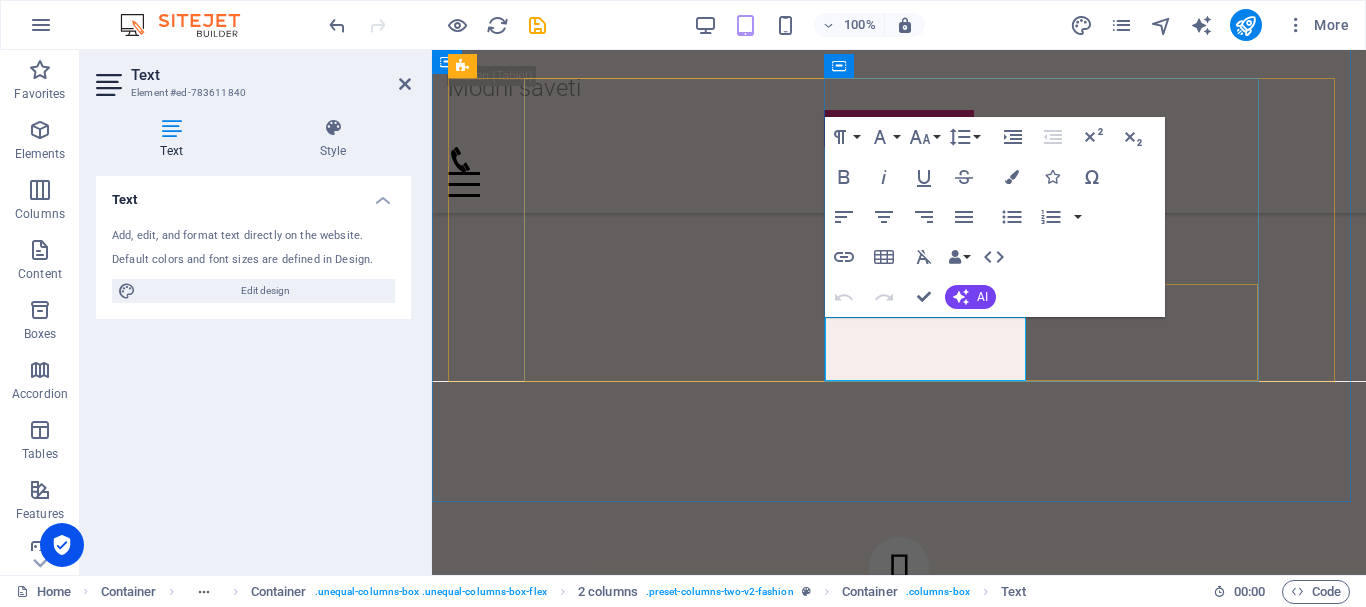 click on "$39.99" at bounding box center (-888, 3350) 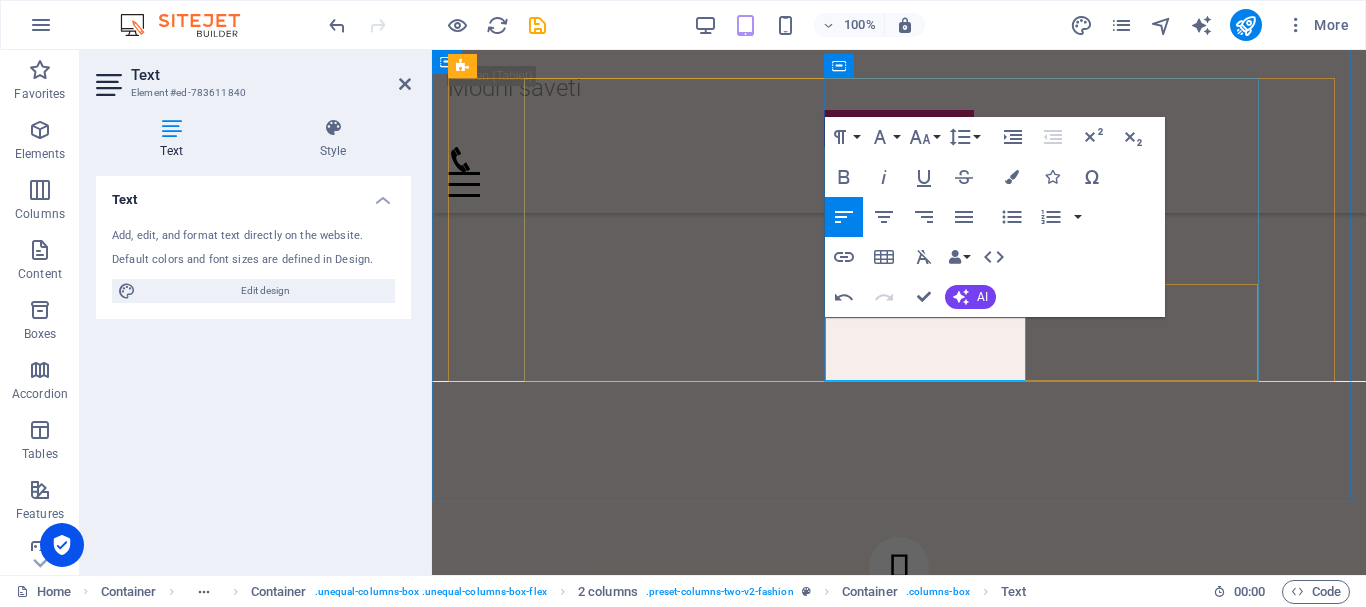 type 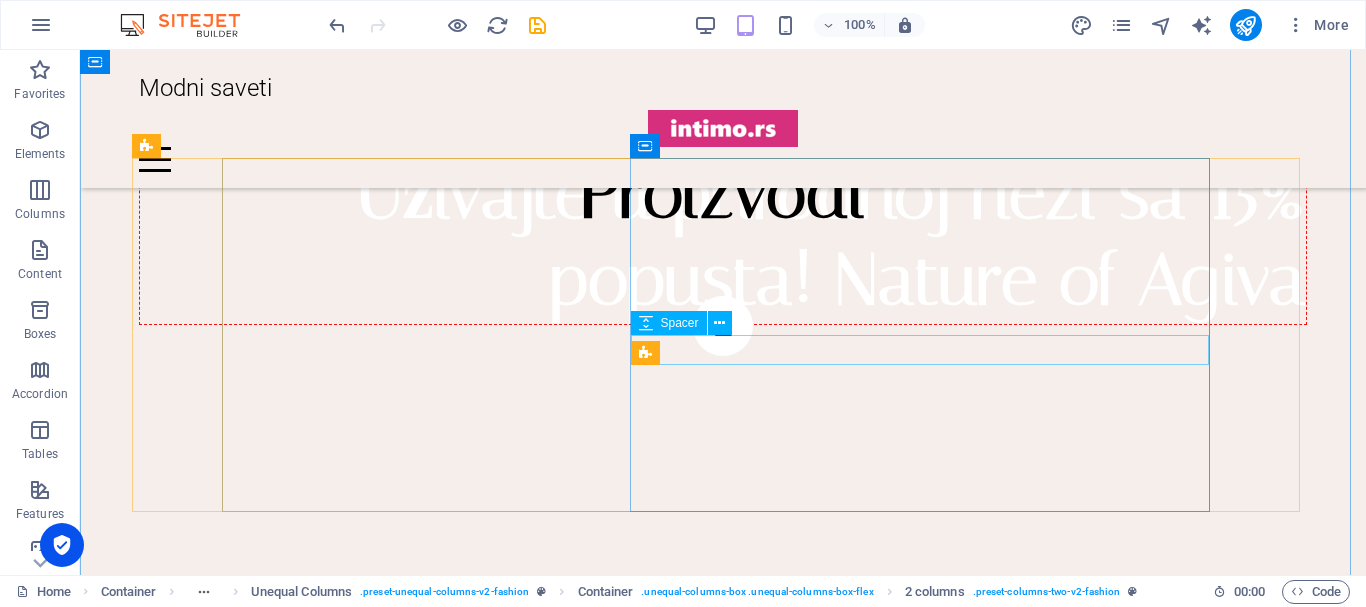 scroll, scrollTop: 3052, scrollLeft: 0, axis: vertical 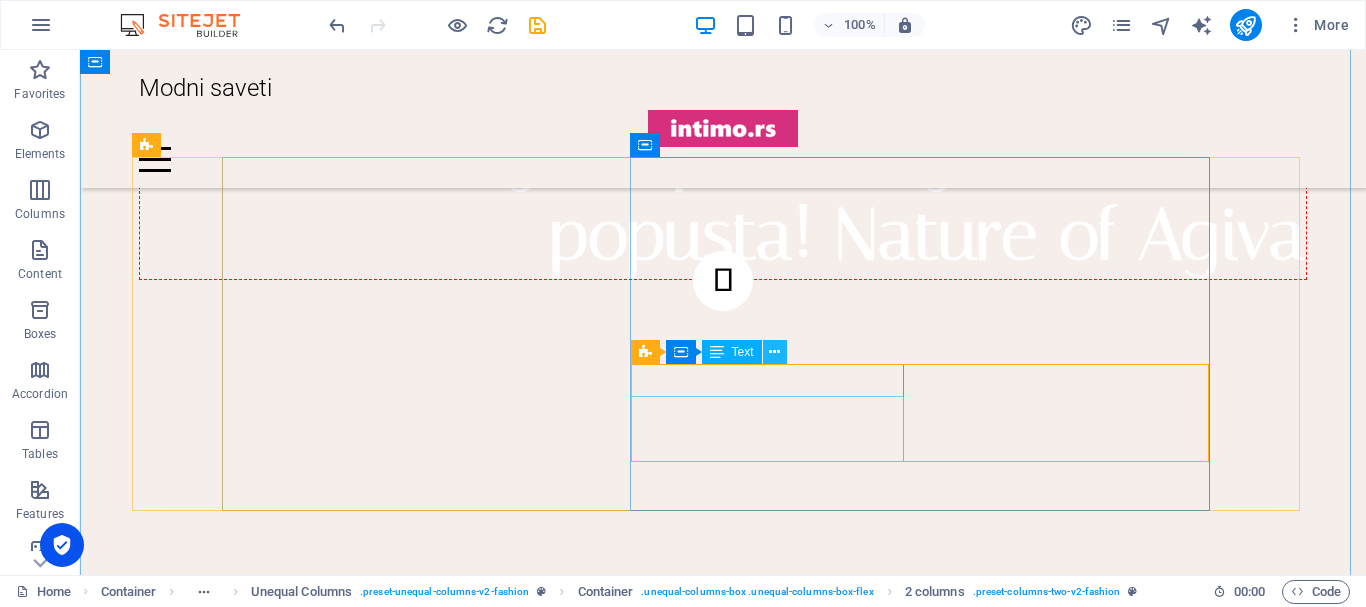 click at bounding box center (774, 352) 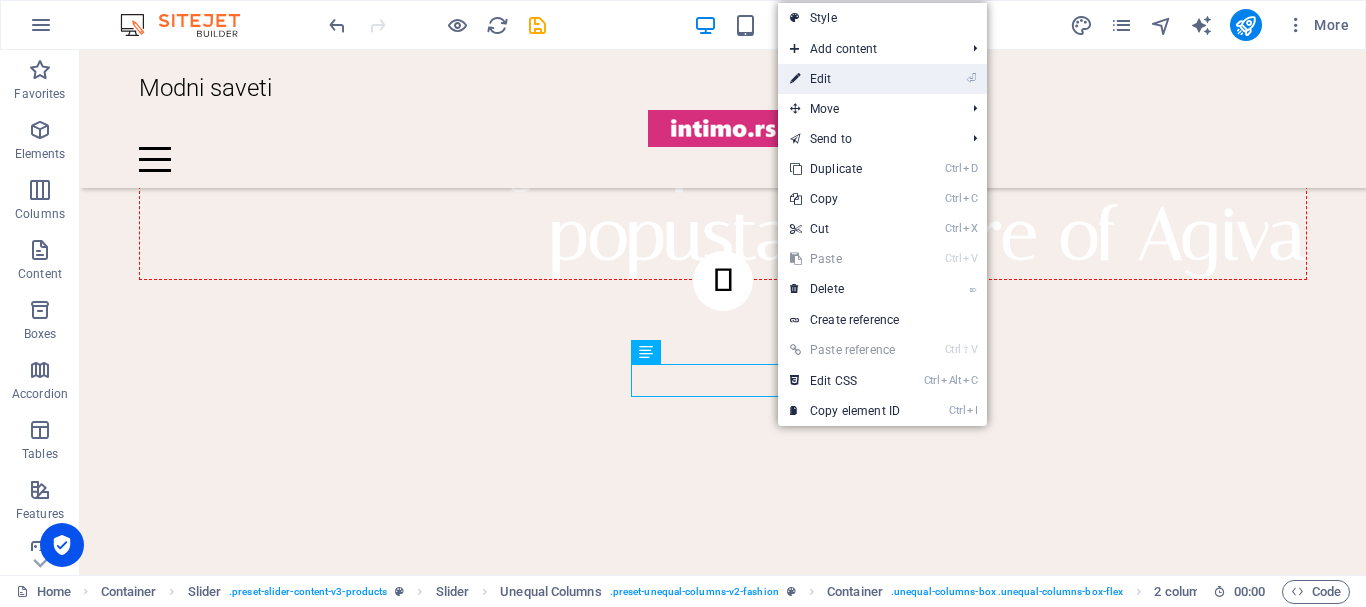 click on "⏎  Edit" at bounding box center [845, 79] 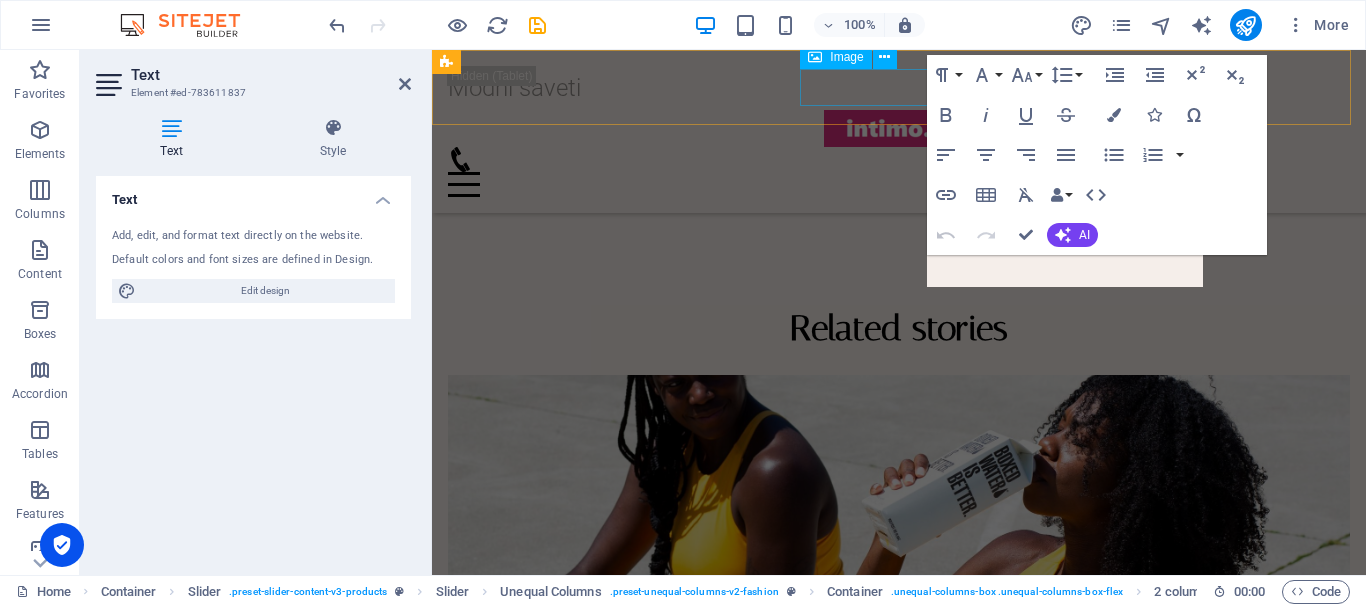 scroll, scrollTop: 2192, scrollLeft: 0, axis: vertical 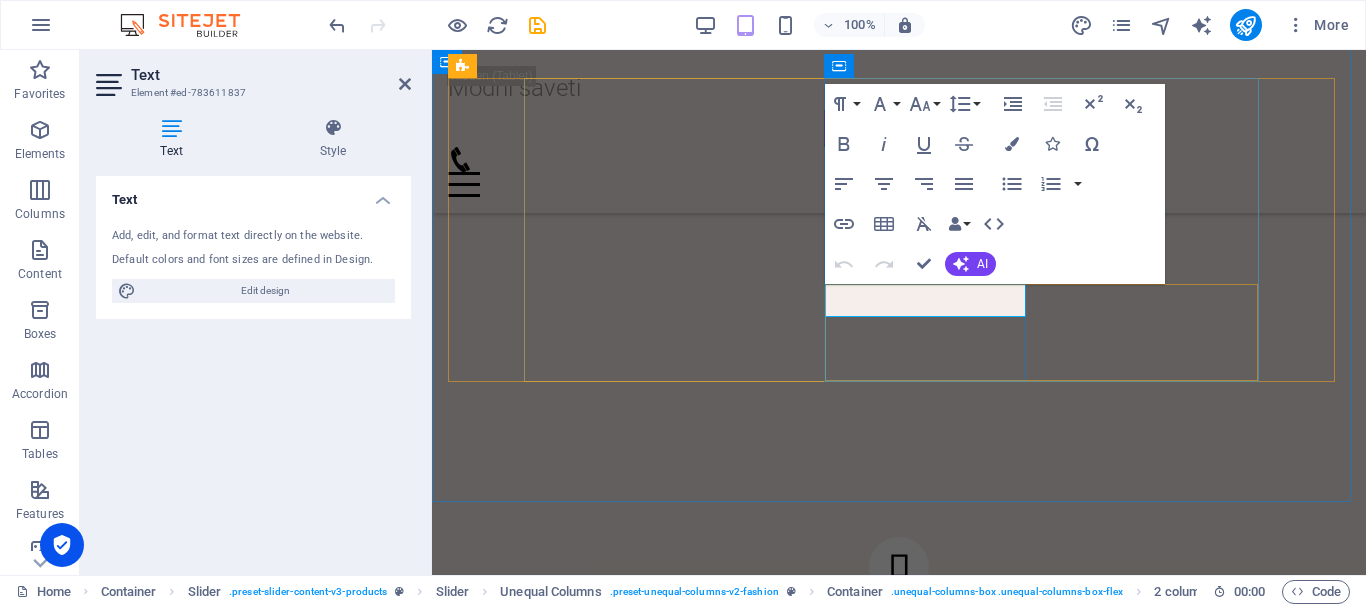click on "$49.99" at bounding box center (-915, 3302) 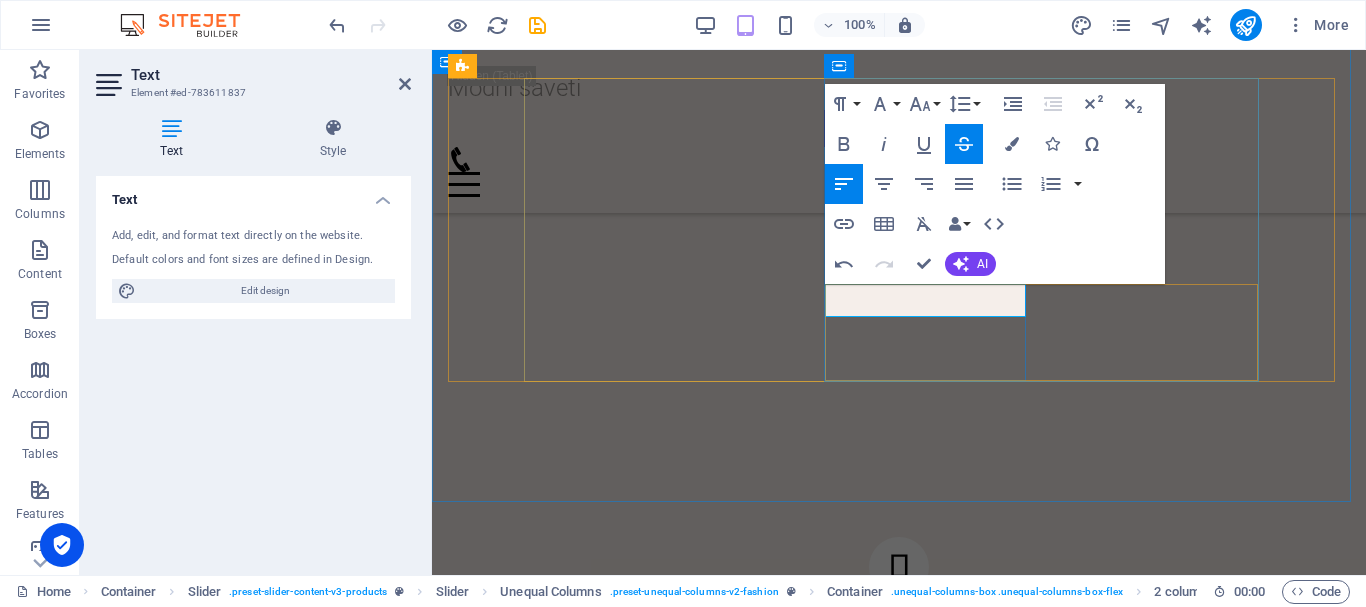 type 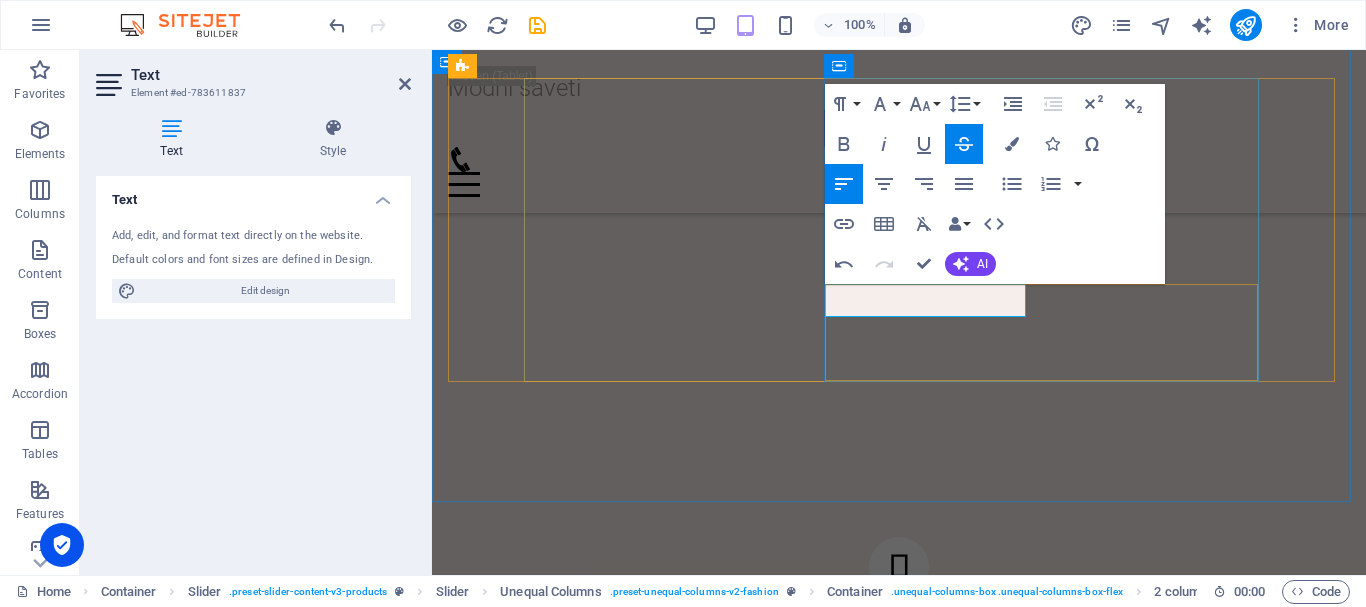 drag, startPoint x: 1055, startPoint y: 322, endPoint x: 1409, endPoint y: 322, distance: 354 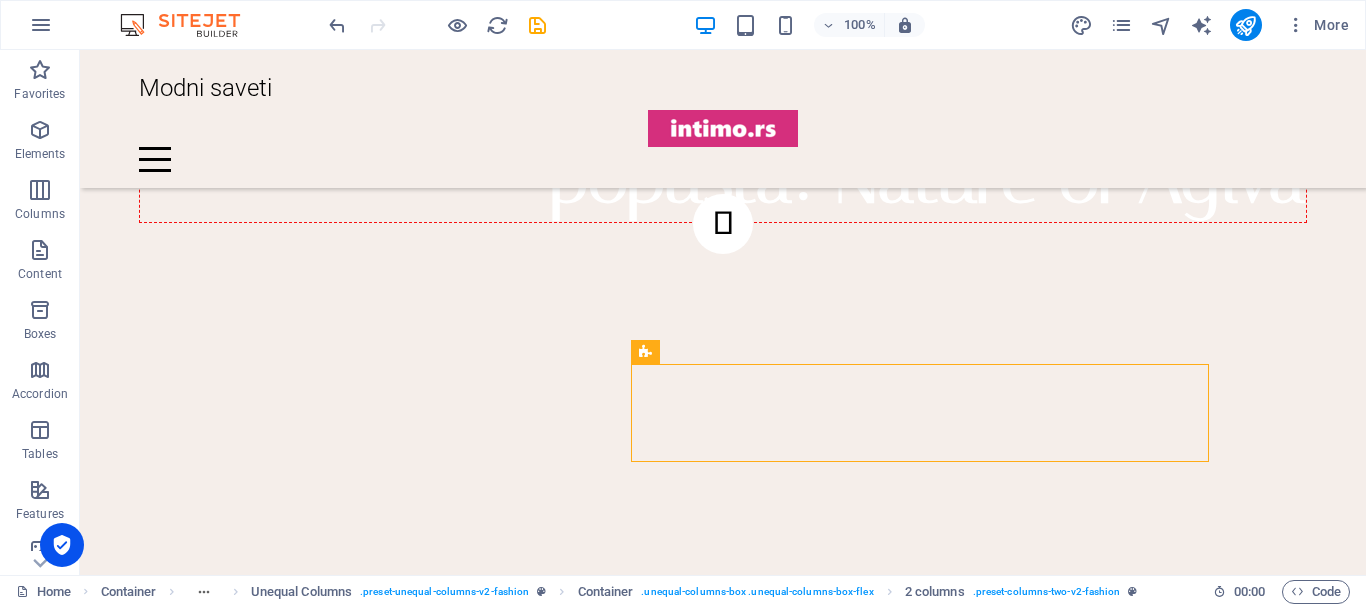 scroll, scrollTop: 2908, scrollLeft: 0, axis: vertical 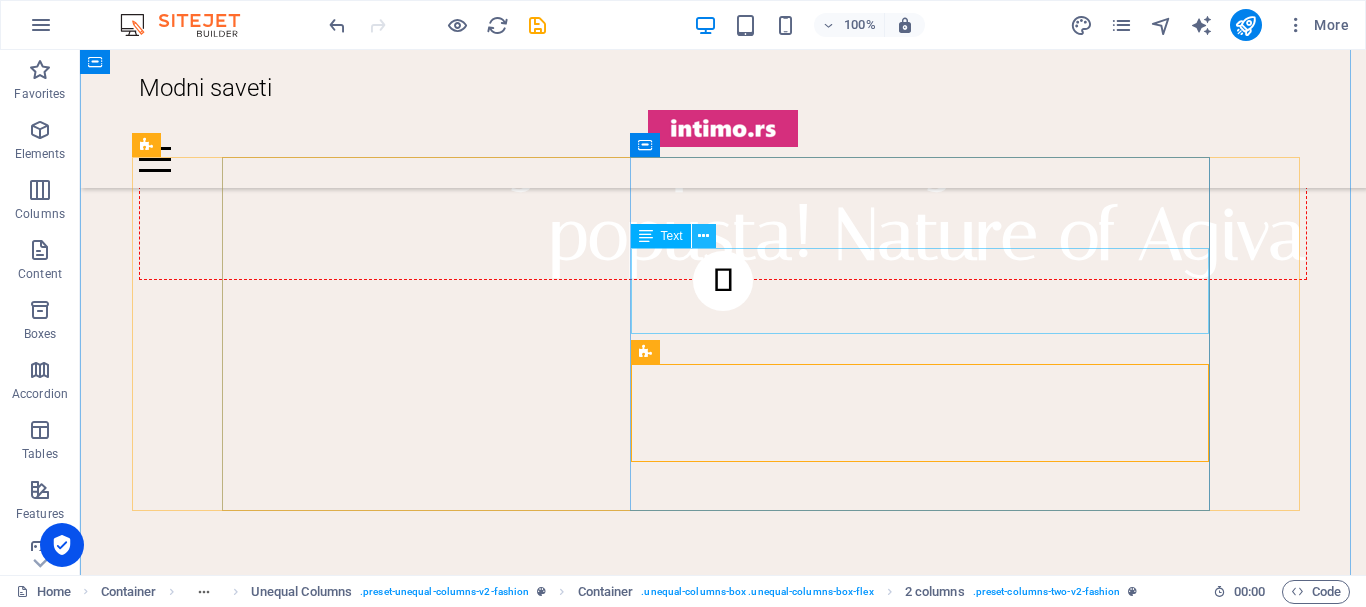 click at bounding box center [703, 236] 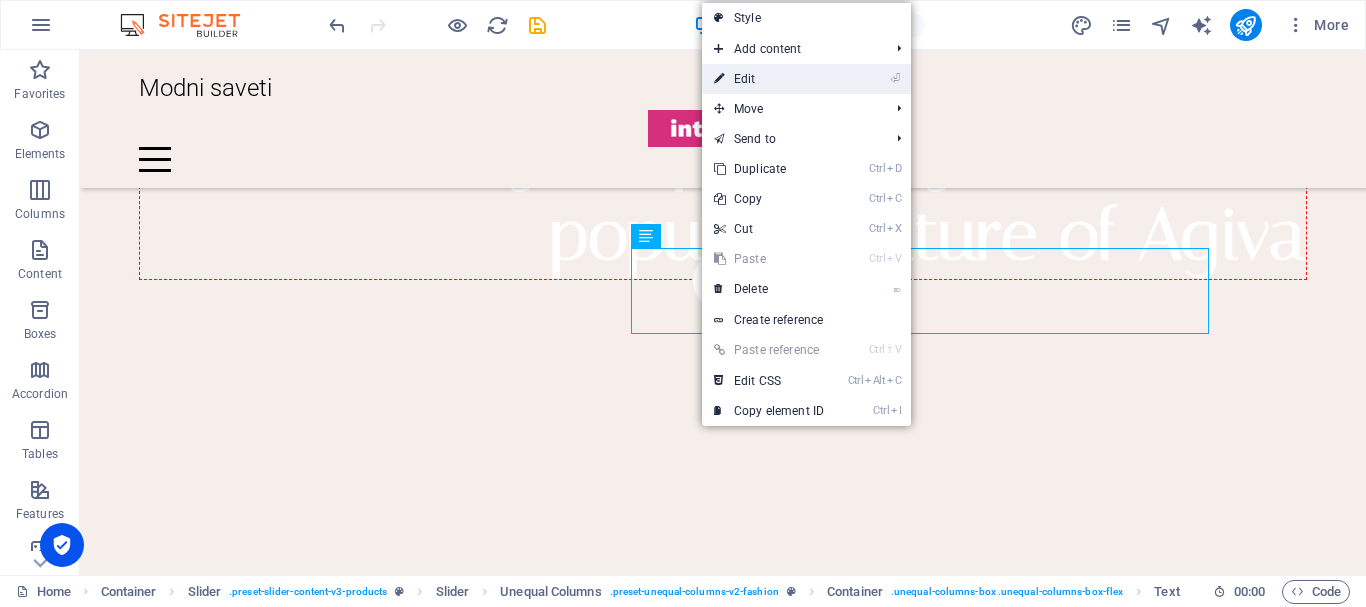 click on "⏎  Edit" at bounding box center [769, 79] 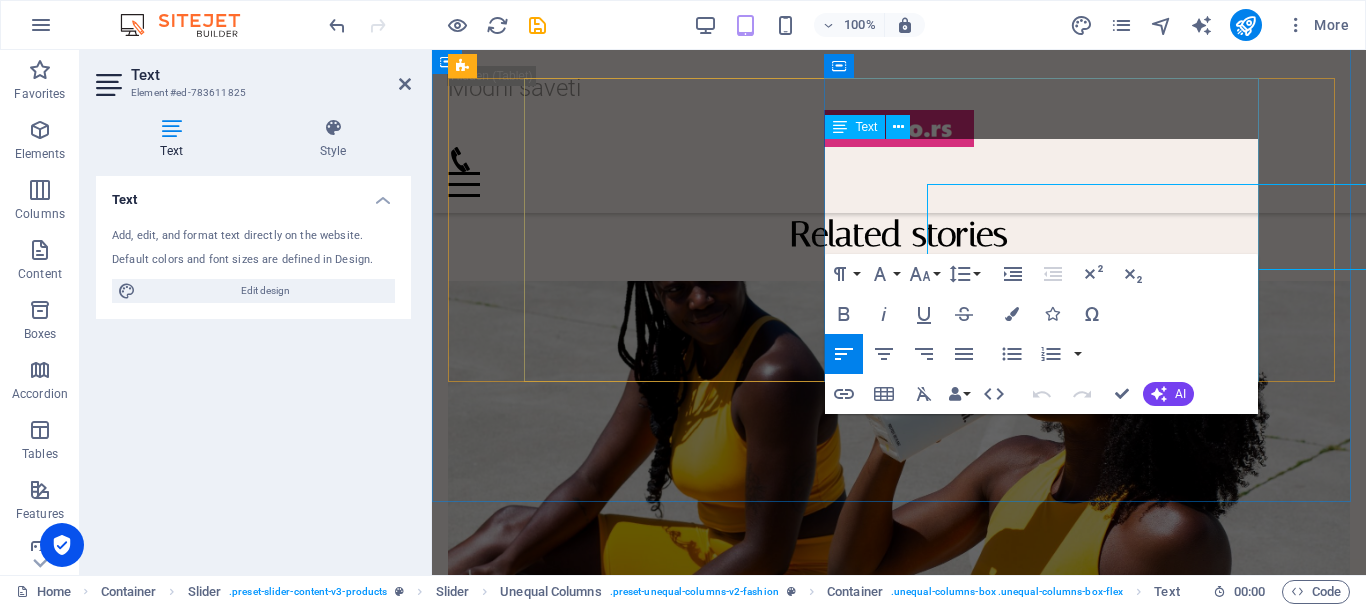 scroll, scrollTop: 2192, scrollLeft: 0, axis: vertical 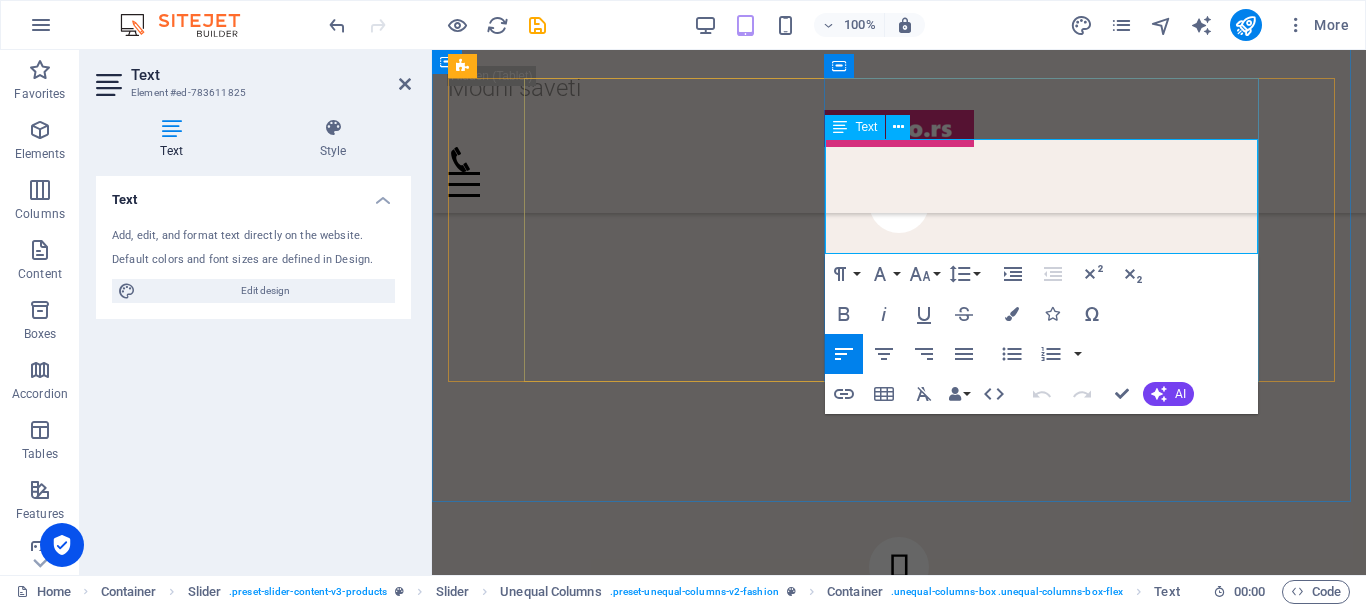 click on "Lorem ipsum dolor sit amet, consectetur adipiscing elit. Condimentum diam orci pretium a pharetra, feugiat cursus. Dictumst risus, sem egestas odio cras adipiscing vulputate. Nisi, risus in suscipit non." at bounding box center [-579, 3212] 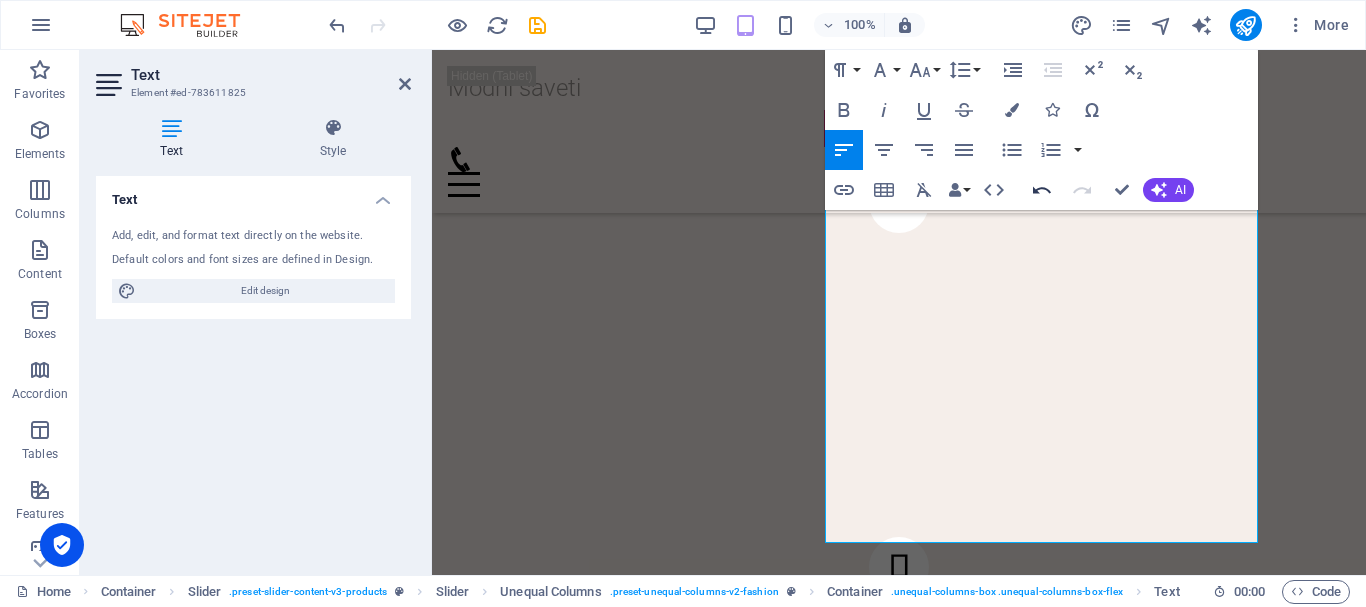 click 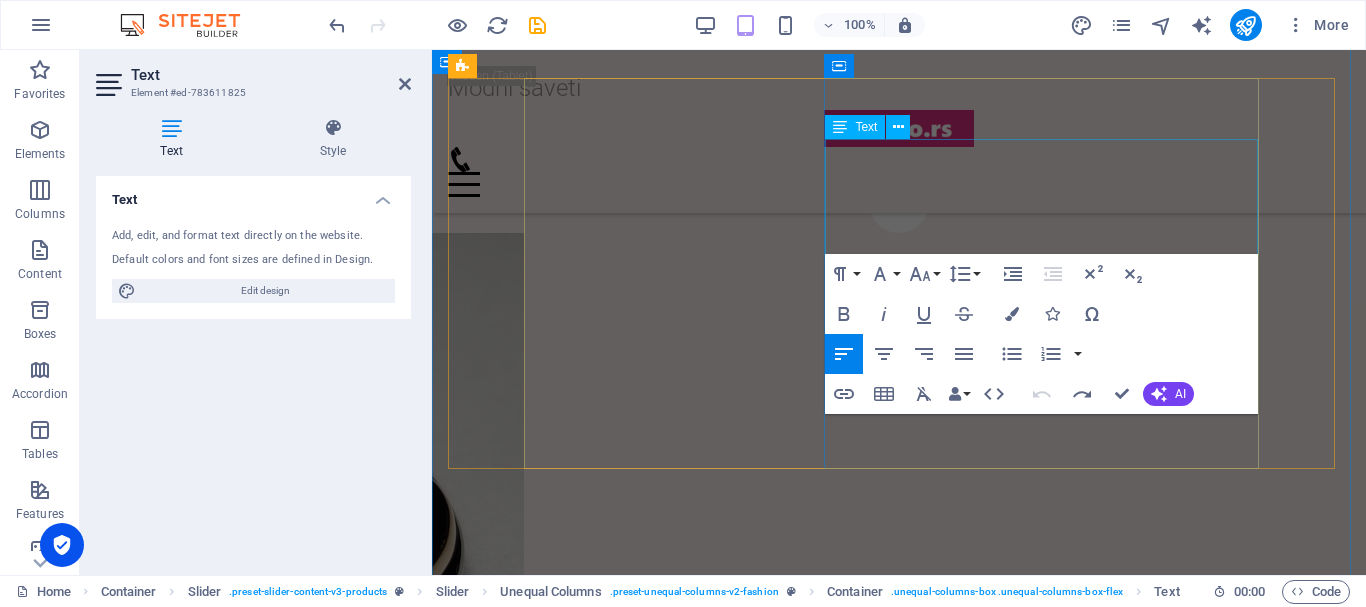 click on "Uživajte u luksuzu svakodnevnog nošenja sa grudnjakom Lormar FEEL iz serije ULTRASHINE. Bez žice, idealan je za [PERSON_NAME] letnje dane.  Njegova svilenkasta tekstura i izuzetno meke korpice pružaju eleganciju i udobnost. Izaberite ovaj vrhunski komad i istaknite svoj blistav izgled bilo gde da idete. Otkrijte savršeni spoj stila i kvaliteta uz Lormar FEEL!" at bounding box center (156, 2140) 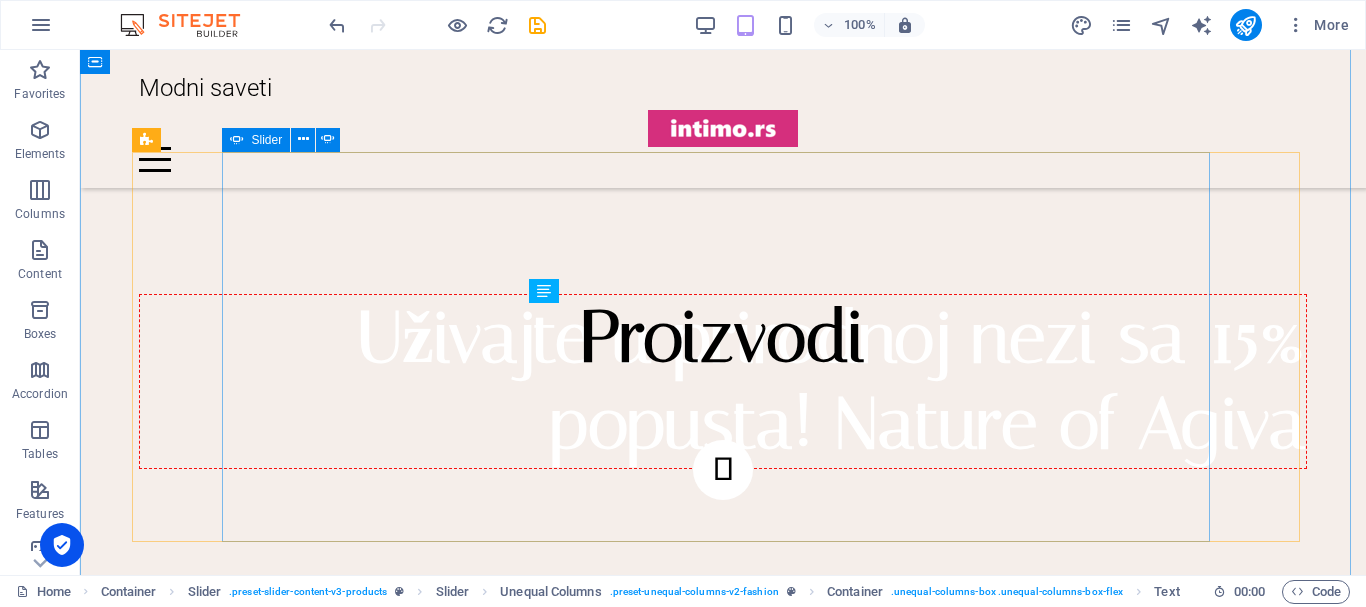 scroll, scrollTop: 3052, scrollLeft: 0, axis: vertical 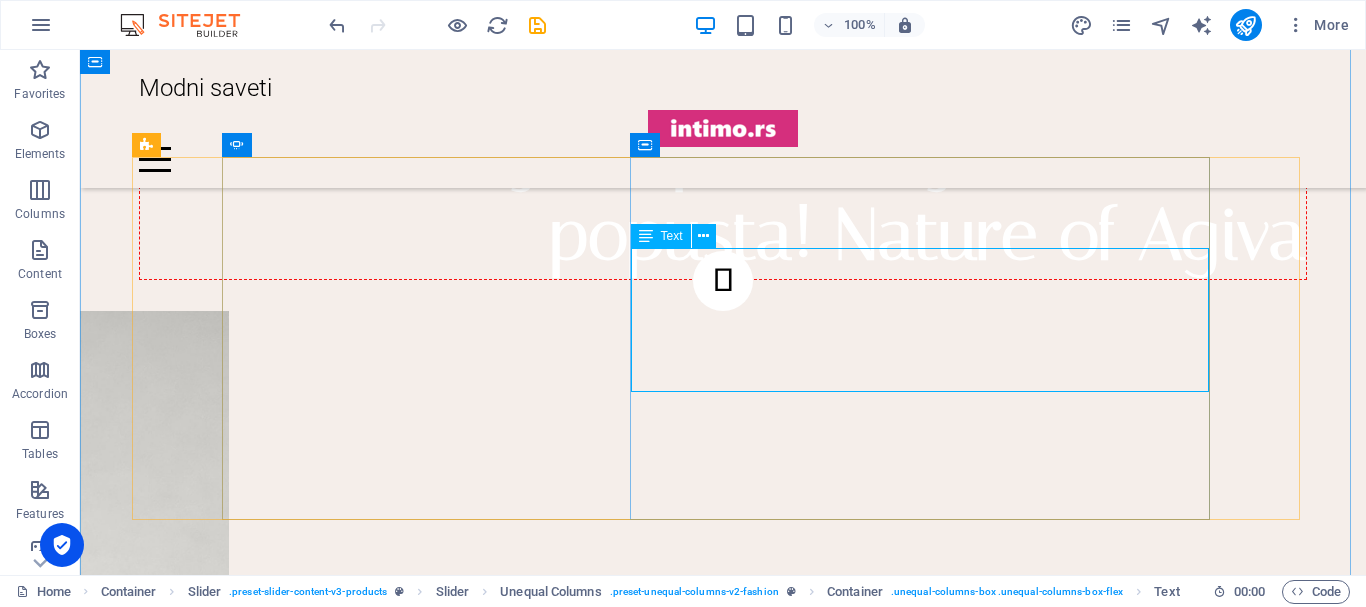 click at bounding box center (723, 705) 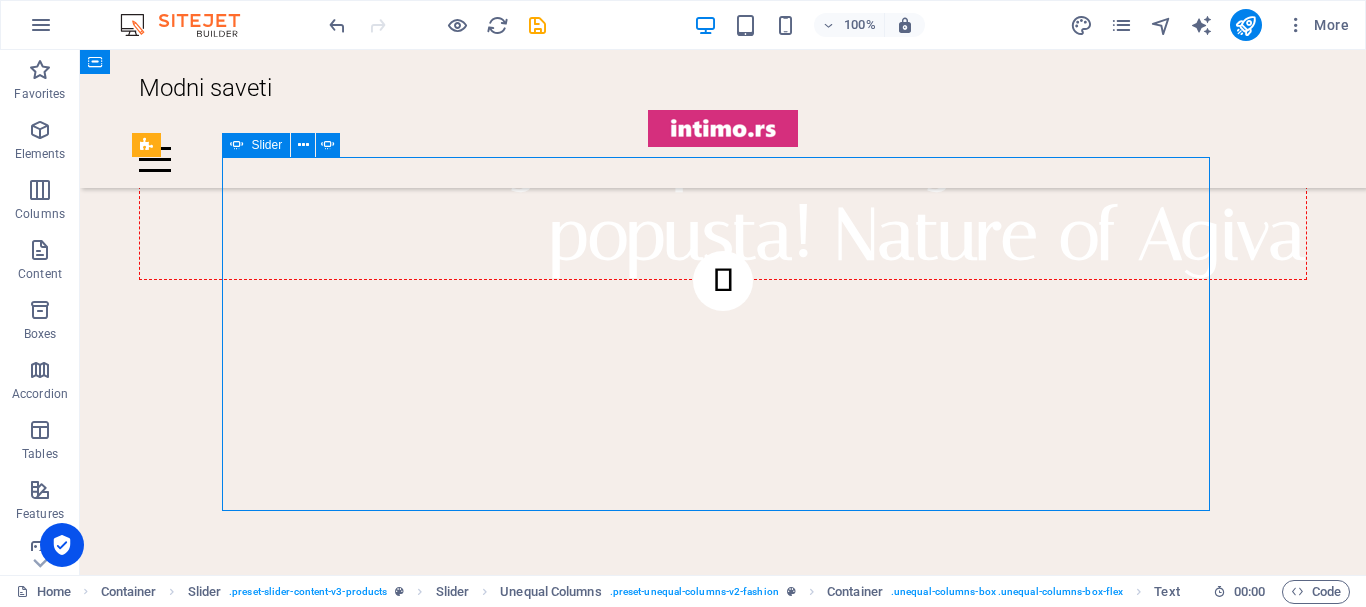 scroll, scrollTop: 2908, scrollLeft: 0, axis: vertical 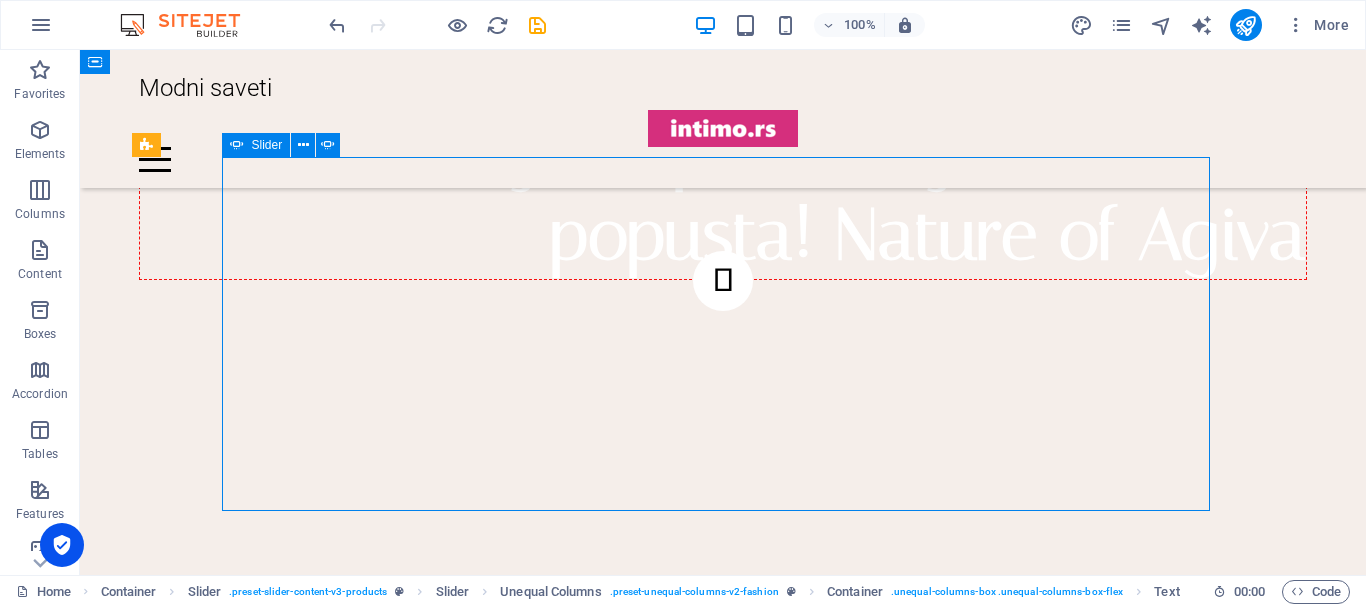 click on "Lorem ipsum dolor sit amet, consectetur adipiscing elit. Condimentum diam orci pretium a pharetra, feugiat cursus. Dictumst risus, sem egestas odio cras adipiscing vulputate. Nisi, risus in suscipit non." at bounding box center (-1253, 4091) 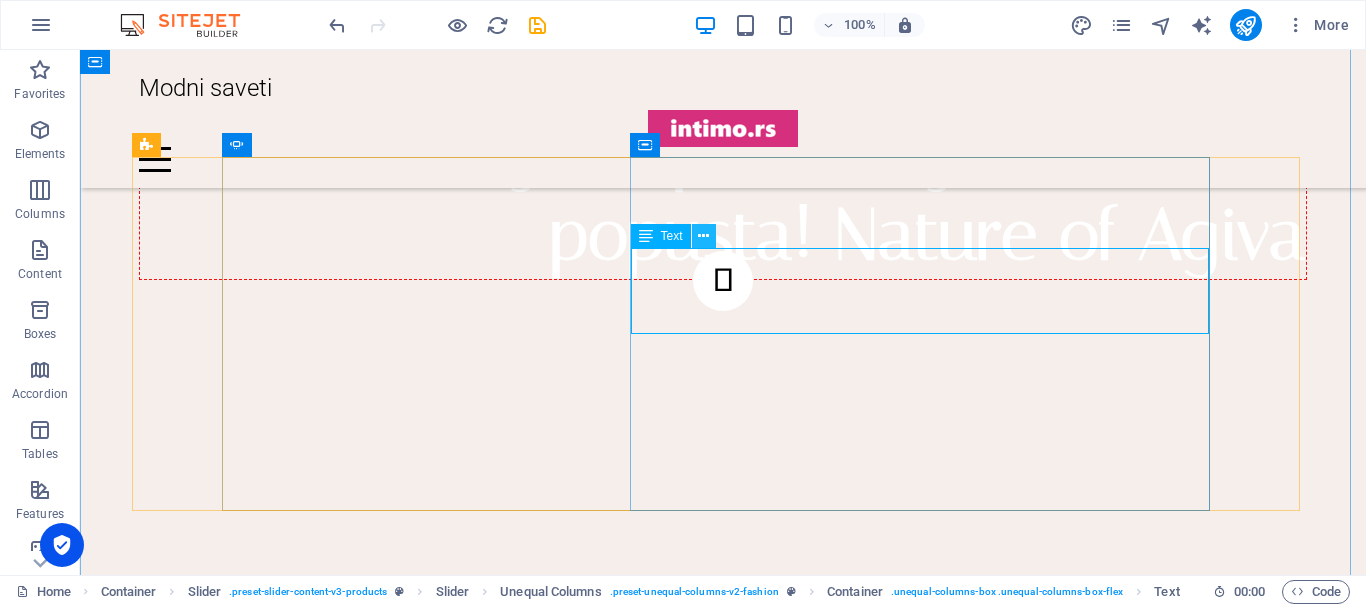 click at bounding box center [703, 236] 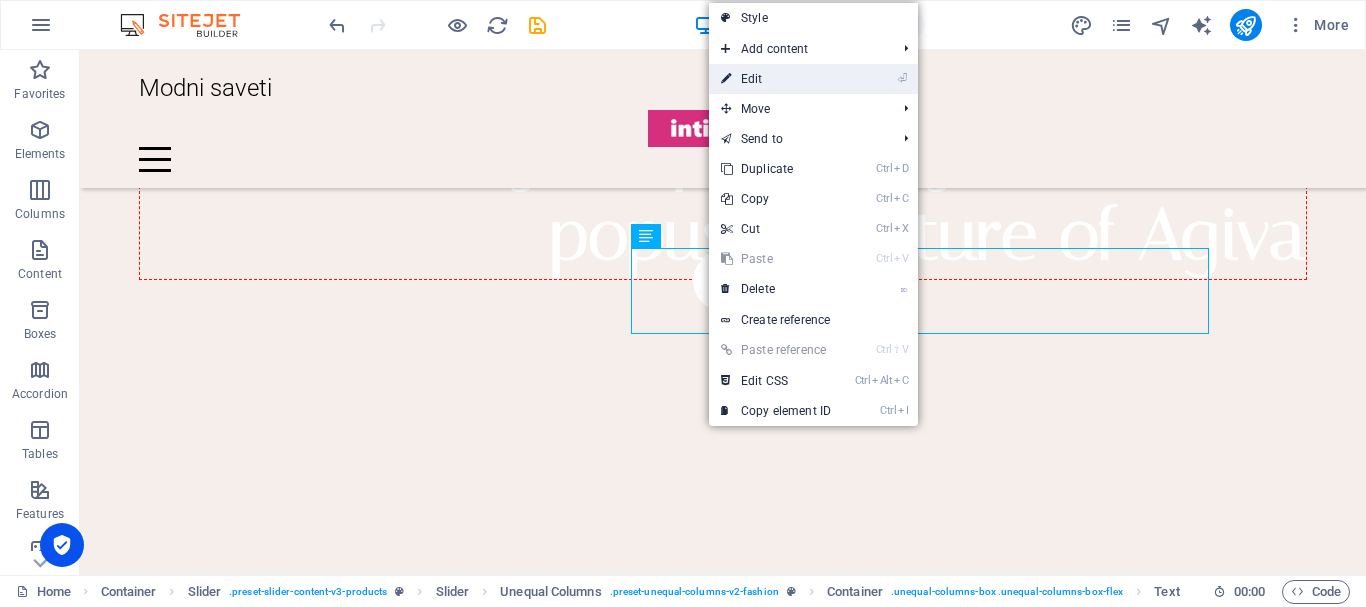 click on "⏎  Edit" at bounding box center [776, 79] 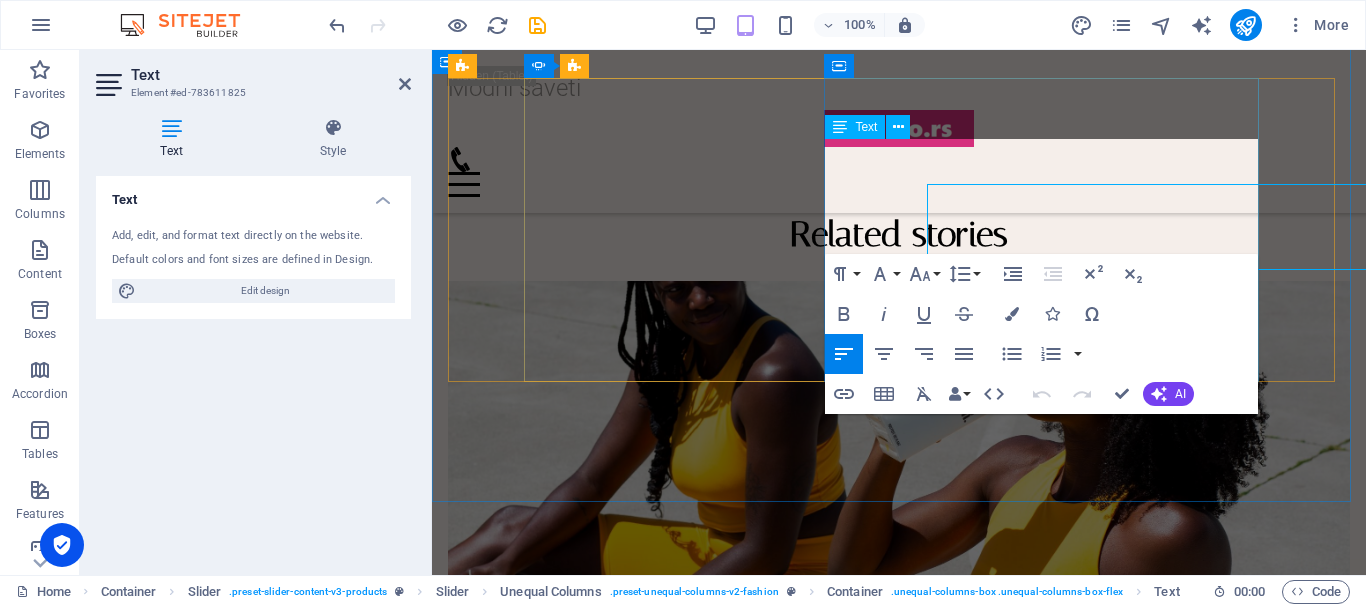 scroll, scrollTop: 2192, scrollLeft: 0, axis: vertical 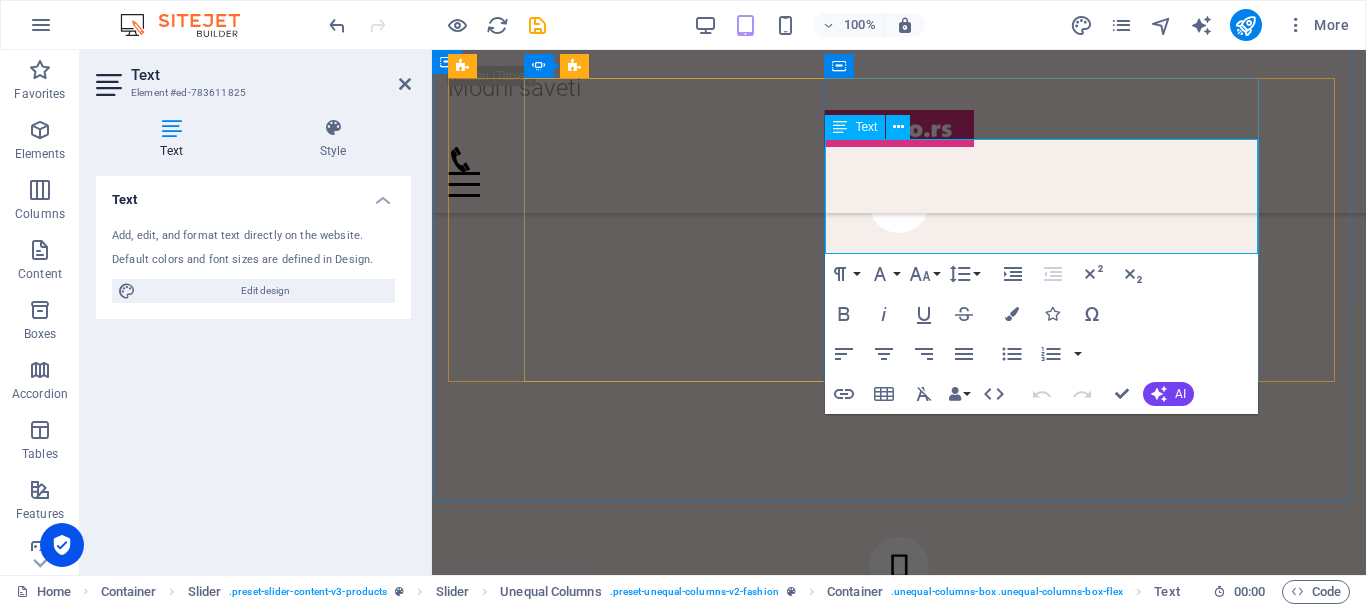 click on "Lorem ipsum dolor sit amet, consectetur adipiscing elit. Condimentum diam orci pretium a pharetra, feugiat cursus. Dictumst risus, sem egestas odio cras adipiscing vulputate. Nisi, risus in suscipit non." at bounding box center [-579, 3212] 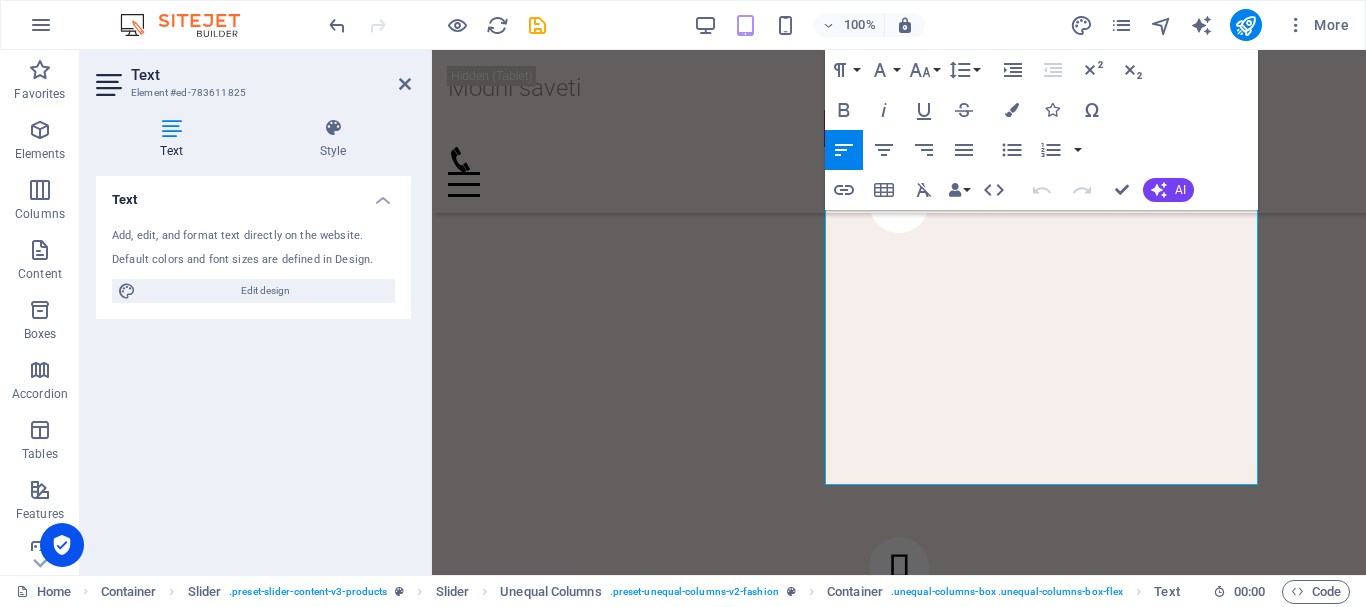 scroll, scrollTop: 7218, scrollLeft: 2, axis: both 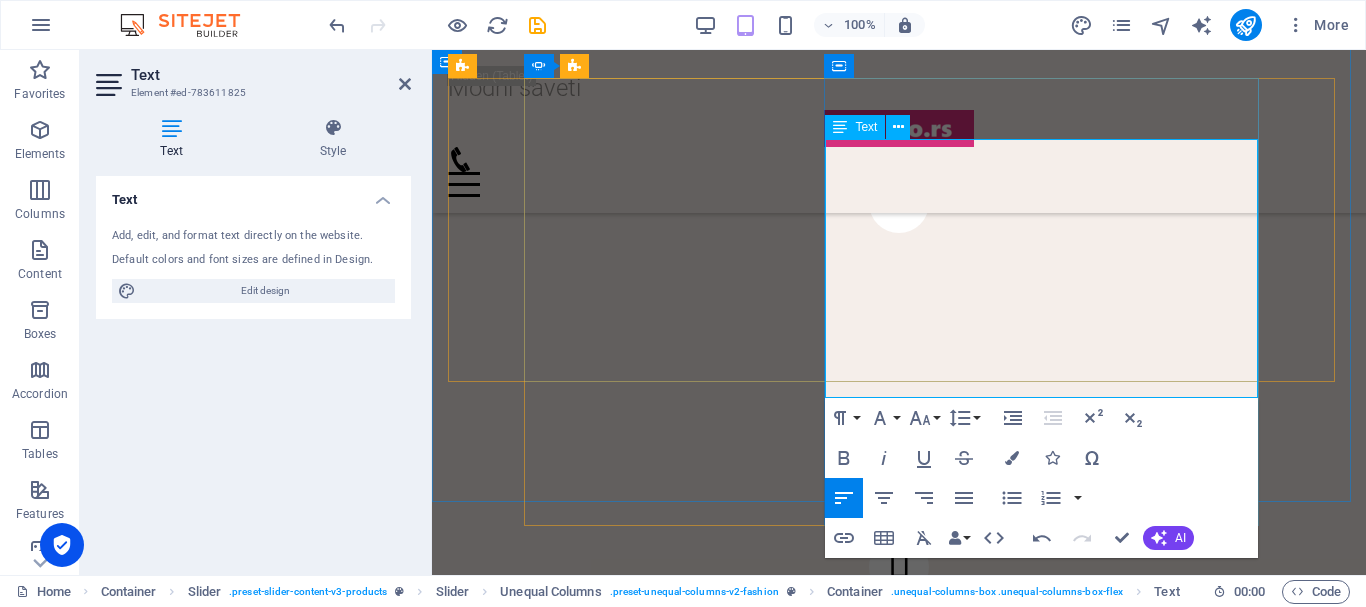 click on "[PERSON_NAME] za haltere mat, bez silikona Ženske čarape za haltere dostupne su u tri boje - crna, boja kože i bela. Visok kvalitet izrade čini proizvod otpornim na bilo kakva mehanička oštećenja i uspešno će služiti duži vremenski period. Velika prednost je univerzalnost čarapa - one mogu biti zamena za hulahopke i mogu se nositi svaki [PERSON_NAME], ali i dokazati kao erotsko donje rublje koje pokazuje prednosti ženskog tela." at bounding box center (-579, 3241) 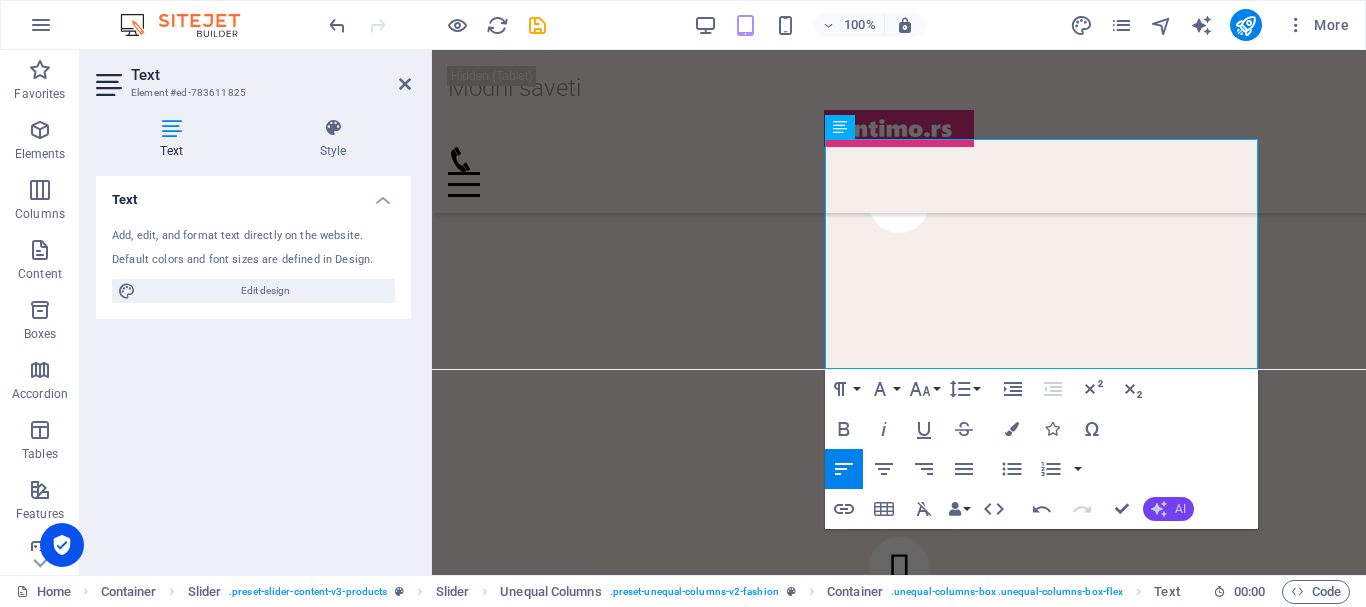 click on "AI" at bounding box center (1168, 509) 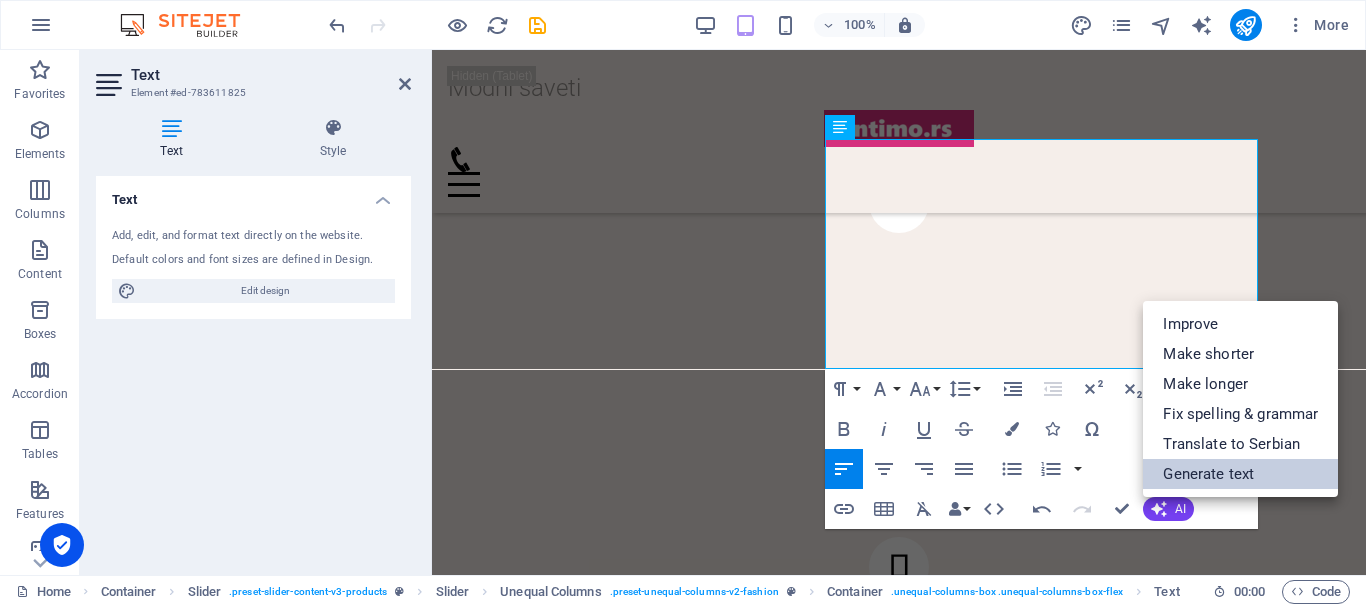 click on "Generate text" at bounding box center (1240, 474) 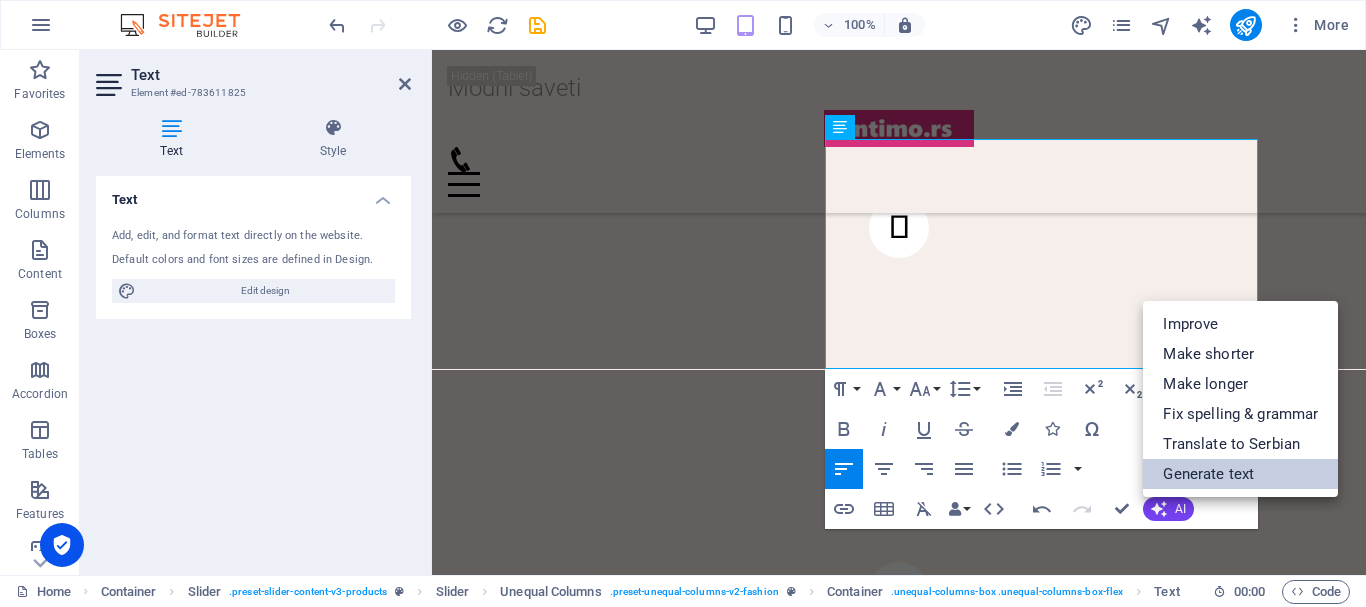 select on "Serbian" 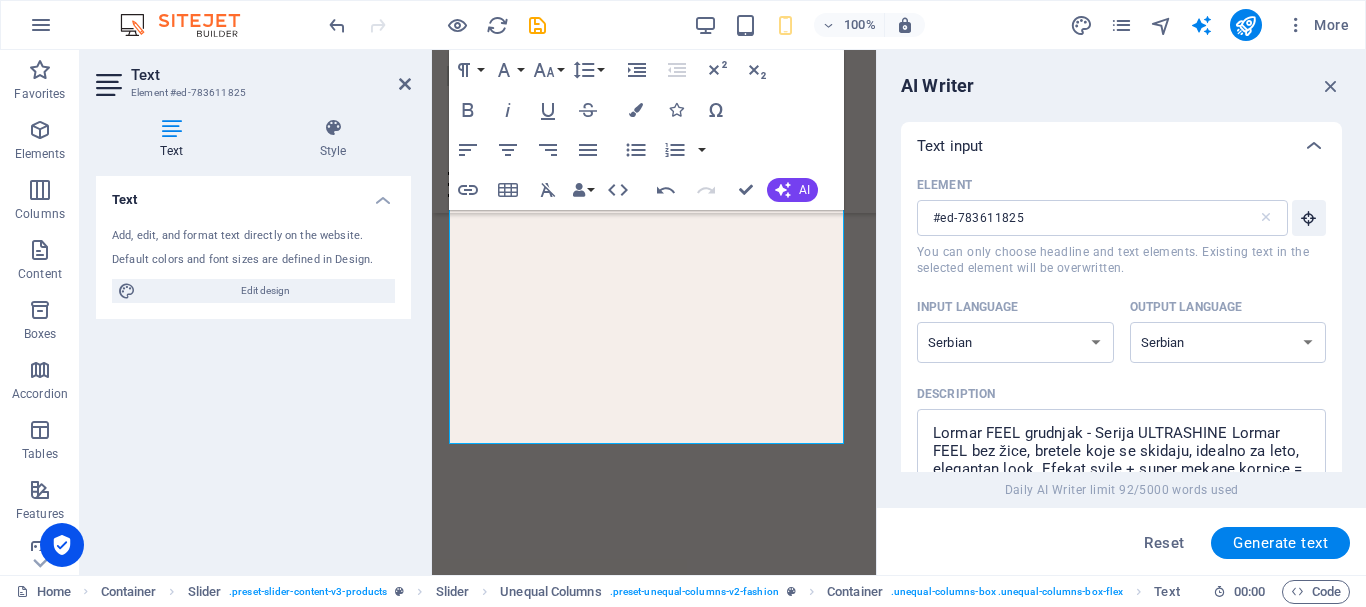 scroll, scrollTop: 2230, scrollLeft: 0, axis: vertical 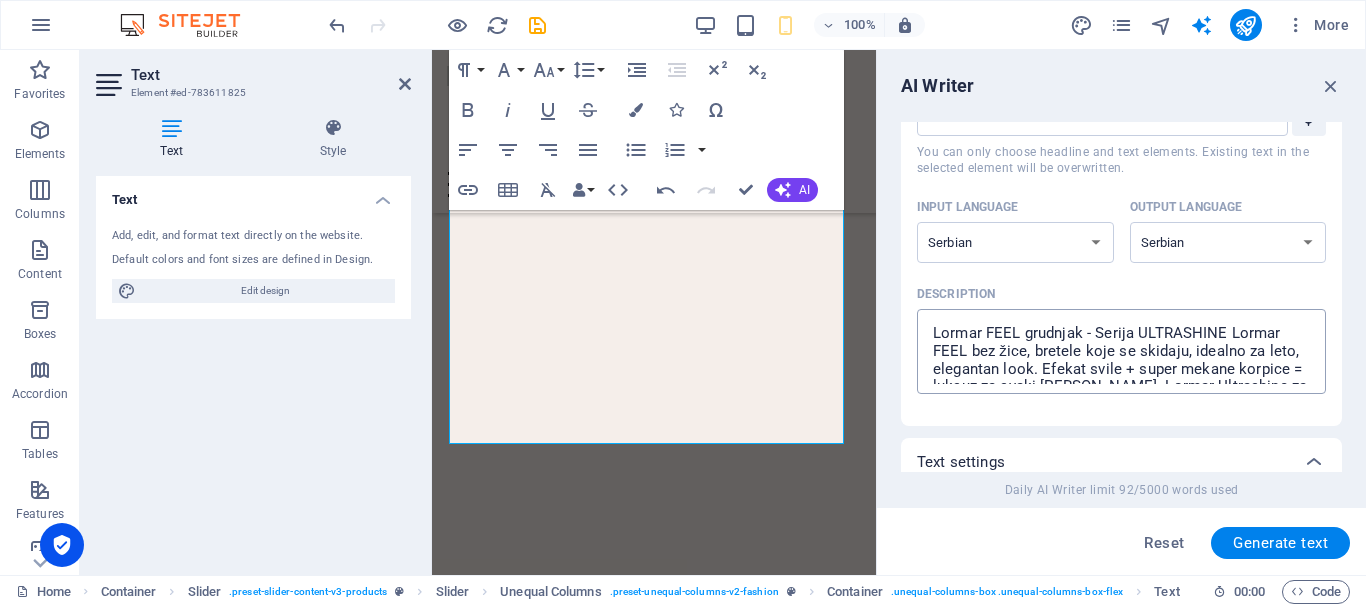 click on "Lormar FEEL grudnjak - Serija ULTRASHINE Lormar FEEL bez žice, bretele koje se skidaju, idealno za leto, elegantan look. Efekat svile + super mekane korpice = luksuz za svaki [PERSON_NAME]. Lormar Ultrashine za one koje [PERSON_NAME] vrhunski kvalitet i blistav izgled." at bounding box center [1121, 351] 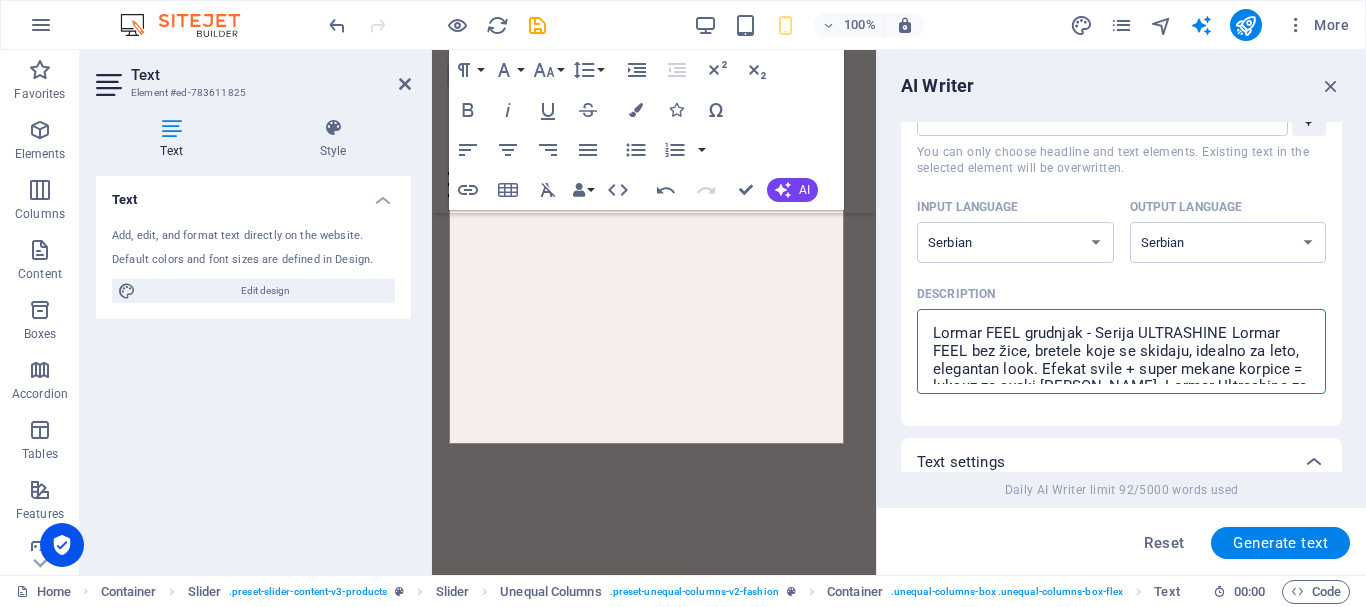 scroll, scrollTop: 36, scrollLeft: 0, axis: vertical 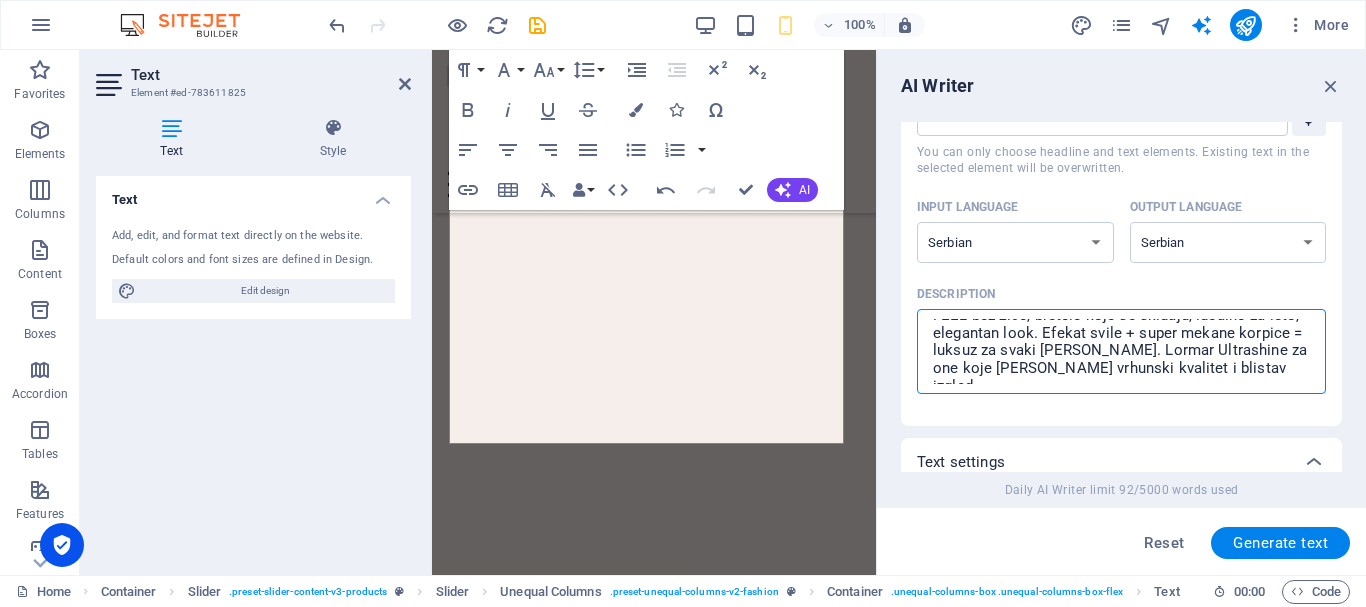 drag, startPoint x: 929, startPoint y: 329, endPoint x: 1097, endPoint y: 343, distance: 168.58232 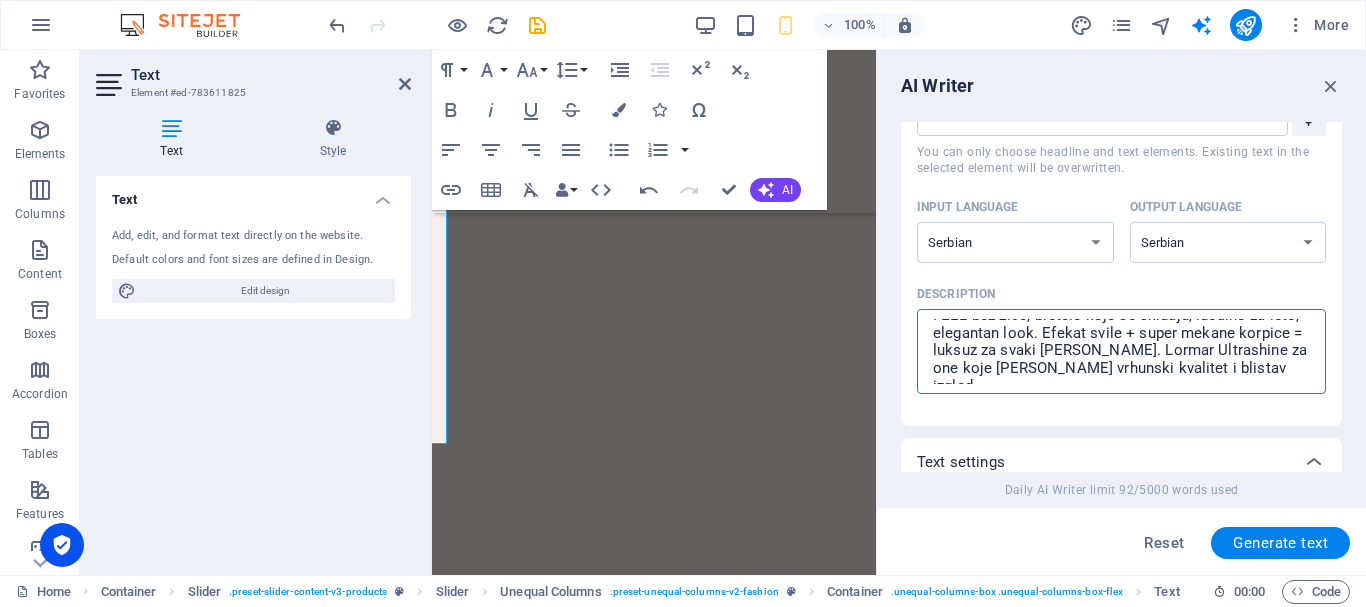 scroll, scrollTop: 2259, scrollLeft: 0, axis: vertical 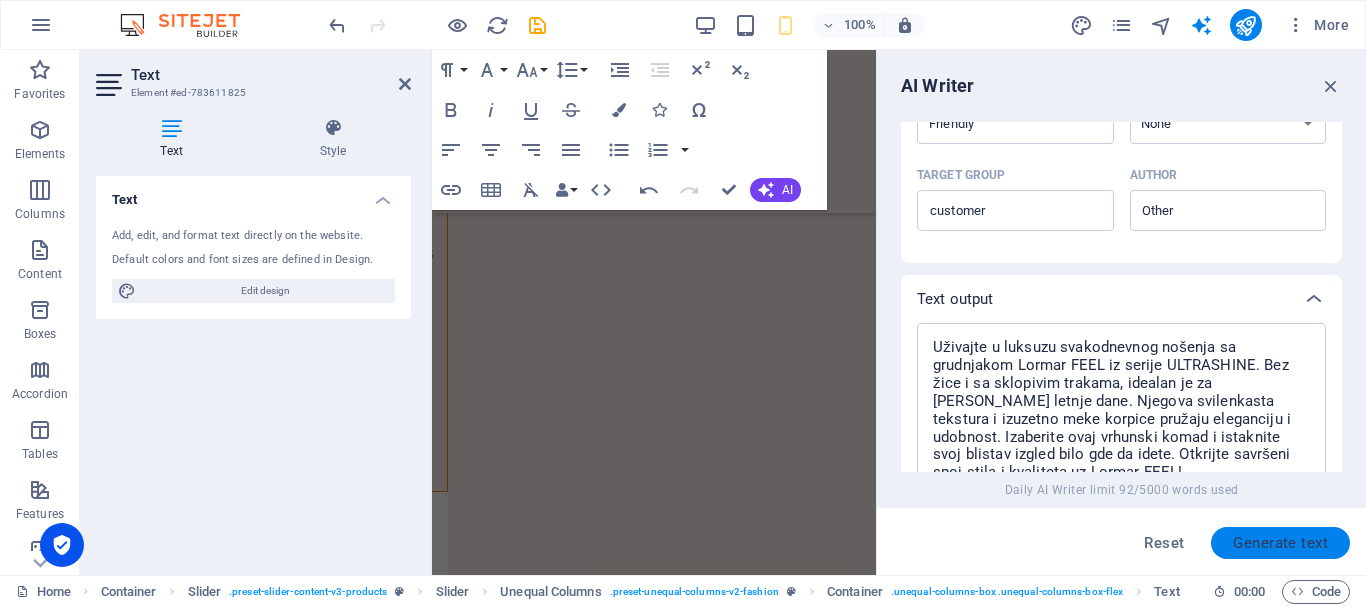 type on "Čarape za haltere mat, bez silikona Ženske čarape za haltere dostupne su u tri boje - crna, boja kože i bela. Visok kvalitet izrade čini proizvod otpornim na bilo kakva mehanička oštećenja i uspešno će služiti duži vremenski period. Velika prednost je univerzalnost čarapa - one mogu biti zamena za hulahopke i mogu se nositi svaki [PERSON_NAME], ali i dokazati kao erotsko donje rublje koje pokazuje prednosti ženskog tela." 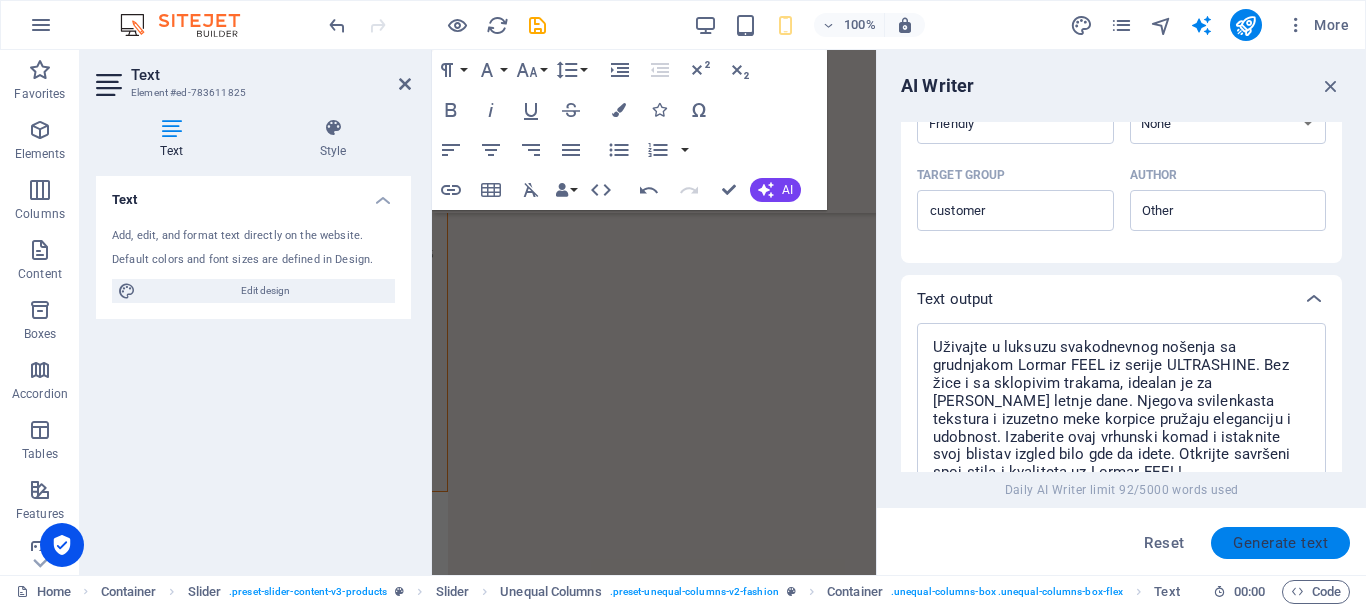 click on "Generate text" at bounding box center [1280, 543] 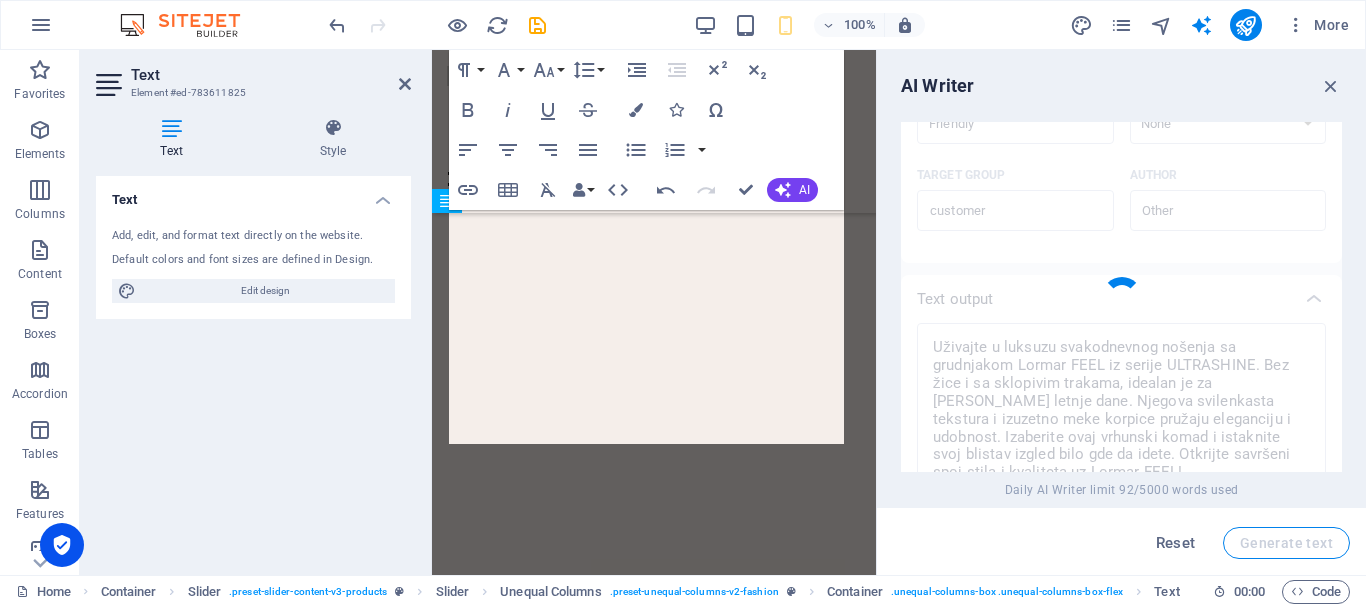 scroll, scrollTop: 2230, scrollLeft: 0, axis: vertical 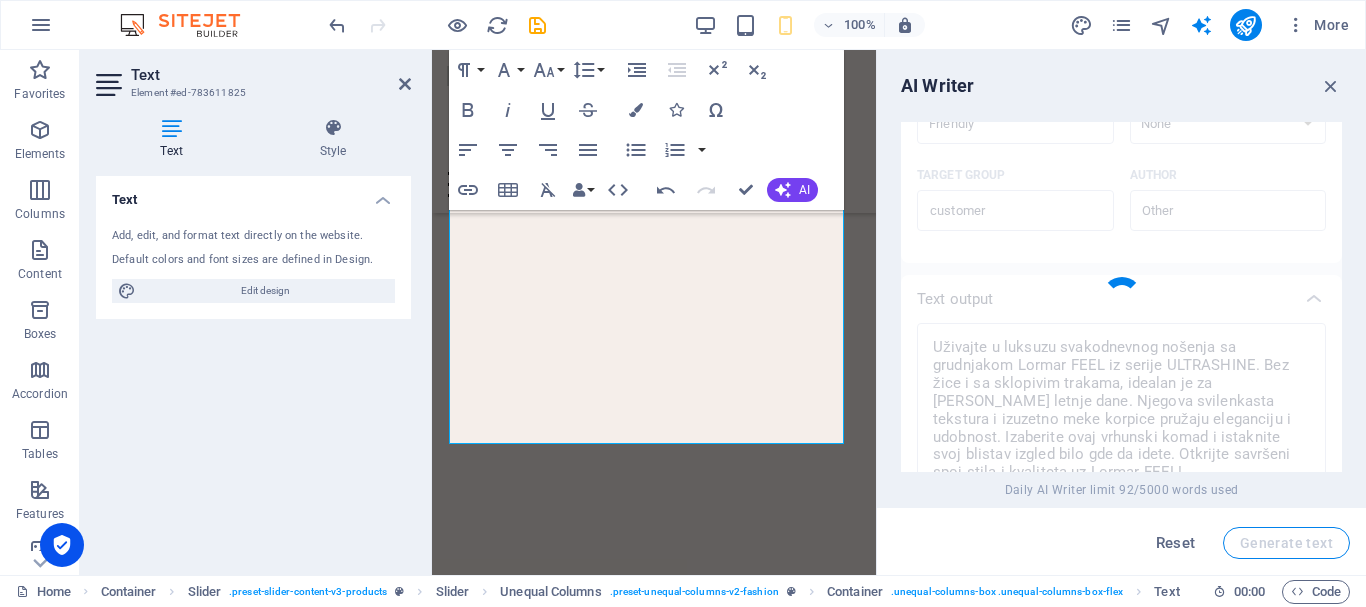 type 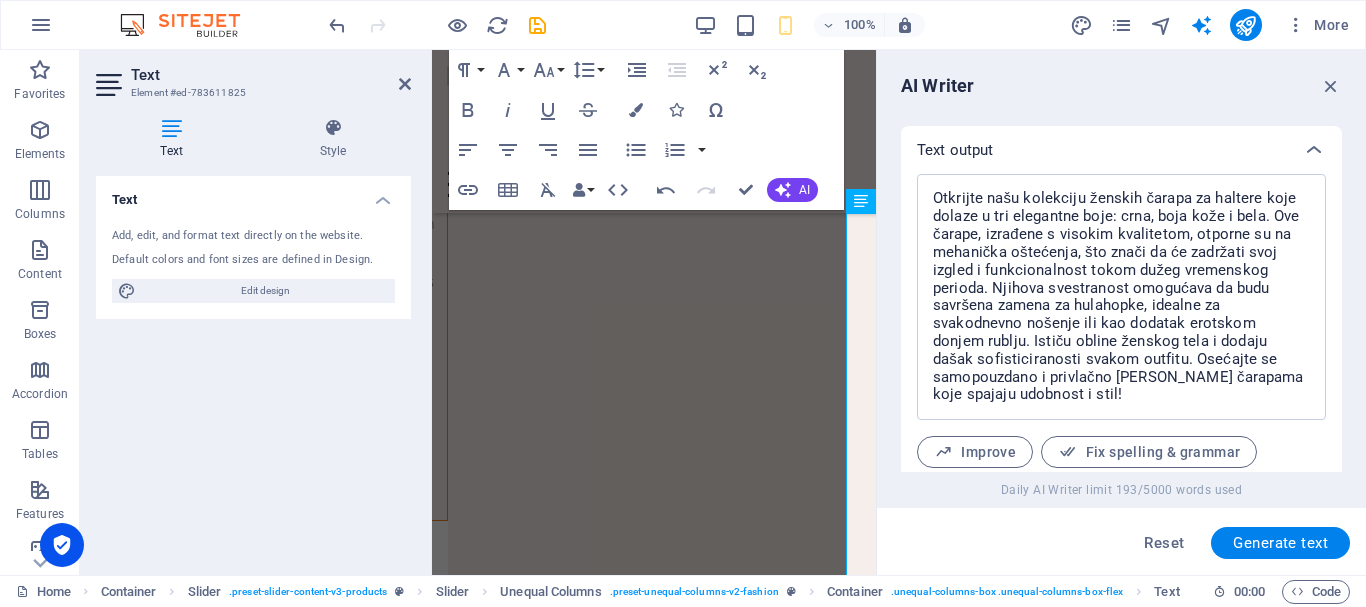 scroll, scrollTop: 849, scrollLeft: 0, axis: vertical 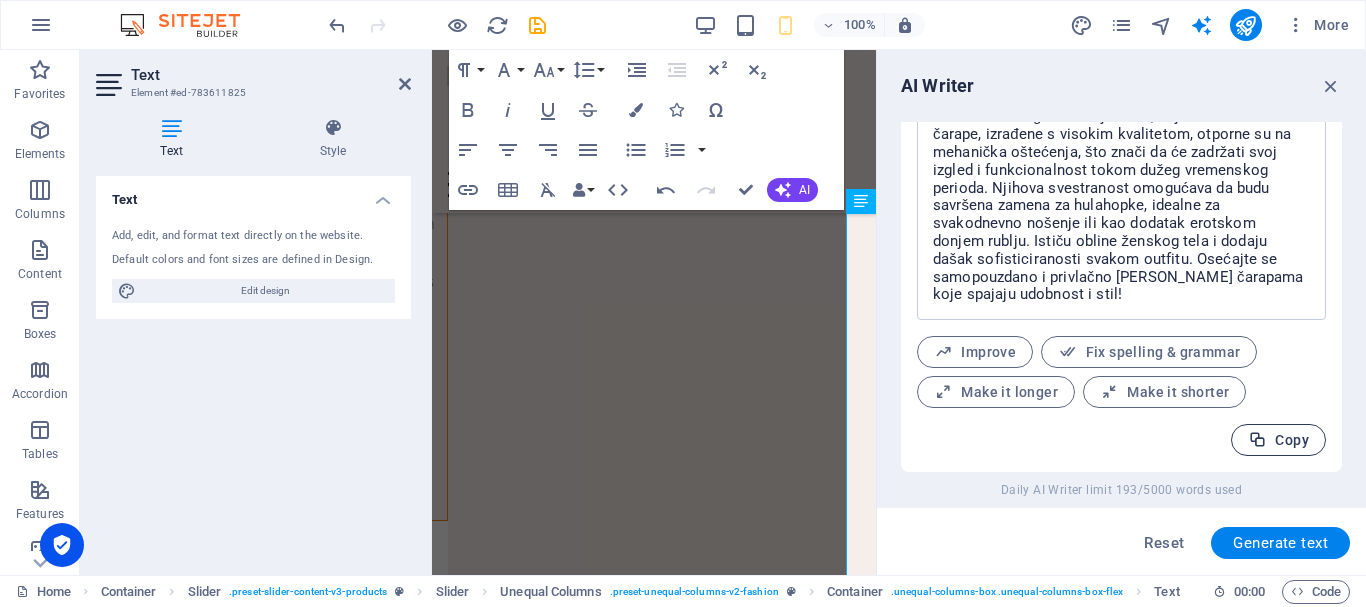 click on "Copy" at bounding box center (1278, 440) 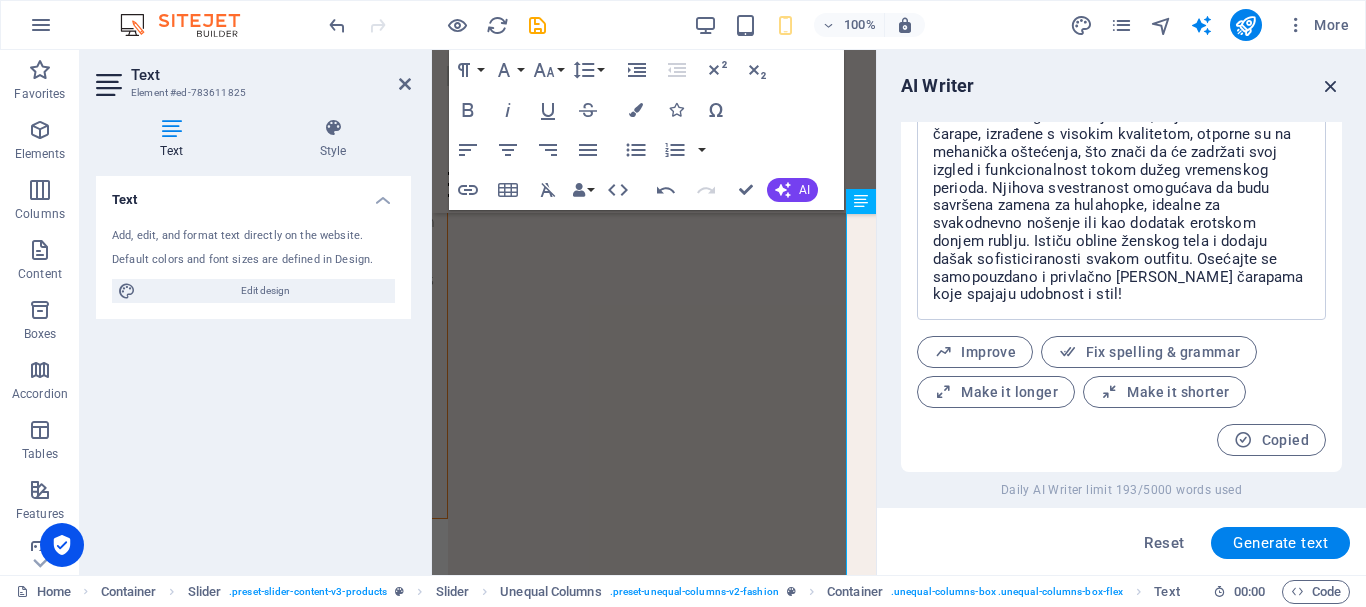 scroll, scrollTop: 2225, scrollLeft: 0, axis: vertical 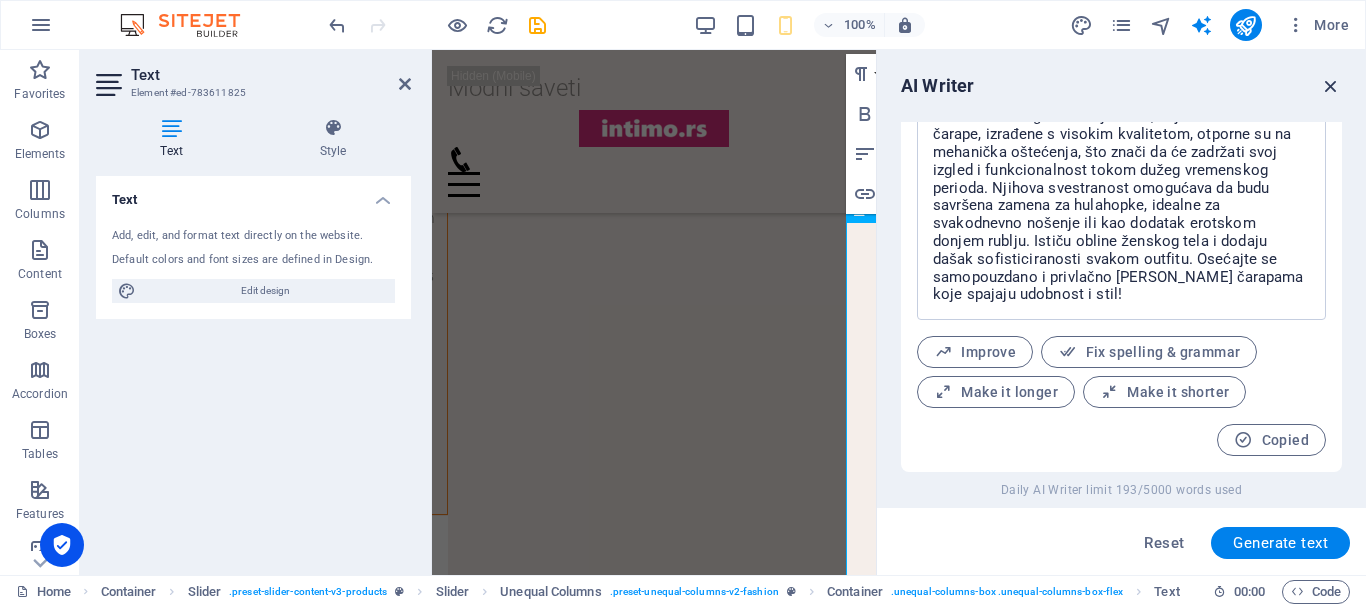 drag, startPoint x: 1327, startPoint y: 82, endPoint x: 354, endPoint y: 133, distance: 974.3357 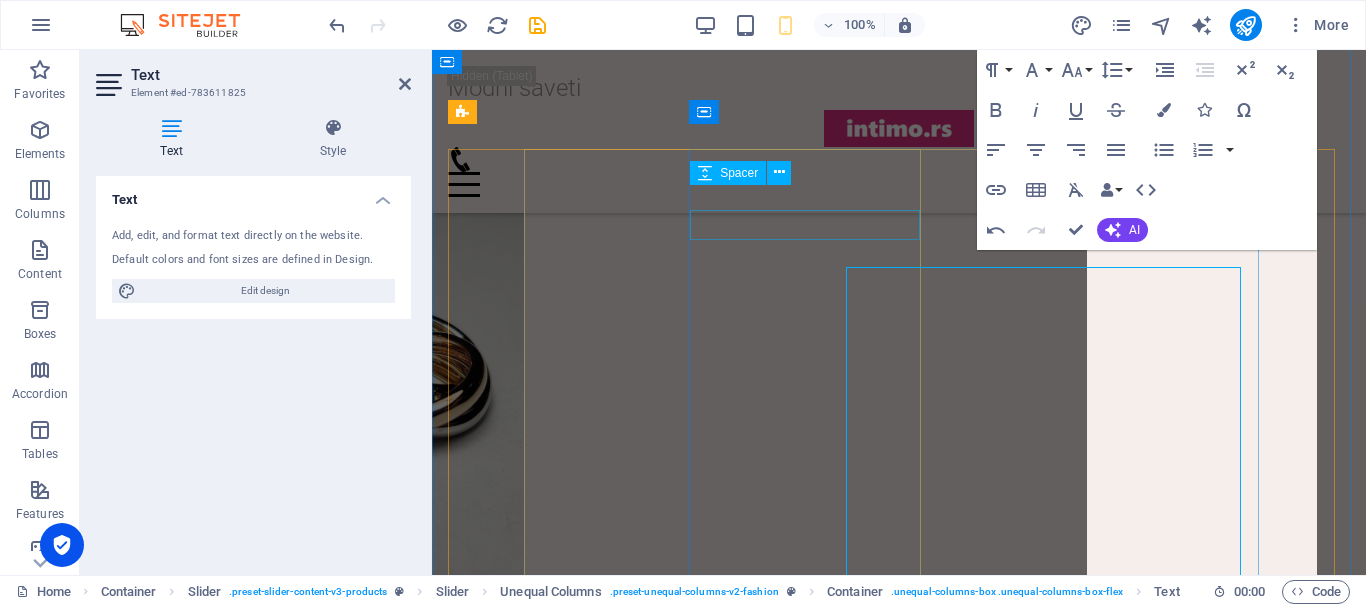 scroll, scrollTop: 2163, scrollLeft: 0, axis: vertical 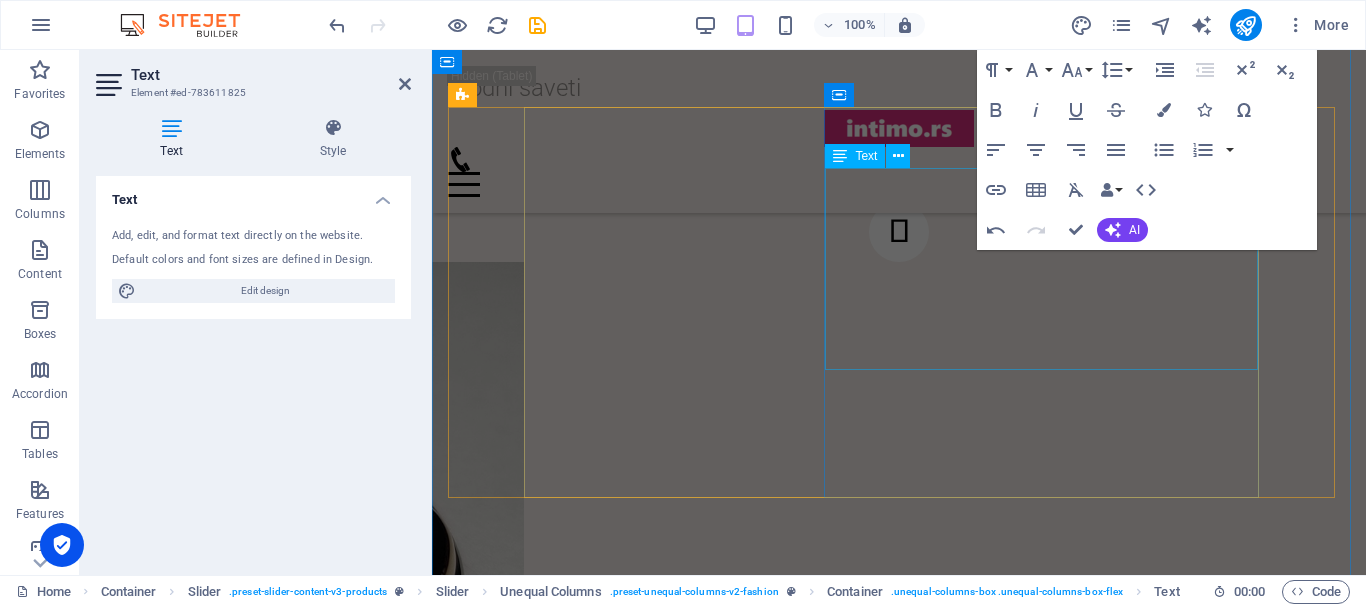 click at bounding box center [899, 682] 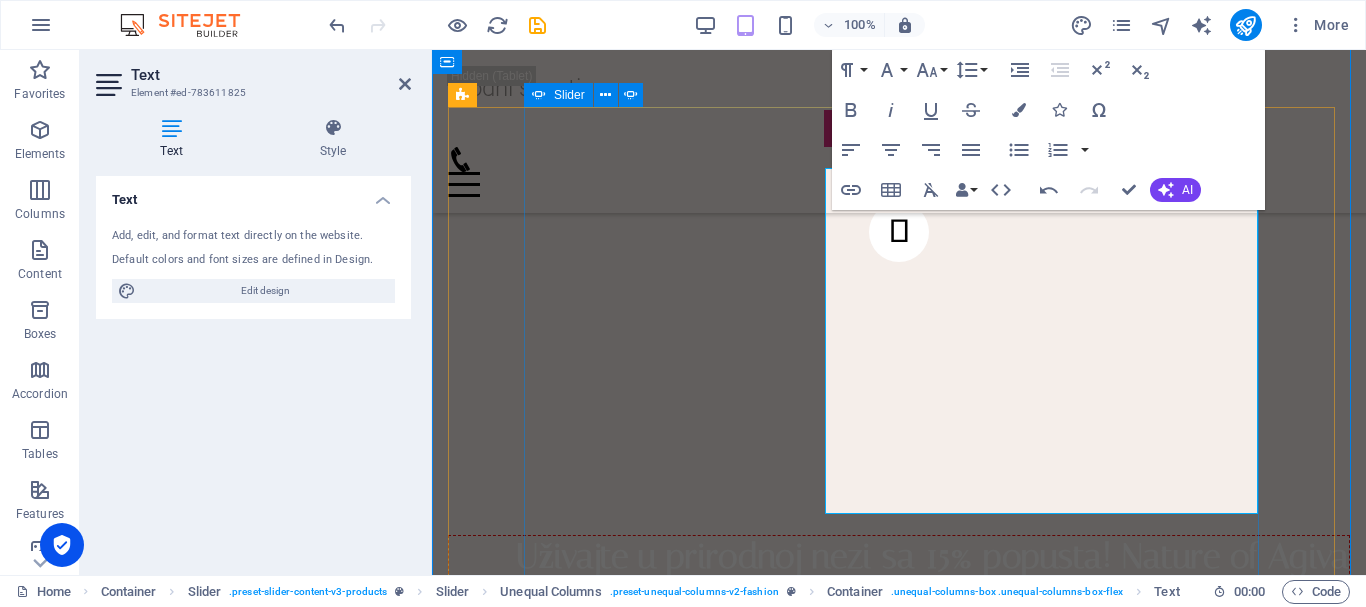 click on "Otkrijte našu kolekciju ženskih čarapa za haltere koje dolaze u tri elegantne boje: crna, boja kože i bela. Ove čarape, izrađene s visokim kvalitetom, otporne su na mehanička oštećenja, što znači da će zadržati svoj izgled i funkcionalnost tokom dužeg vremenskog perioda. Njihova svestranost omogućava da budu savršena zamena za hulahopke, idealne za svakodnevno nošenje ili kao dodatak erotskom donjem rublju. Ističu obline ženskog tela i dodaju dašak sofisticiranosti svakom outfitu. Osećajte se samopouzdano i privlačno [PERSON_NAME] čarapama koje spajaju udobnost i stil!" at bounding box center [-958, 3928] 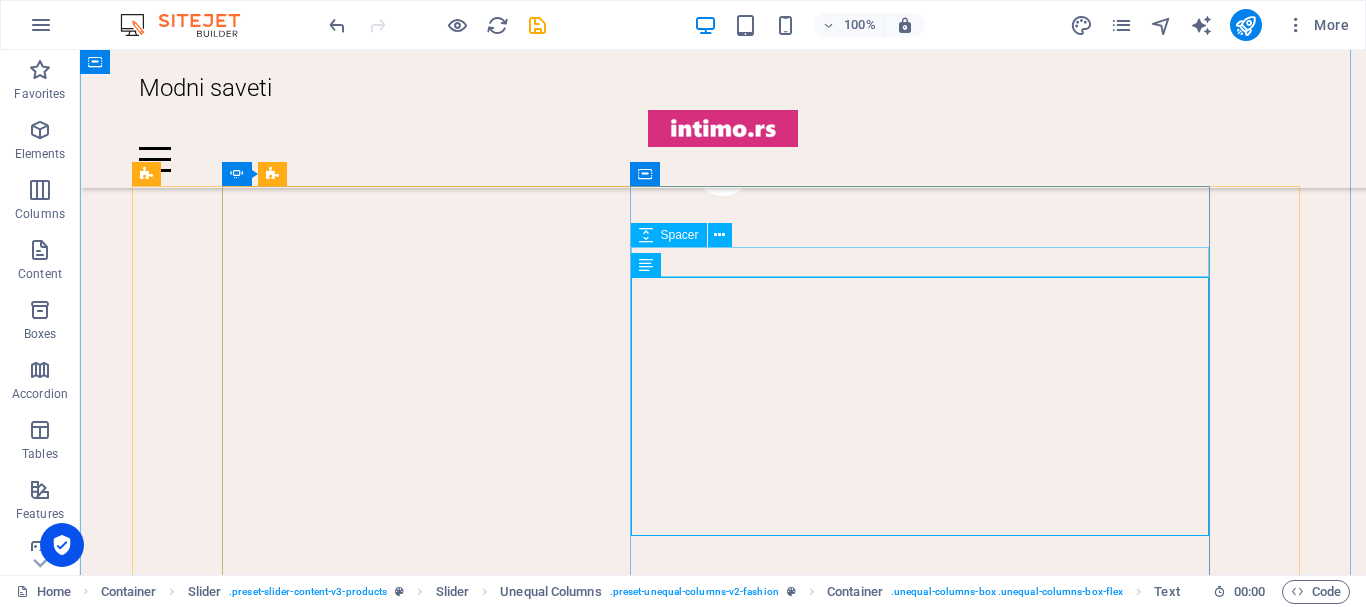 scroll, scrollTop: 2879, scrollLeft: 0, axis: vertical 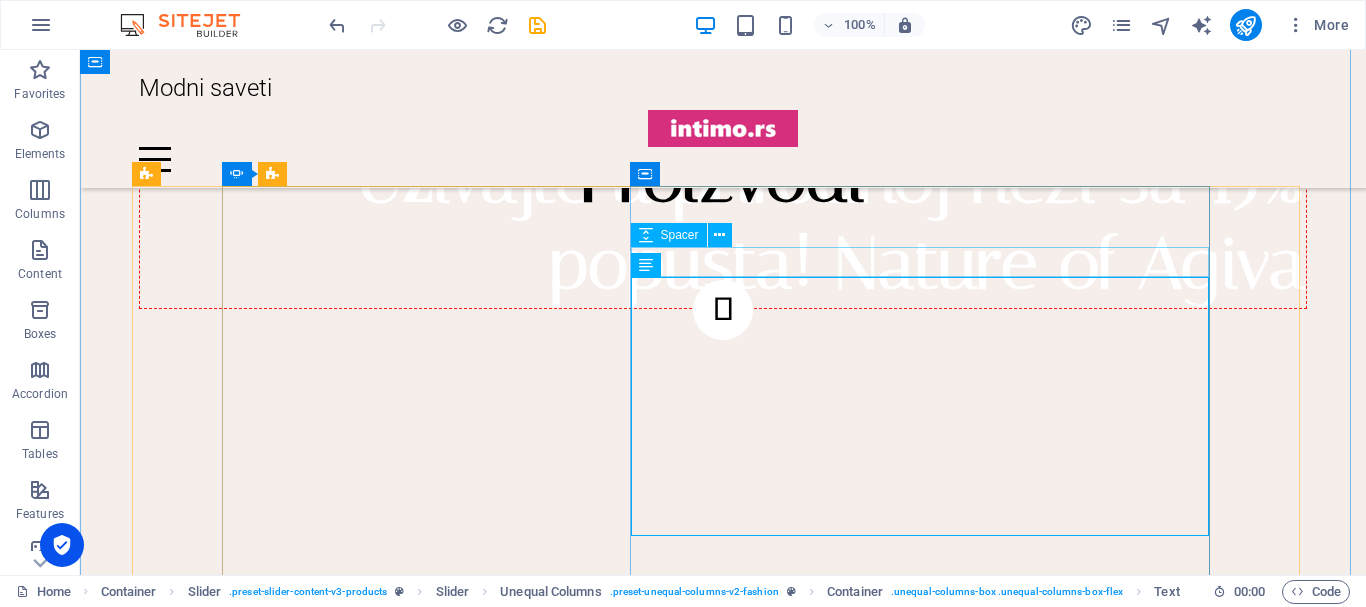 click at bounding box center (-1253, 4076) 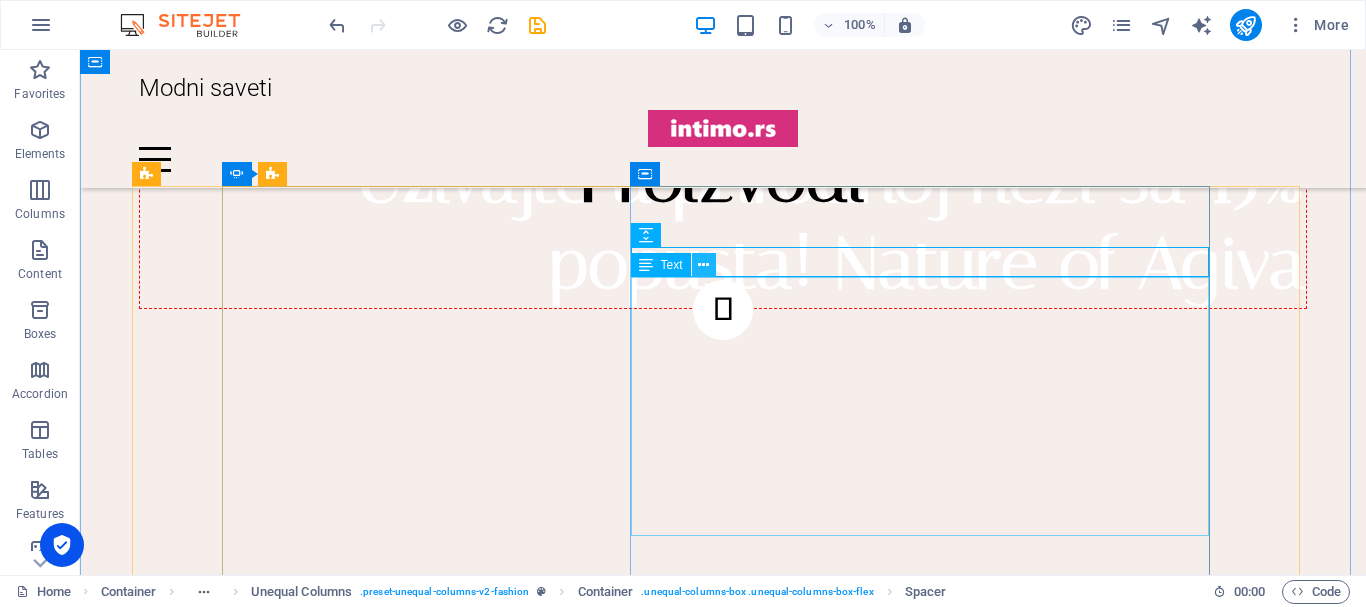 click at bounding box center [703, 265] 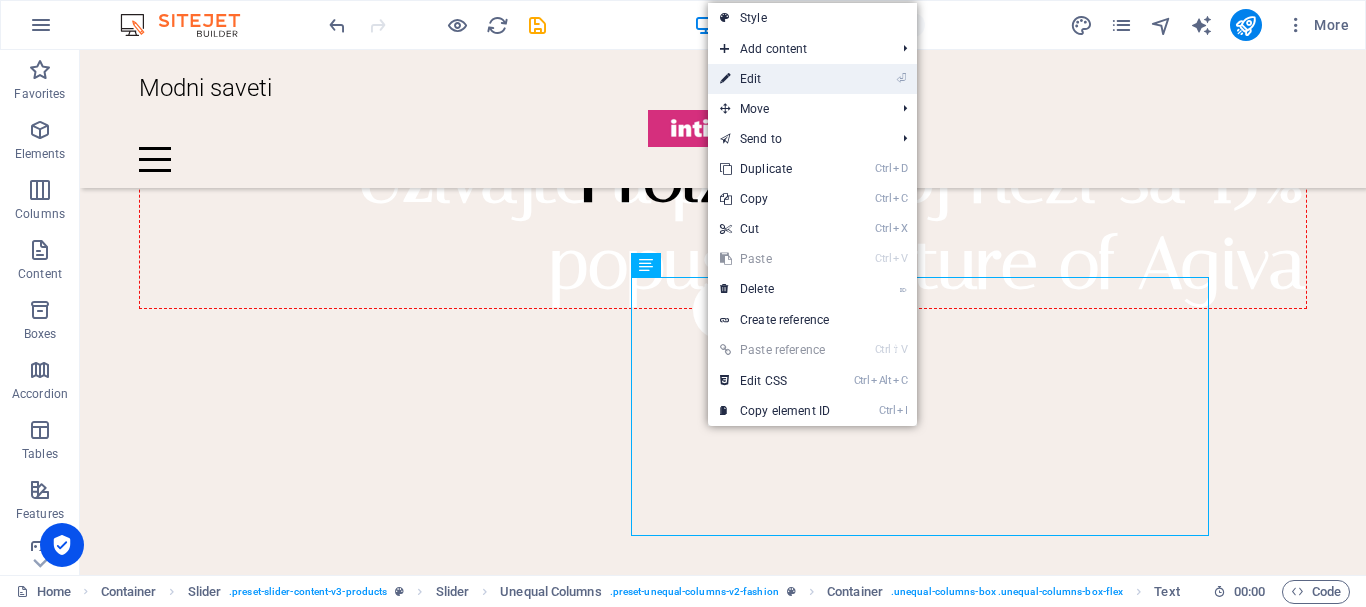 click on "⏎  Edit" at bounding box center (775, 79) 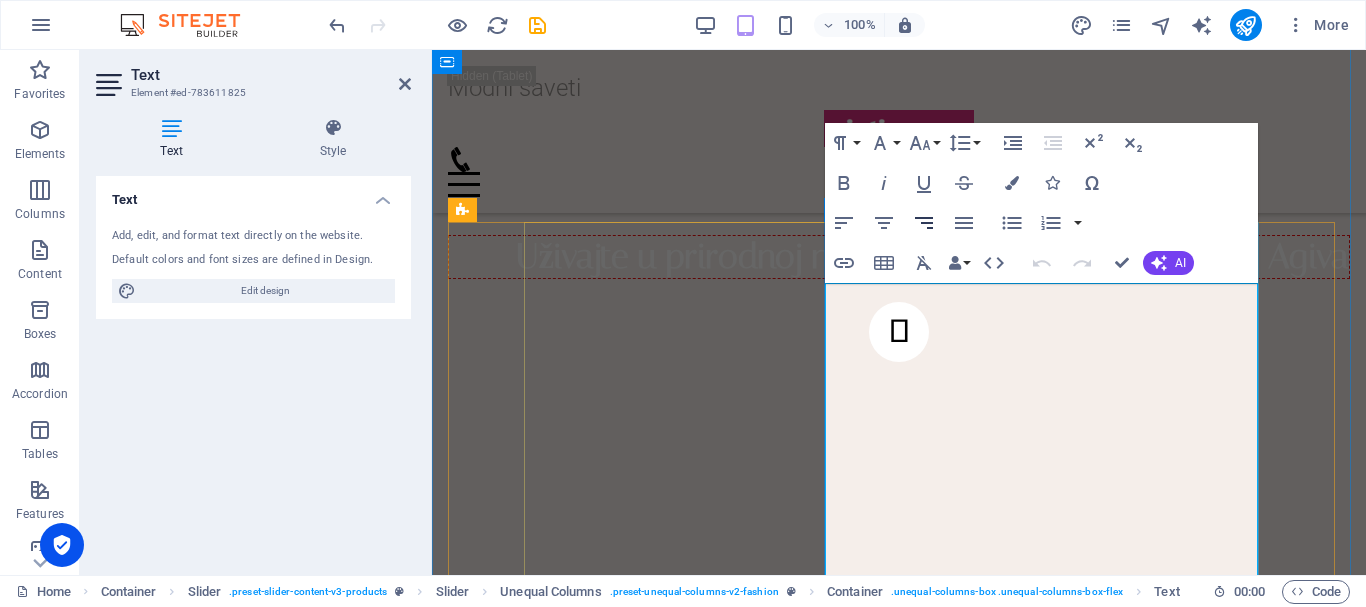 scroll, scrollTop: 1963, scrollLeft: 0, axis: vertical 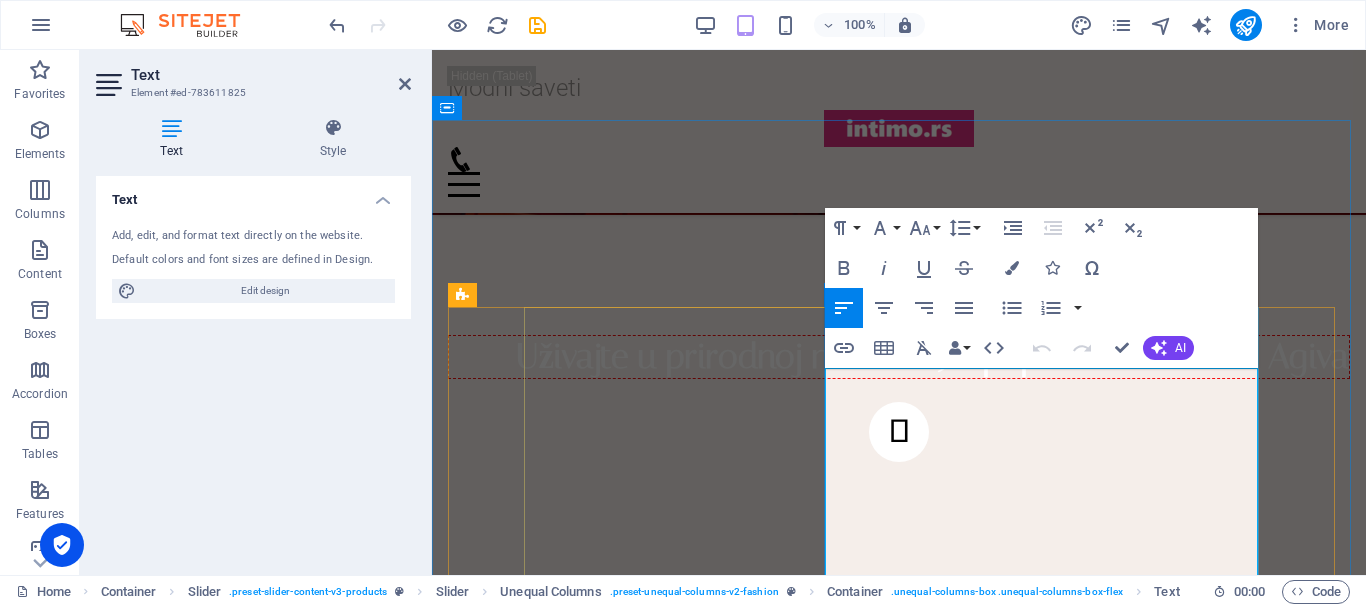 click on "Otkrijte našu kolekciju ženskih čarapa za haltere koje dolaze u tri elegantne boje: crna, boja kože i bela. Ove čarape, izrađene s visokim kvalitetom, otporne su na mehanička oštećenja, što znači da će zadržati svoj izgled i funkcionalnost tokom dužeg vremenskog perioda. Njihova svestranost omogućava da budu savršena zamena za hulahopke, idealne za svakodnevno nošenje ili kao dodatak erotskom donjem rublju. Ističu obline ženskog tela i dodaju dašak sofisticiranosti svakom outfitu. Osećajte se samopouzdano i privlačno [PERSON_NAME] čarapama koje spajaju udobnost i stil!" at bounding box center (-579, 3499) 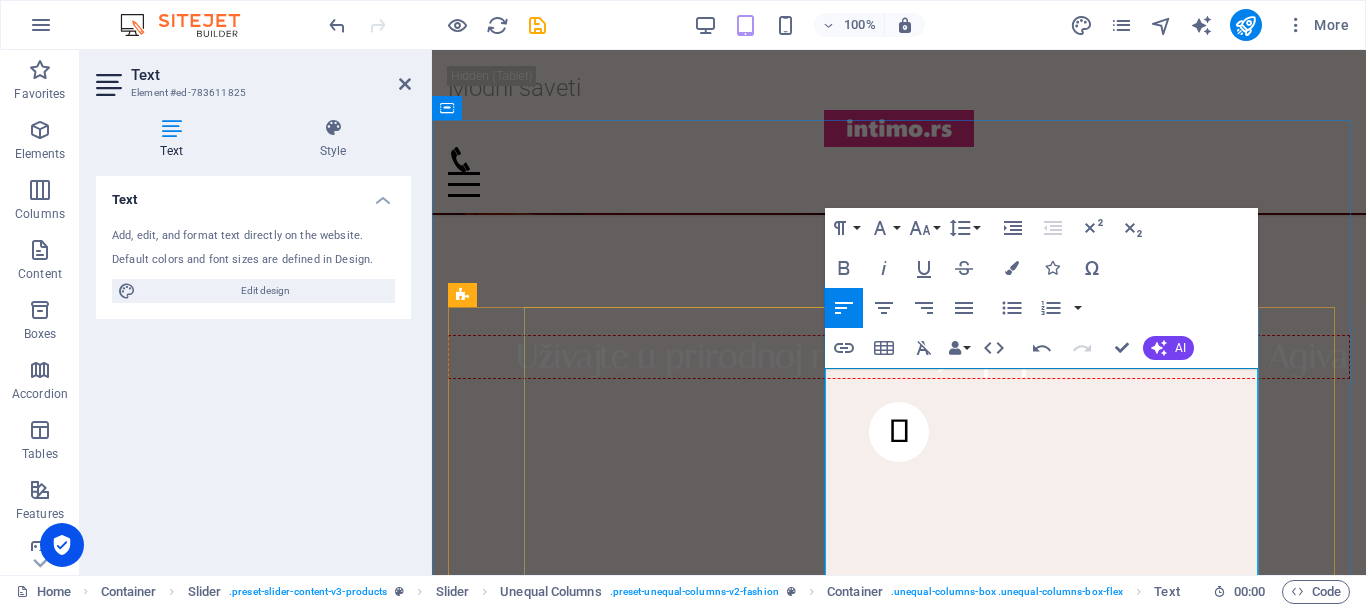click on "Otkrijte kolekciju ženskih čarapa za haltere koje dolaze u tri elegantne boje: crna, boja kože i bela. Ove čarape, izrađene s visokim kvalitetom, otporne su na mehanička oštećenja, što znači da će zadržati svoj izgled i funkcionalnost tokom dužeg vremenskog perioda. Njihova svestranost omogućava da budu savršena zamena za hulahopke, idealne za svakodnevno nošenje ili kao dodatak erotskom donjem rublju. Ističu obline ženskog tela i dodaju dašak sofisticiranosti svakom outfitu. Osećajte se samopouzdano i privlačno [PERSON_NAME] čarapama koje spajaju udobnost i stil!" at bounding box center [-579, 3499] 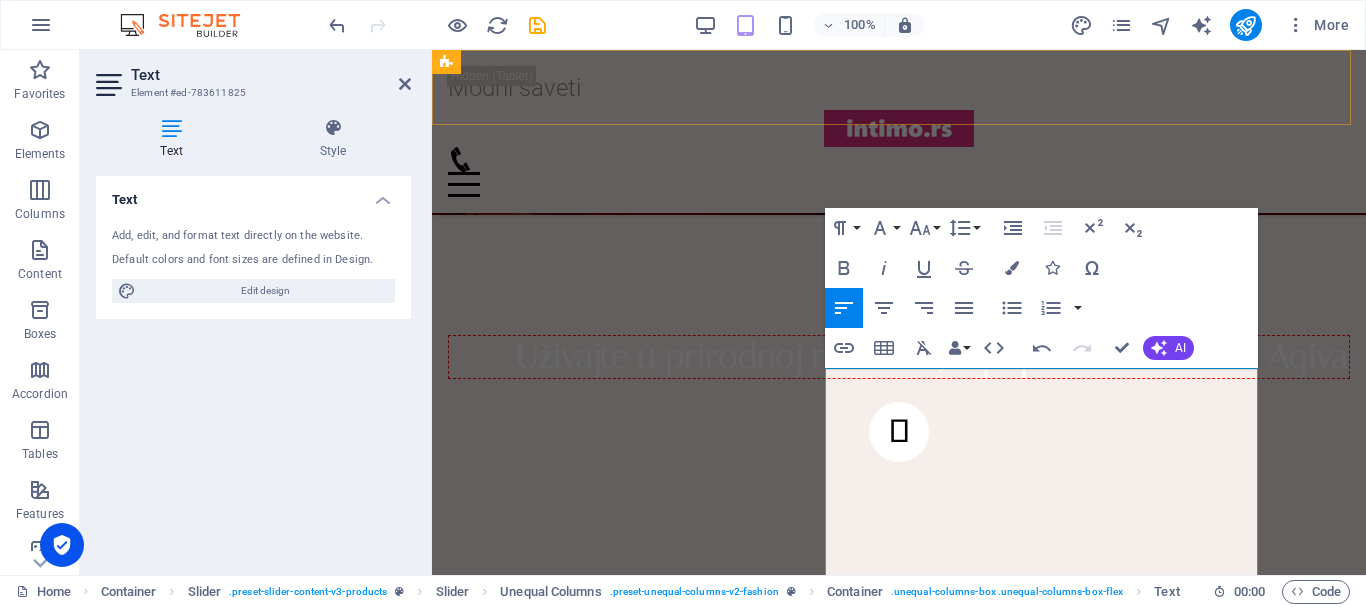 scroll, scrollTop: 10375, scrollLeft: 3, axis: both 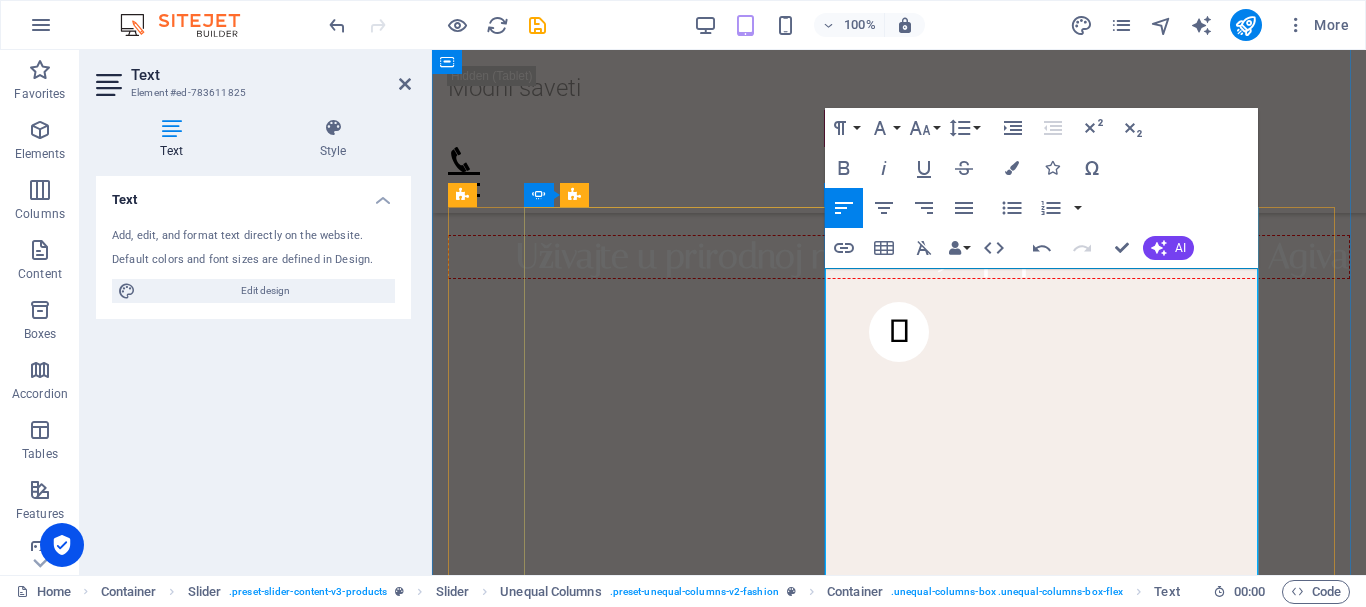 drag, startPoint x: 888, startPoint y: 281, endPoint x: 929, endPoint y: 280, distance: 41.01219 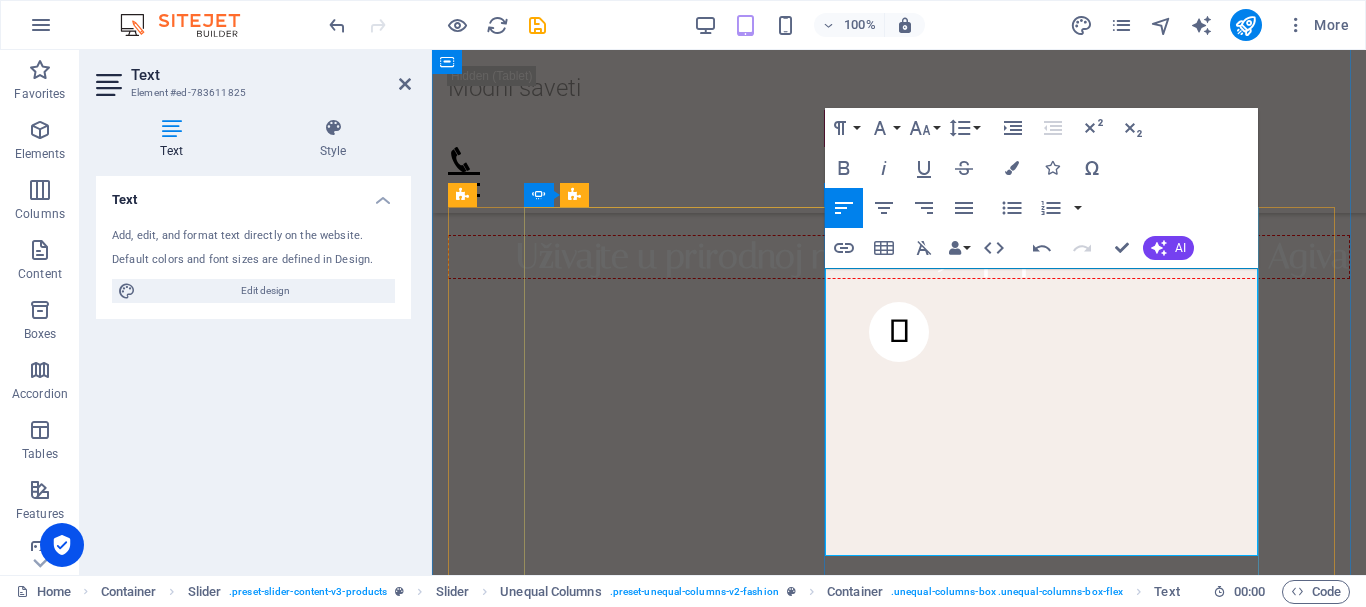 drag, startPoint x: 828, startPoint y: 310, endPoint x: 997, endPoint y: 355, distance: 174.88853 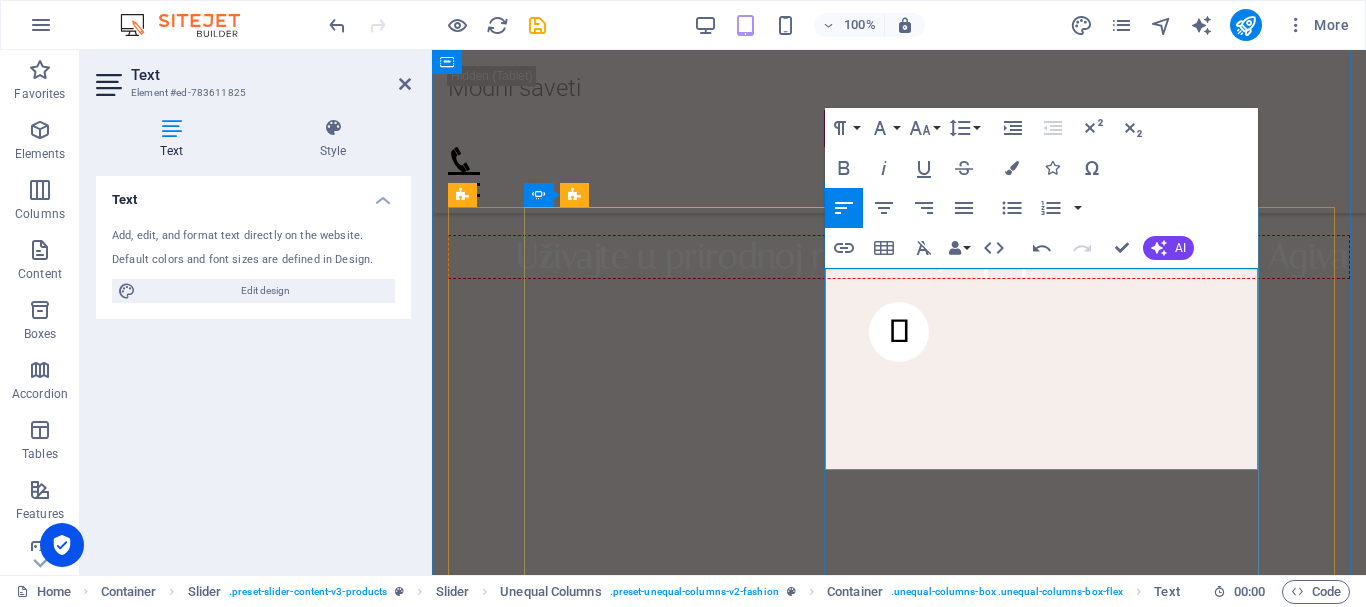 click on "Otkrijte kolekciju ženskih čarapa za haltere. Njihova svestranost omogućava da budu savršena zamena za hulahopke, idealne za svakodnevno nošenje ili kao dodatak erotskom donjem rublju. Ističu obline ženskog tela i dodaju dašak sofisticiranosti svakom outfitu. Osećajte se samopouzdano i privlačno [PERSON_NAME] čarapama koje spajaju udobnost i stil!" at bounding box center (-579, 3370) 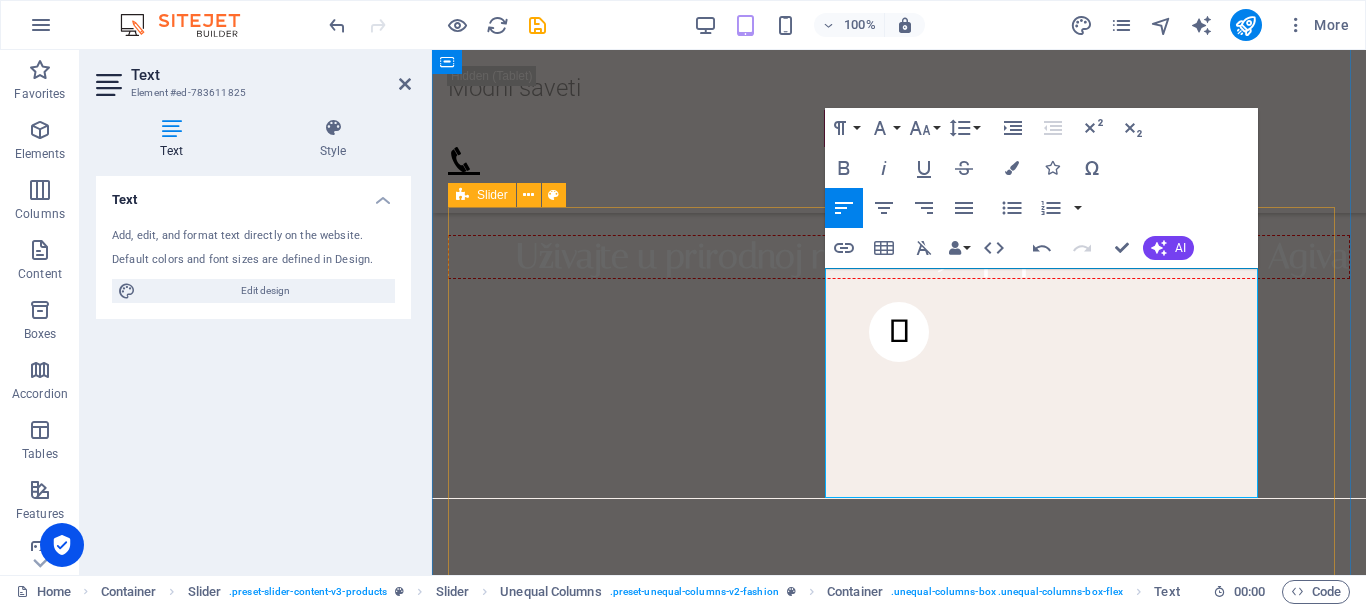 click on "FAUX SUEDE my Gold Earrings Lorem ipsum dolor sit amet, consectetur adipiscing elit. Condimentum diam orci pretium a pharetra, feugiat cursus. Dictumst risus, sem egestas odio cras adipiscing vulputate. Nisi, risus in suscipit non. $39.99 $20.99 Buy now Lormar FEEL grudnjak Uživajte u luksuzu svakodnevnog nošenja sa grudnjakom Lormar FEEL iz serije ULTRASHINE. Bez žice, idealan je za [PERSON_NAME] letnje dane.  Njegova svilenkasta tekstura i izuzetno meke korpice pružaju eleganciju i udobnost. Izaberite ovaj vrhunski komad i istaknite svoj blistav izgled bilo gde da idete. Otkrijte savršeni spoj stila i kvaliteta uz Lormar FEEL! 3000.00 2800.00 poruči ovde čarape za haltere Otkrijte kolekciju ženskih čarapa za haltere. Njihova svestranost omogućava da budu savršena zamena za hulahopke, idealne za svakodnevno nošenje ili kao dodatak erotskom donjem rublju.  800.00 650.00 Buy now FAUX SUEDE my Gold Earrings $39.99 $20.99 Buy now Lormar FEEL grudnjak 3000.00 2800.00 poruči ovde" at bounding box center (899, 629) 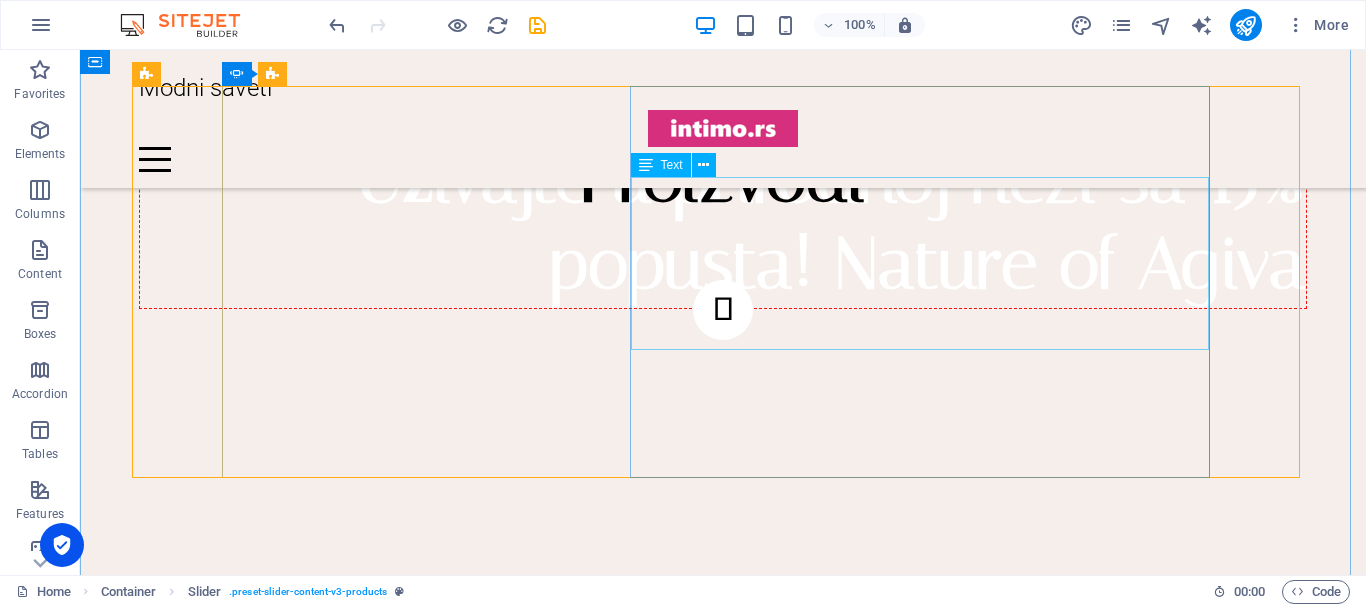 scroll, scrollTop: 2979, scrollLeft: 0, axis: vertical 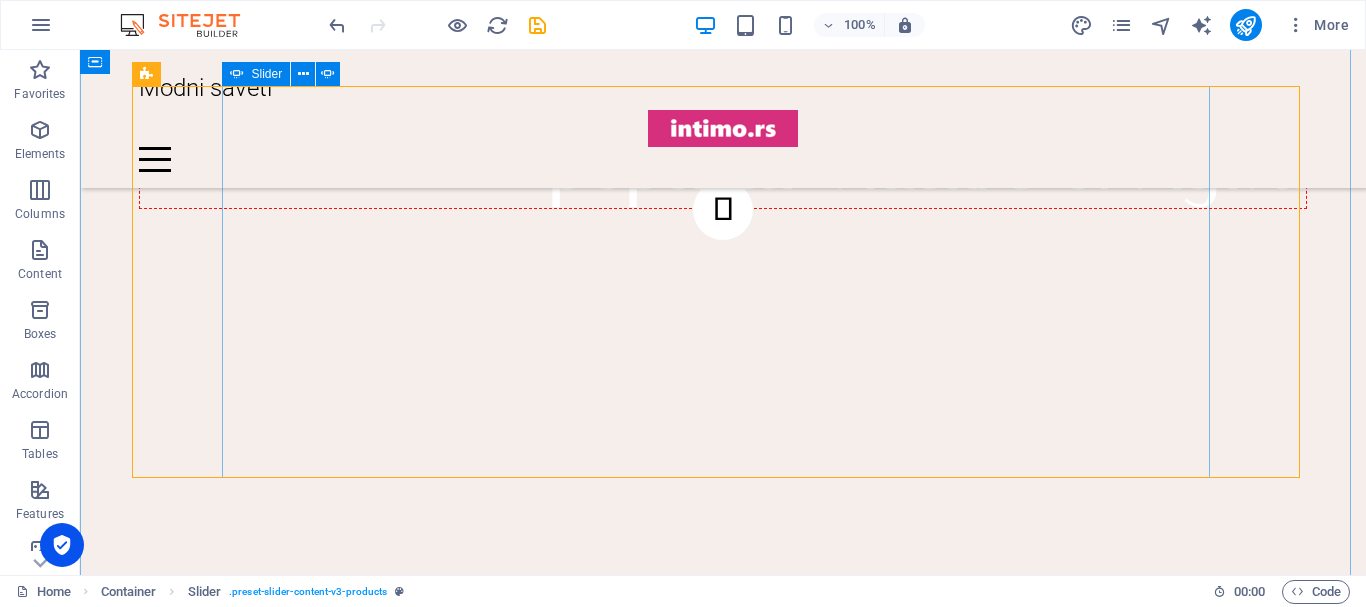 click at bounding box center [723, 662] 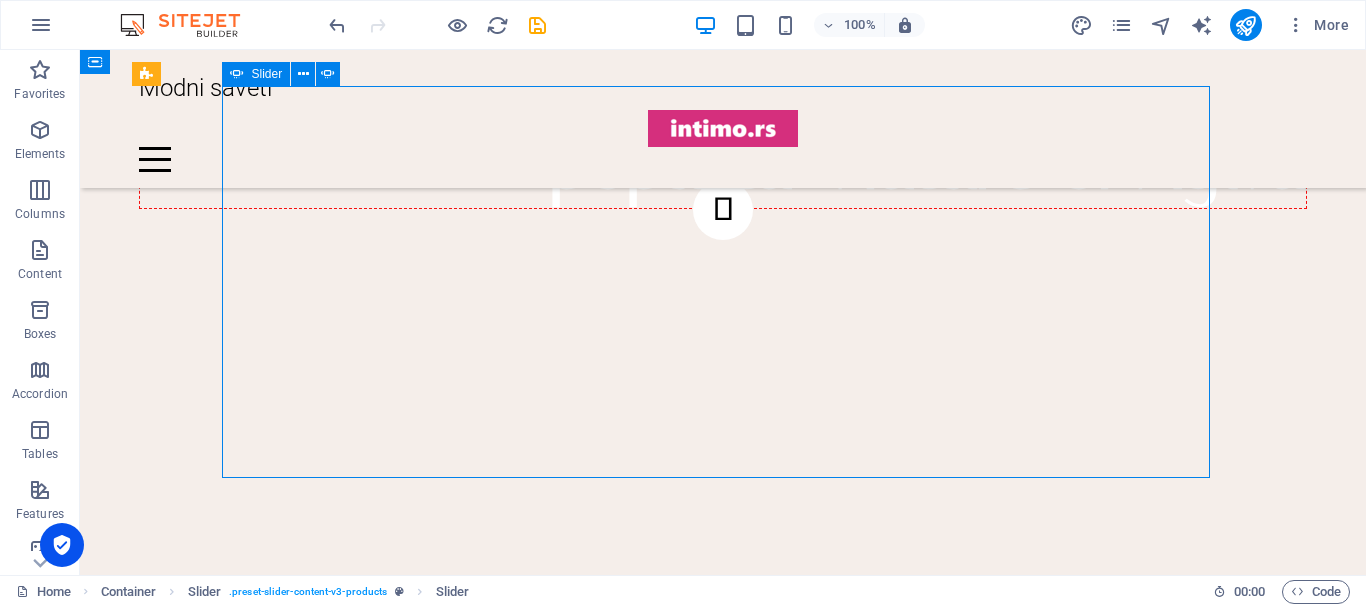 click at bounding box center [723, 641] 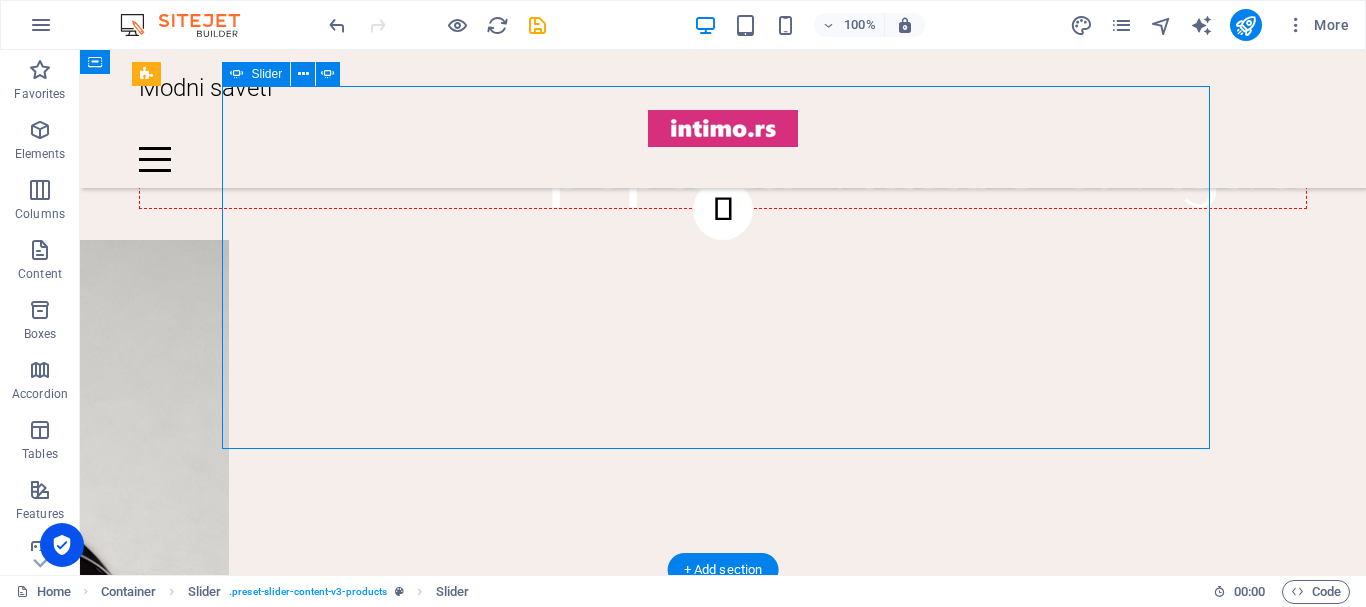 click at bounding box center [723, 634] 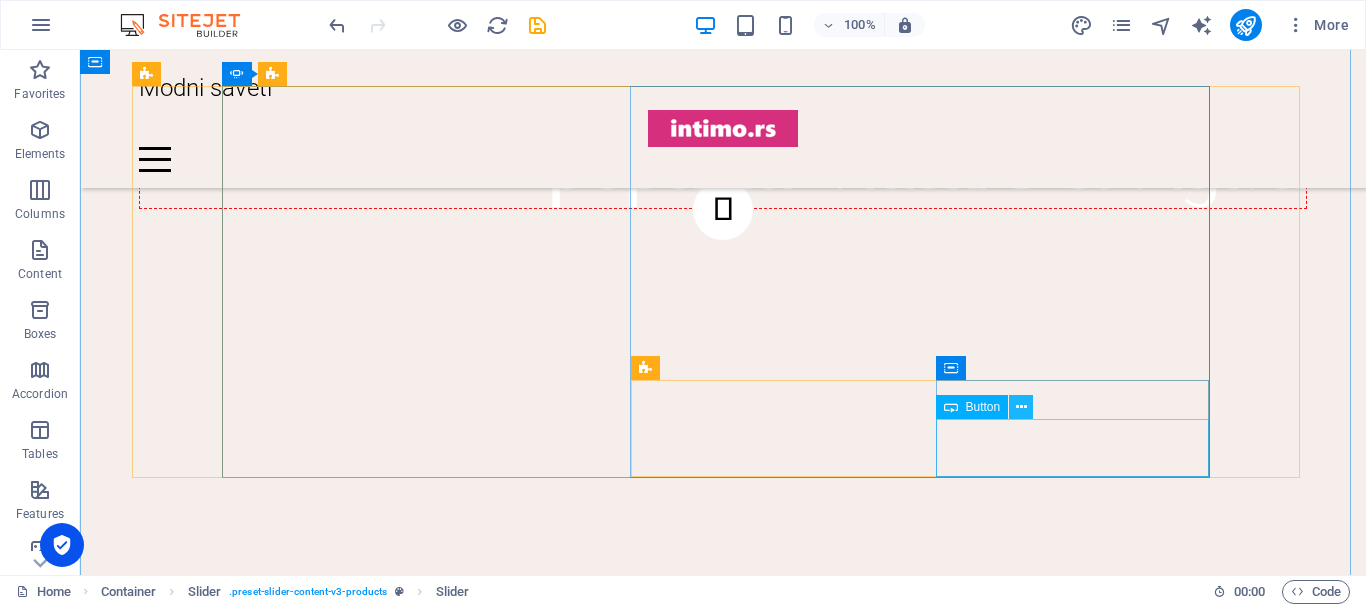 click at bounding box center (1021, 407) 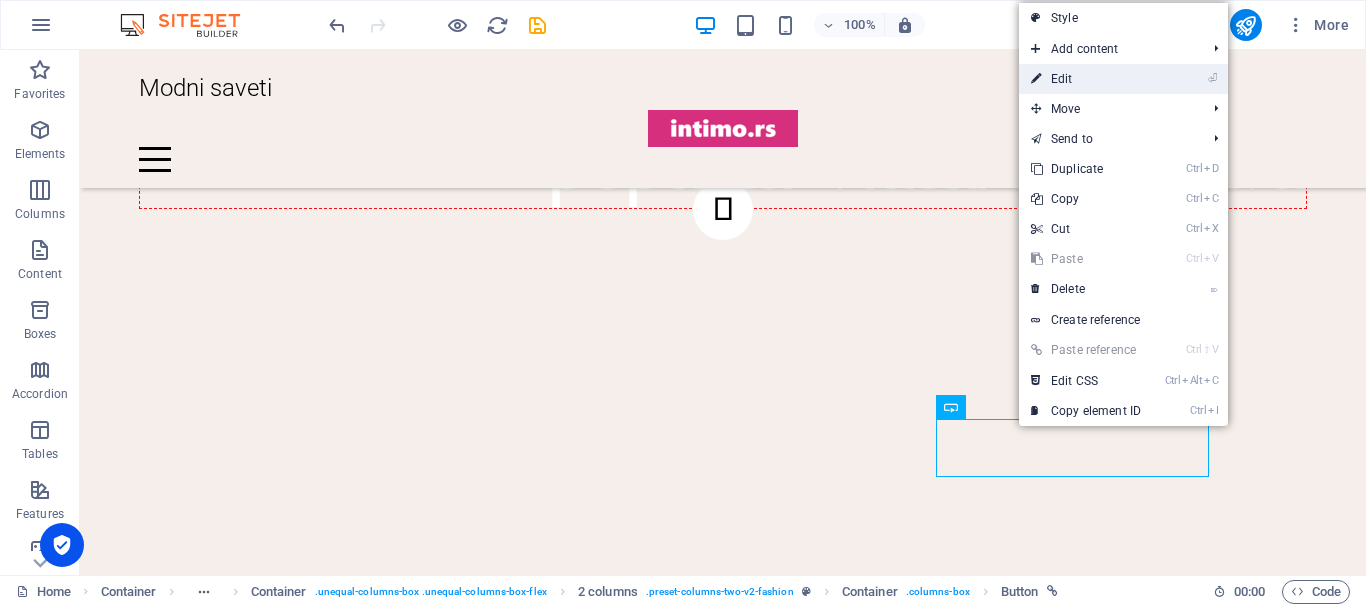 click on "⏎  Edit" at bounding box center [1086, 79] 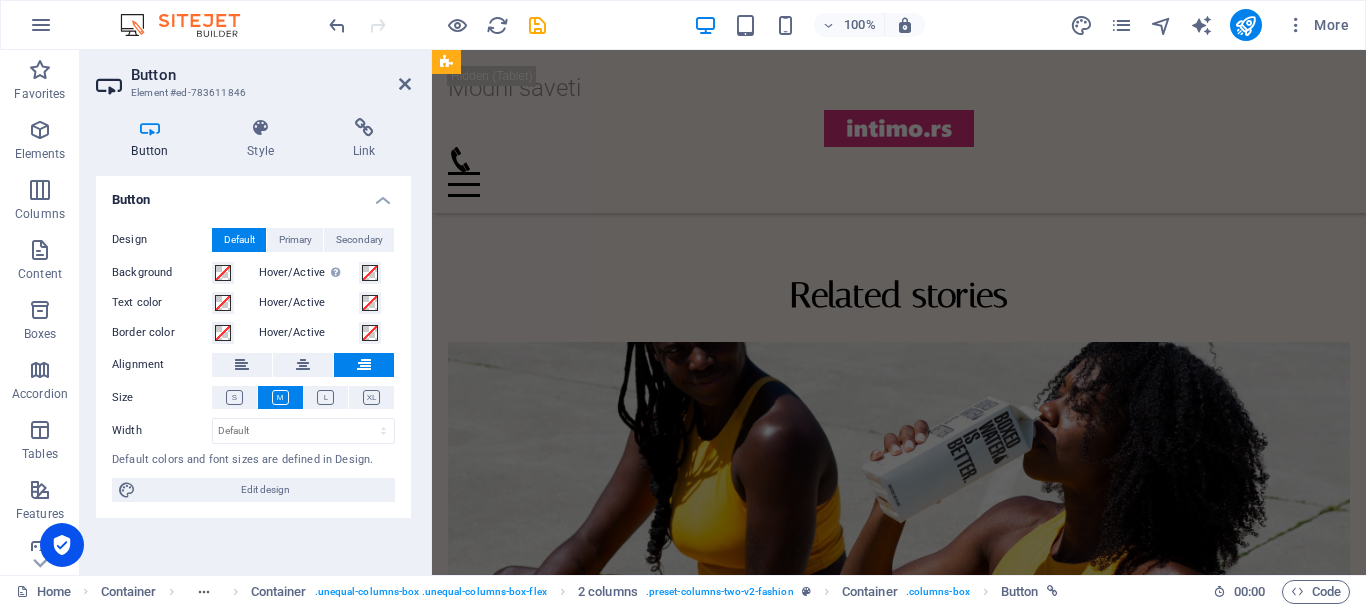 scroll, scrollTop: 2337, scrollLeft: 0, axis: vertical 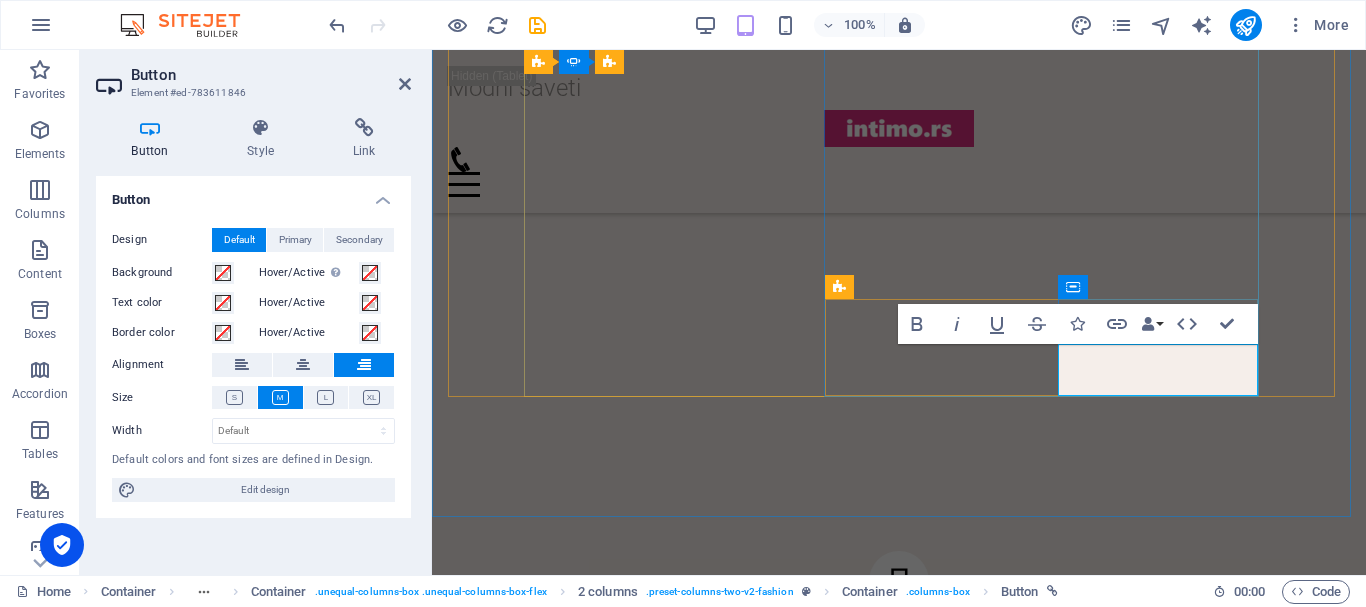 click on "Buy now" at bounding box center [-672, 3382] 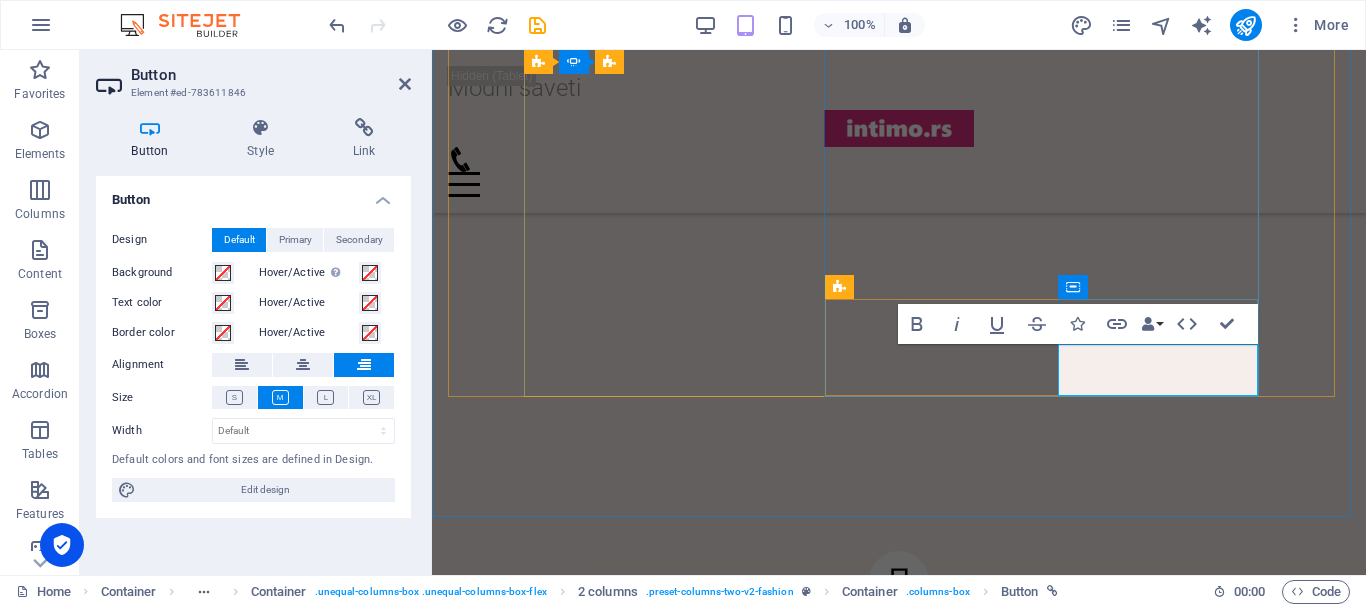 type 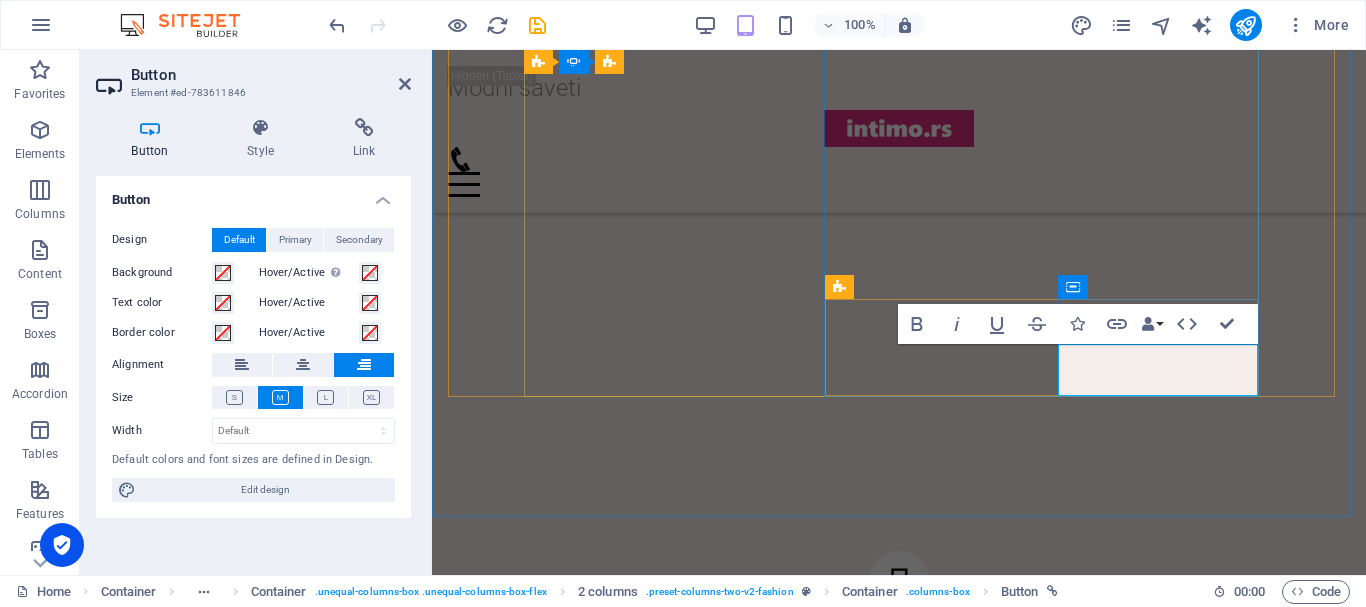 scroll, scrollTop: 2269, scrollLeft: 0, axis: vertical 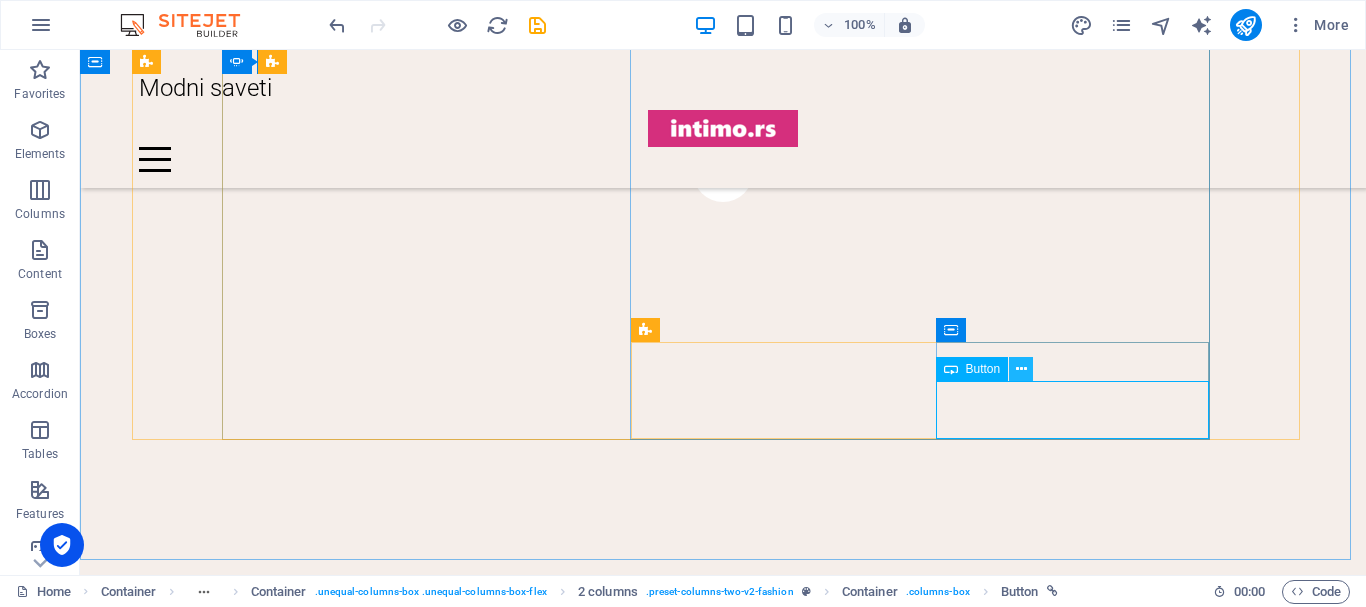 click at bounding box center [1021, 369] 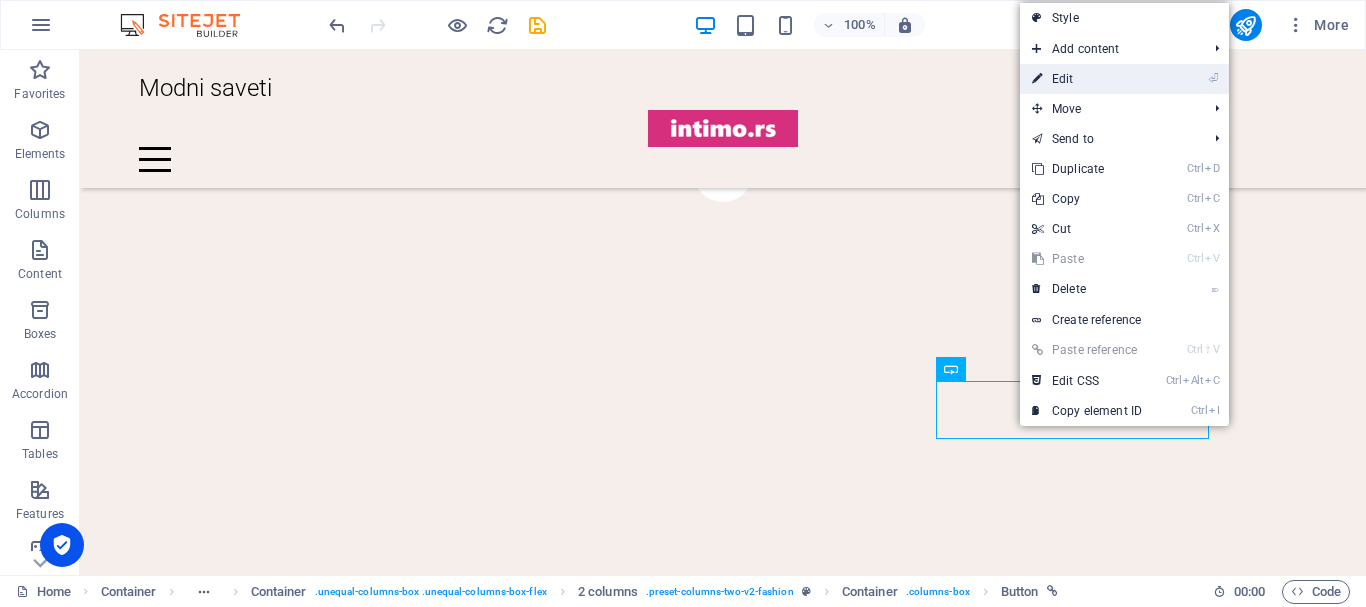click on "⏎  Edit" at bounding box center [1087, 79] 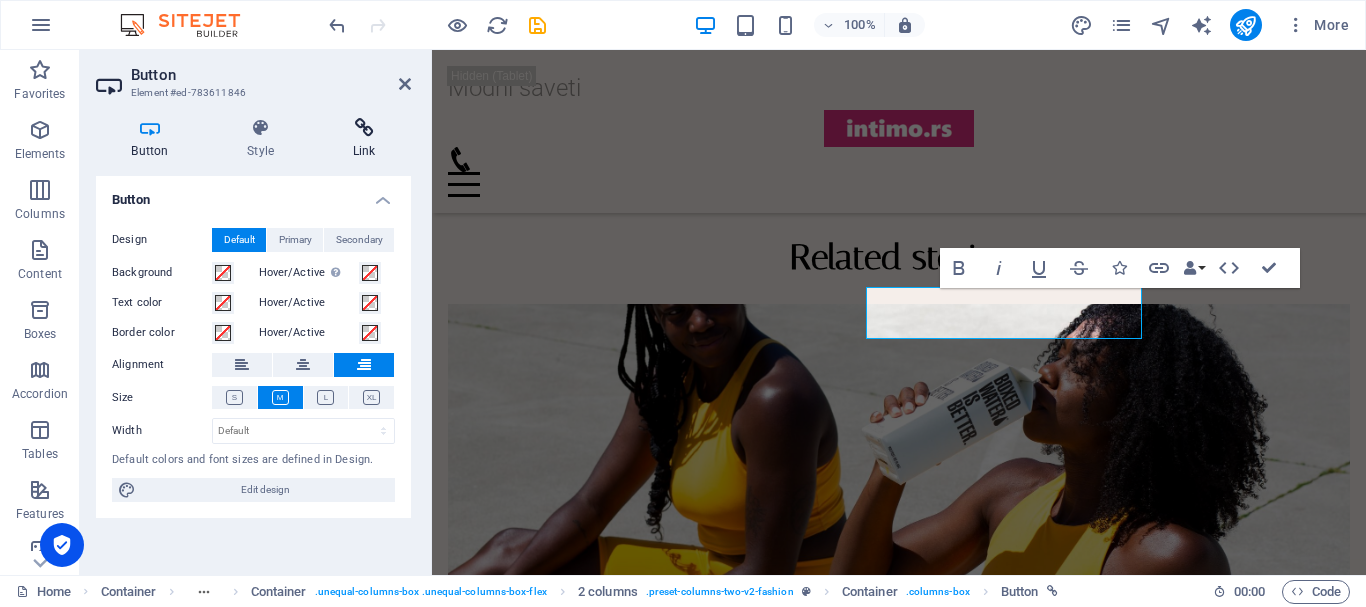 click at bounding box center (364, 128) 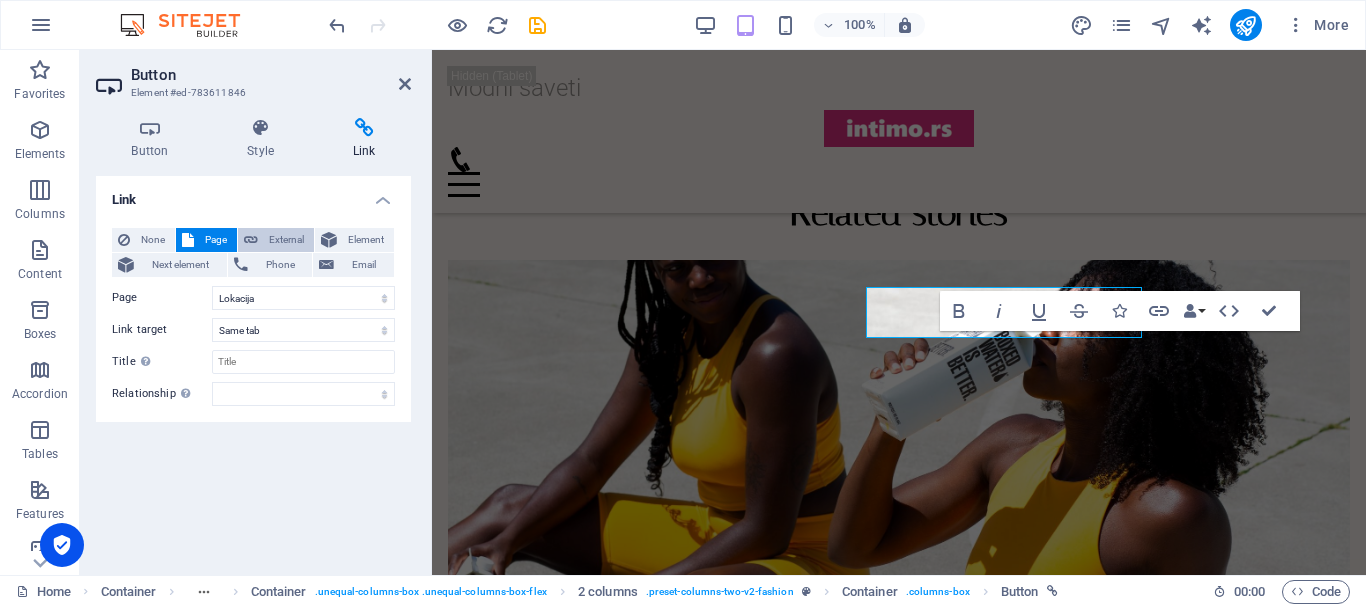 click on "External" at bounding box center (286, 240) 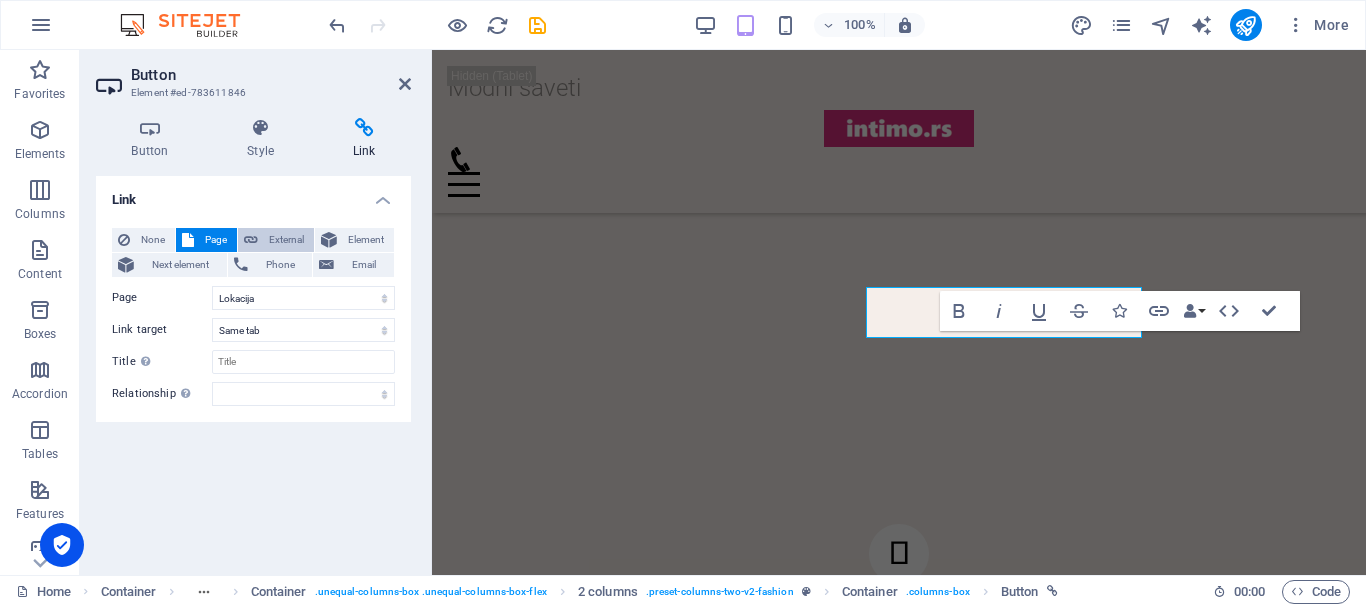 scroll, scrollTop: 0, scrollLeft: 0, axis: both 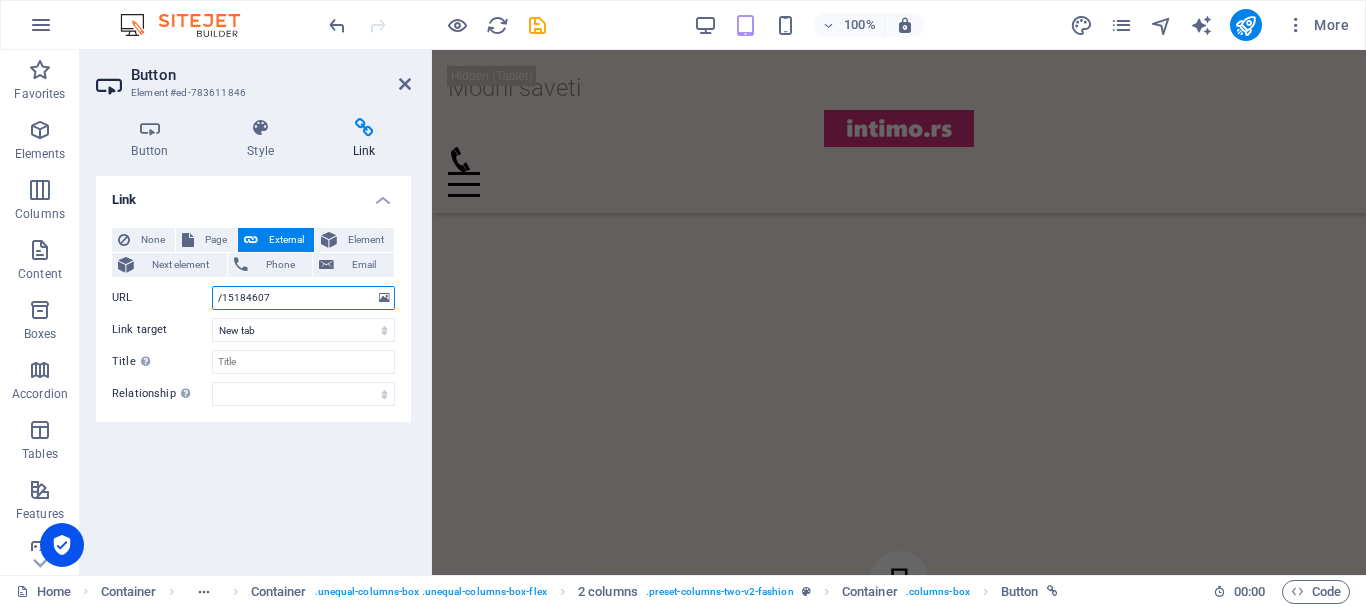 drag, startPoint x: 274, startPoint y: 298, endPoint x: 212, endPoint y: 295, distance: 62.072536 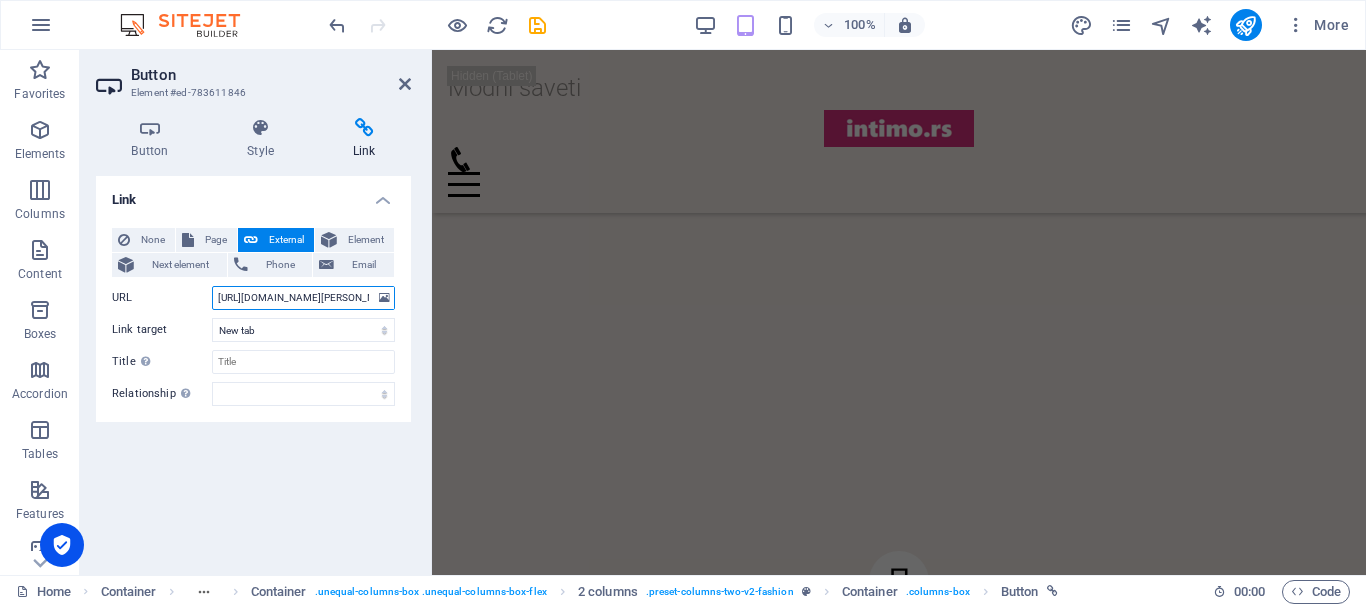 scroll, scrollTop: 0, scrollLeft: 170, axis: horizontal 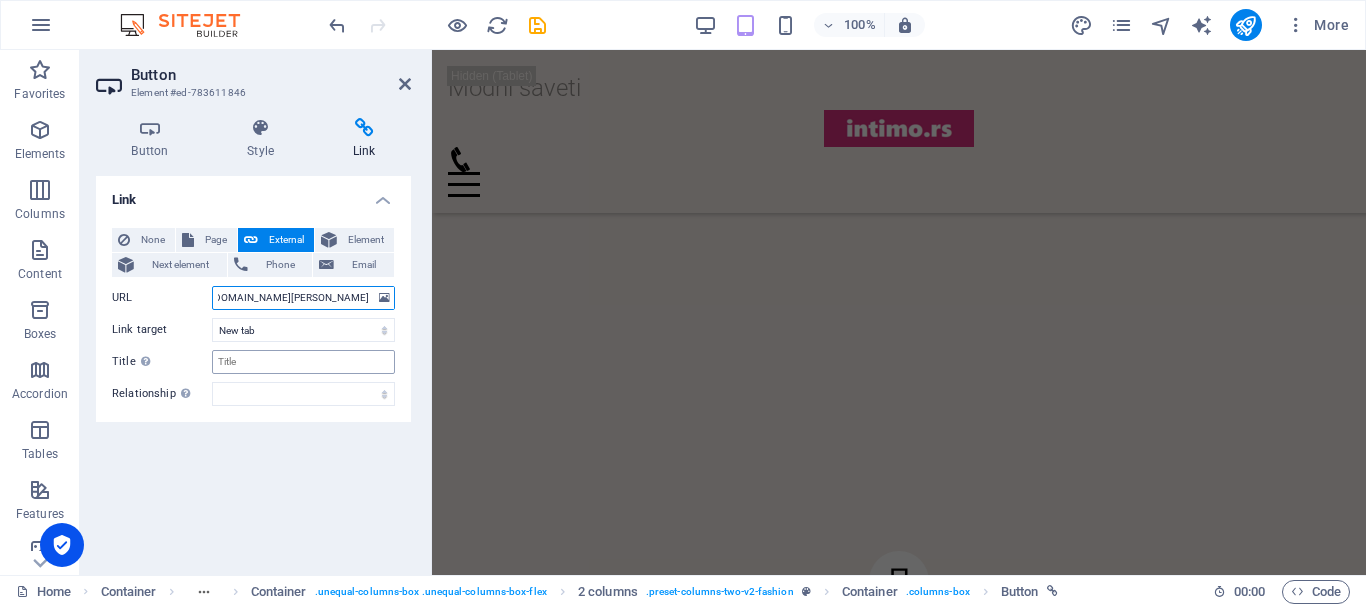 type on "[URL][DOMAIN_NAME][PERSON_NAME]" 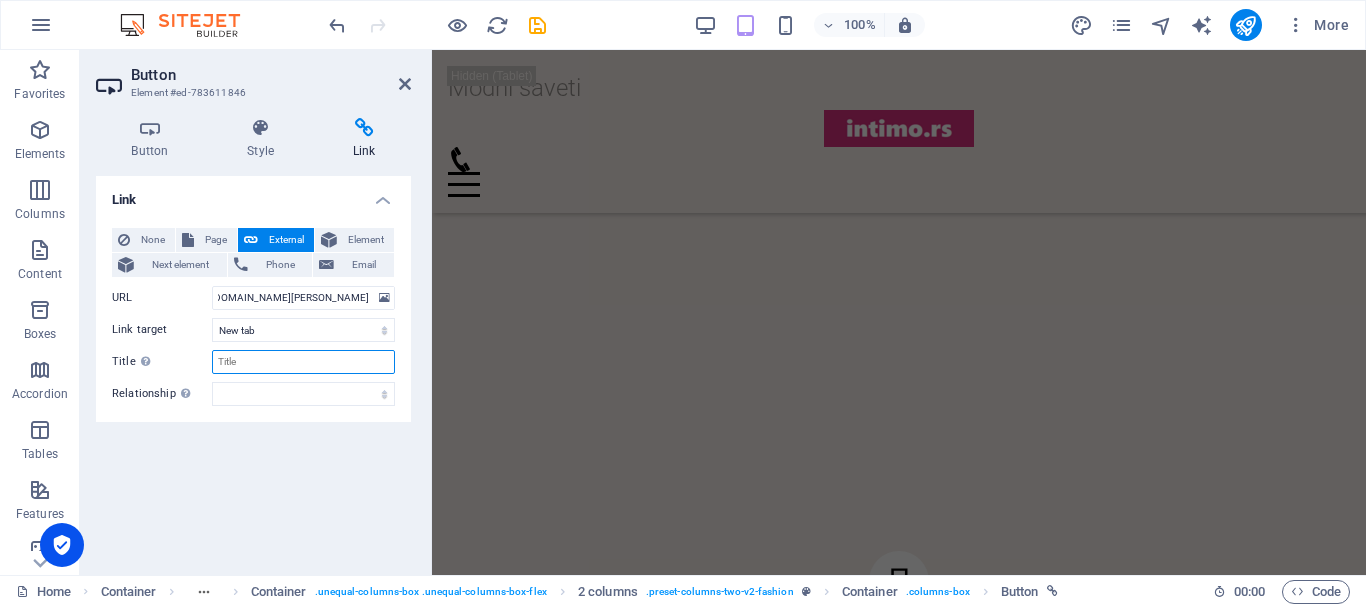 scroll, scrollTop: 0, scrollLeft: 0, axis: both 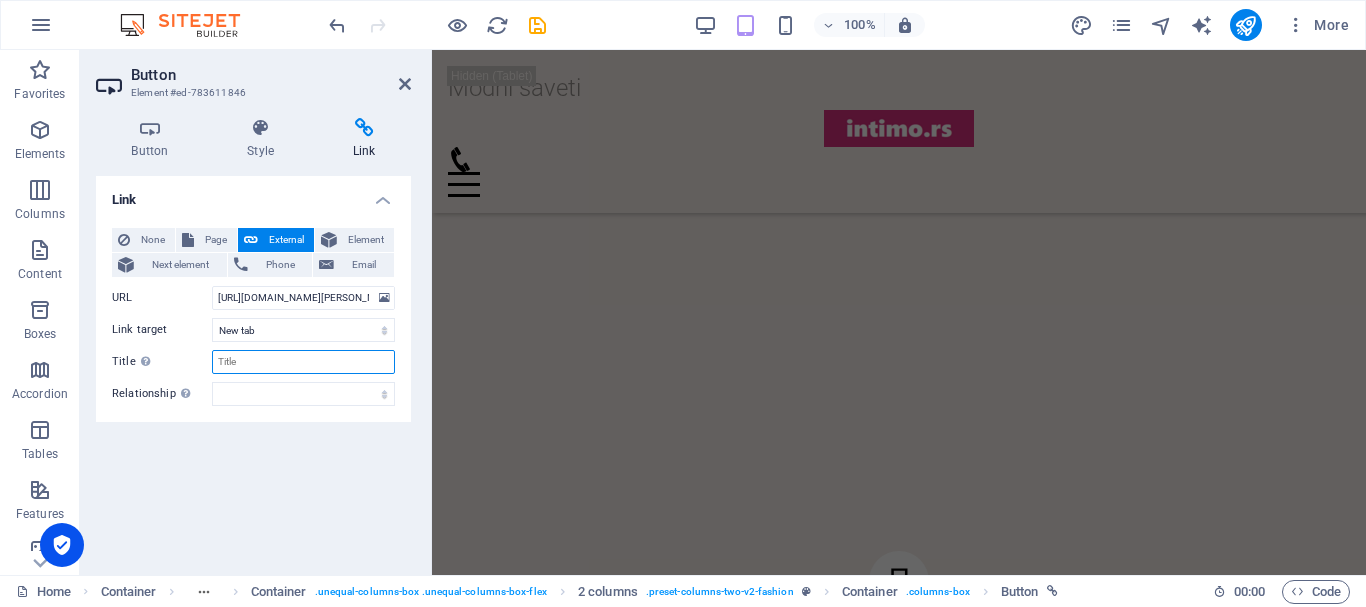 click on "Title Additional link description, should not be the same as the link text. The title is most often shown as a tooltip text when the mouse moves over the element. Leave empty if uncertain." at bounding box center [303, 362] 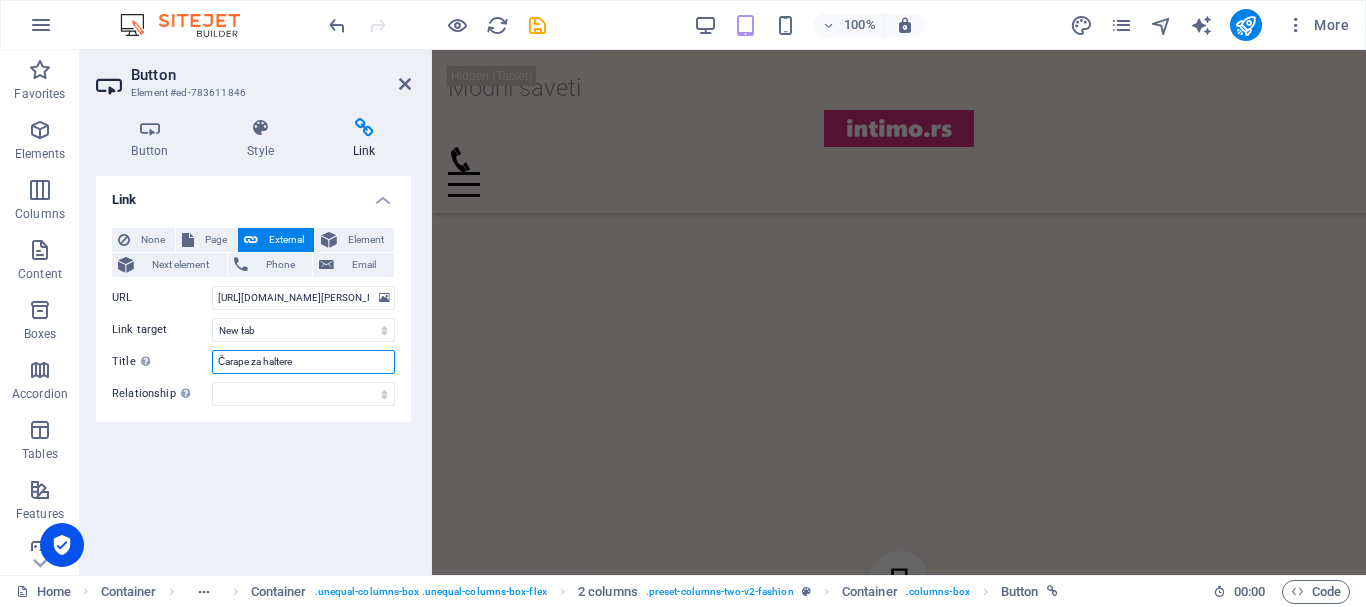 type on "Čarape za haltere" 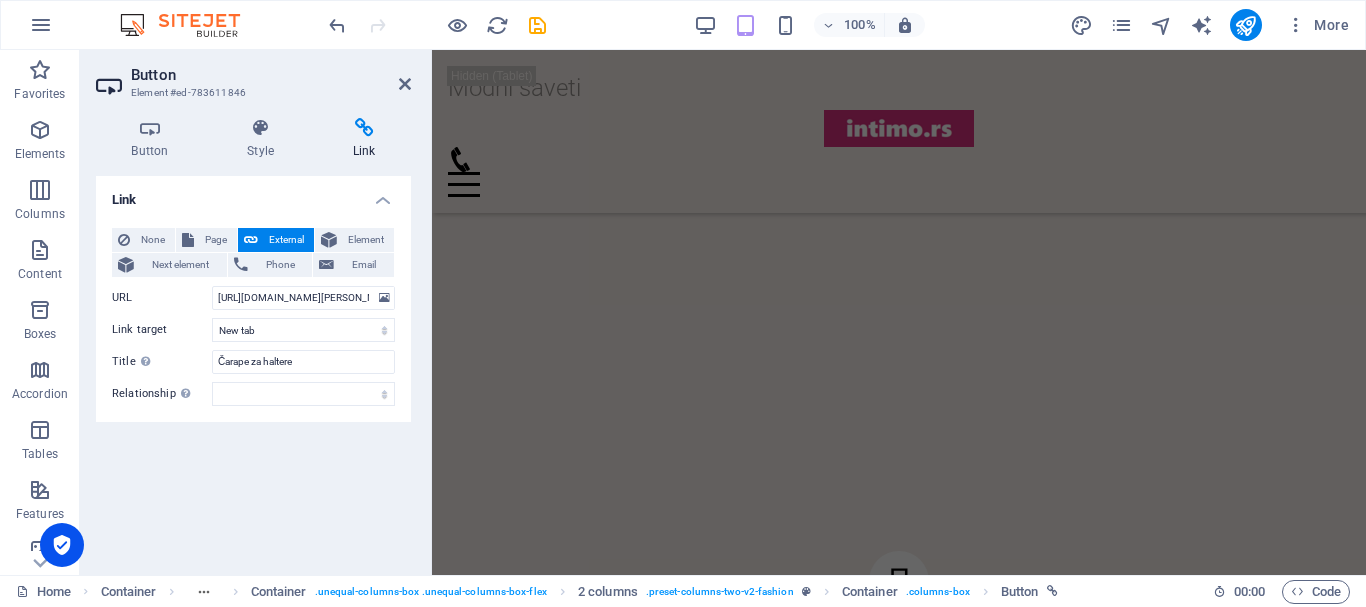 click on "Link None Page External Element Next element Phone Email Page Početna Novosti Events Saradnja Lokacija Kontakt Legal Notice Privacy Element
URL [URL][DOMAIN_NAME][PERSON_NAME] Phone Email Link target New tab Same tab Overlay Title Additional link description, should not be the same as the link text. The title is most often shown as a tooltip text when the mouse moves over the element. Leave empty if uncertain. Čarape za haltere Relationship Sets the  relationship of this link to the link target . For example, the value "nofollow" instructs search engines not to follow the link. Can be left empty. alternate author bookmark external help license next nofollow noreferrer noopener prev search tag" at bounding box center [253, 367] 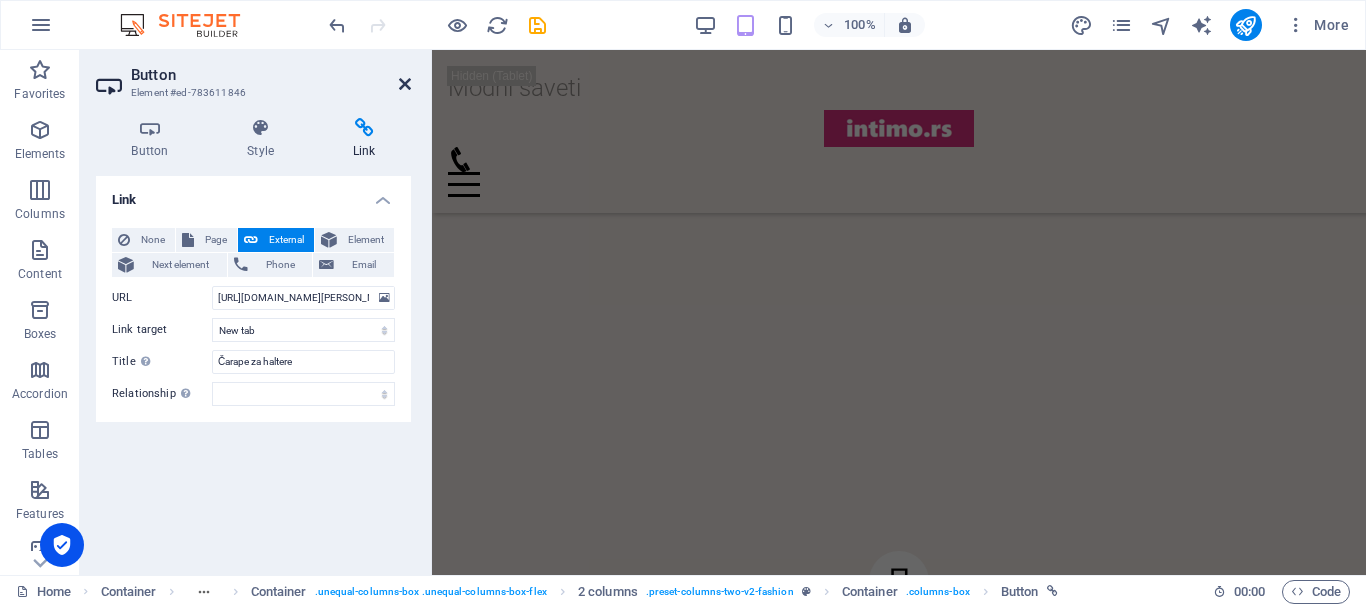 drag, startPoint x: 360, startPoint y: 54, endPoint x: 403, endPoint y: 78, distance: 49.24429 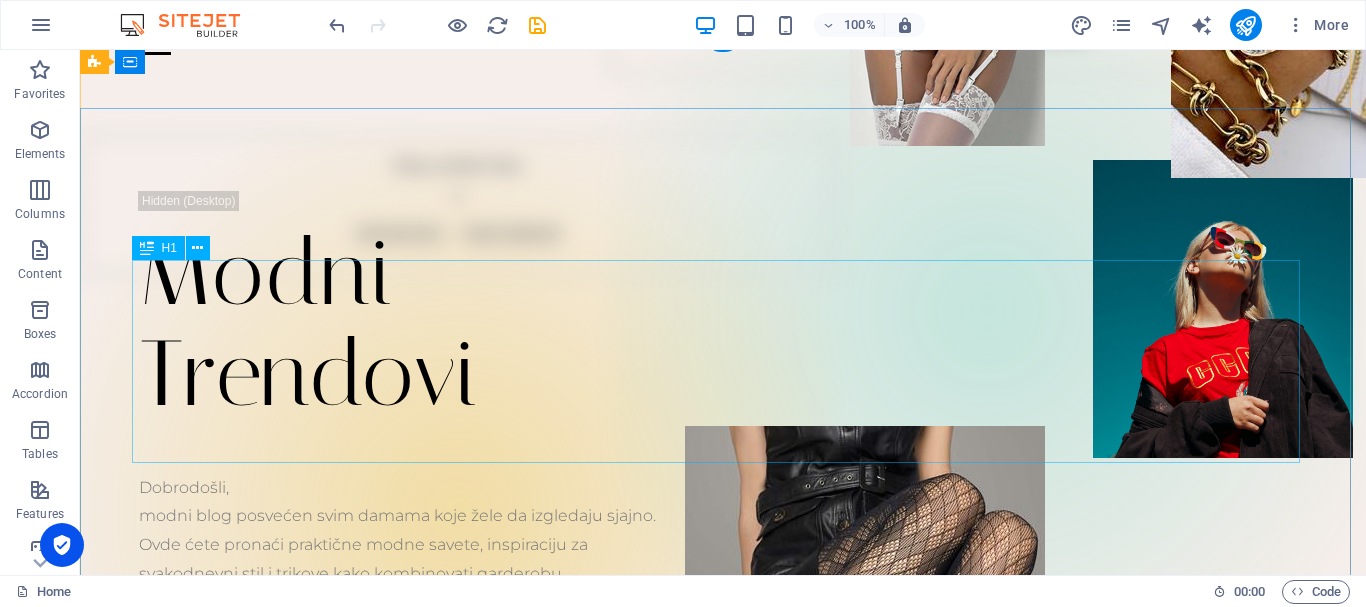 scroll, scrollTop: 0, scrollLeft: 0, axis: both 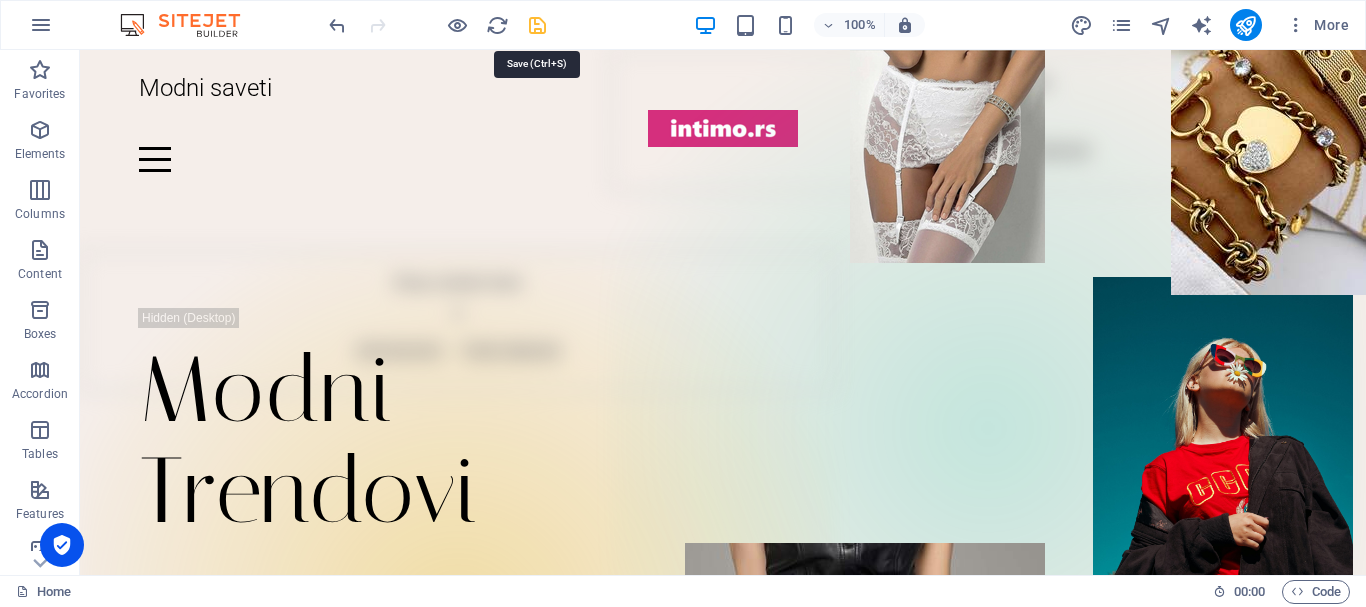 click at bounding box center [537, 25] 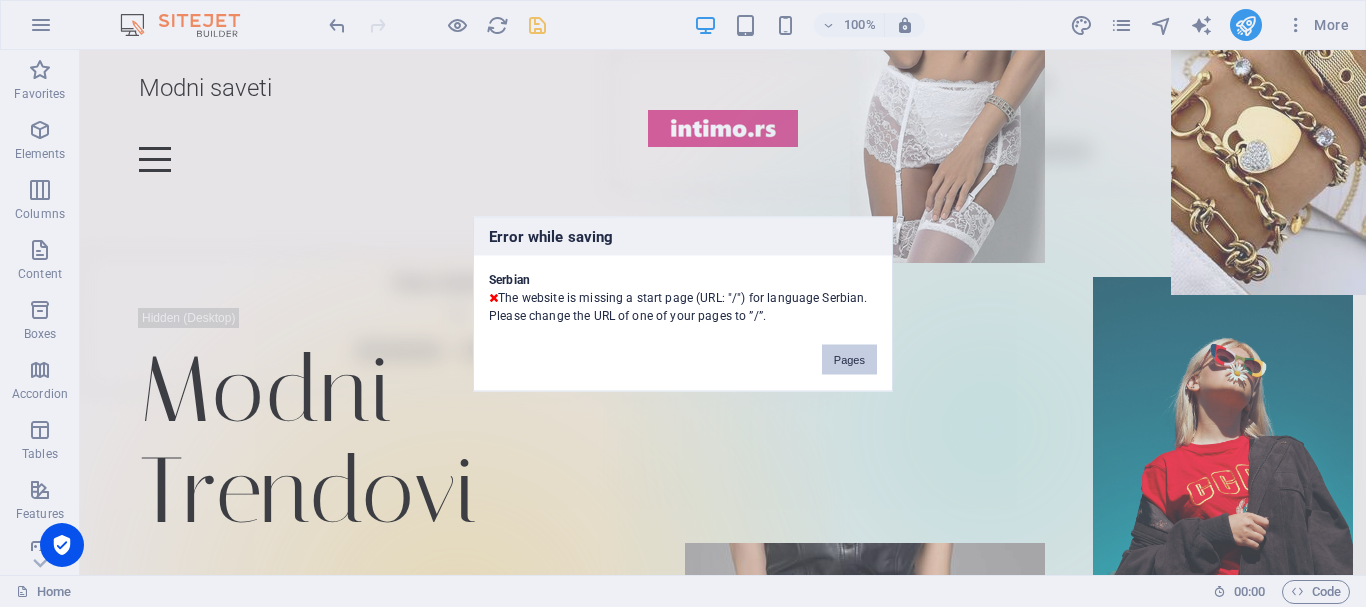 click on "Pages" at bounding box center [849, 359] 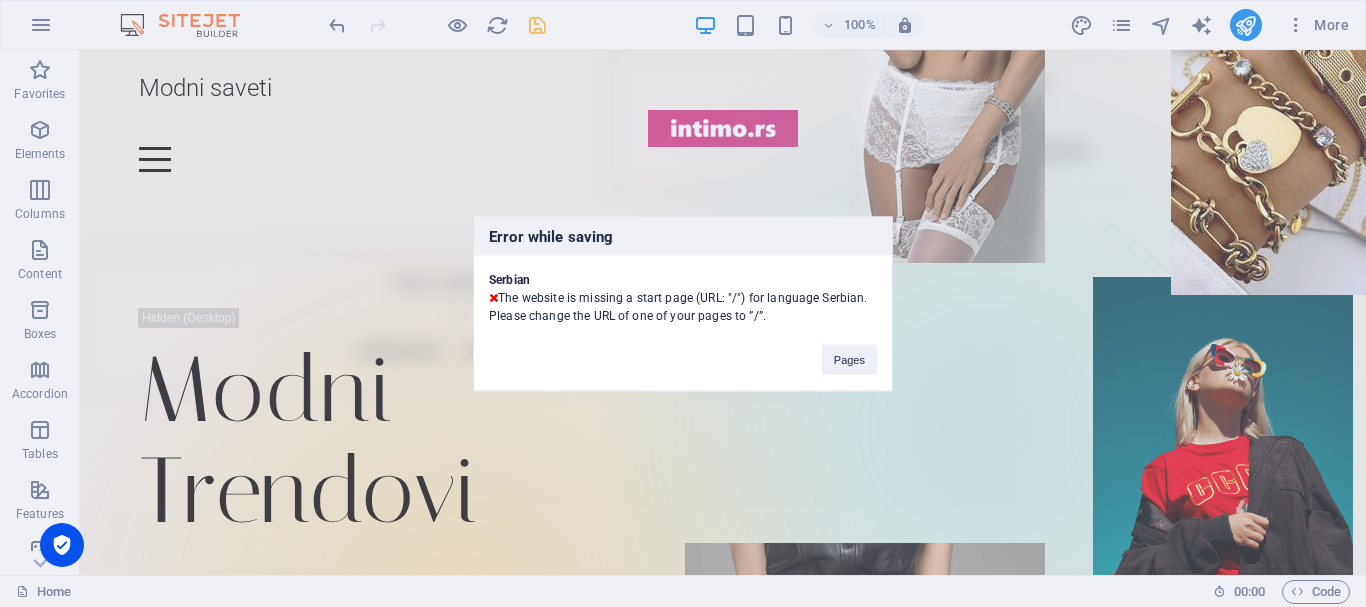 click at bounding box center [1268, 119] 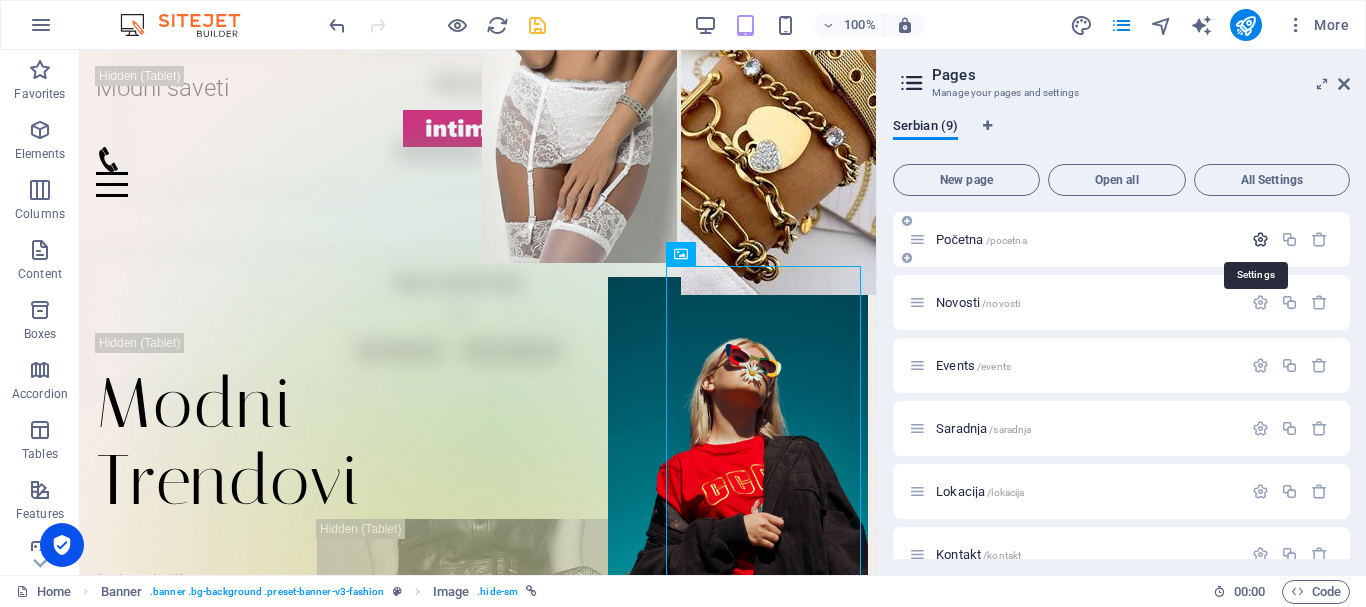 click at bounding box center (1260, 239) 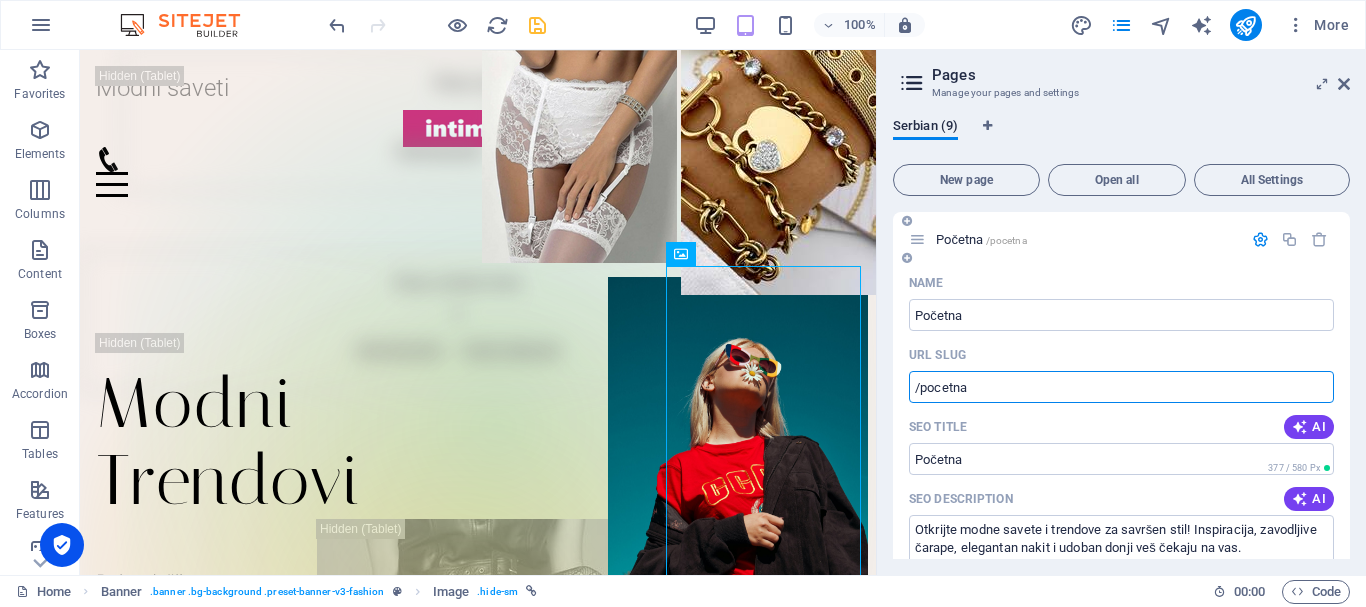 click on "/pocetna" at bounding box center [1121, 387] 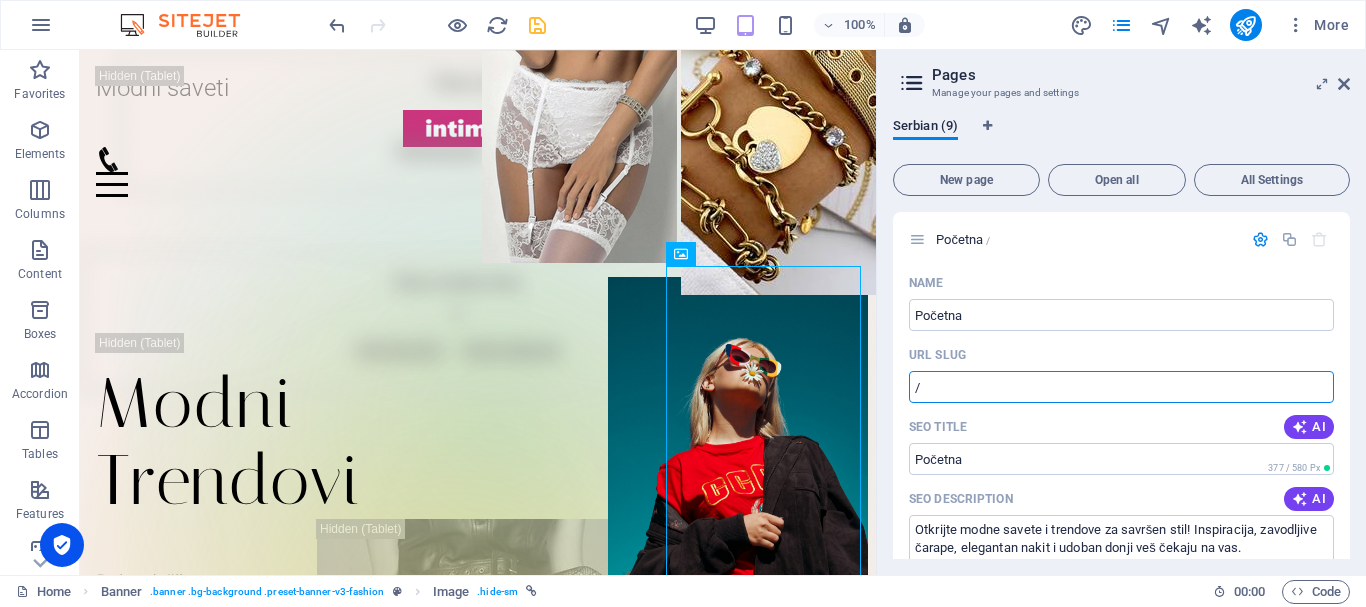 type on "/" 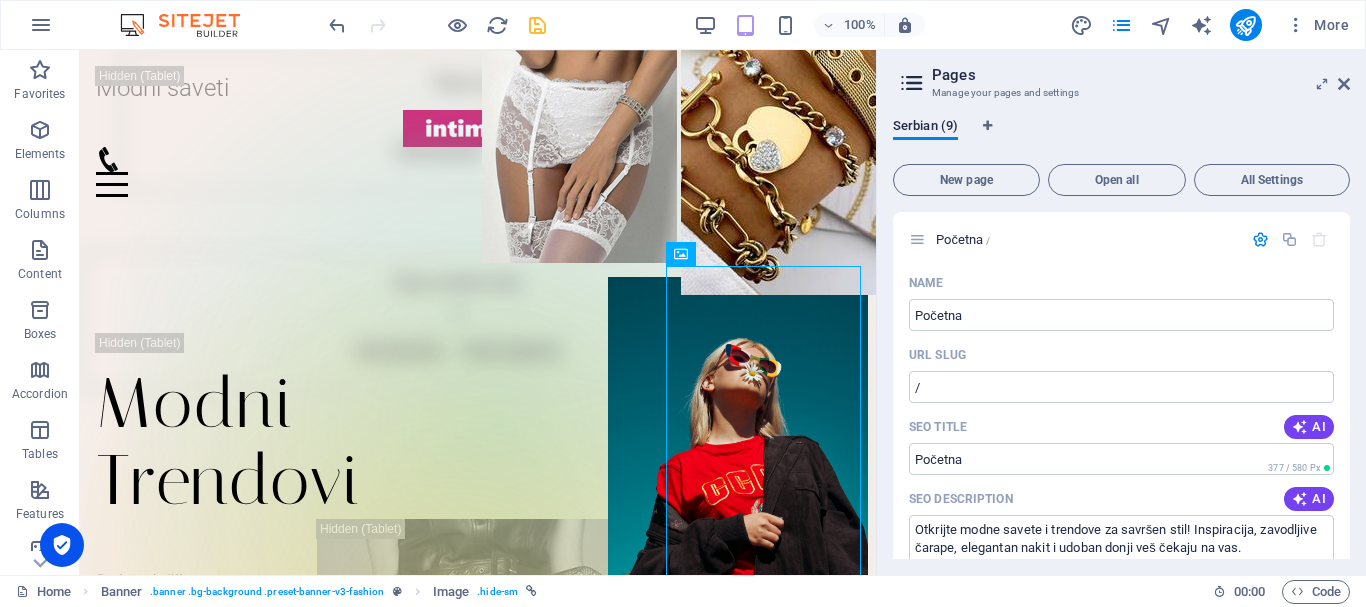 click on "Serbian (9) New page Open all All Settings Početna / Name Početna ​ URL SLUG / ​ SEO Title AI ​ 377 / 580 Px SEO Description AI Otkrijte modne savete i trendove za savršen stil! Inspiracija, zavodljive čarape, elegantan nakit i udoban donji veš čekaju na vas. ​ 812 / 990 Px SEO Keywords AI modni saveti, modni trendovi, 18K pozlata, elegantne čarape, donji veš, stilizovanje garderobe ​ Settings Menu Noindex Preview Mobile Desktop [DOMAIN_NAME] Modni saveti i trendovi - Modni blog Srbija Otkrijte modne savete i trendove za savršen stil! Inspiracija, zavodljive čarape, elegantan nakit i udoban donji veš čekaju na vas. Meta tags ​ Preview Image (Open Graph) Drag files here, click to choose files or select files from Files or our free stock photos & videos More Settings Novosti /novosti Events /events Saradnja /saradnja Lokacija /lokacija Kontakt /kontakt Legal Notice /legal-notice Privacy /privacy Blog /blog" at bounding box center (1121, 338) 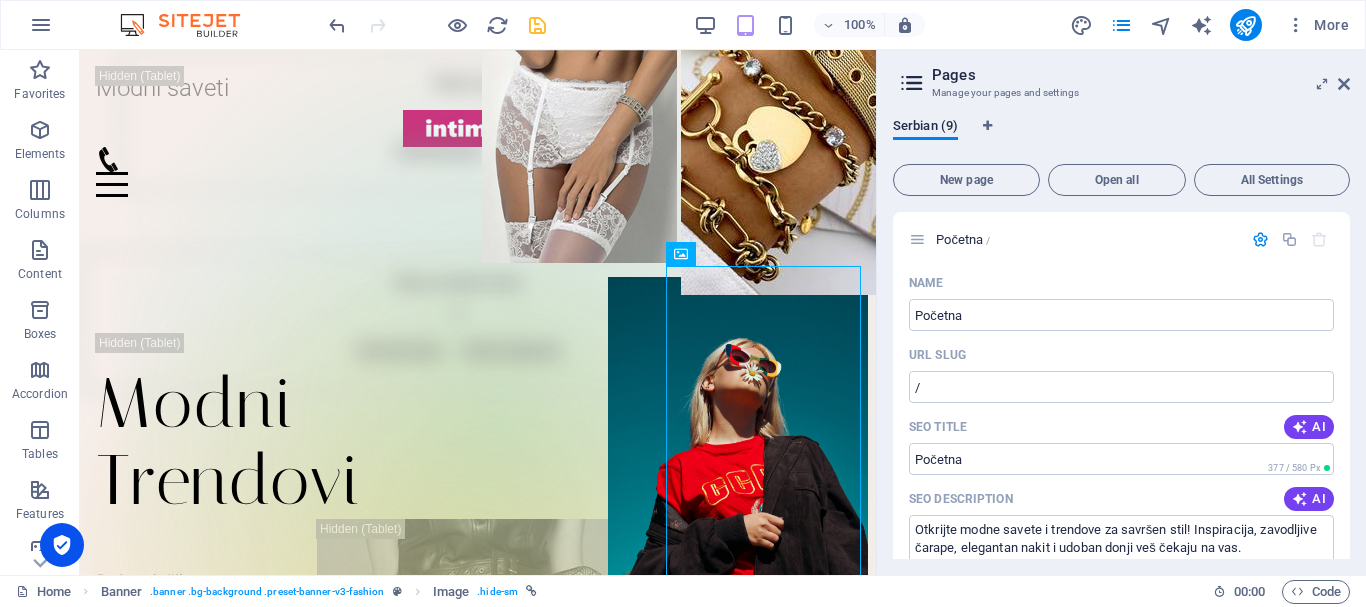 scroll, scrollTop: 200, scrollLeft: 0, axis: vertical 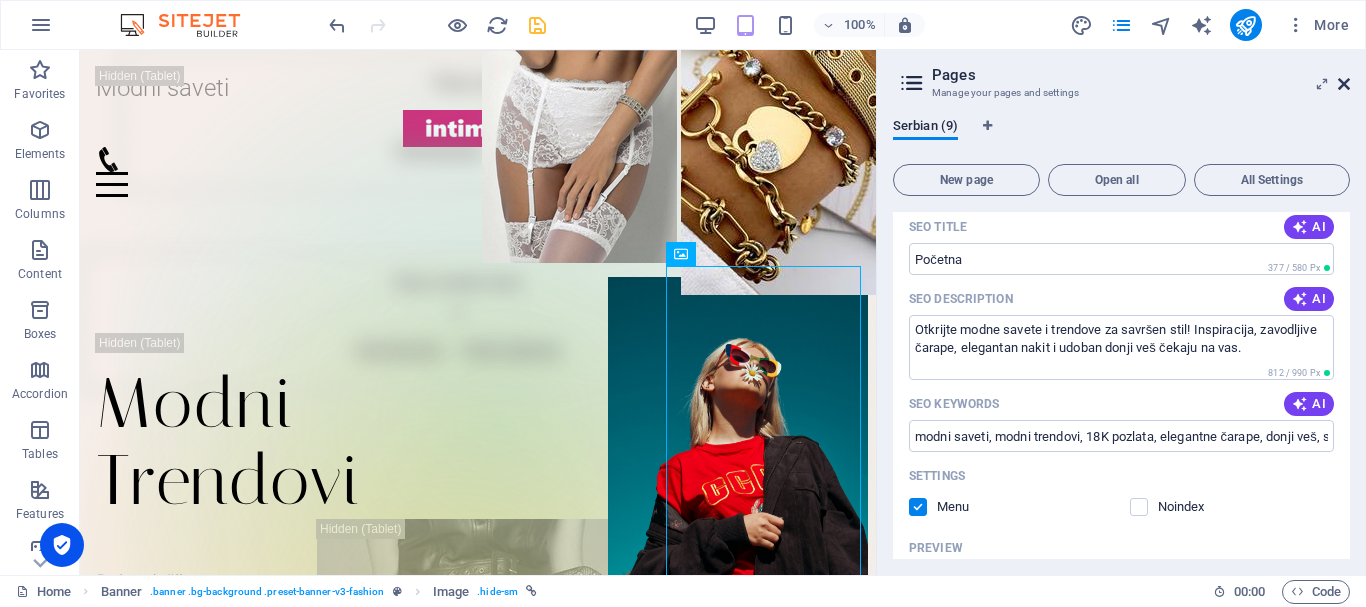 click at bounding box center (1344, 84) 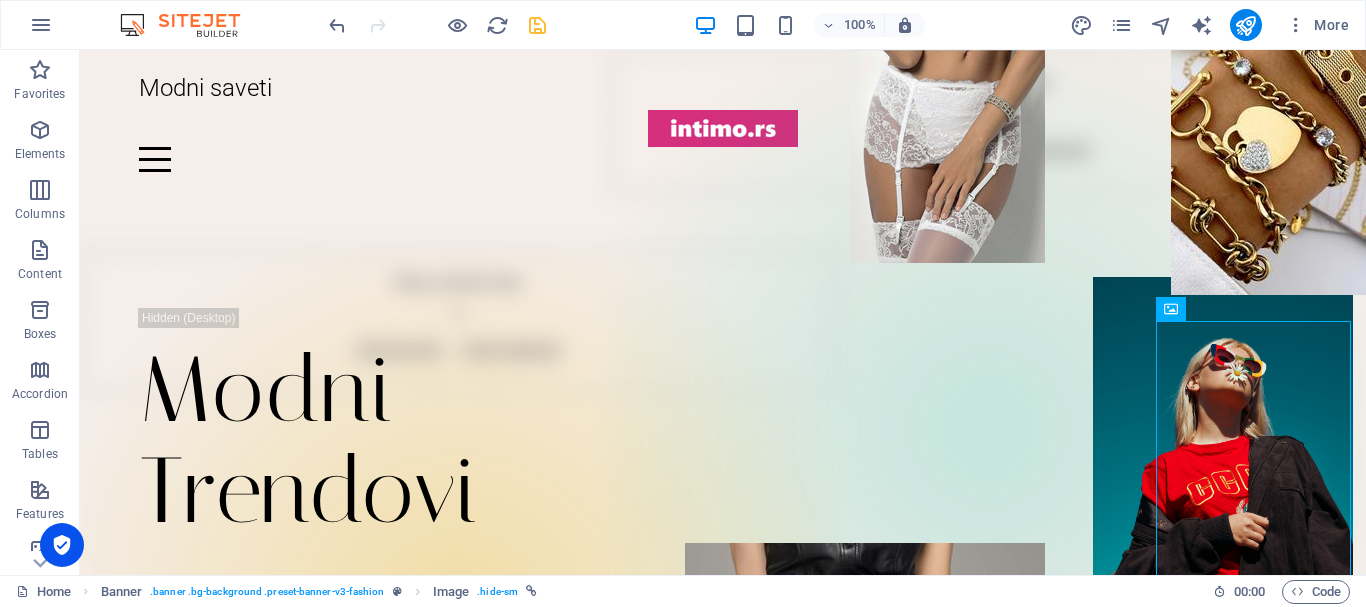 click at bounding box center [537, 25] 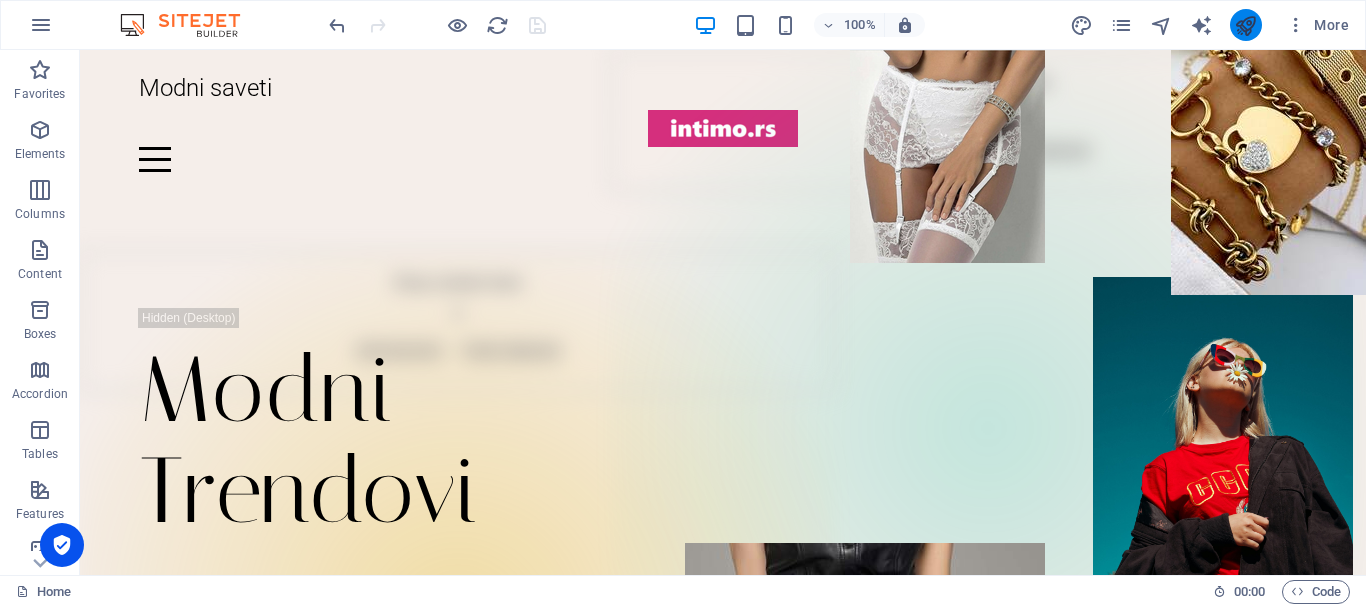 click at bounding box center (1245, 25) 